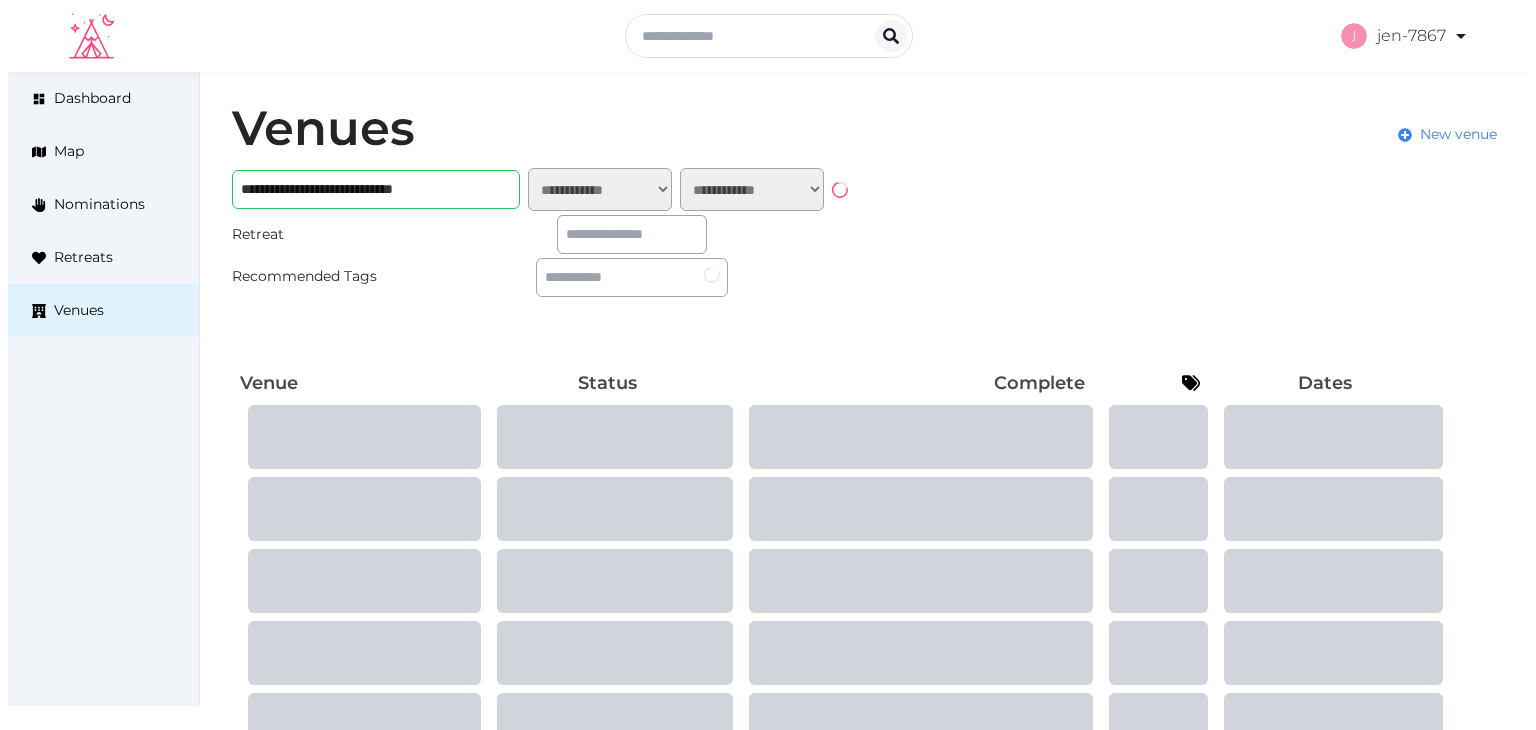scroll, scrollTop: 0, scrollLeft: 0, axis: both 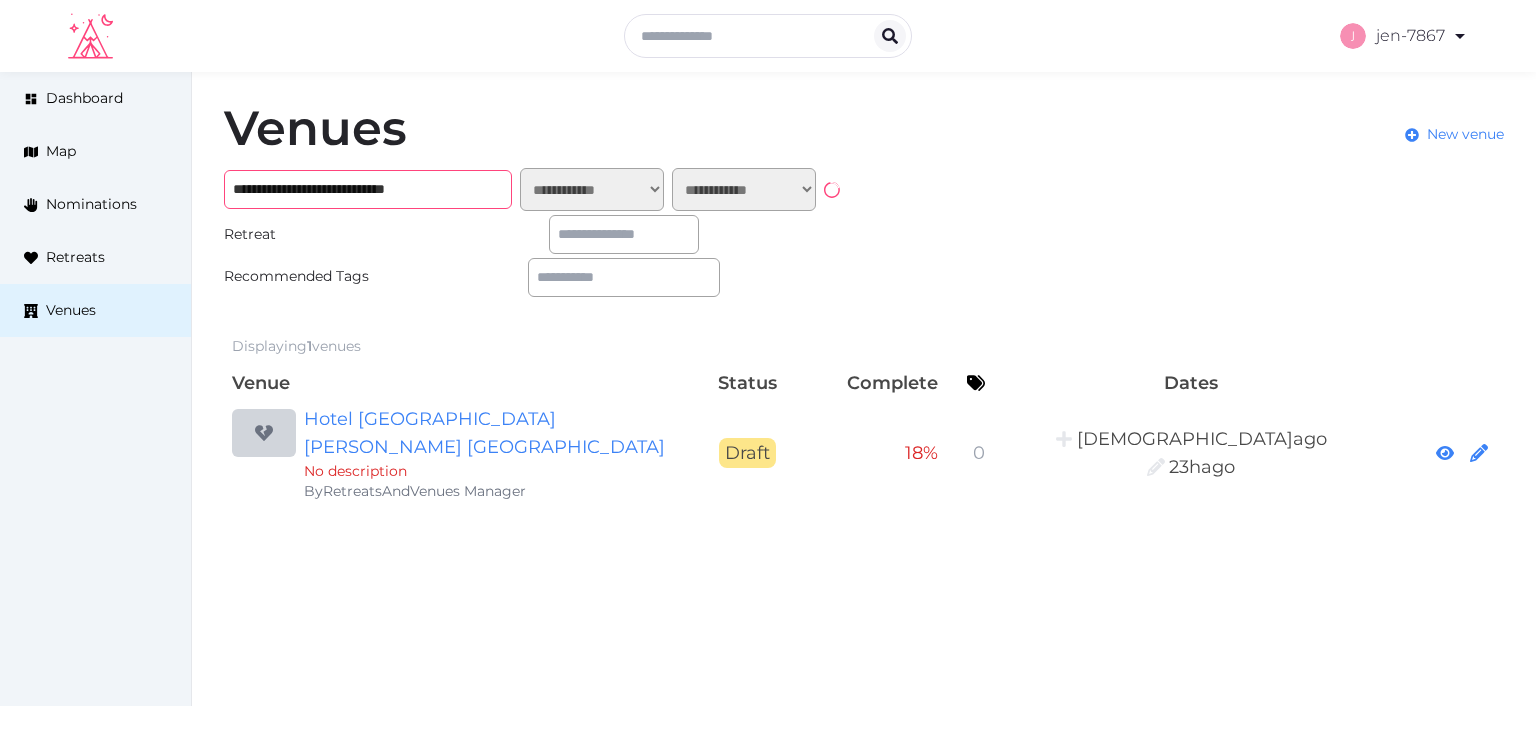 click on "**********" at bounding box center (368, 189) 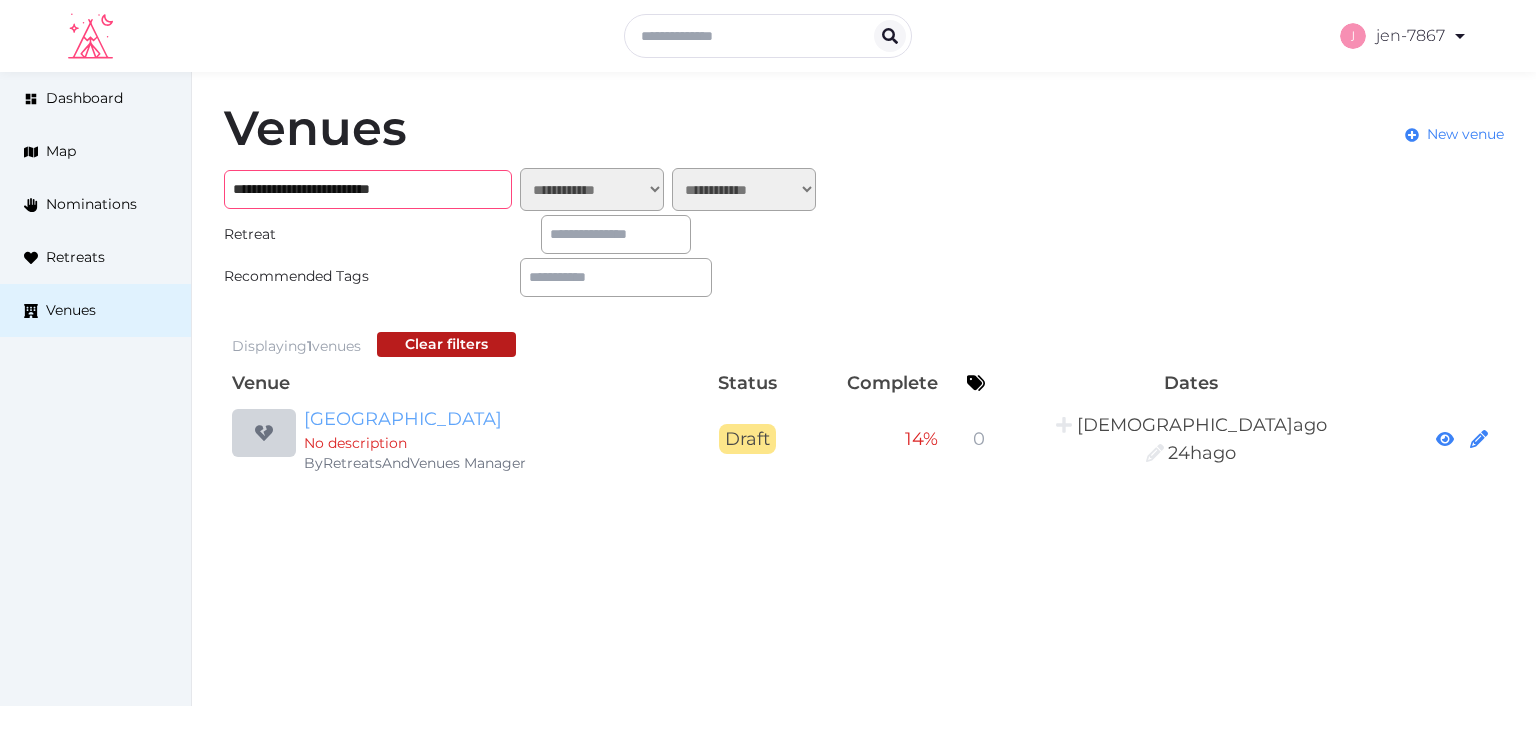 type on "**********" 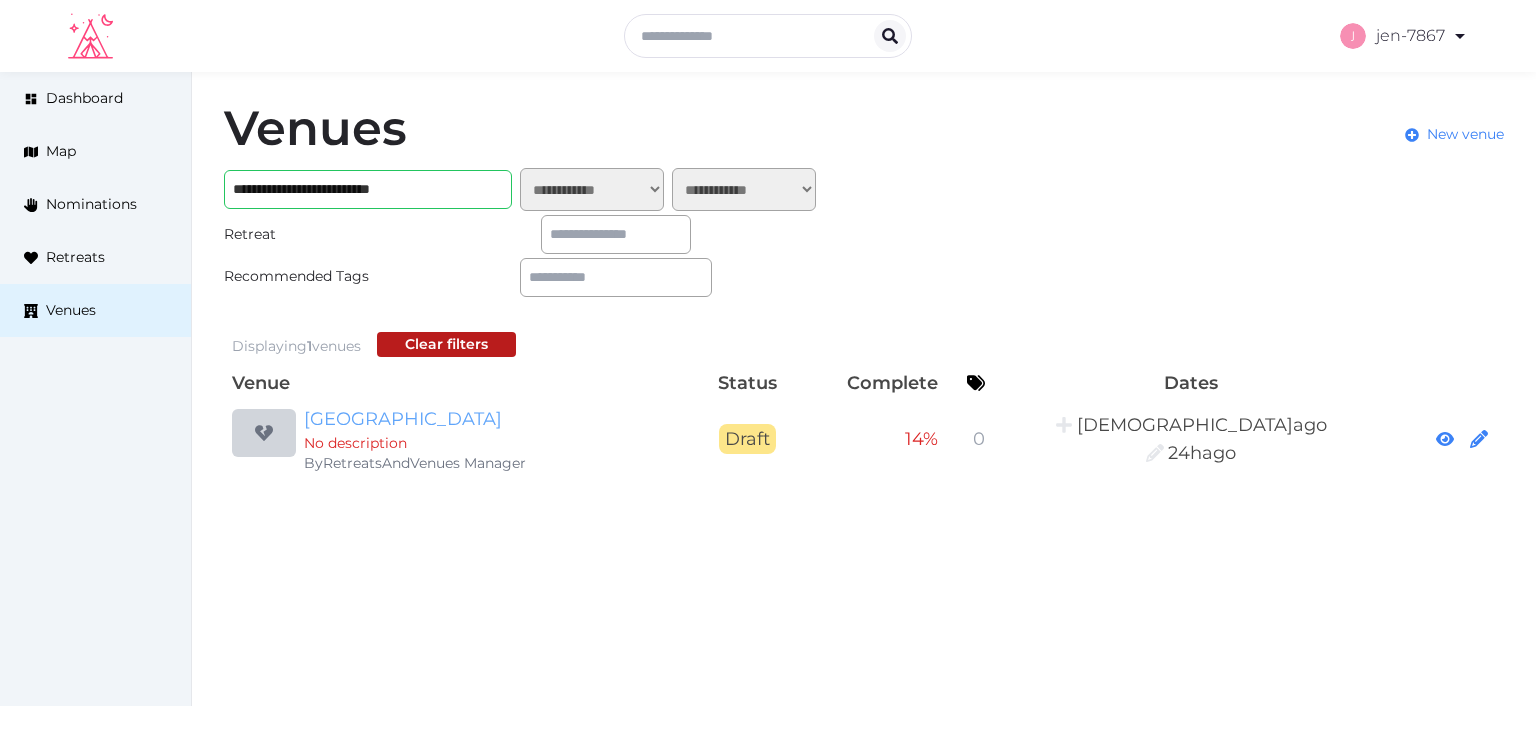 click on "Radisson Hotel Puerto Varas" at bounding box center [496, 419] 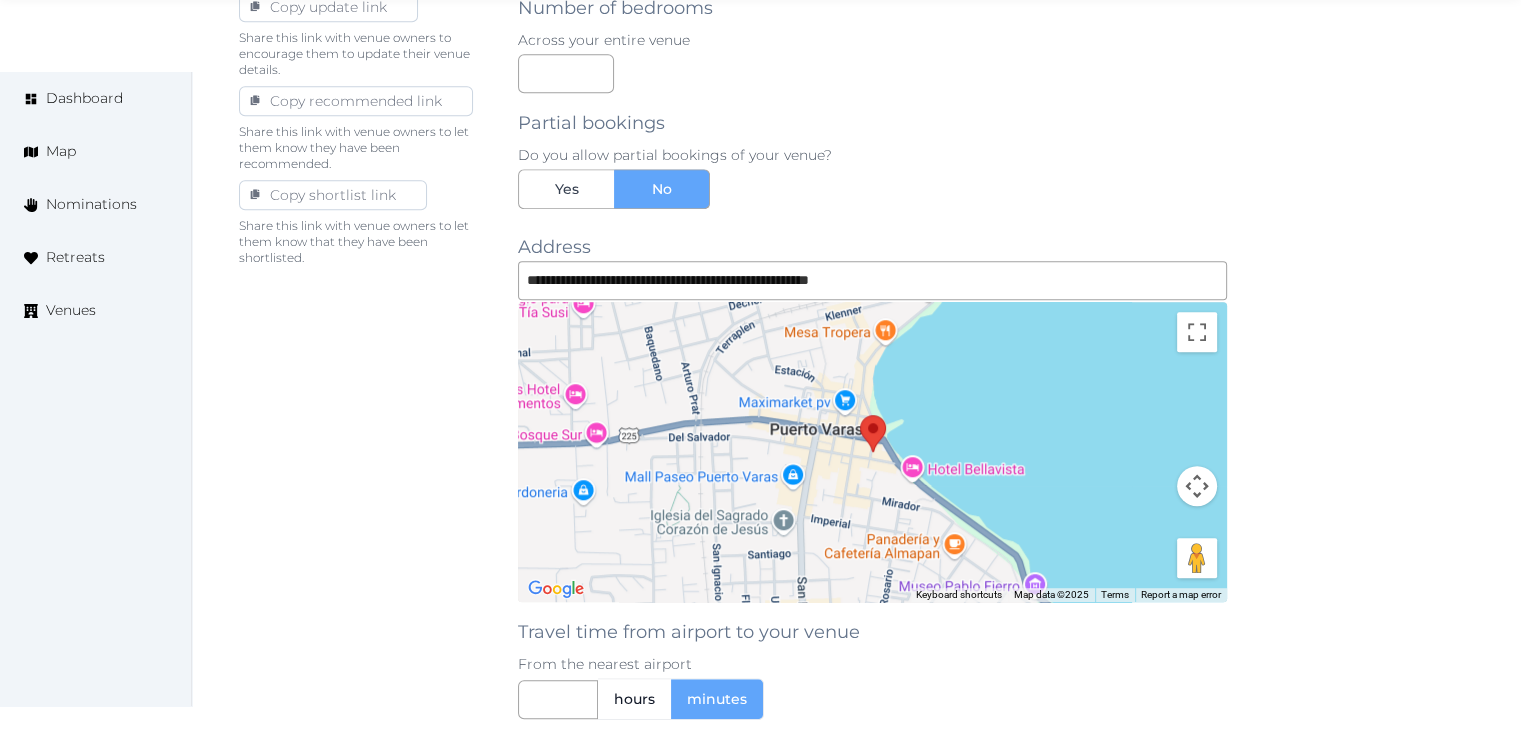 scroll, scrollTop: 1700, scrollLeft: 0, axis: vertical 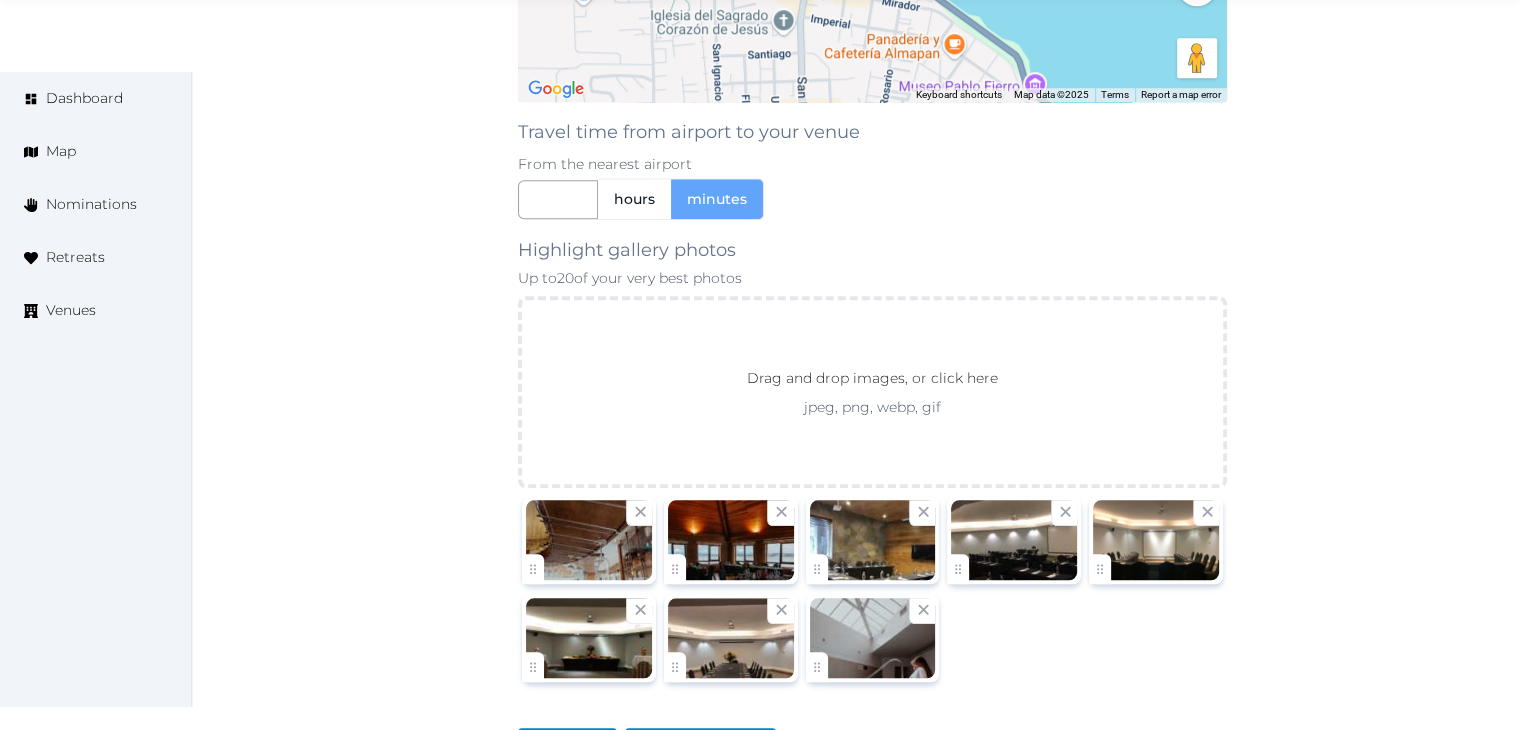 click at bounding box center [873, 638] 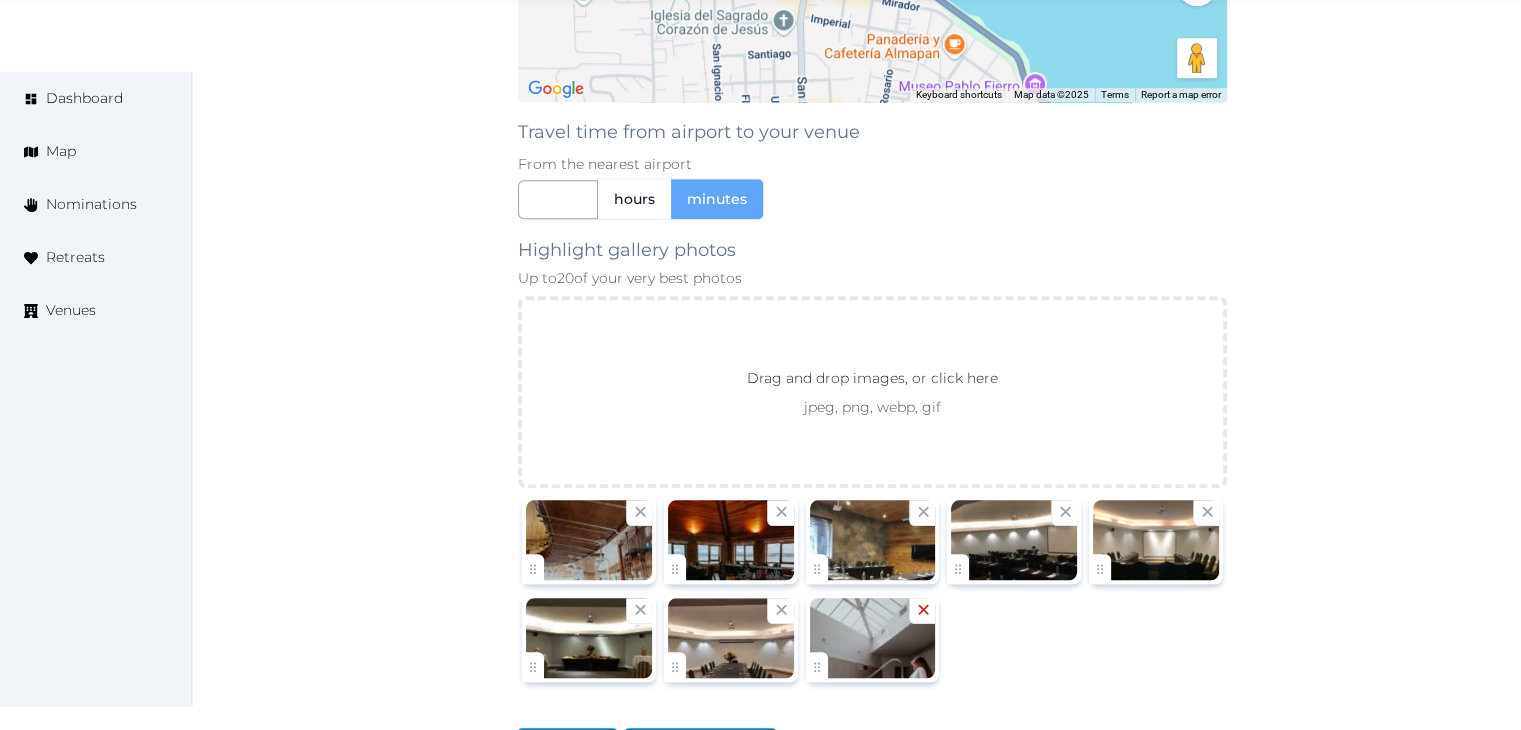 click 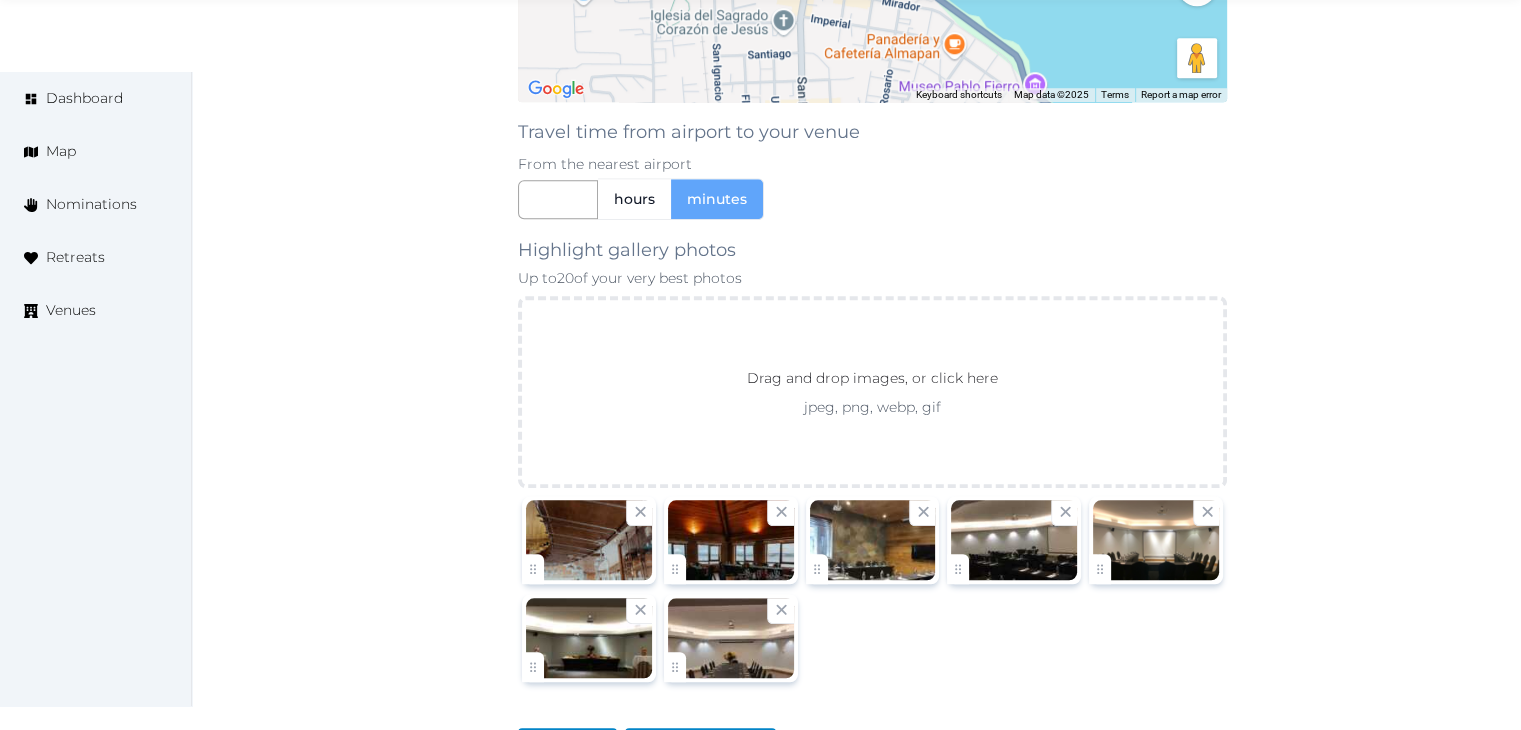 click at bounding box center [872, 590] 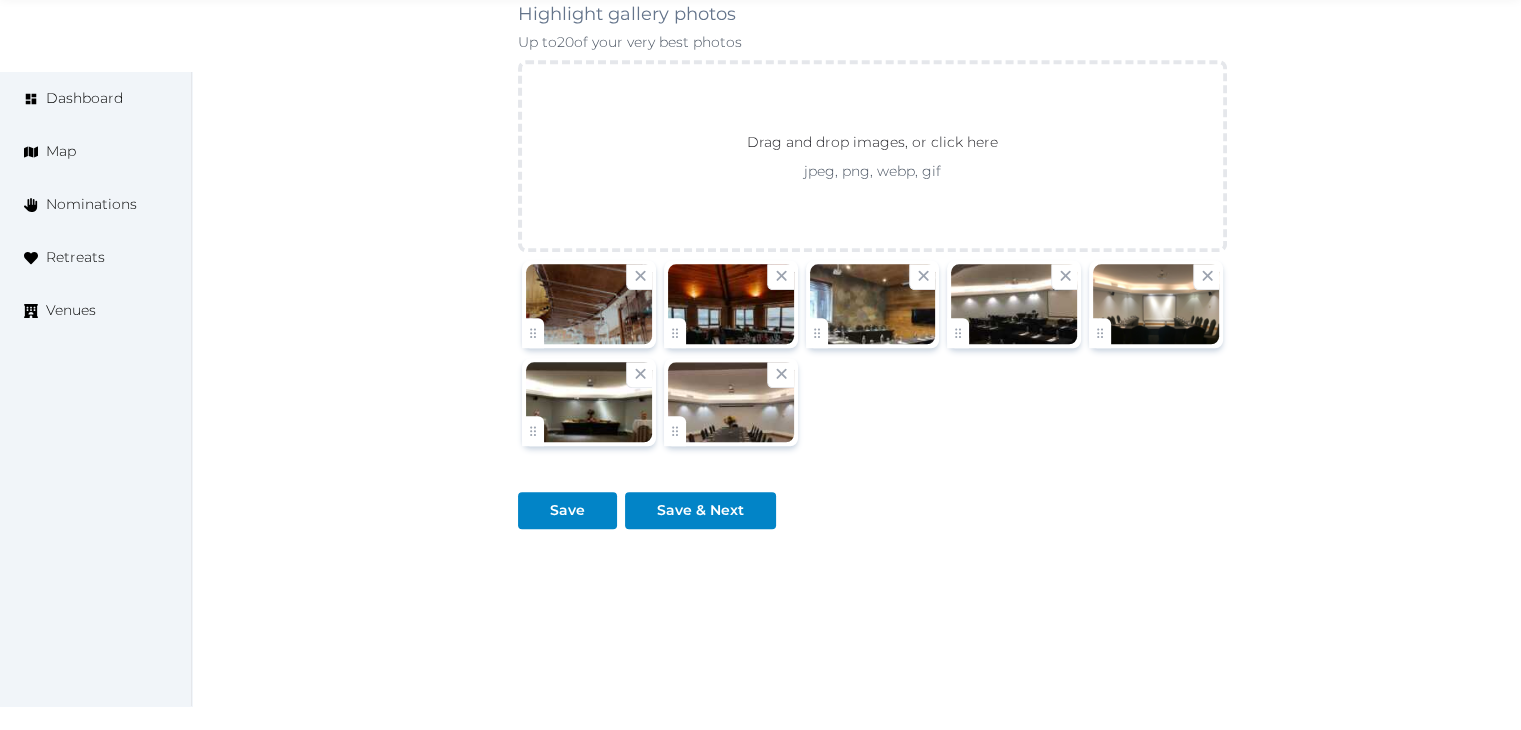 scroll, scrollTop: 1956, scrollLeft: 0, axis: vertical 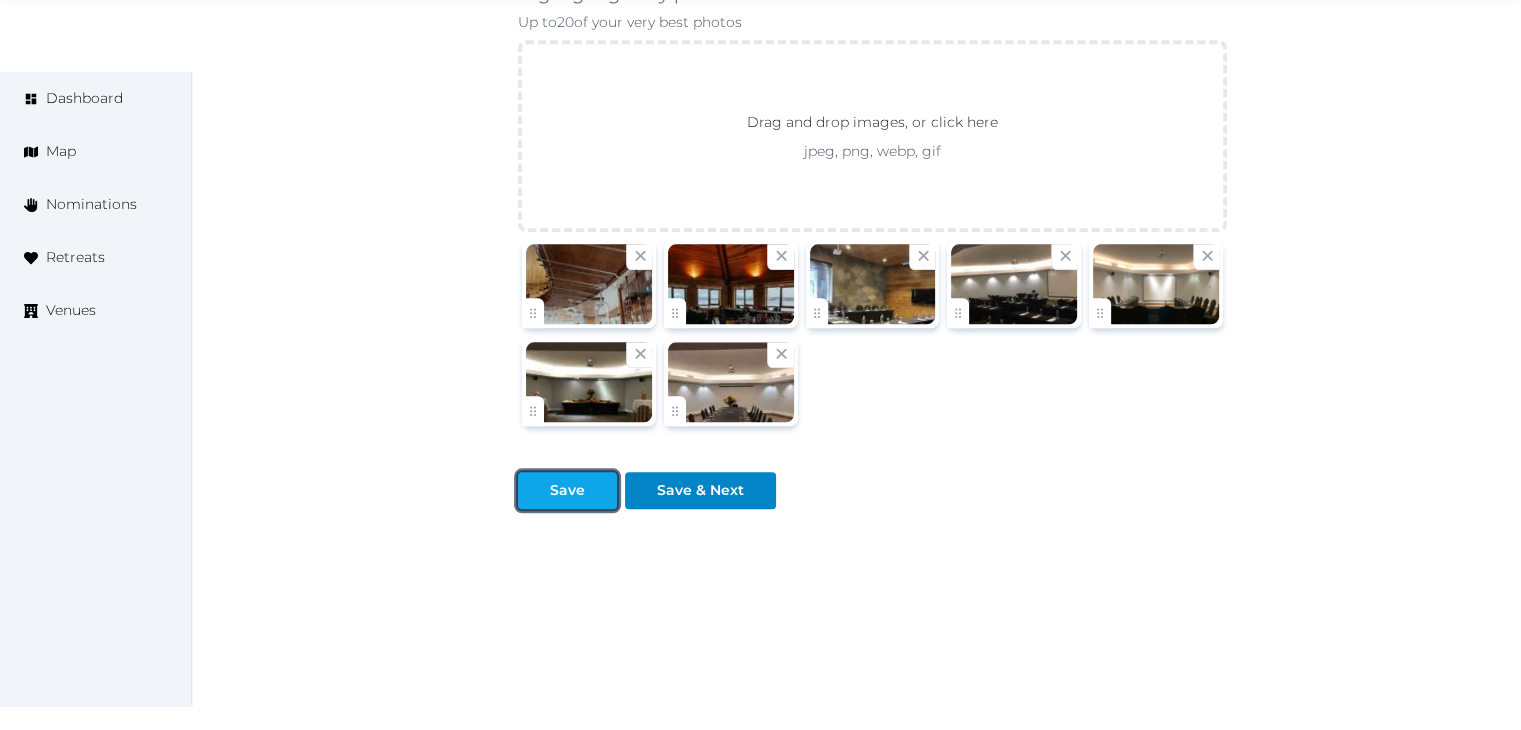 click on "Save" at bounding box center [567, 490] 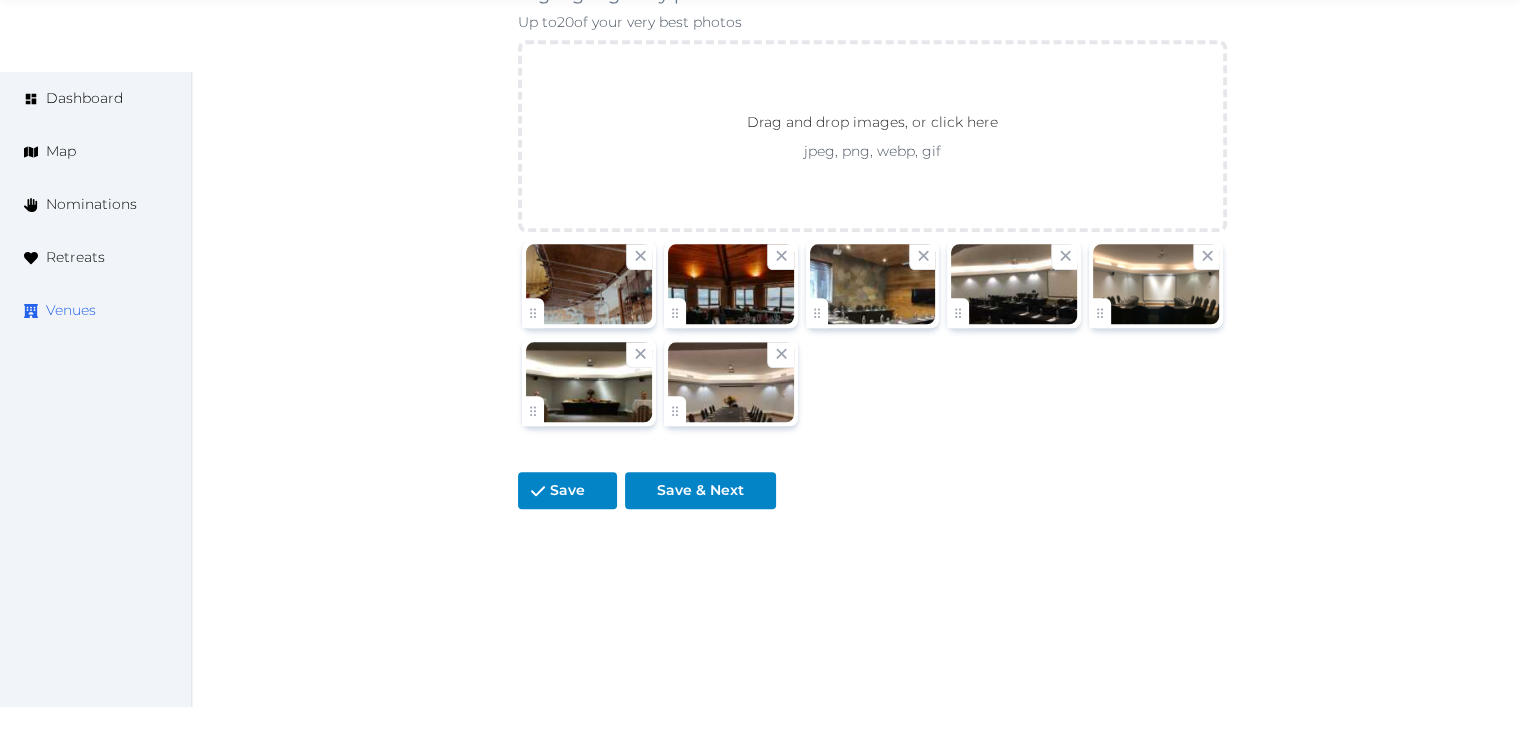click on "Venues" at bounding box center [71, 310] 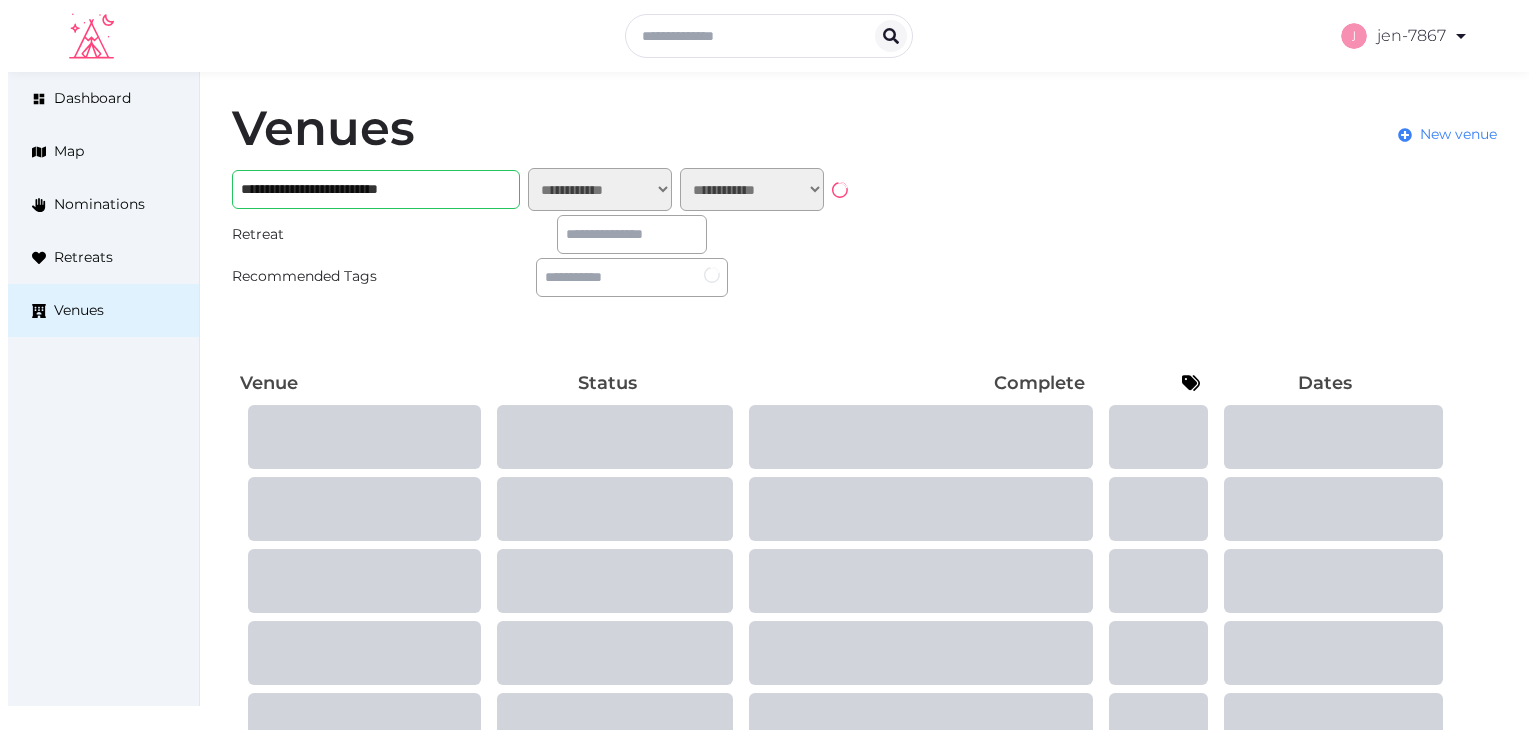 scroll, scrollTop: 0, scrollLeft: 0, axis: both 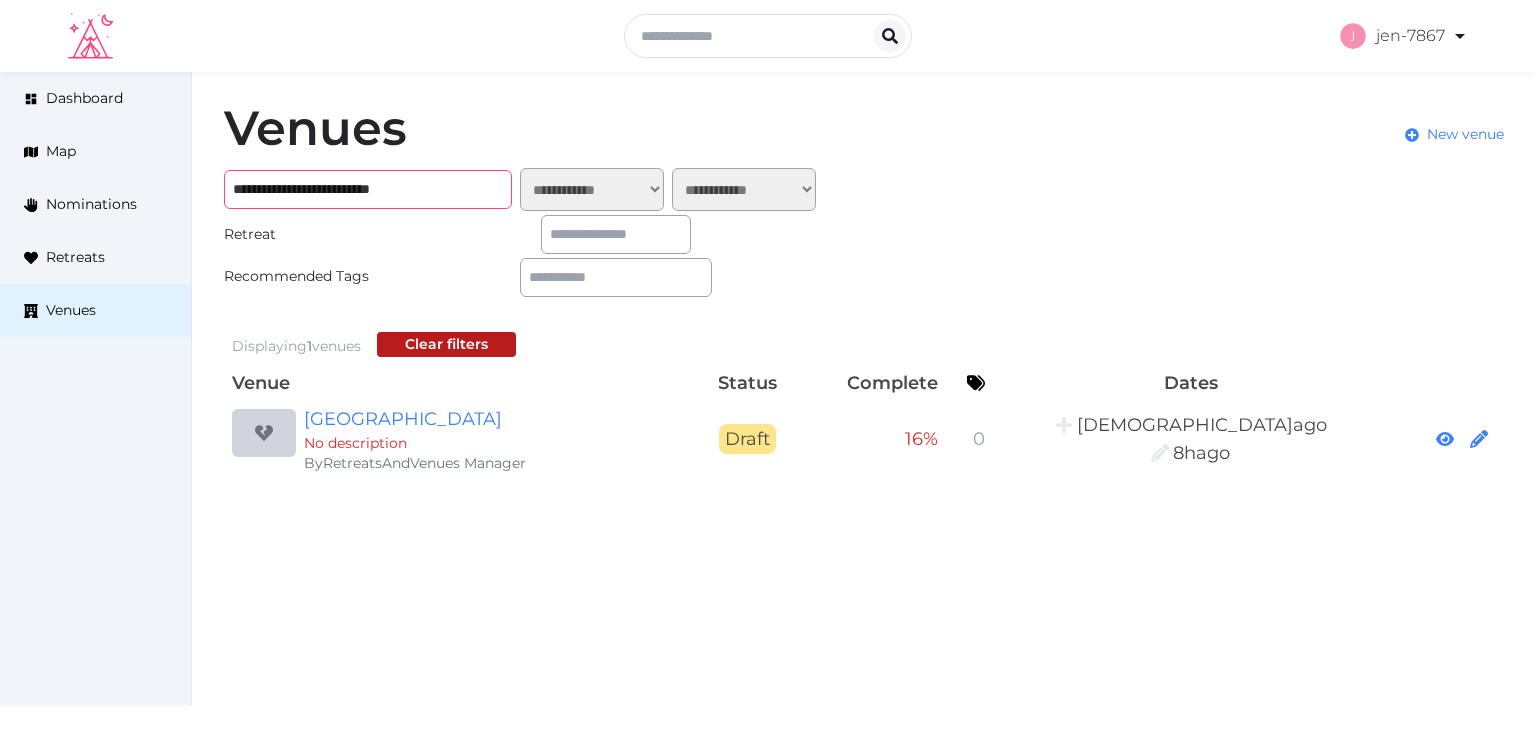 click on "**********" at bounding box center (368, 189) 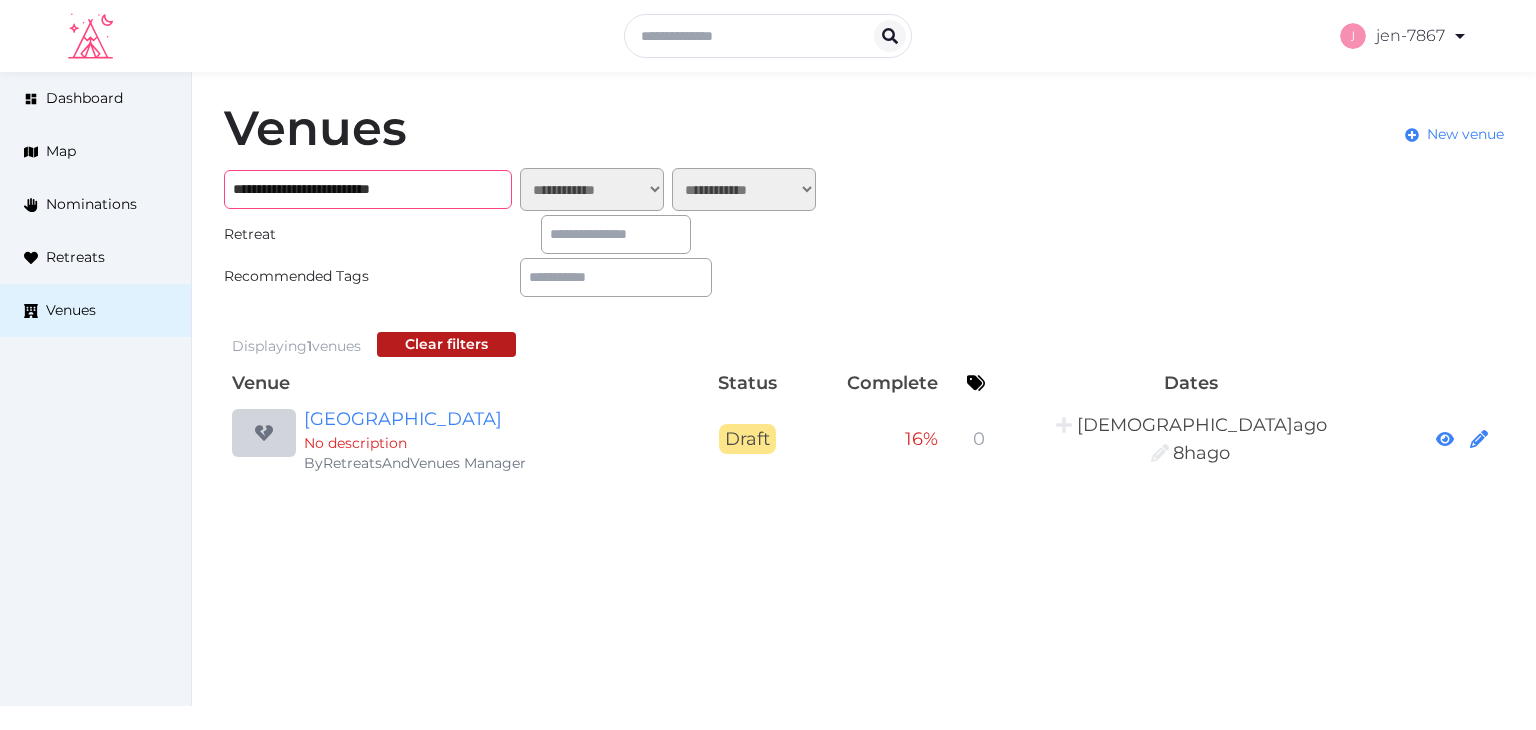 paste on "*" 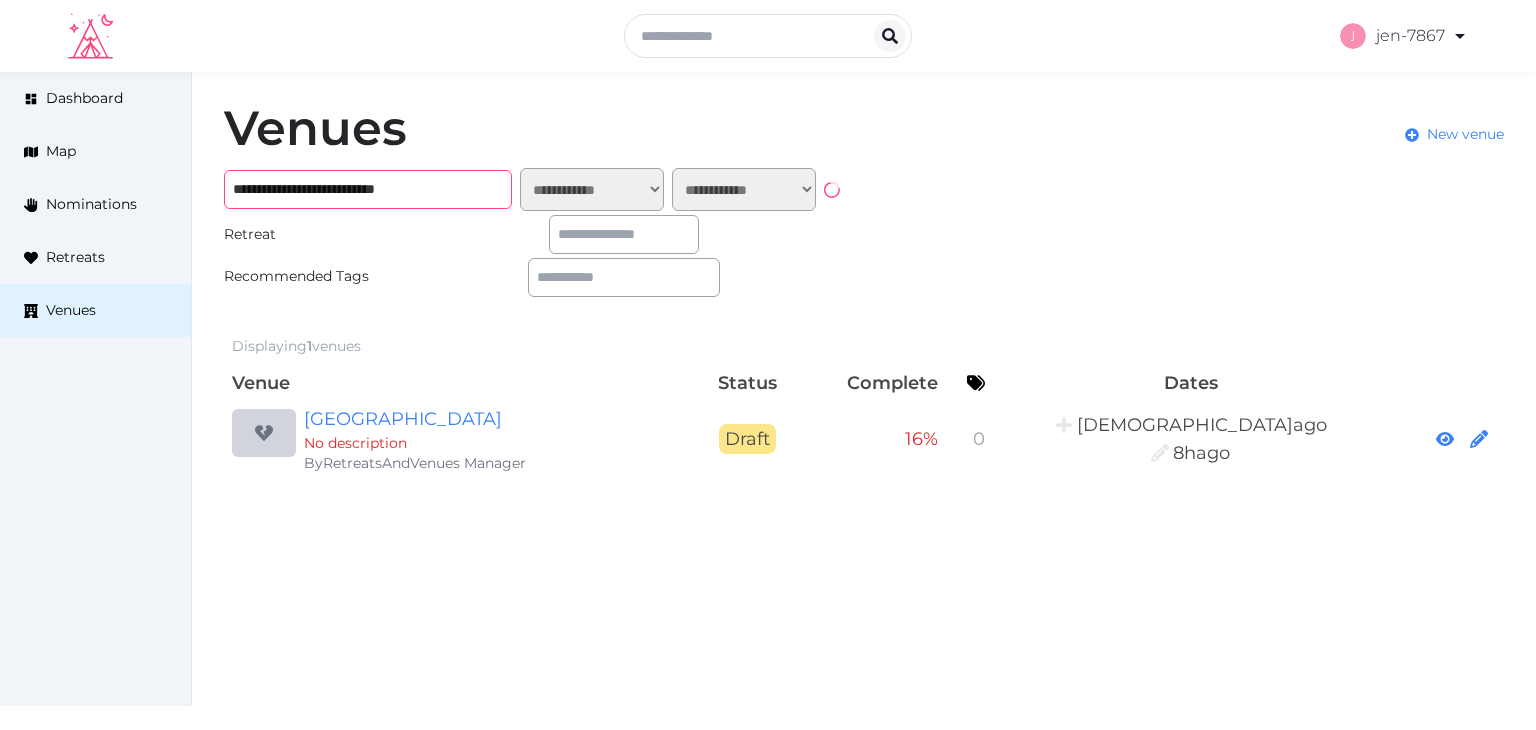 type on "**********" 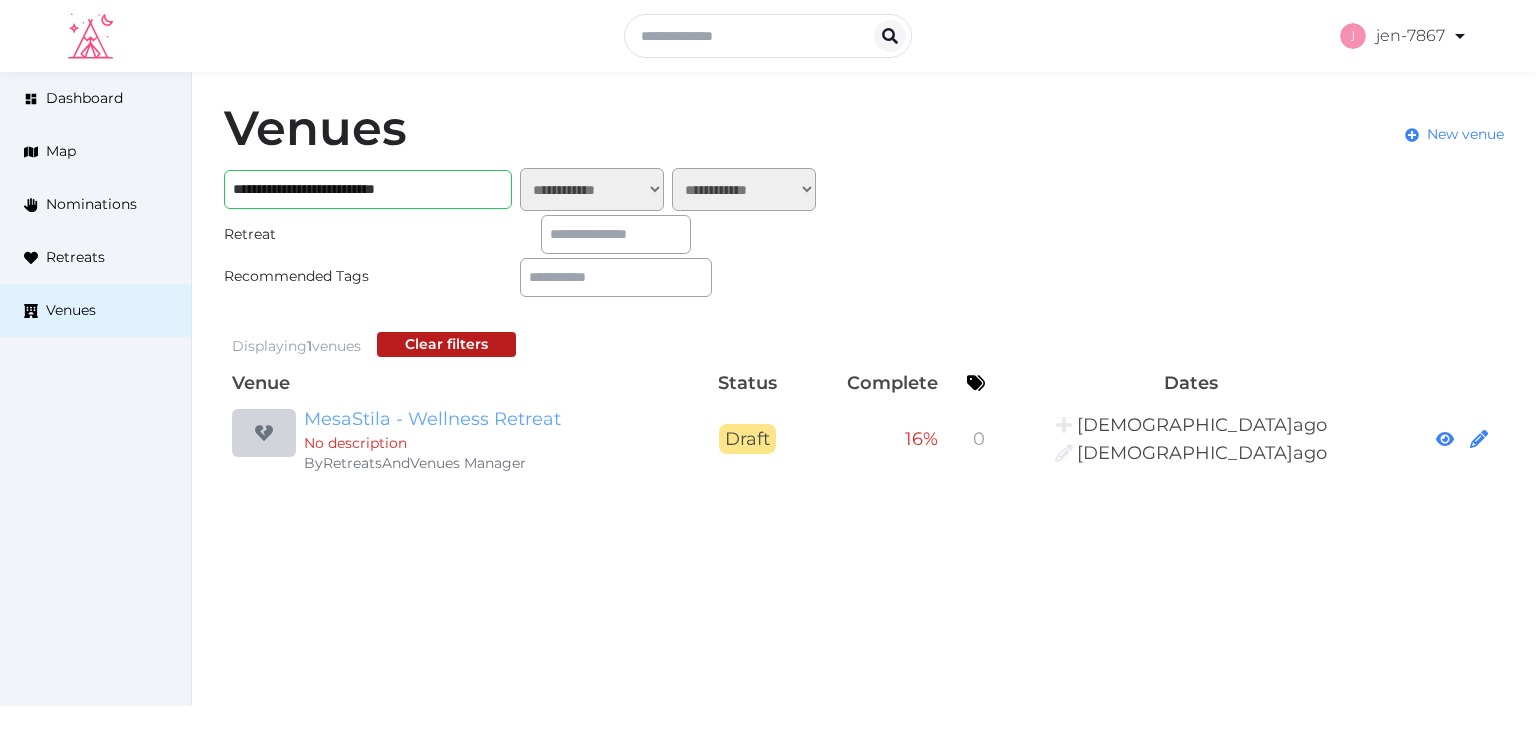 click on "MesaStila - Wellness Retreat" at bounding box center (496, 419) 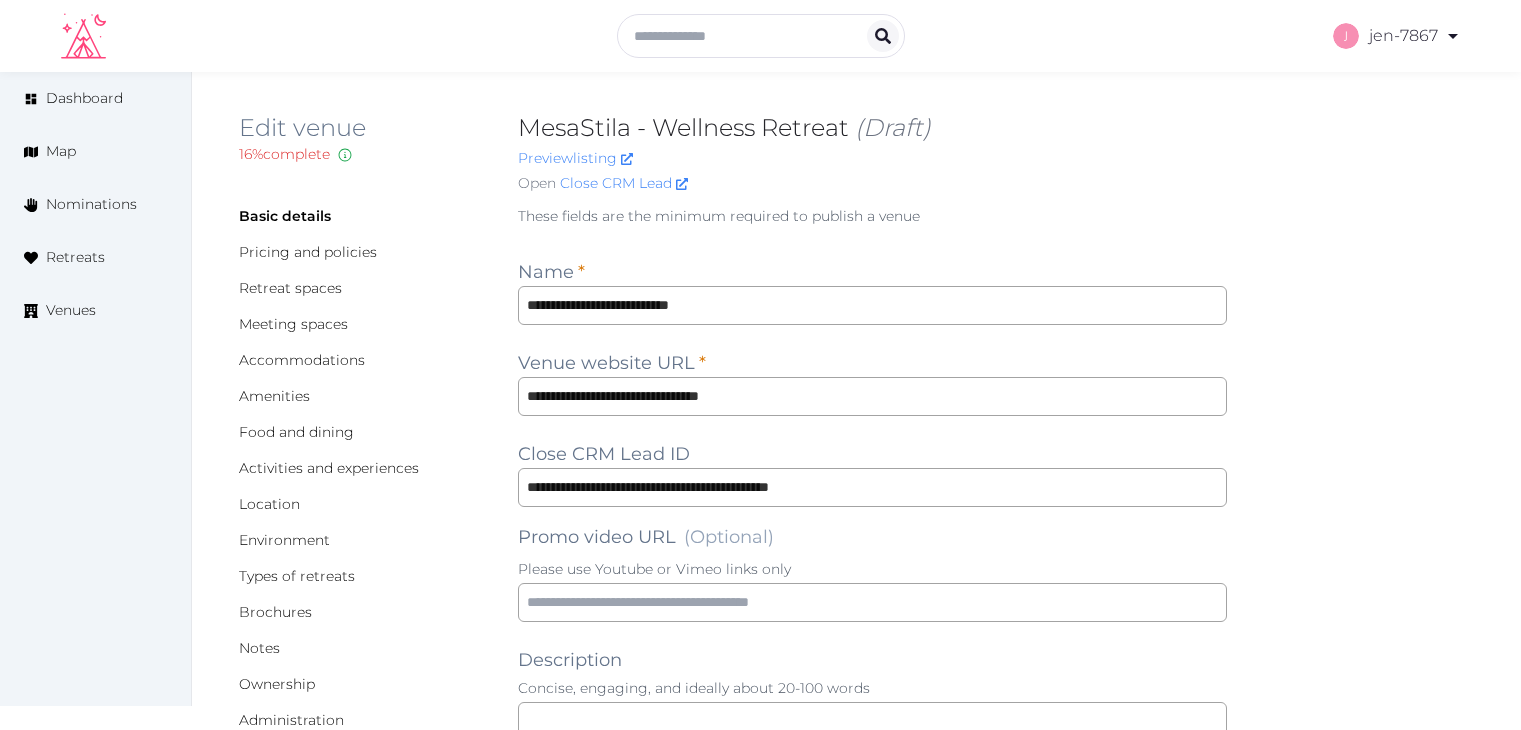 scroll, scrollTop: 0, scrollLeft: 0, axis: both 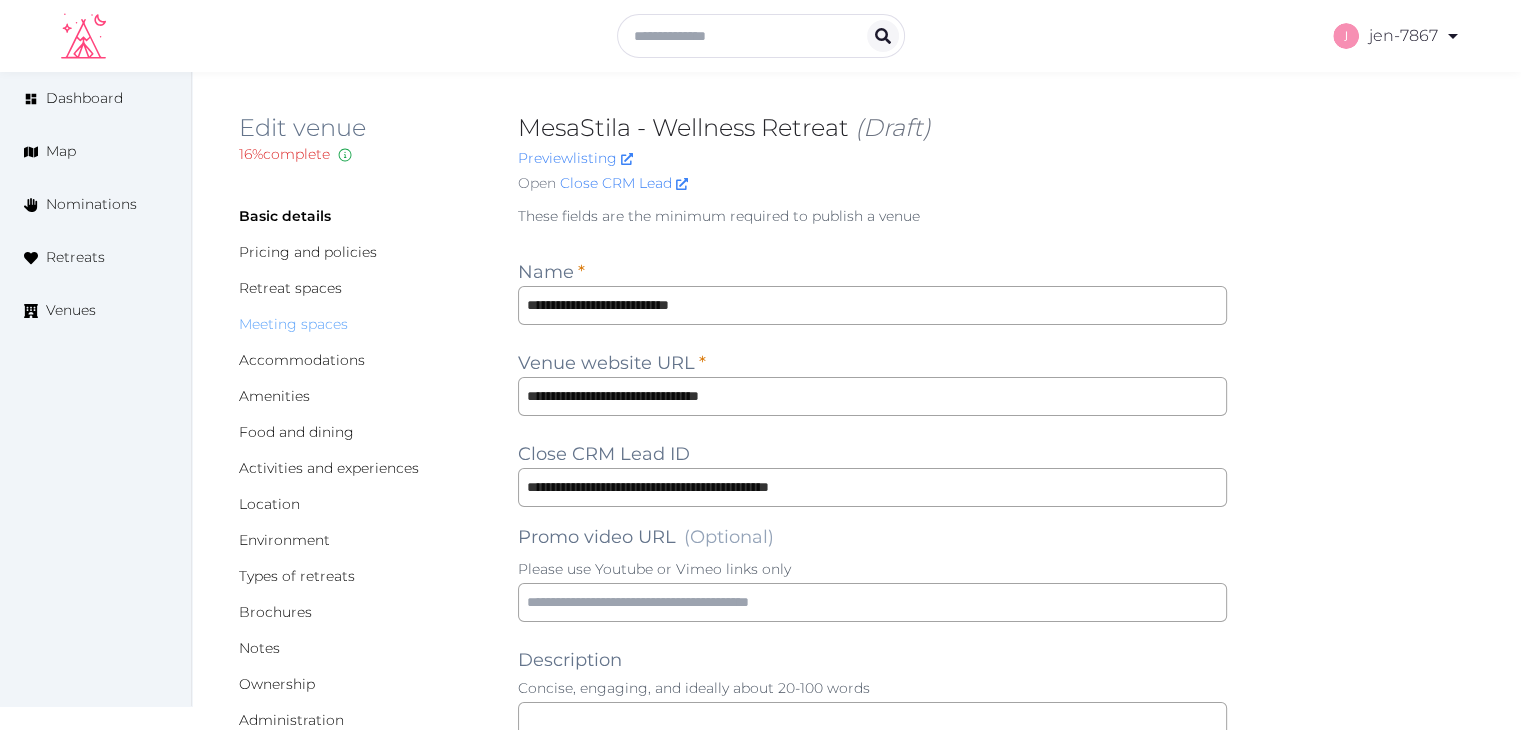 click on "Meeting spaces" at bounding box center (293, 324) 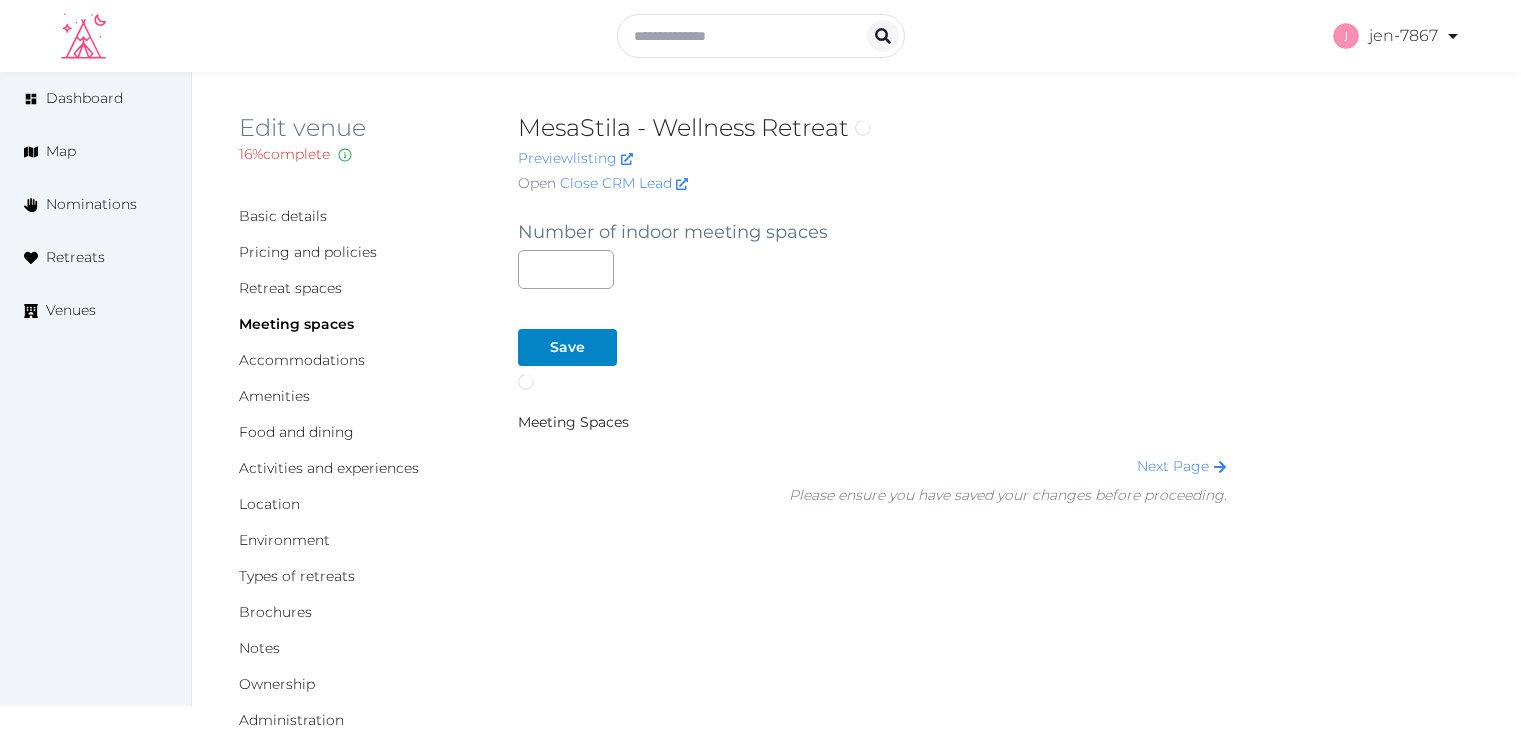 scroll, scrollTop: 0, scrollLeft: 0, axis: both 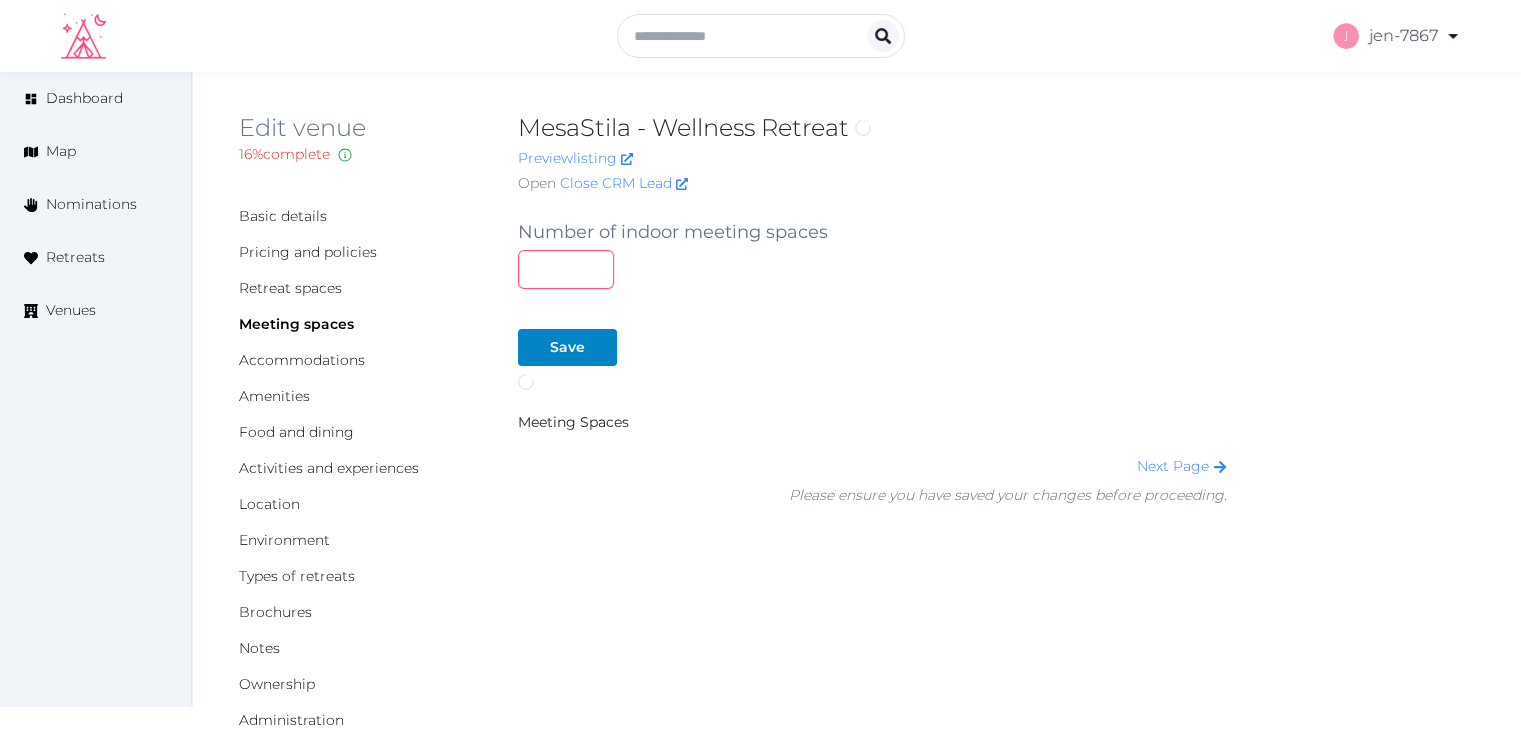 drag, startPoint x: 548, startPoint y: 271, endPoint x: 508, endPoint y: 271, distance: 40 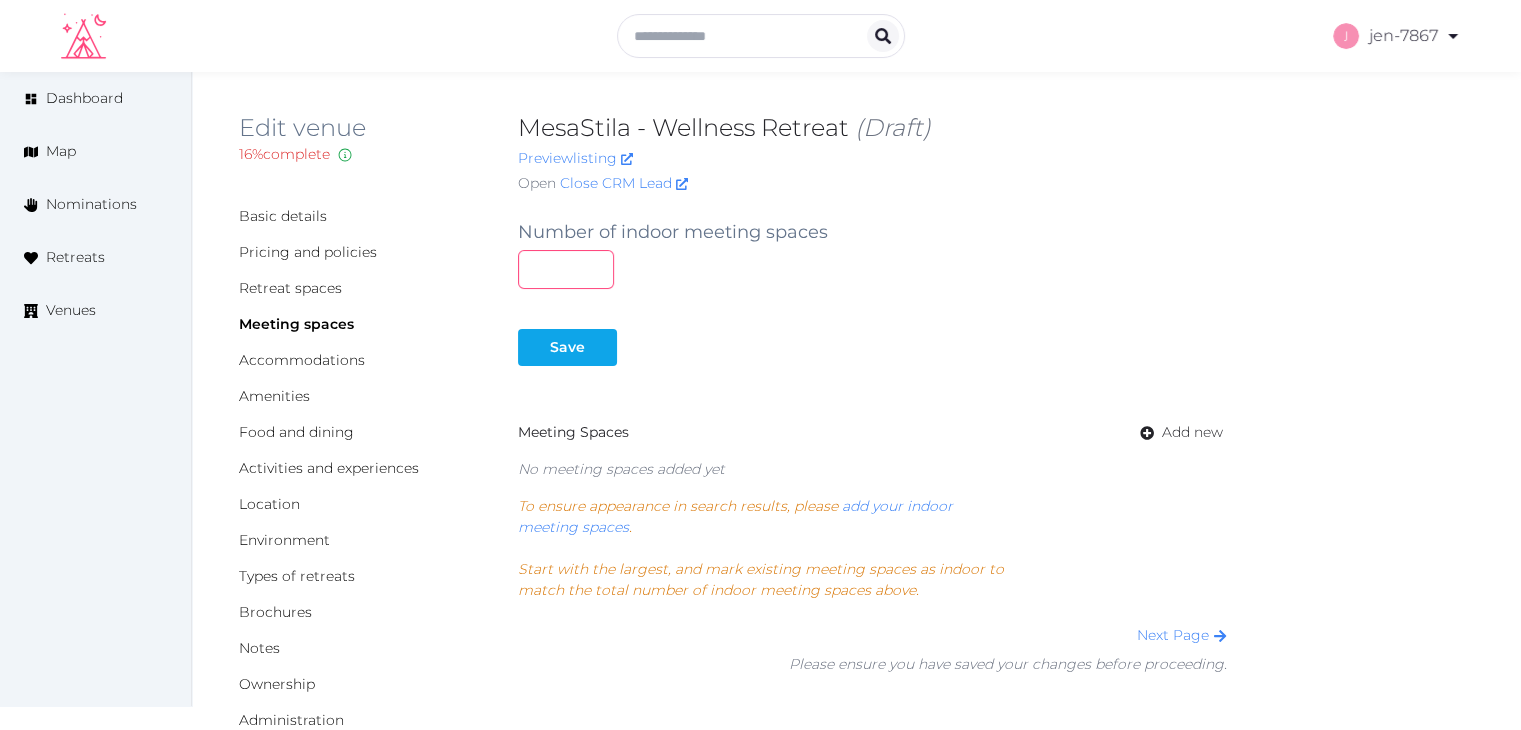 type on "*" 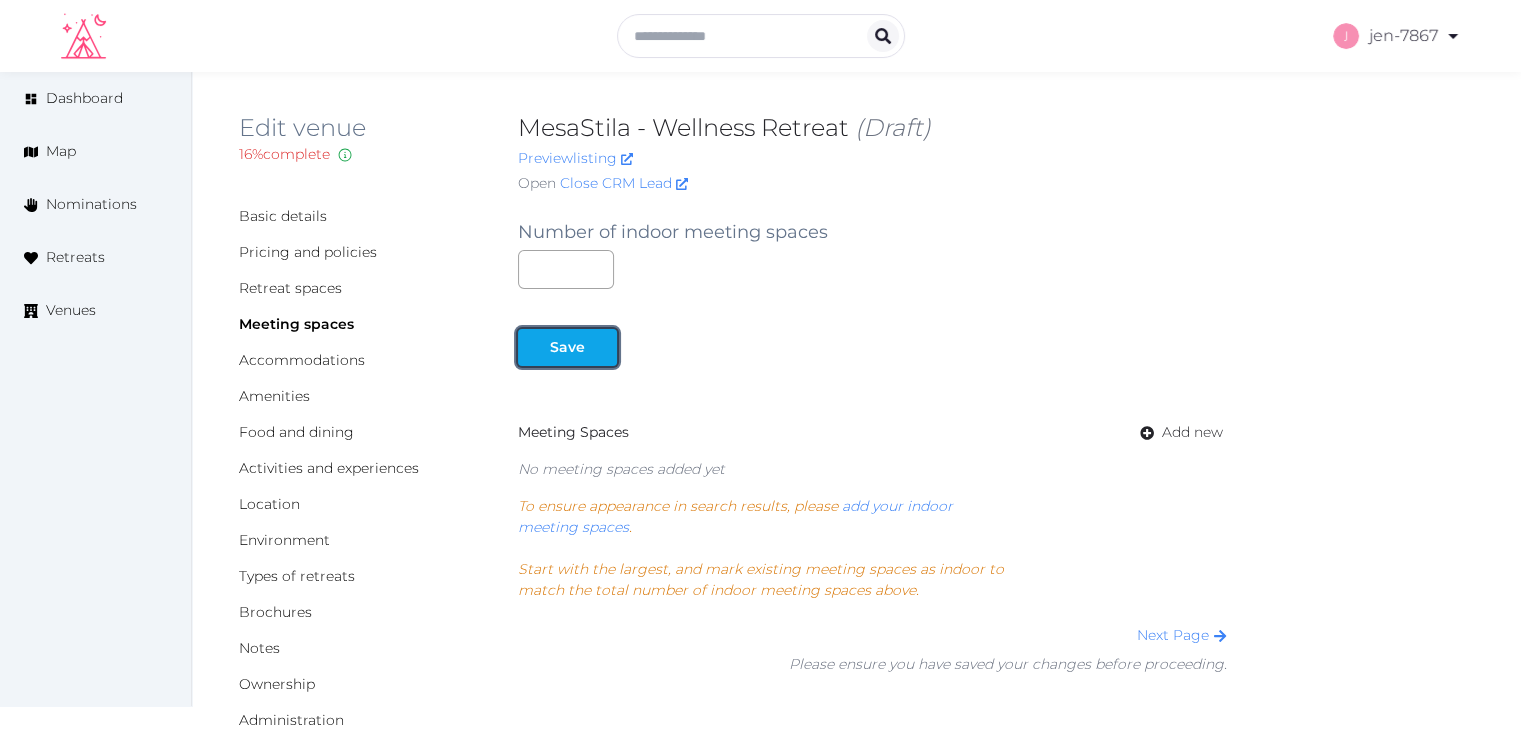 click on "Save" at bounding box center [567, 347] 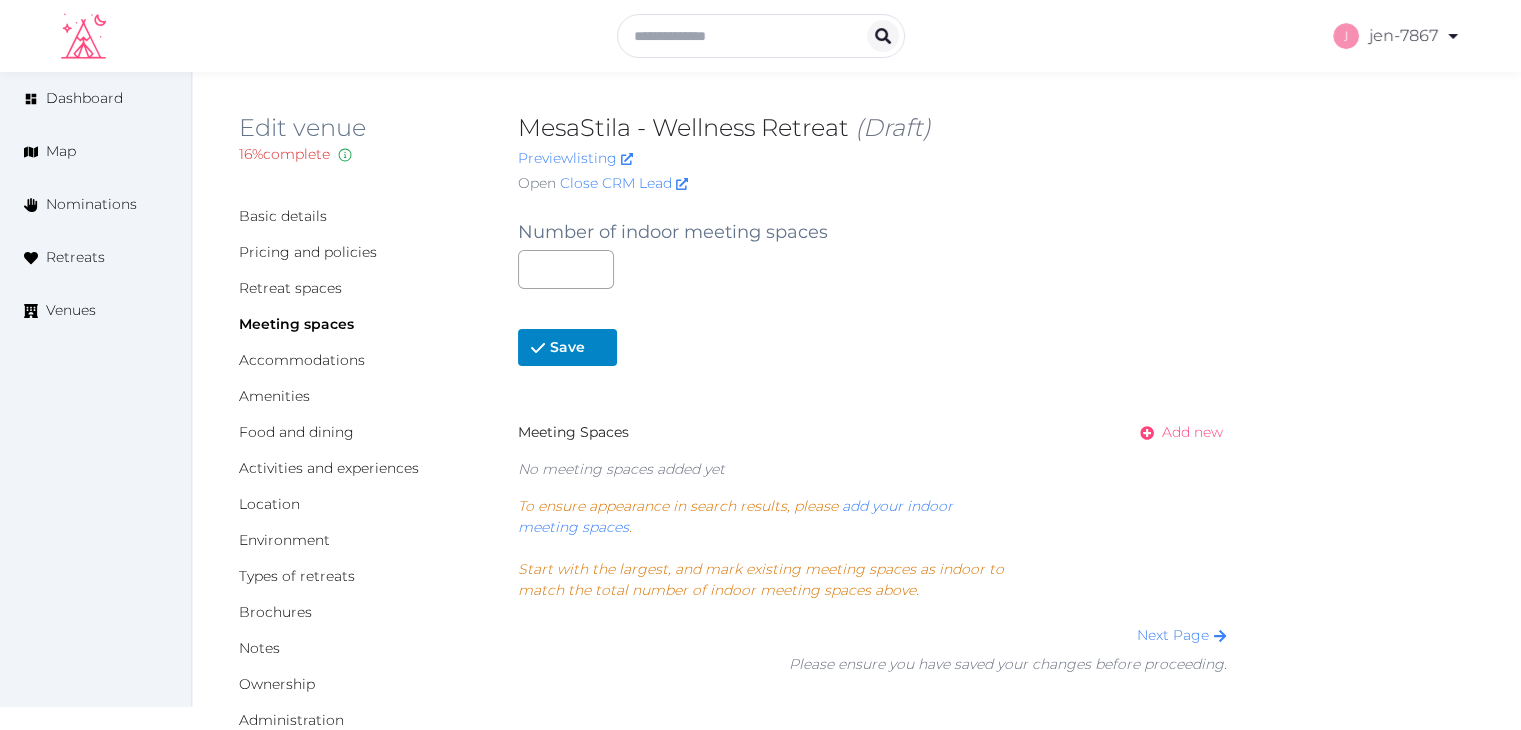 click on "Add new" at bounding box center (1192, 432) 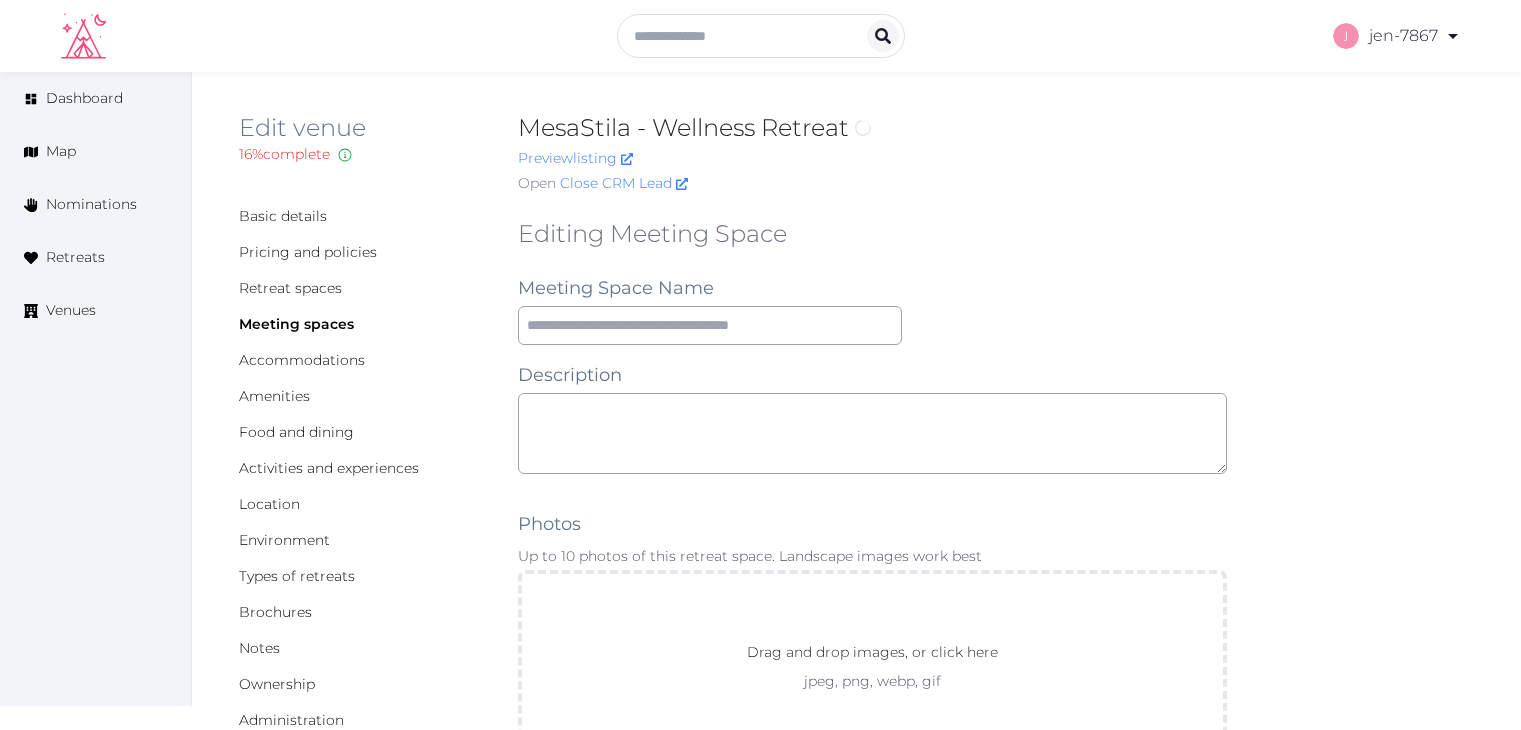 scroll, scrollTop: 0, scrollLeft: 0, axis: both 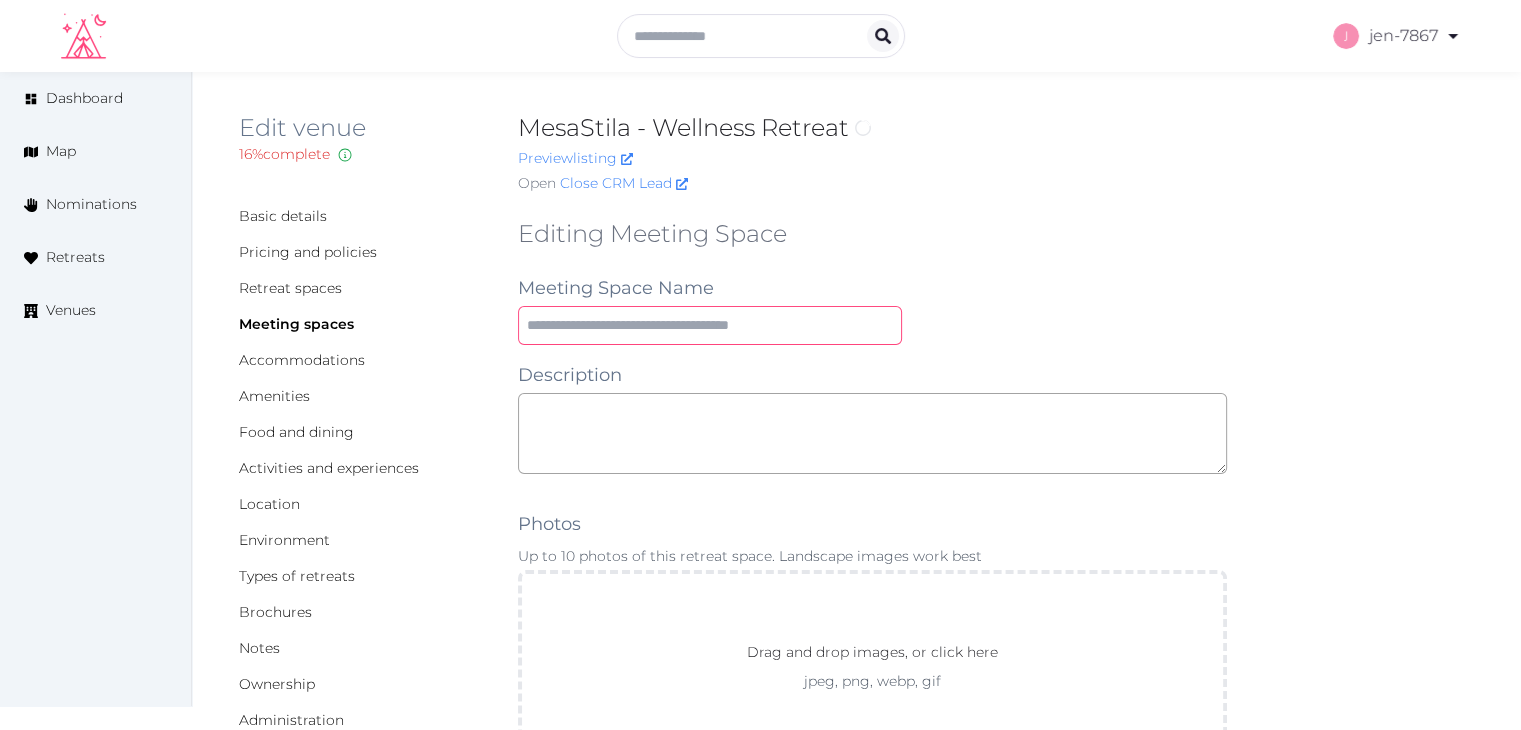 click at bounding box center [710, 325] 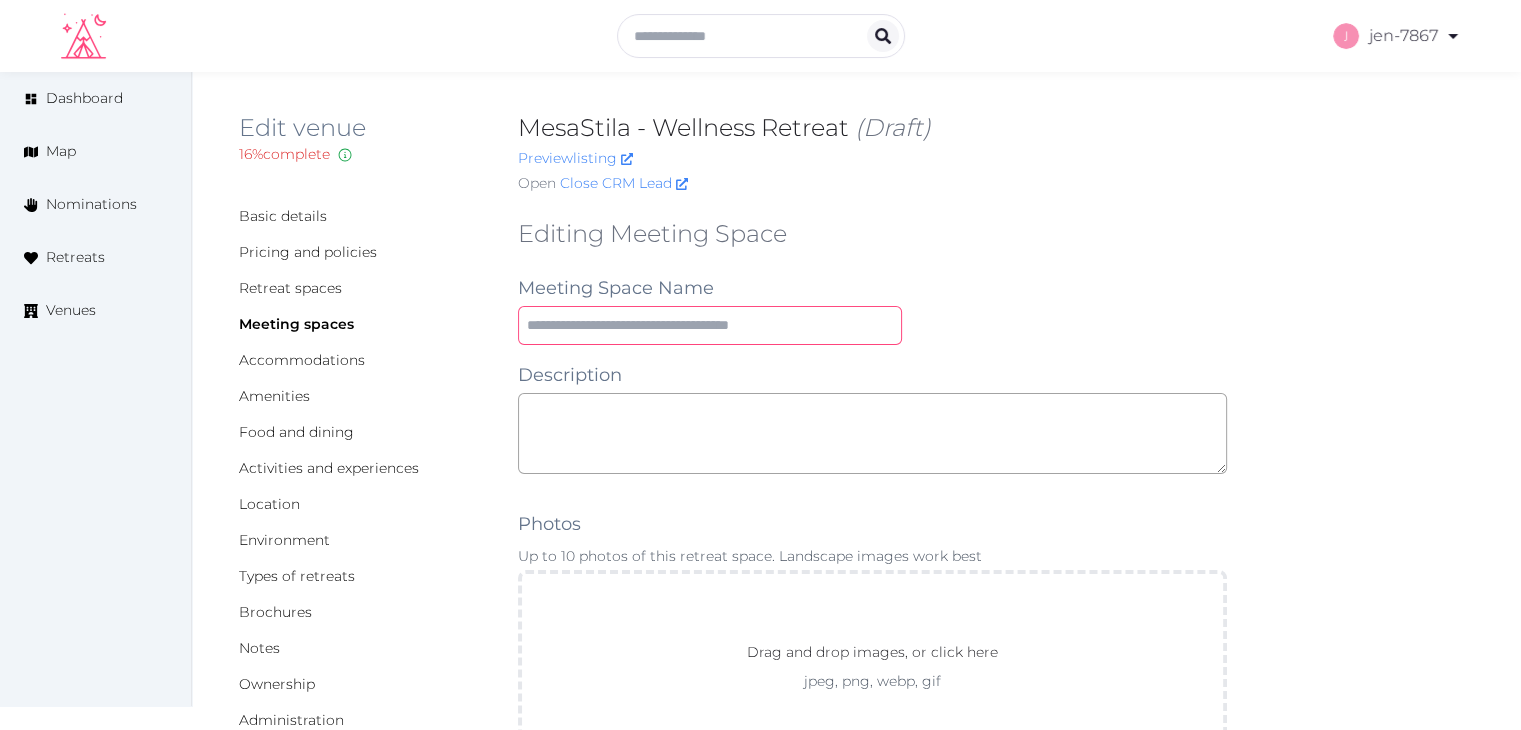 paste on "**********" 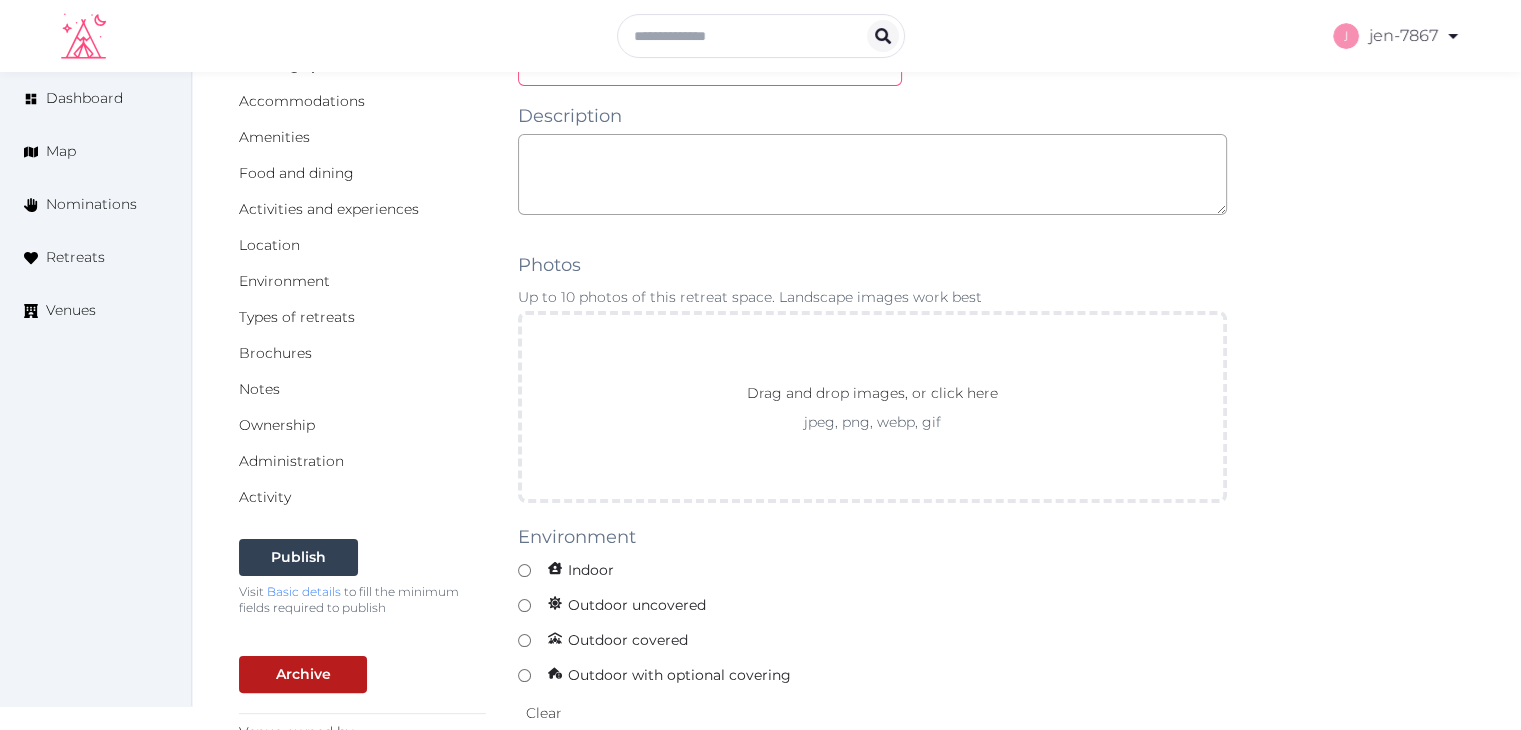 scroll, scrollTop: 400, scrollLeft: 0, axis: vertical 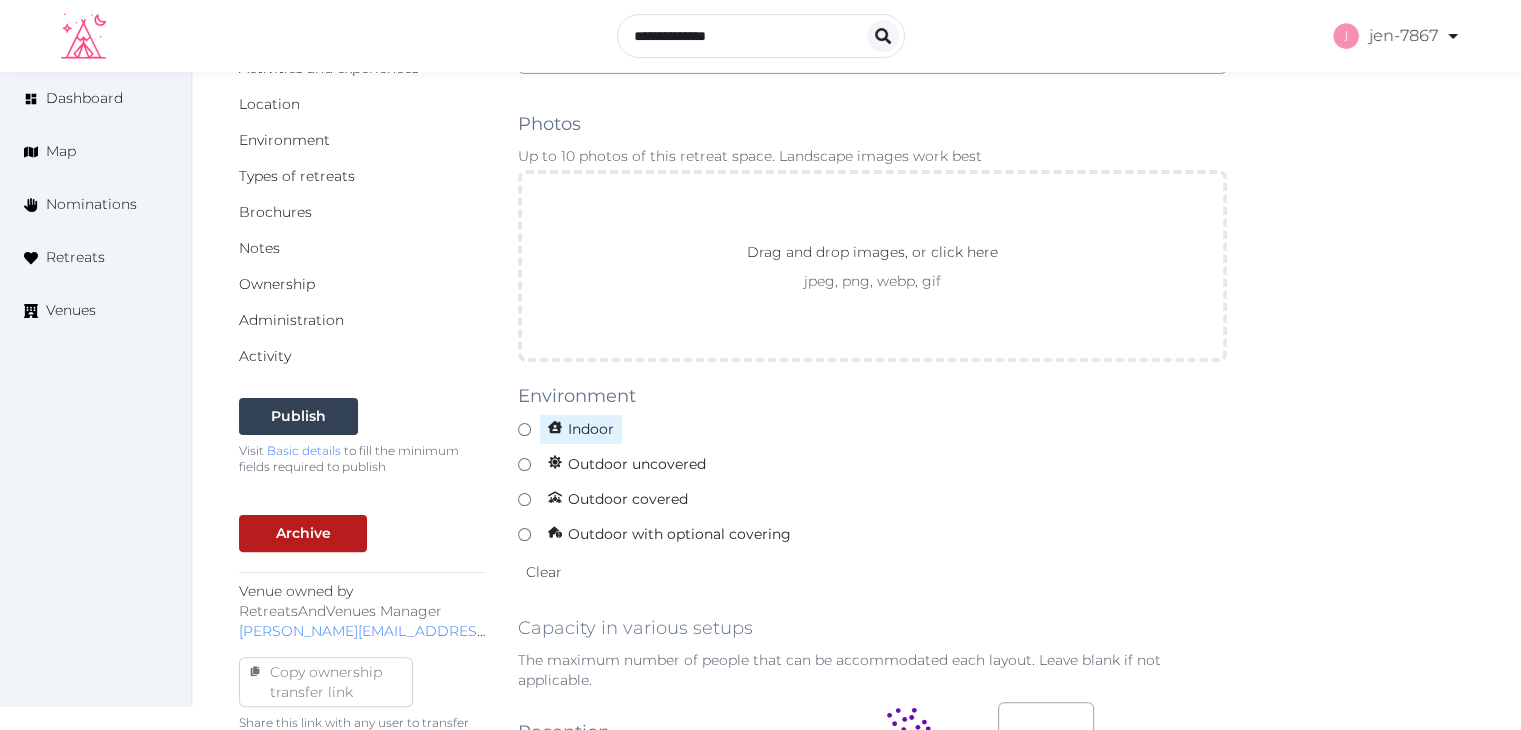 type on "**********" 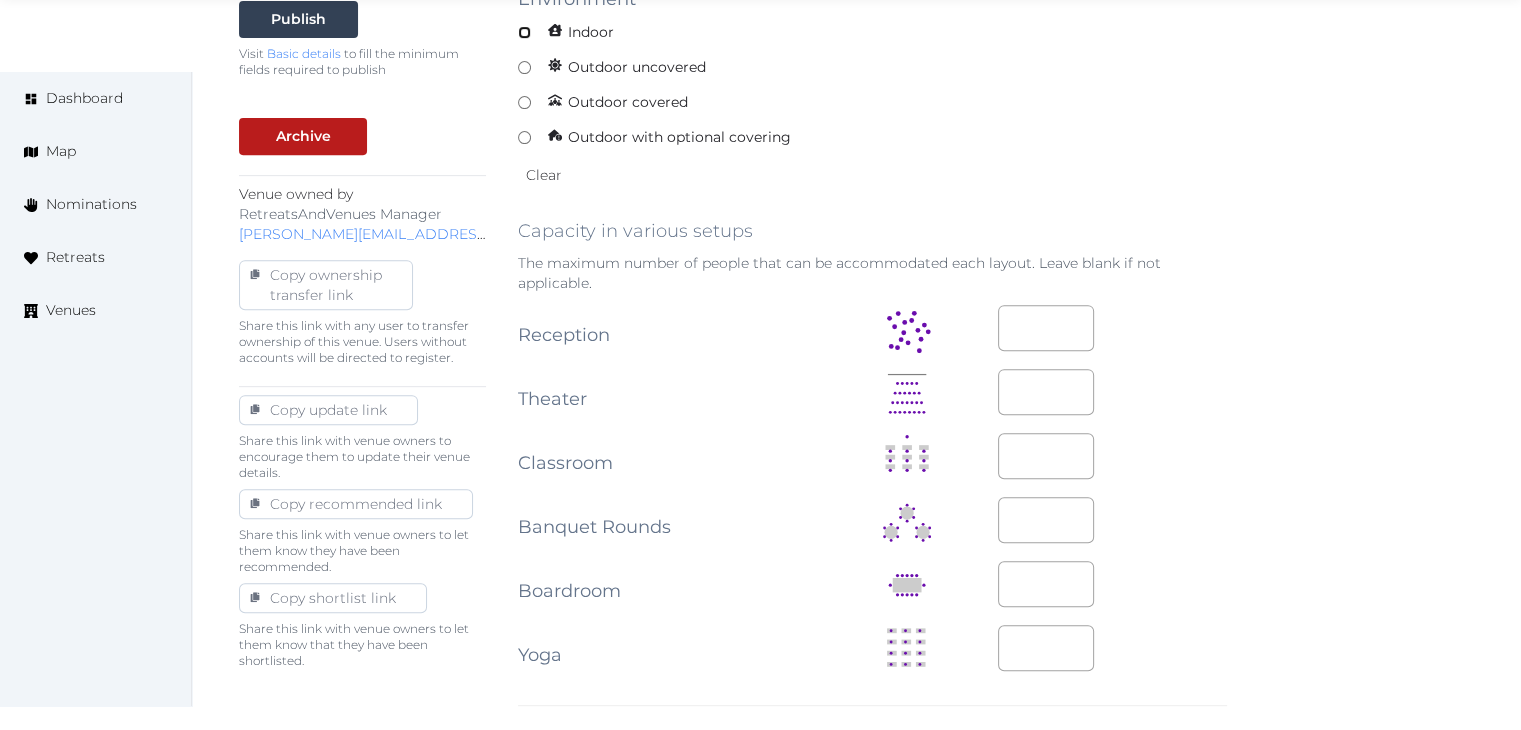 scroll, scrollTop: 800, scrollLeft: 0, axis: vertical 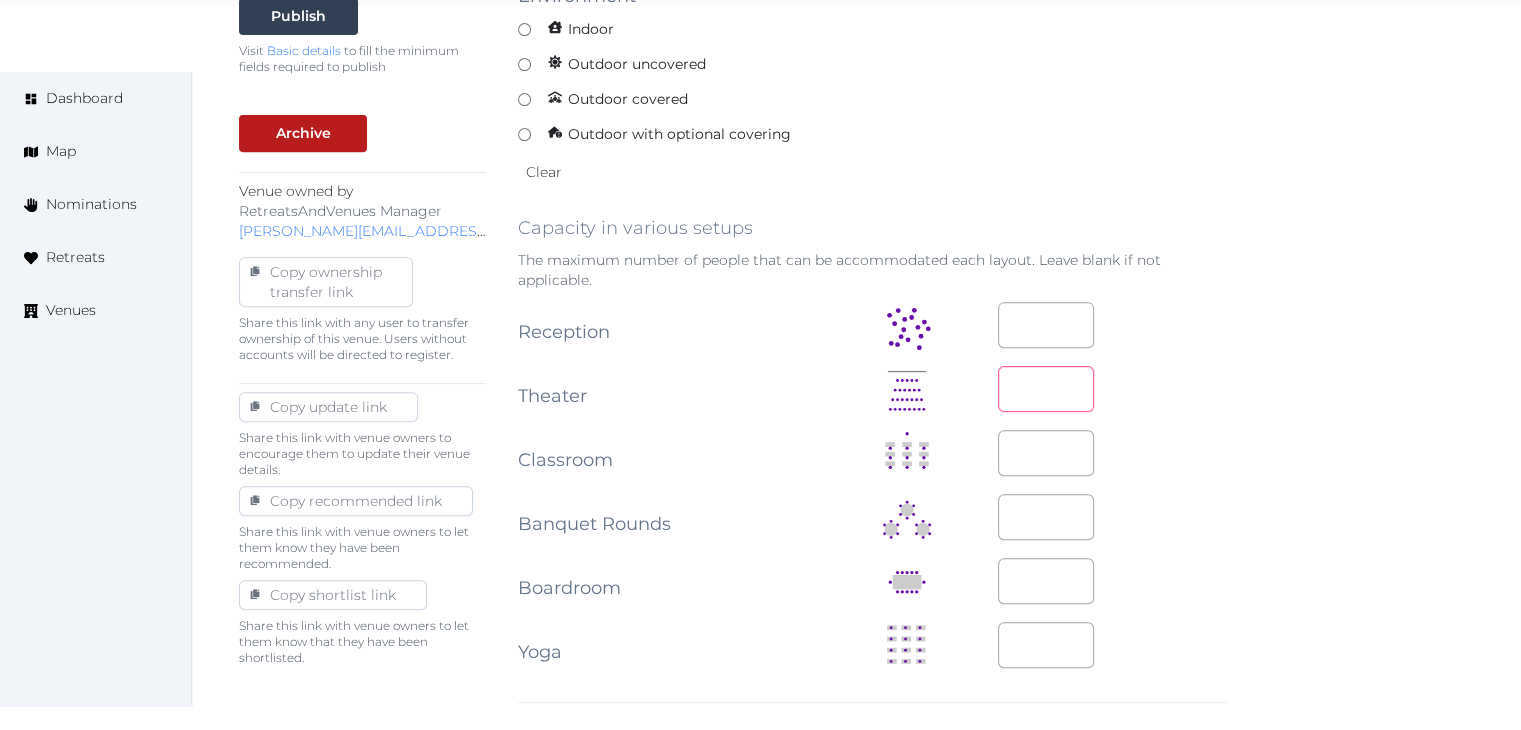 click at bounding box center (1046, 389) 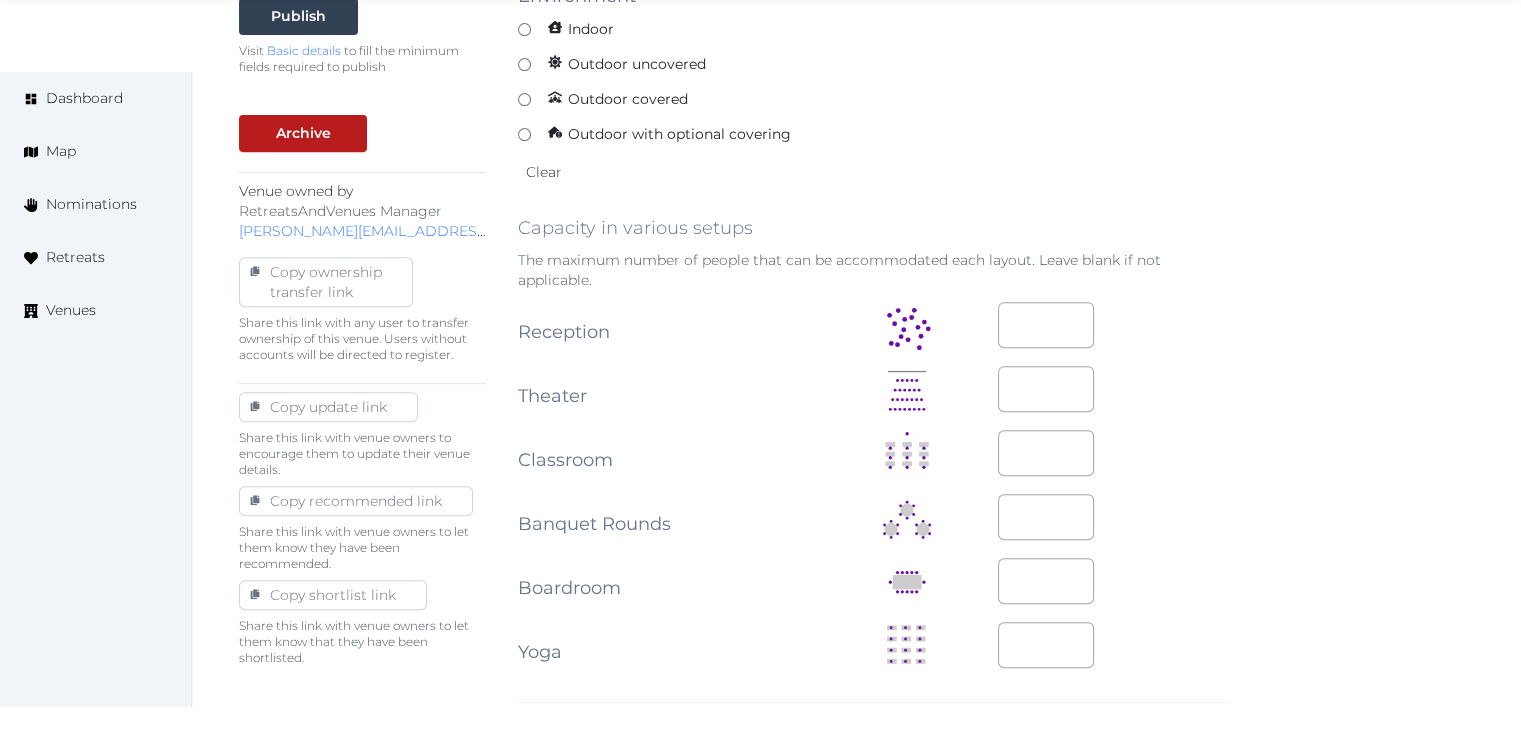 click on "***" at bounding box center [1112, 389] 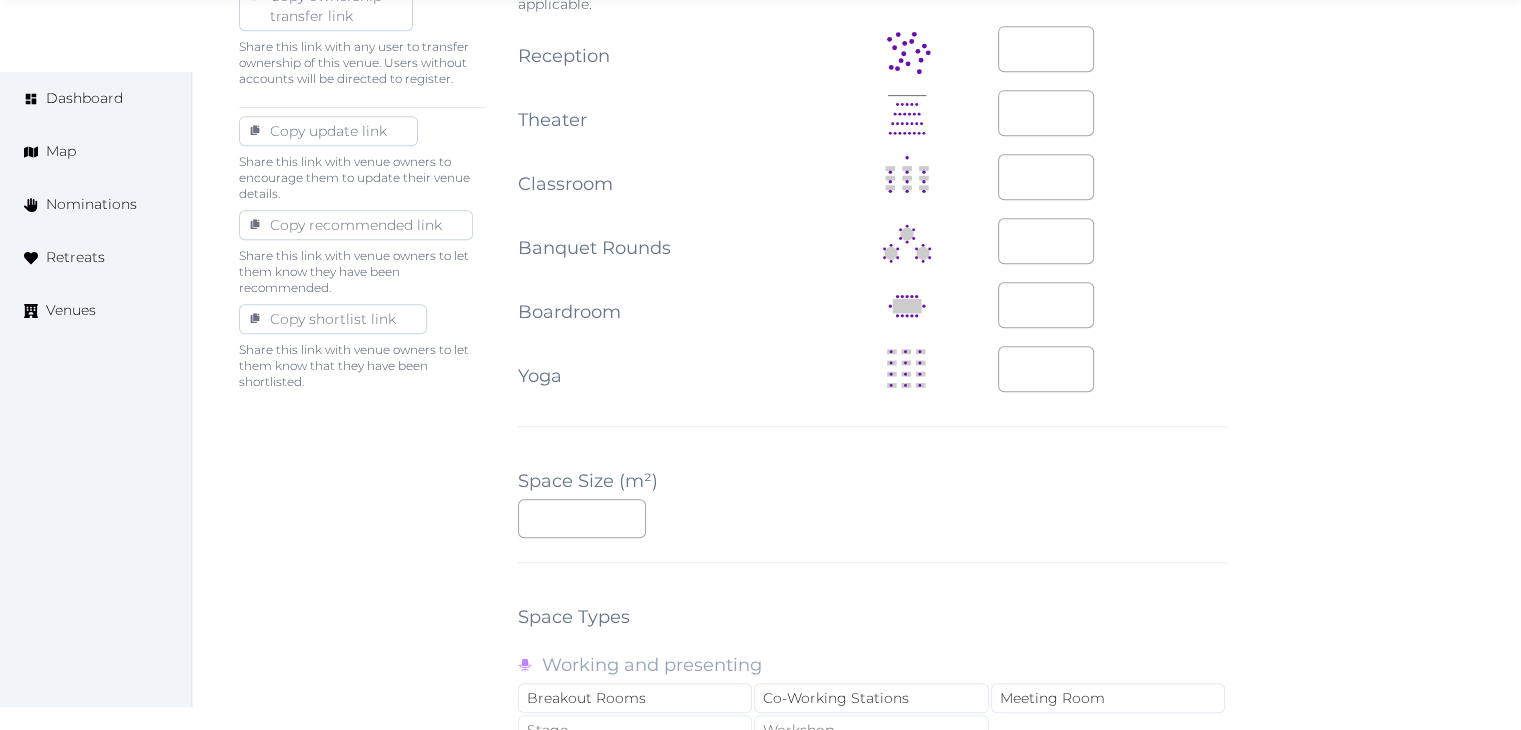 scroll, scrollTop: 1400, scrollLeft: 0, axis: vertical 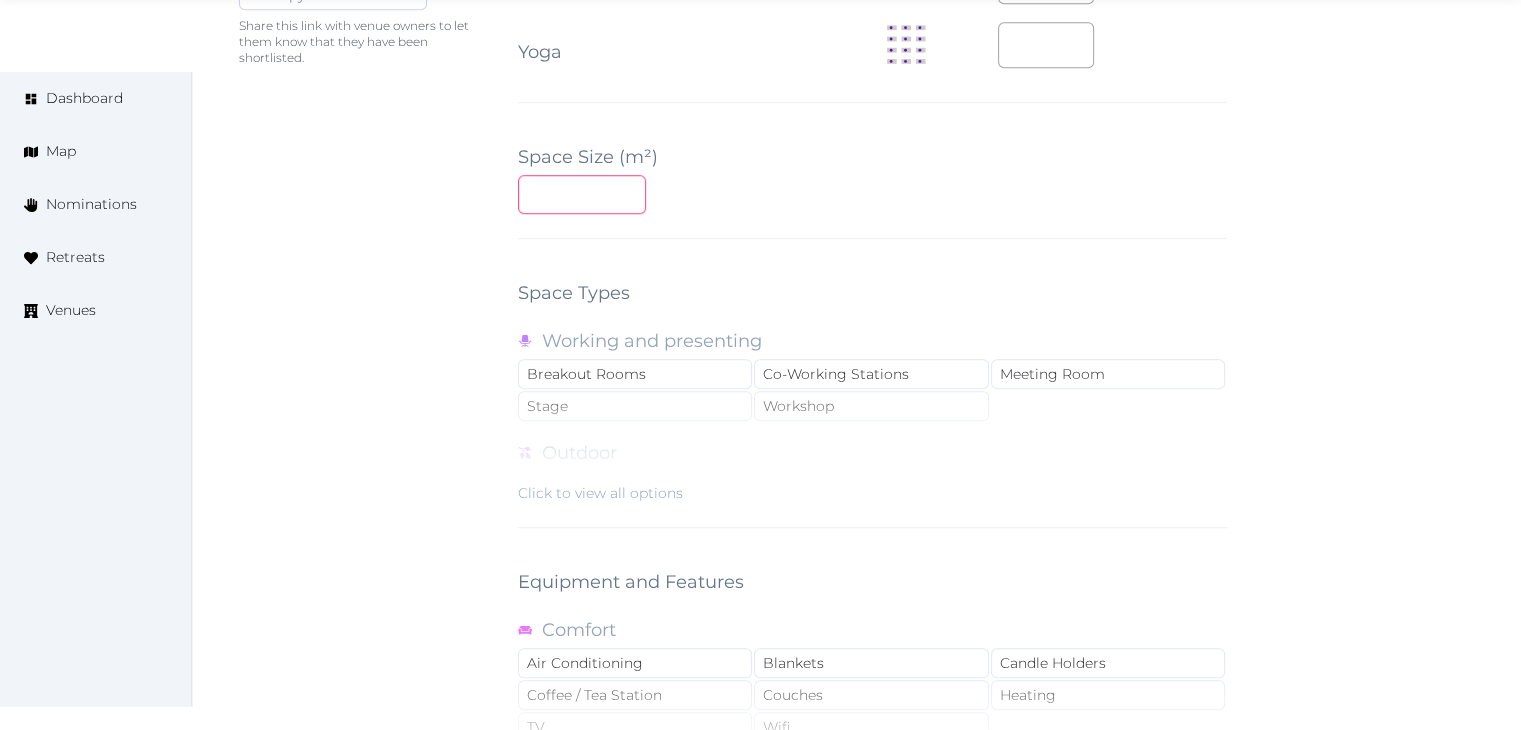 click at bounding box center [582, 194] 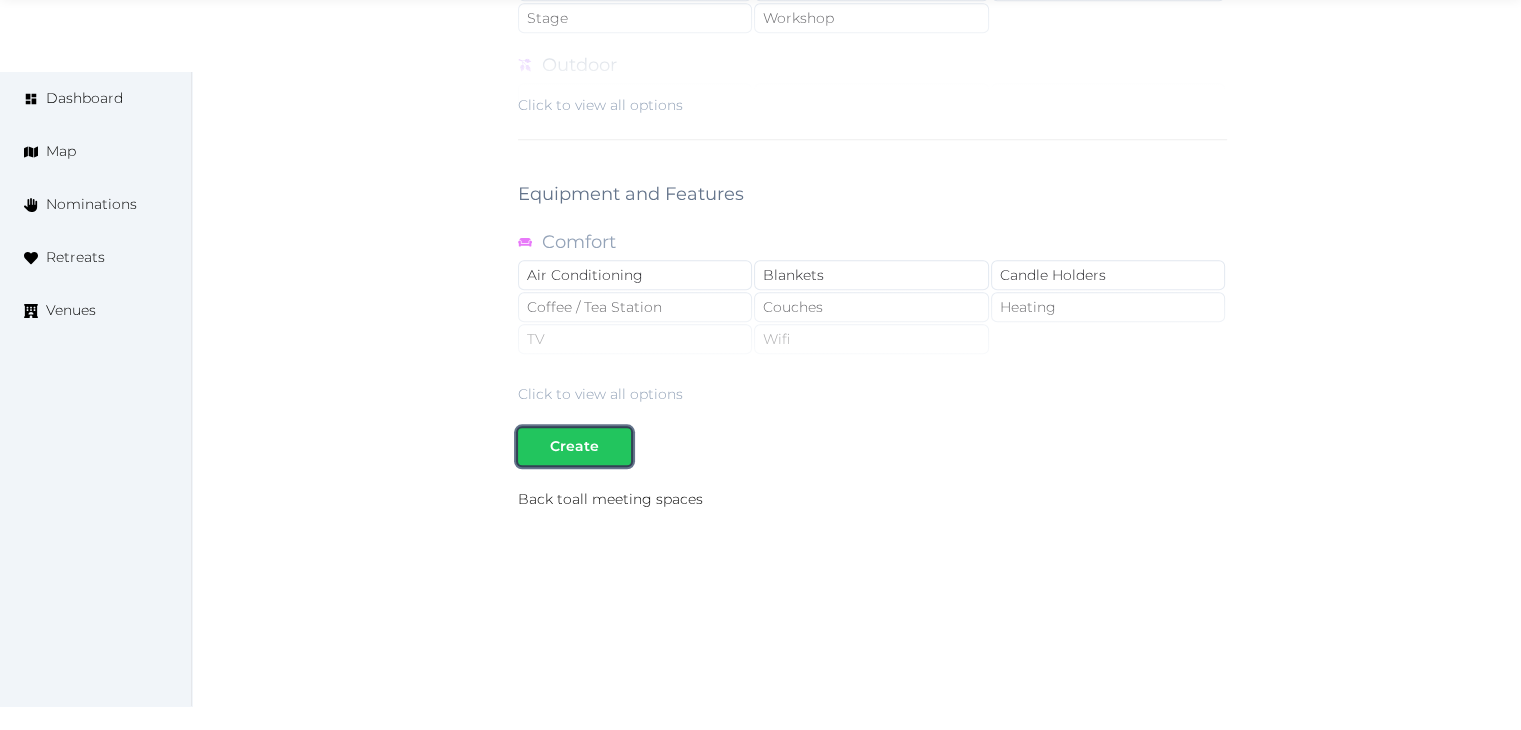 click on "Create" at bounding box center [574, 446] 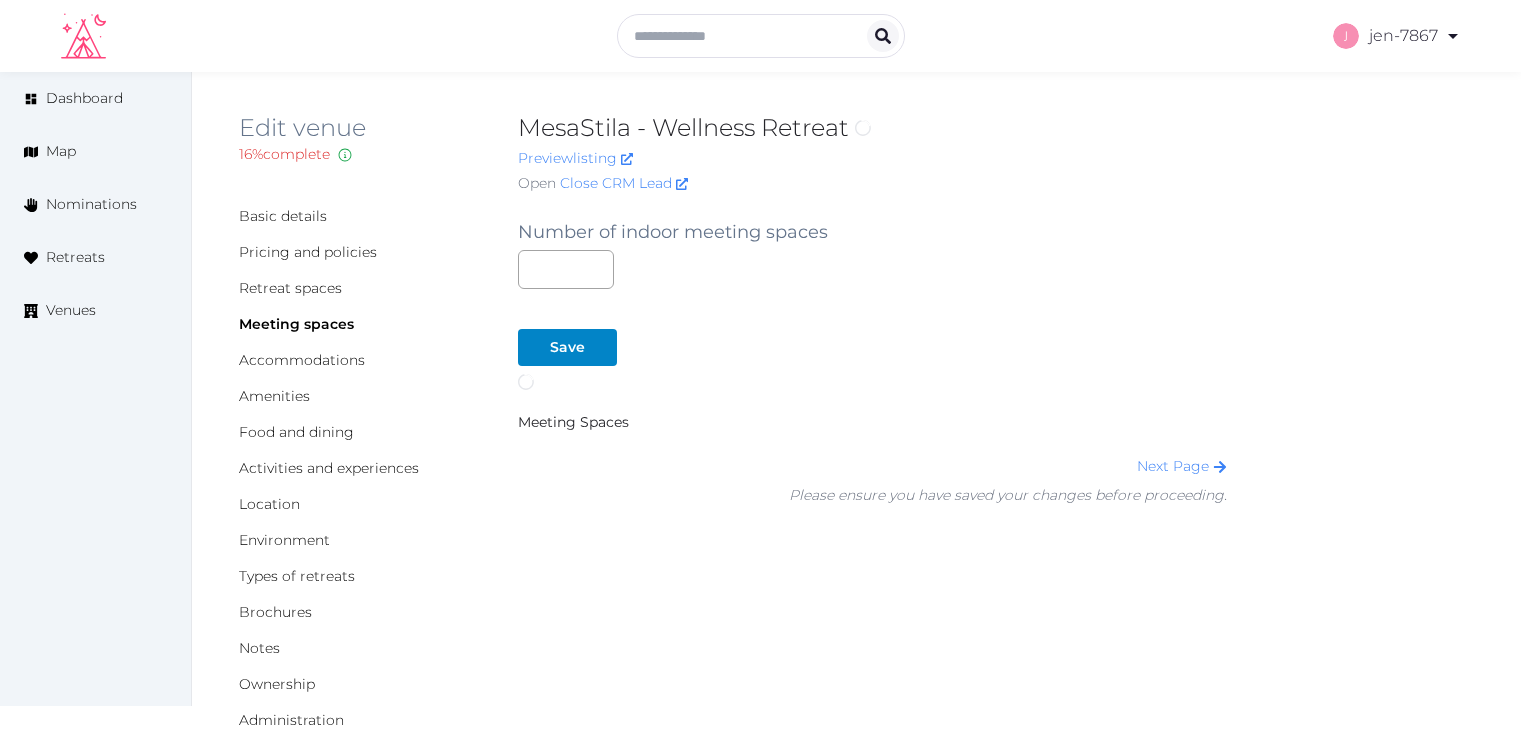 scroll, scrollTop: 0, scrollLeft: 0, axis: both 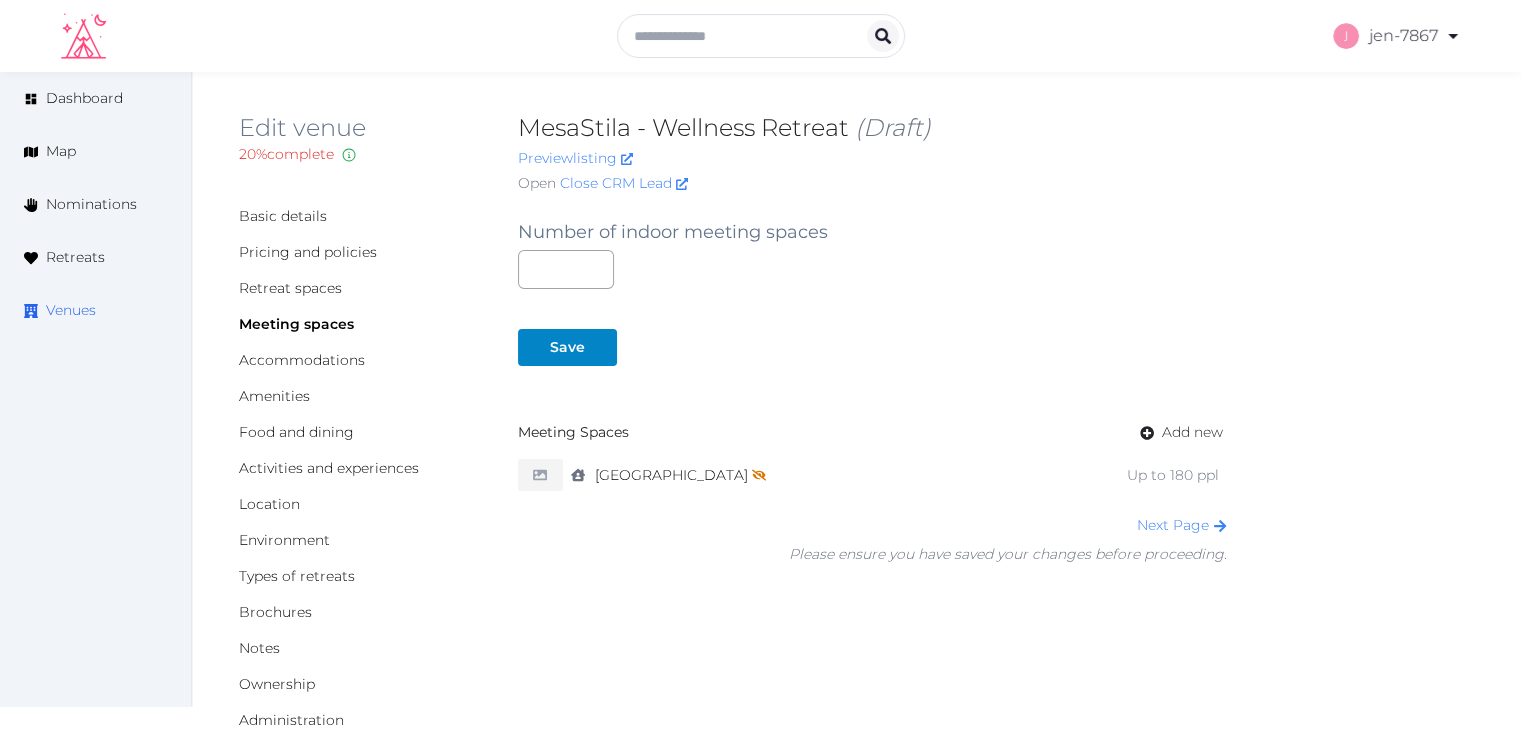 click on "Venues" at bounding box center [71, 310] 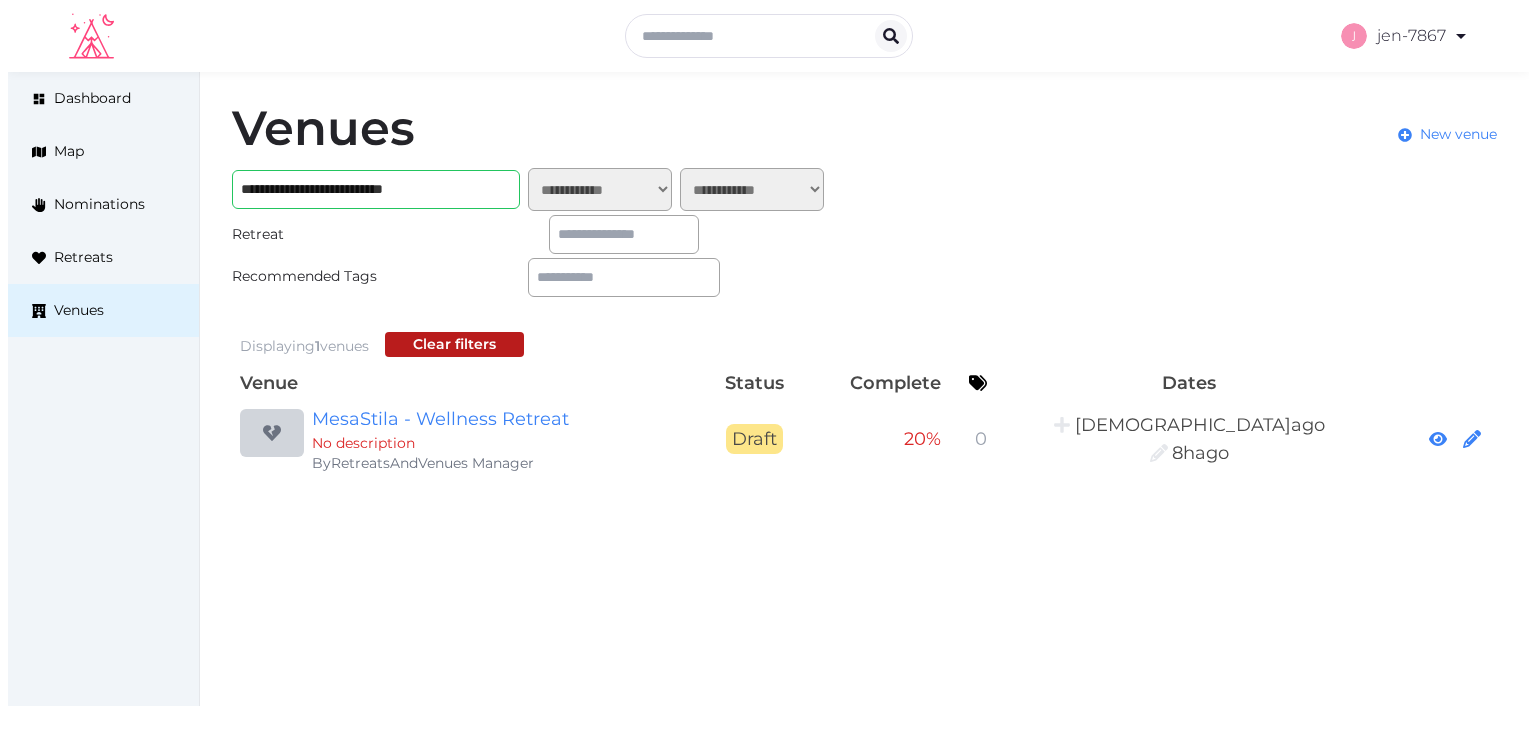 scroll, scrollTop: 0, scrollLeft: 0, axis: both 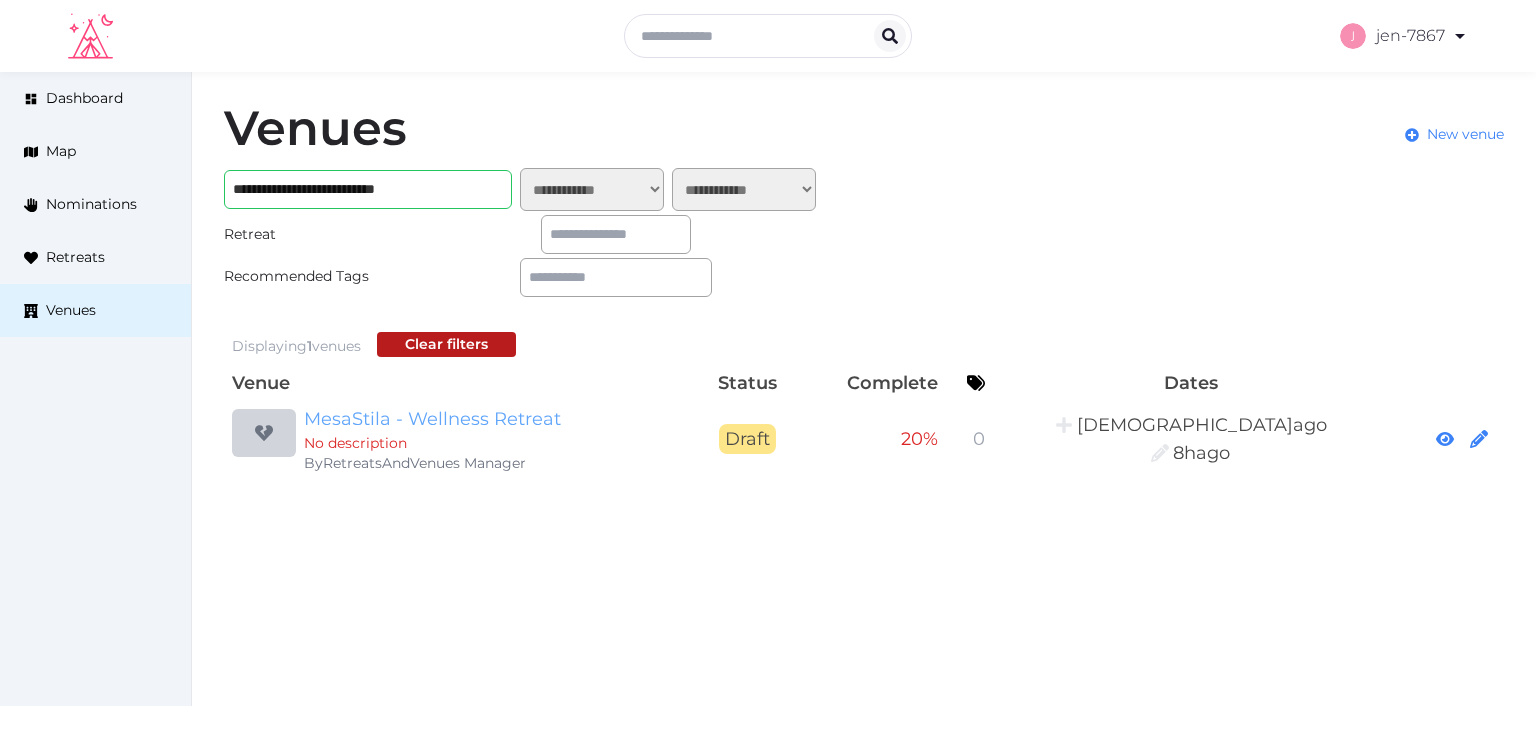 click on "MesaStila - Wellness Retreat" at bounding box center (496, 419) 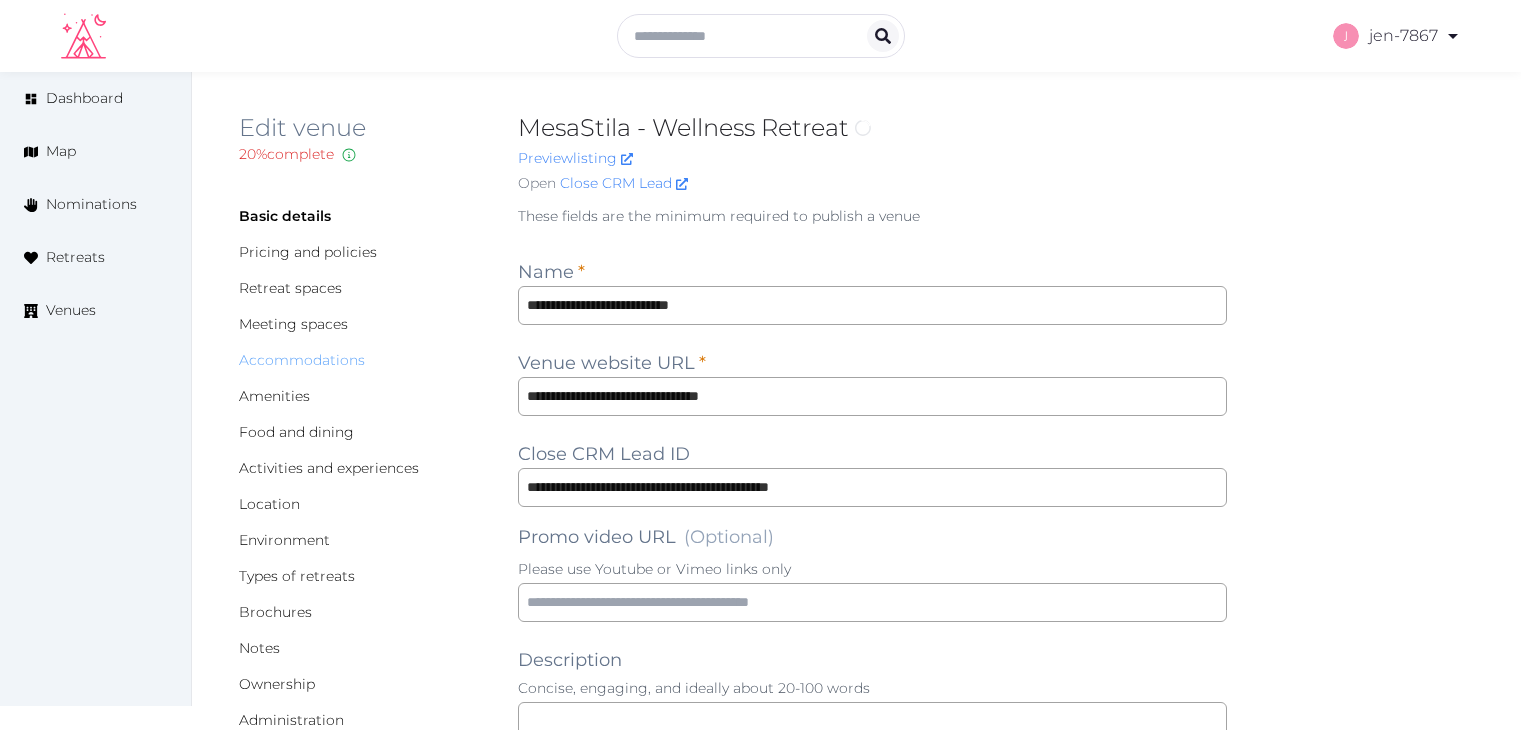 scroll, scrollTop: 0, scrollLeft: 0, axis: both 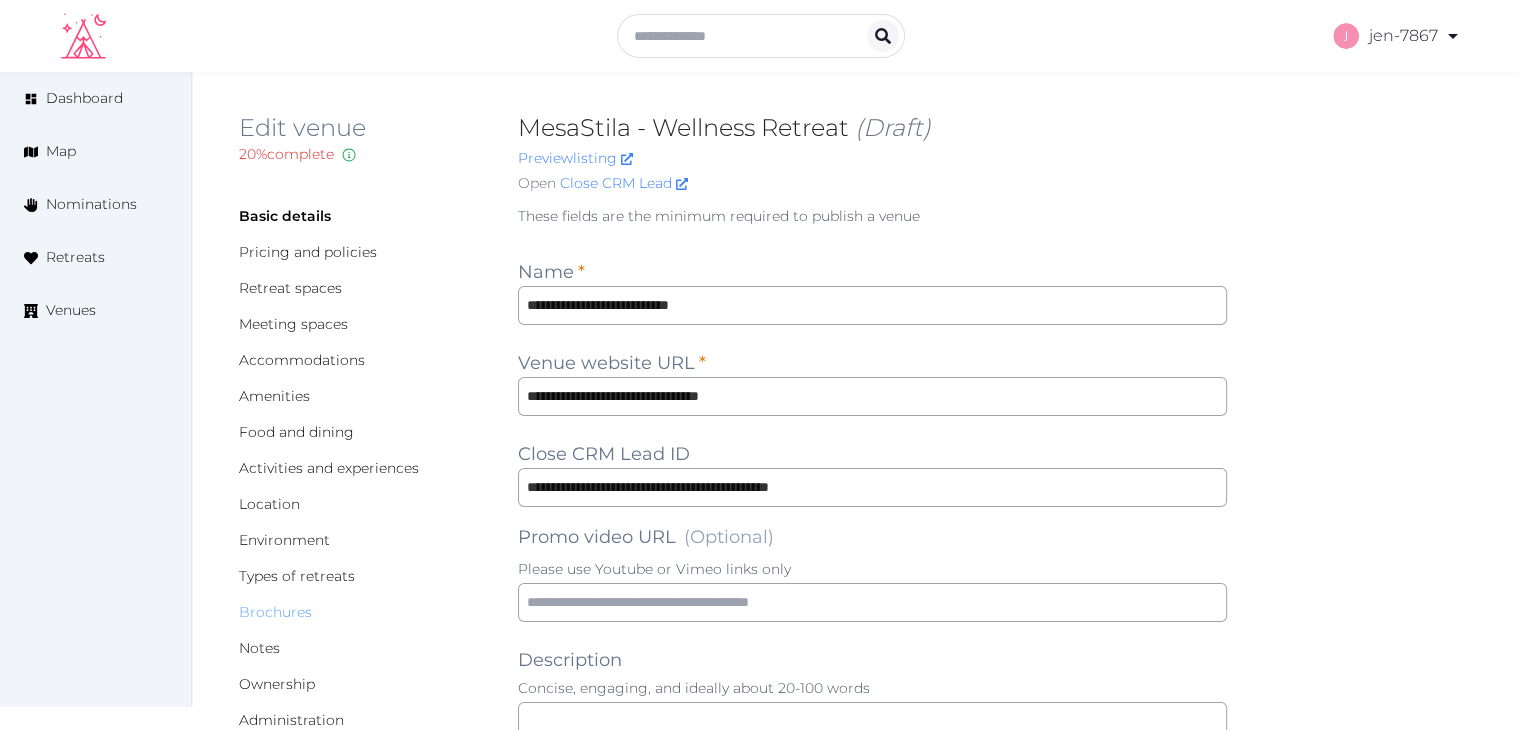 click on "Brochures" at bounding box center (275, 612) 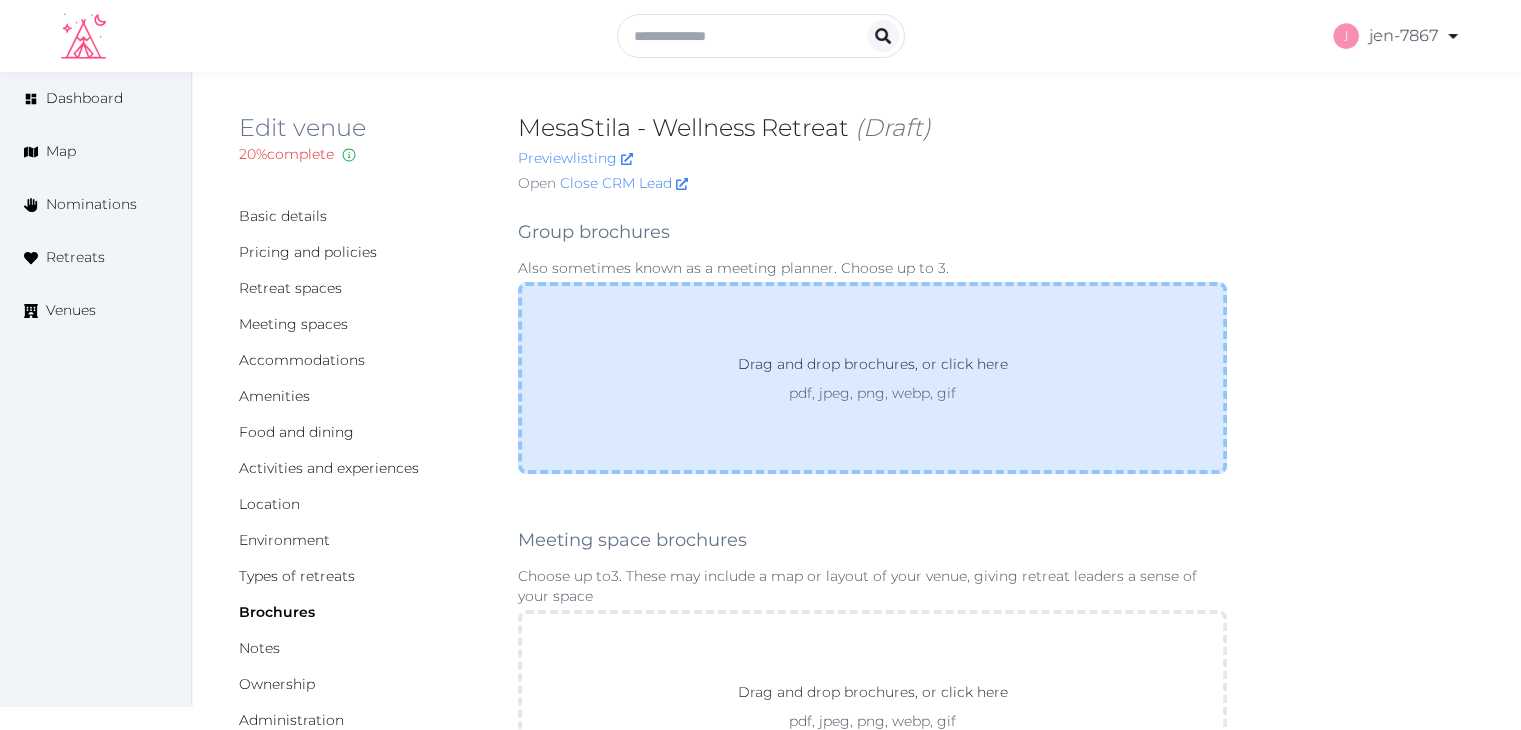 scroll, scrollTop: 300, scrollLeft: 0, axis: vertical 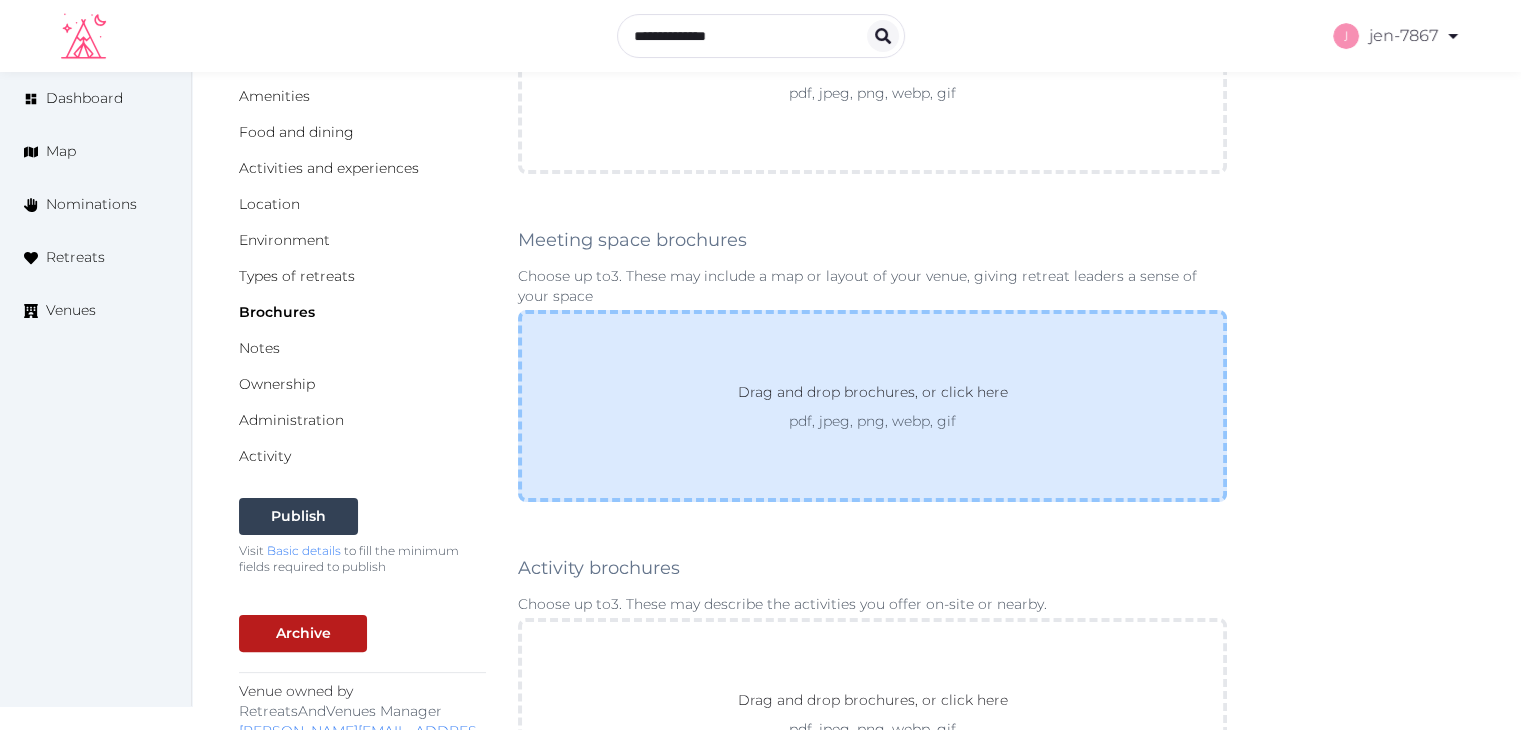 click on "Drag and drop brochures, or click here pdf, jpeg, png, webp, gif" at bounding box center [872, 406] 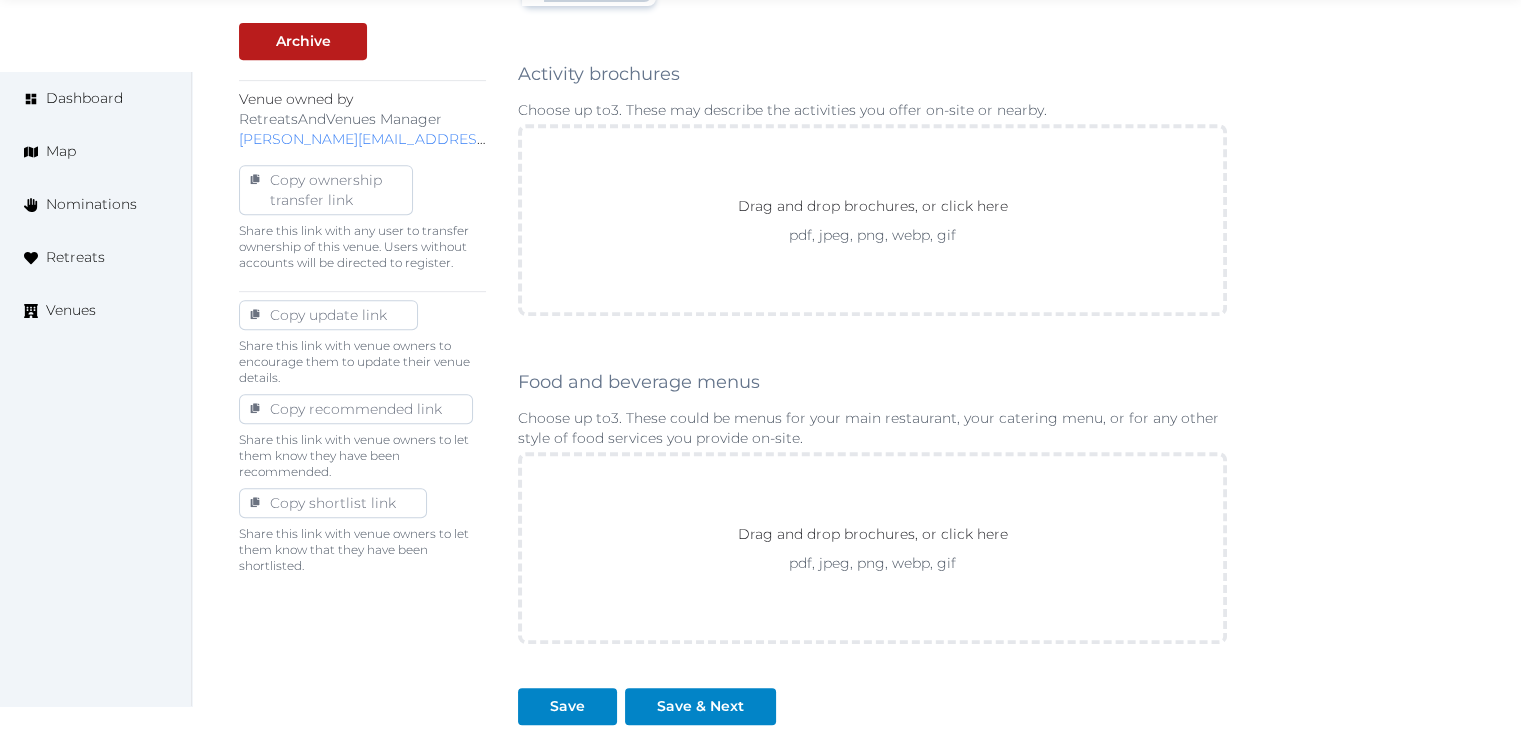 scroll, scrollTop: 1111, scrollLeft: 0, axis: vertical 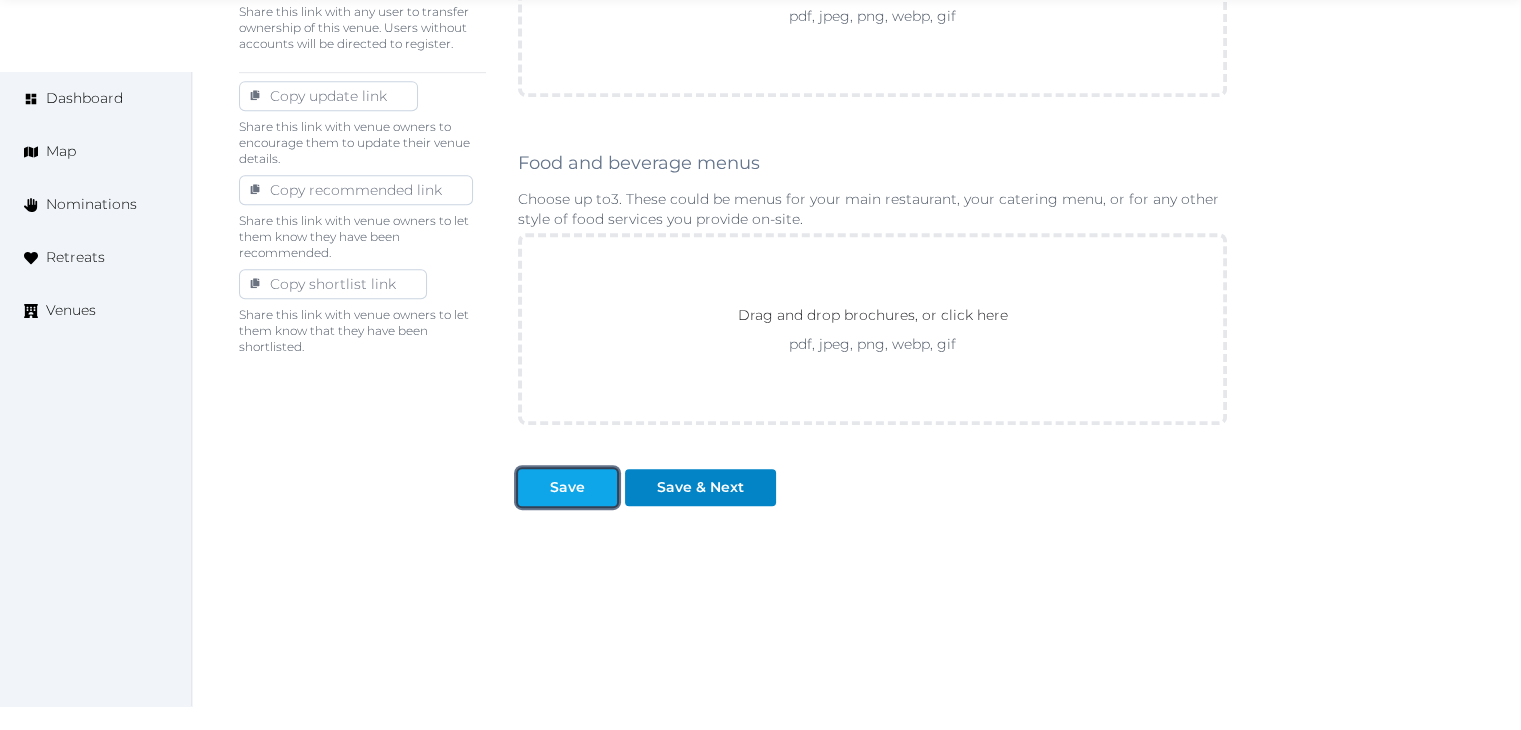 click on "Save" at bounding box center [567, 487] 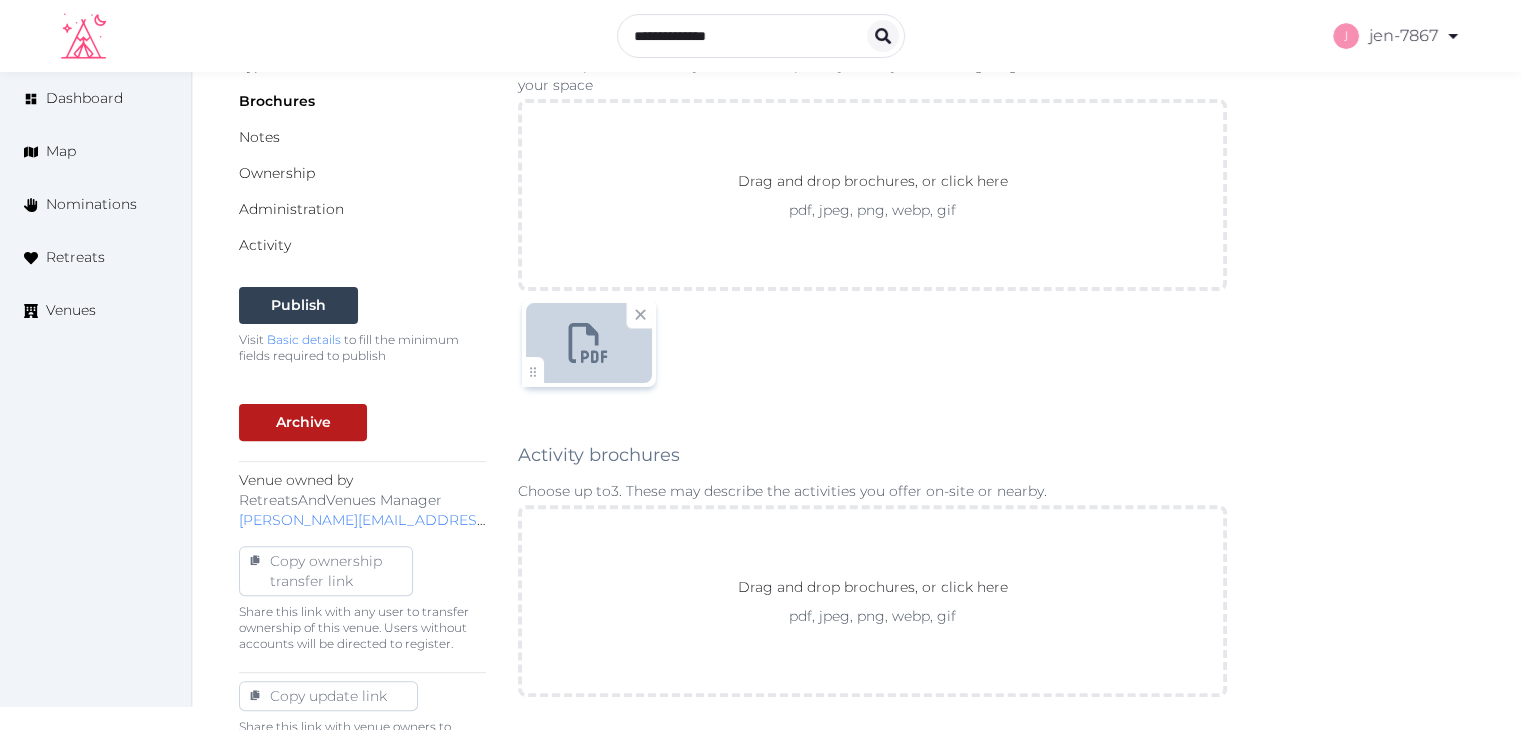 scroll, scrollTop: 0, scrollLeft: 0, axis: both 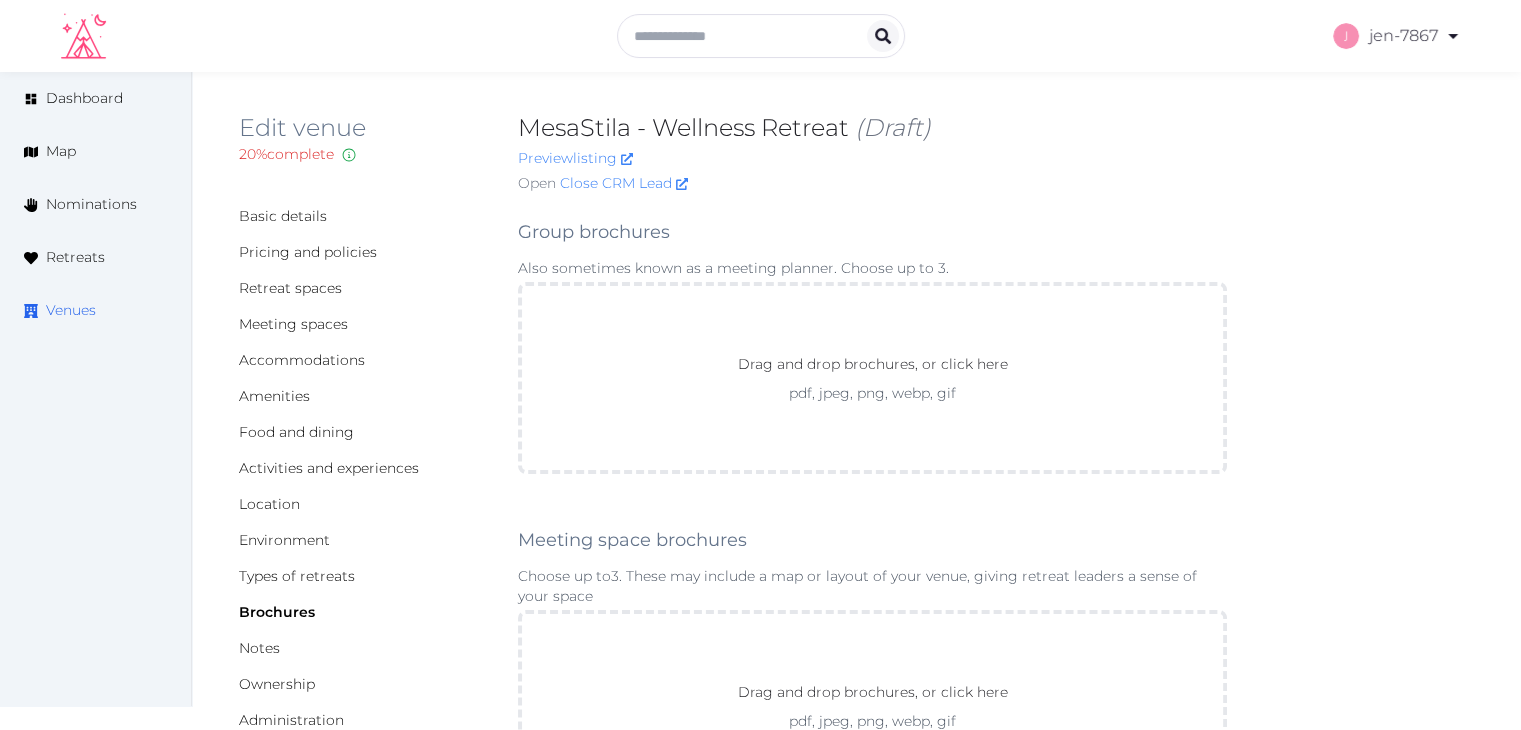click on "Venues" at bounding box center [71, 310] 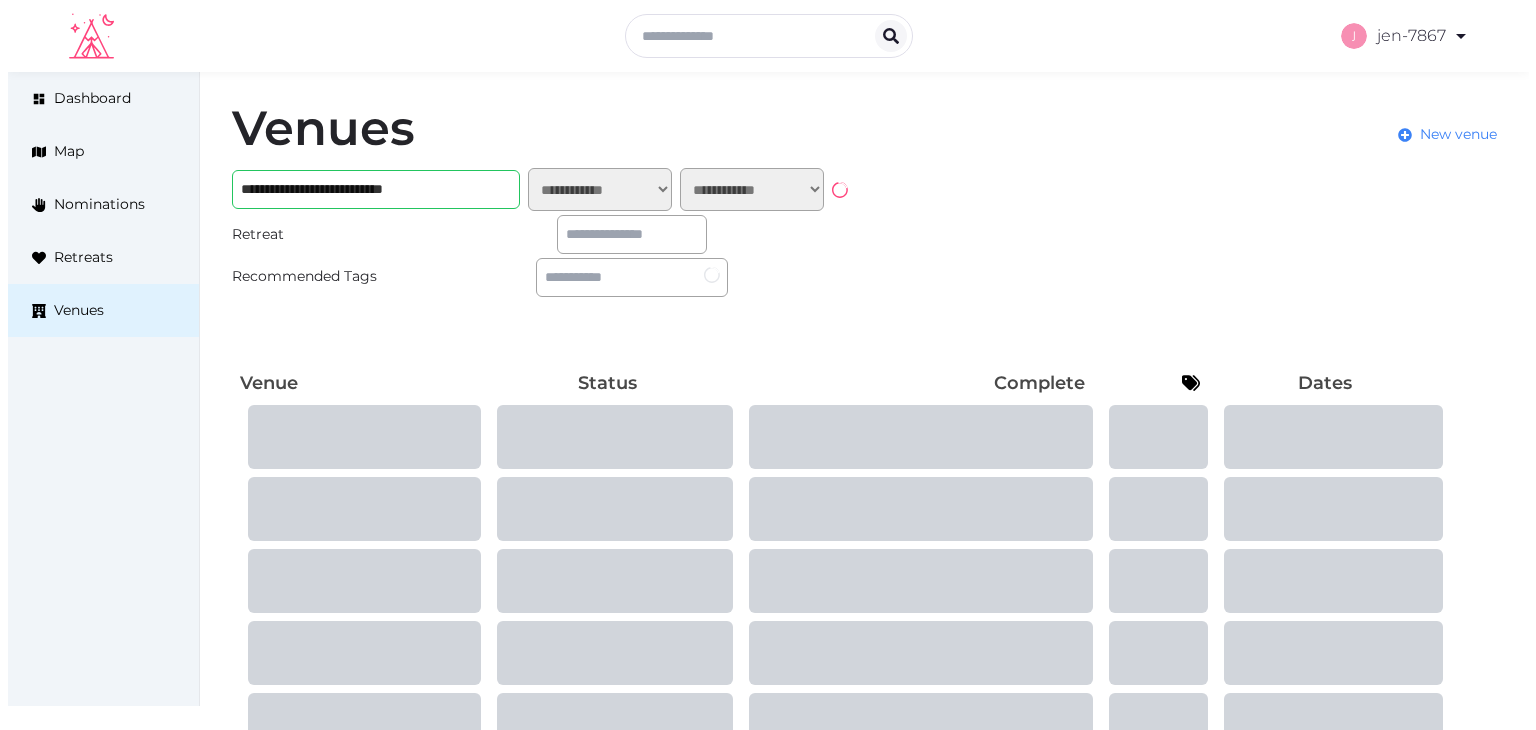 scroll, scrollTop: 0, scrollLeft: 0, axis: both 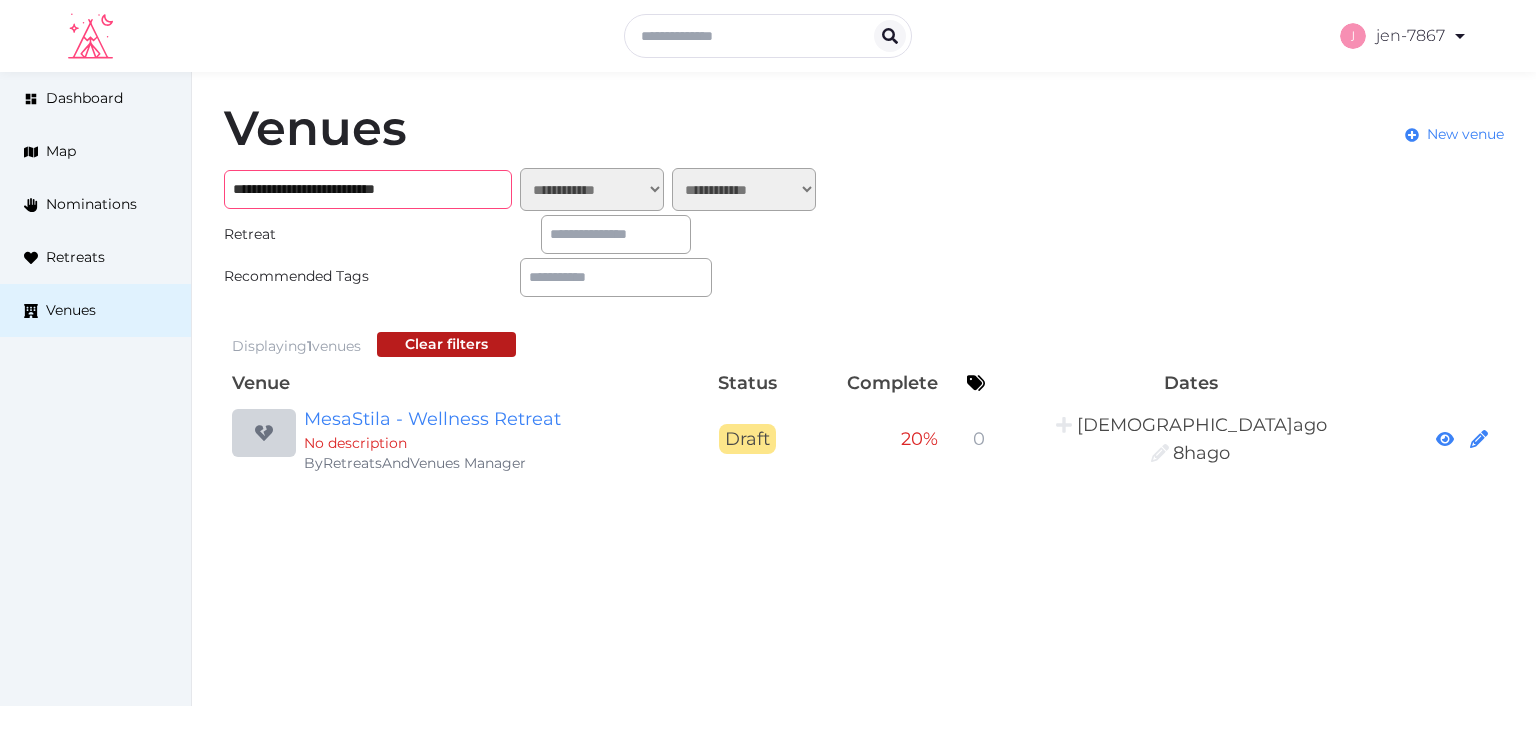 click on "**********" at bounding box center (368, 189) 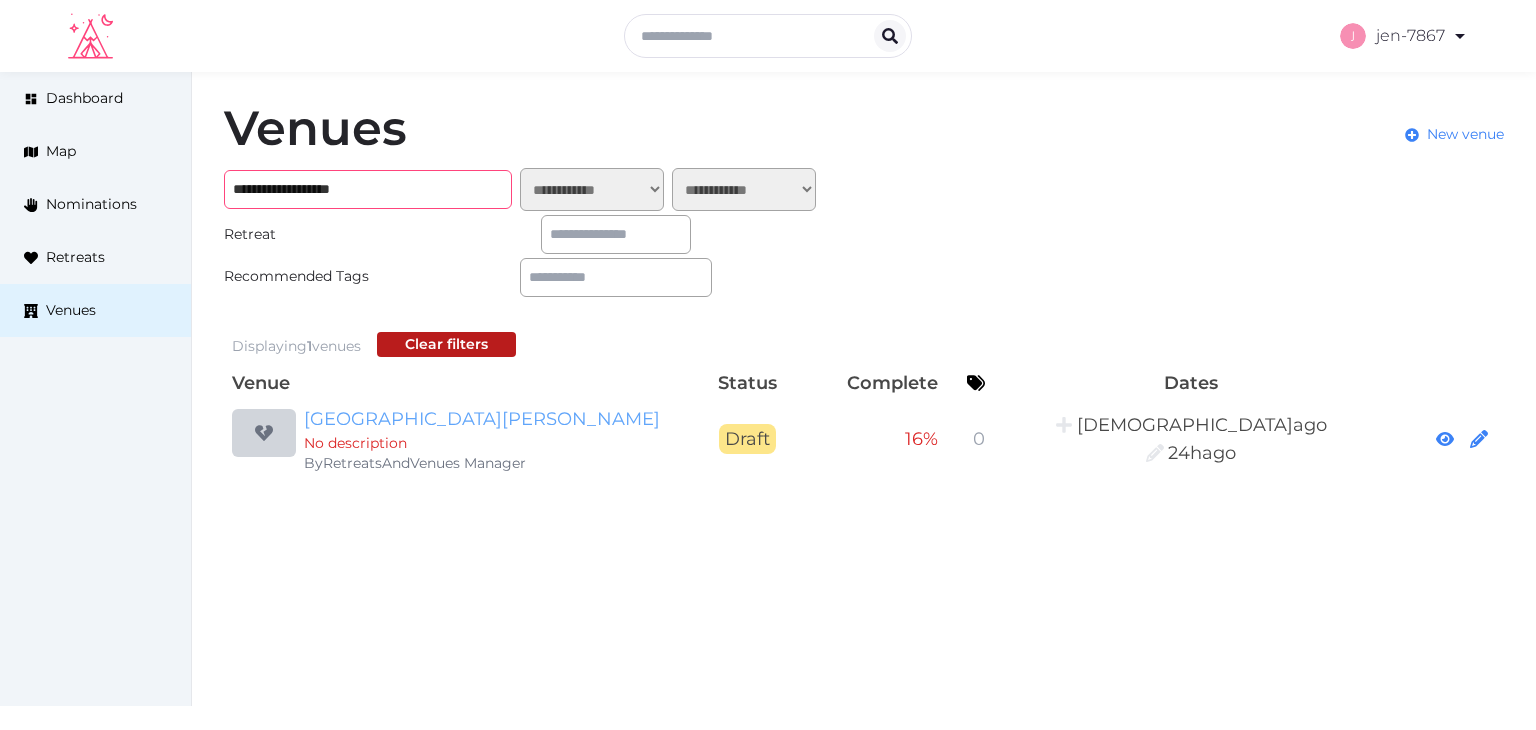type on "**********" 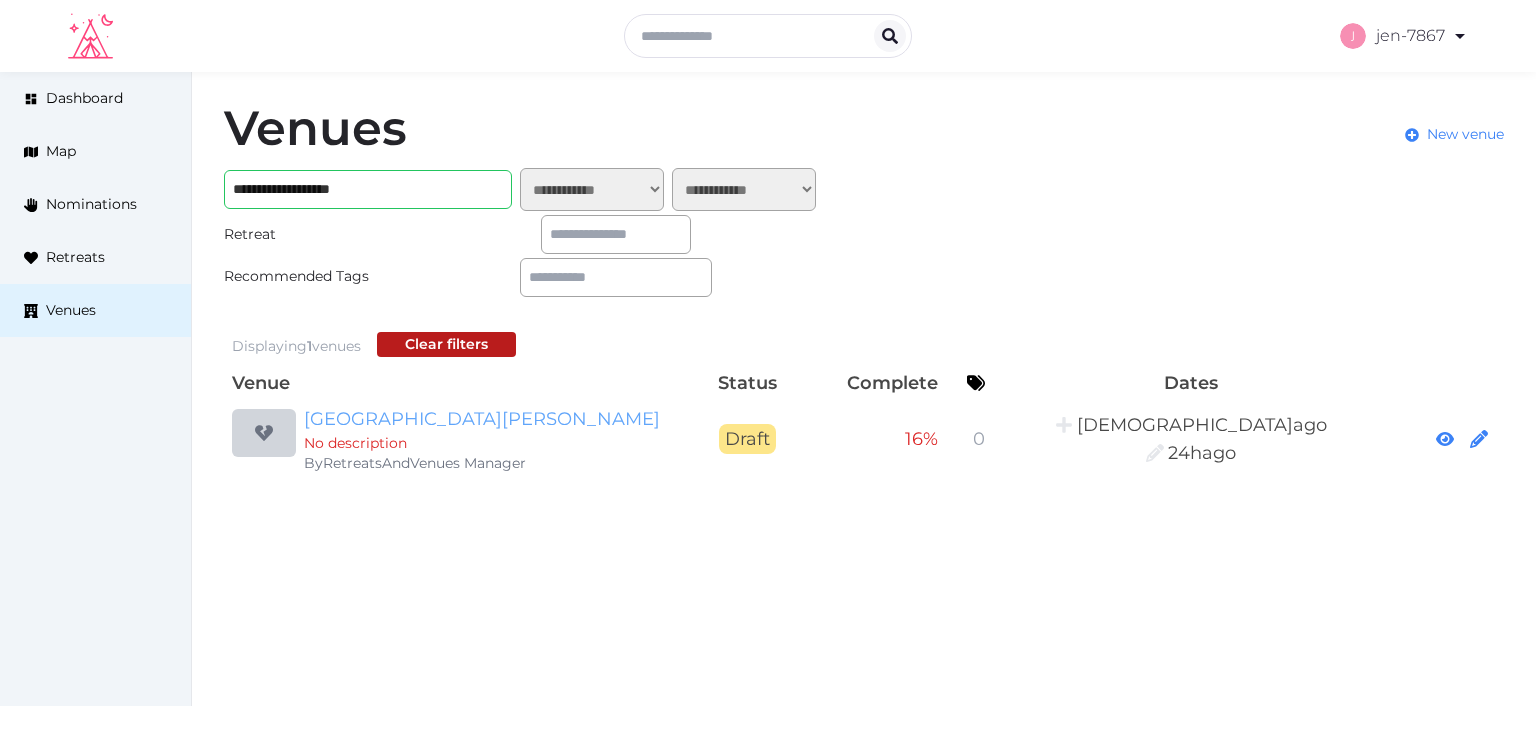 click on "[GEOGRAPHIC_DATA][PERSON_NAME]" at bounding box center [496, 419] 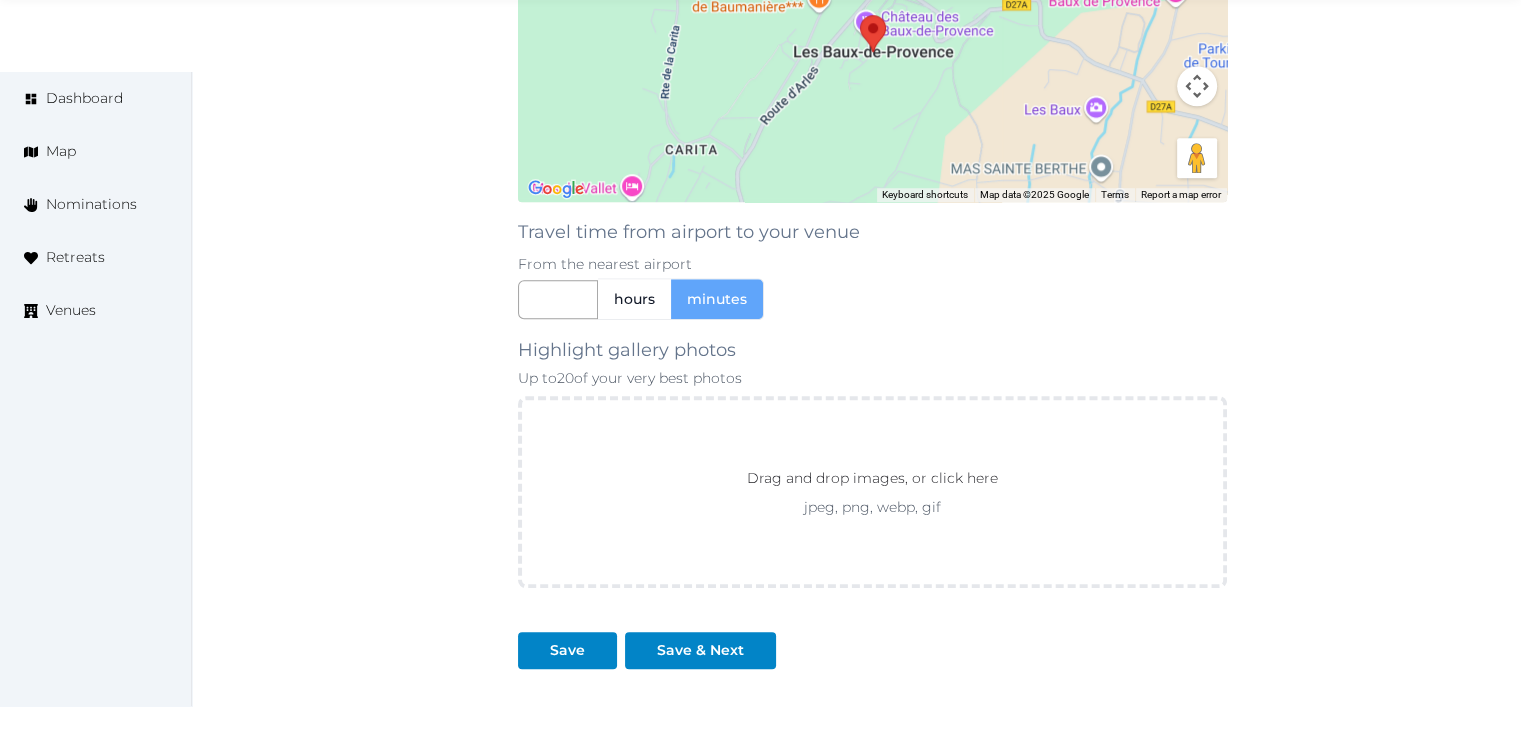 scroll, scrollTop: 1874, scrollLeft: 0, axis: vertical 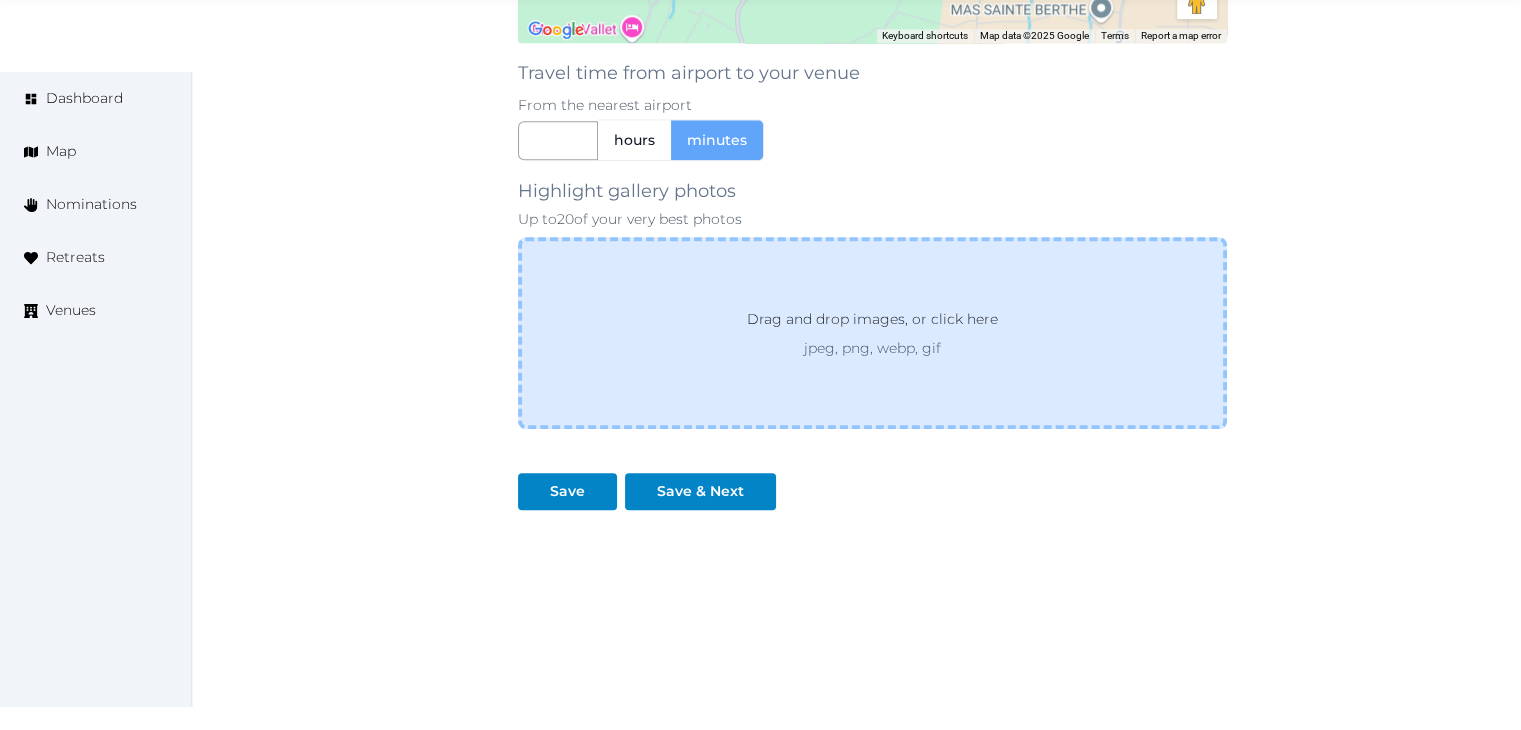 click on "Drag and drop images, or click here" at bounding box center [872, 323] 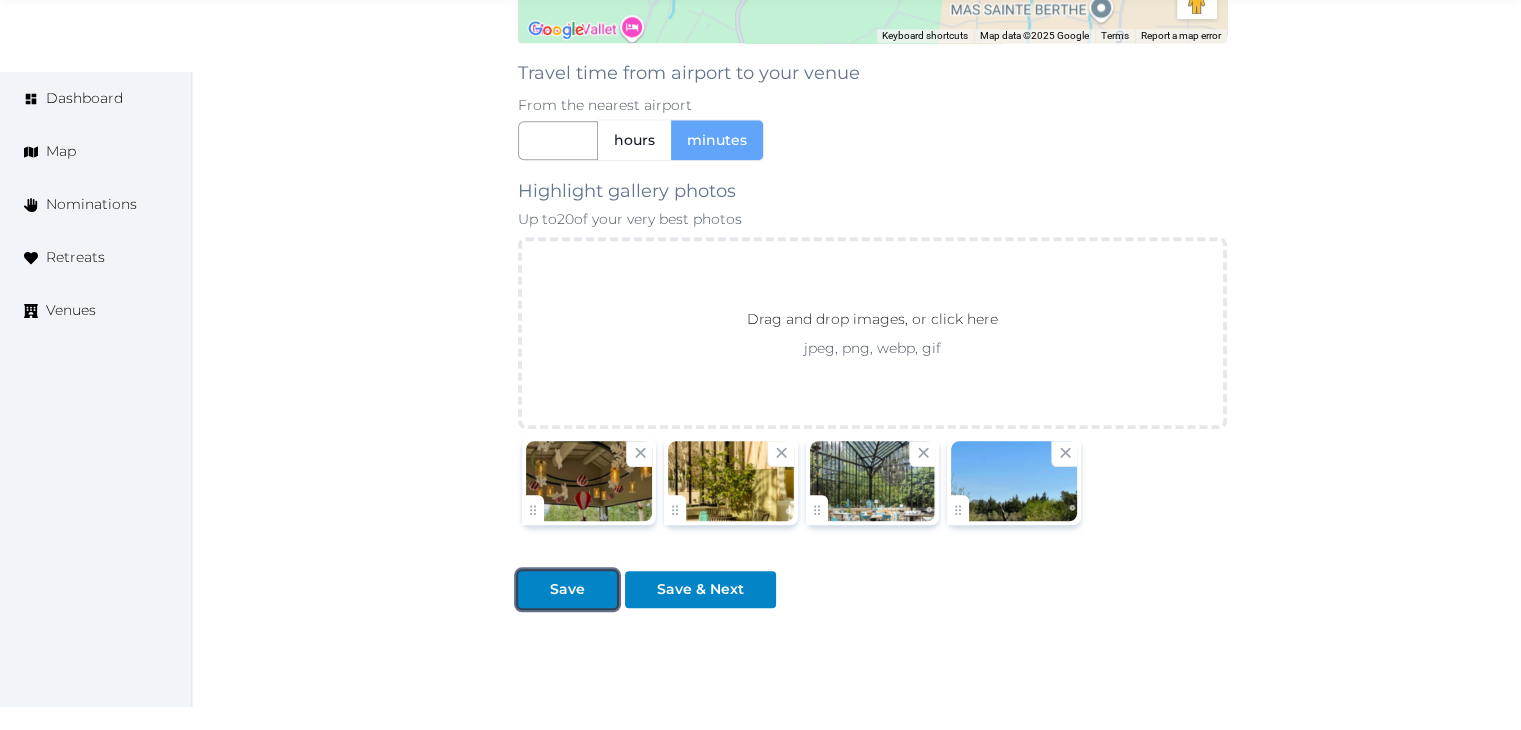 click at bounding box center (534, 589) 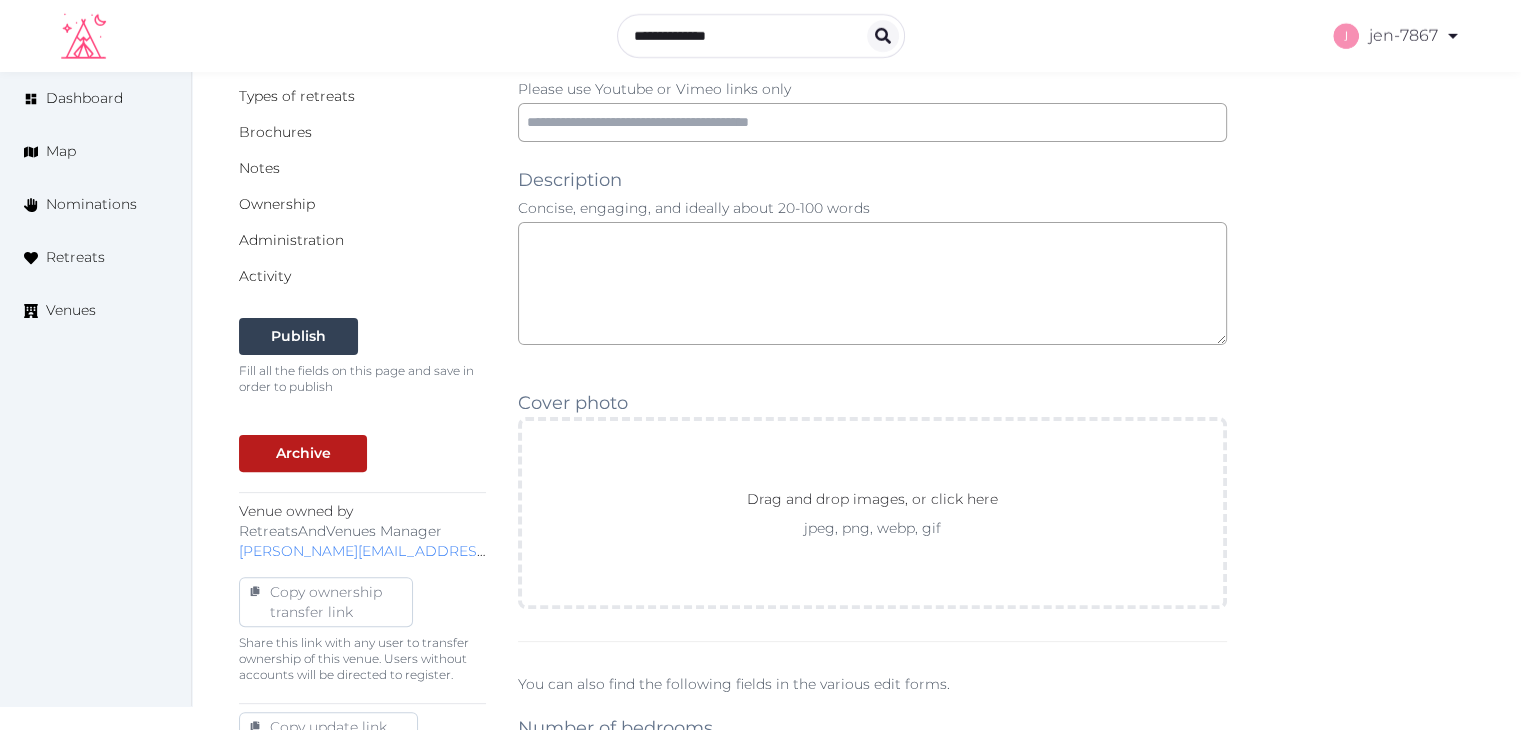 scroll, scrollTop: 74, scrollLeft: 0, axis: vertical 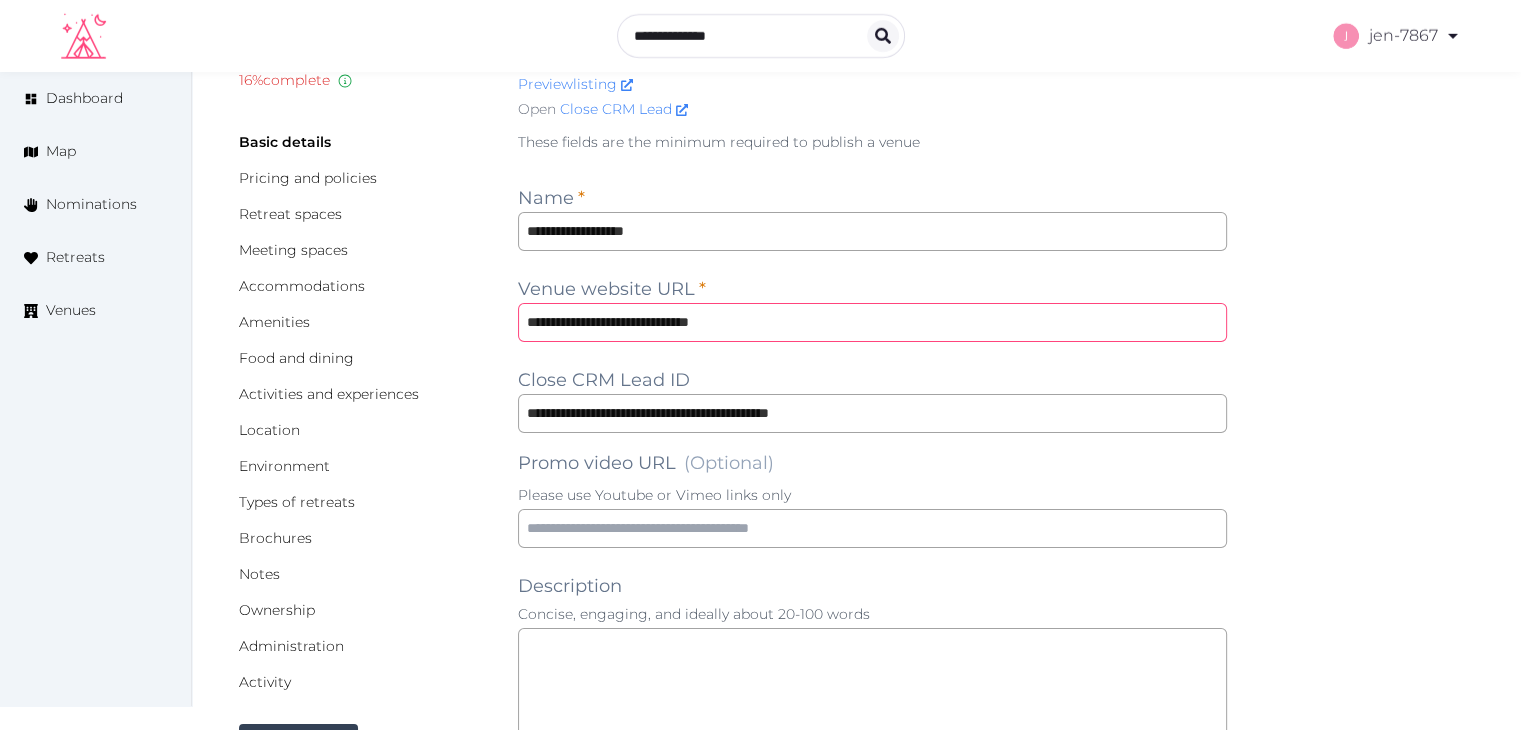 click on "**********" at bounding box center [872, 322] 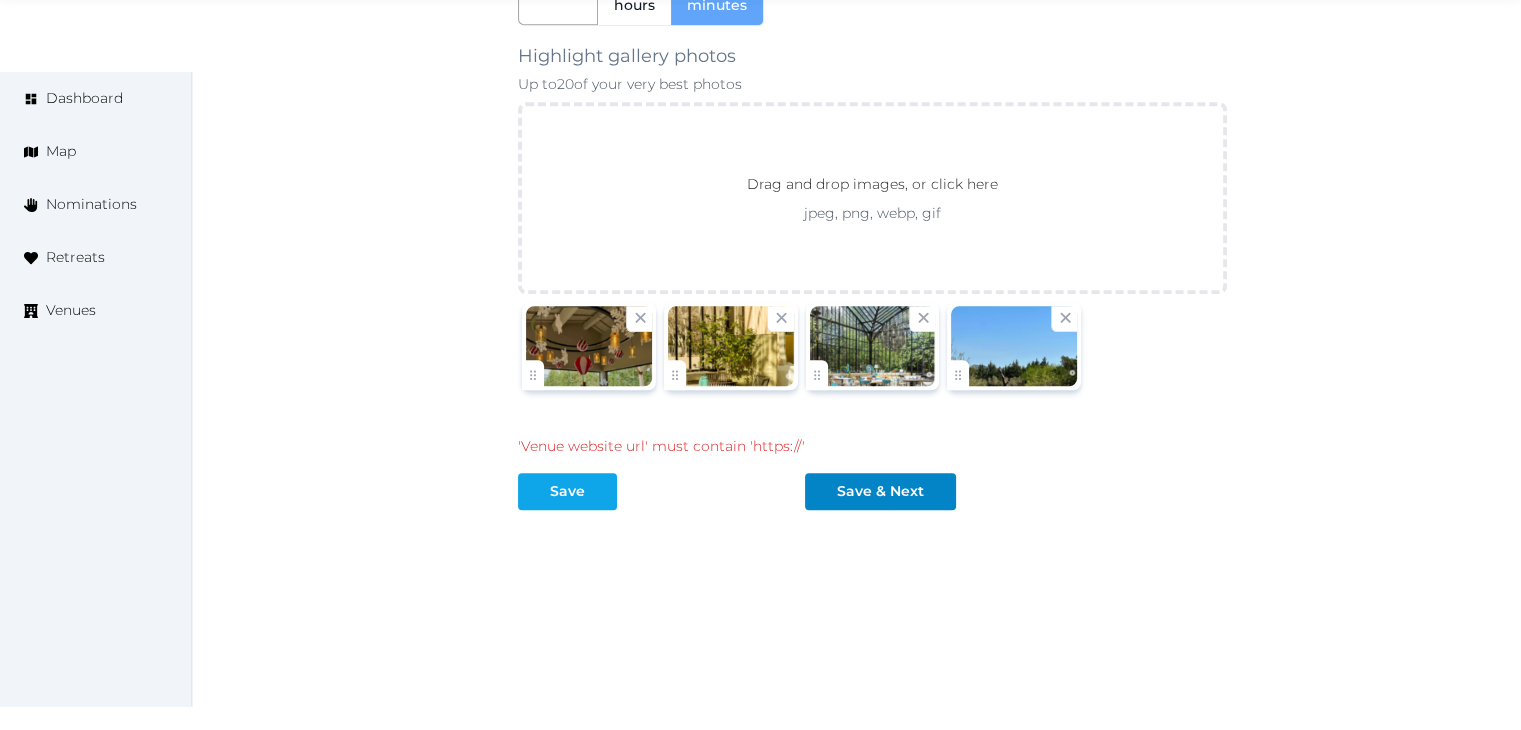 type on "**********" 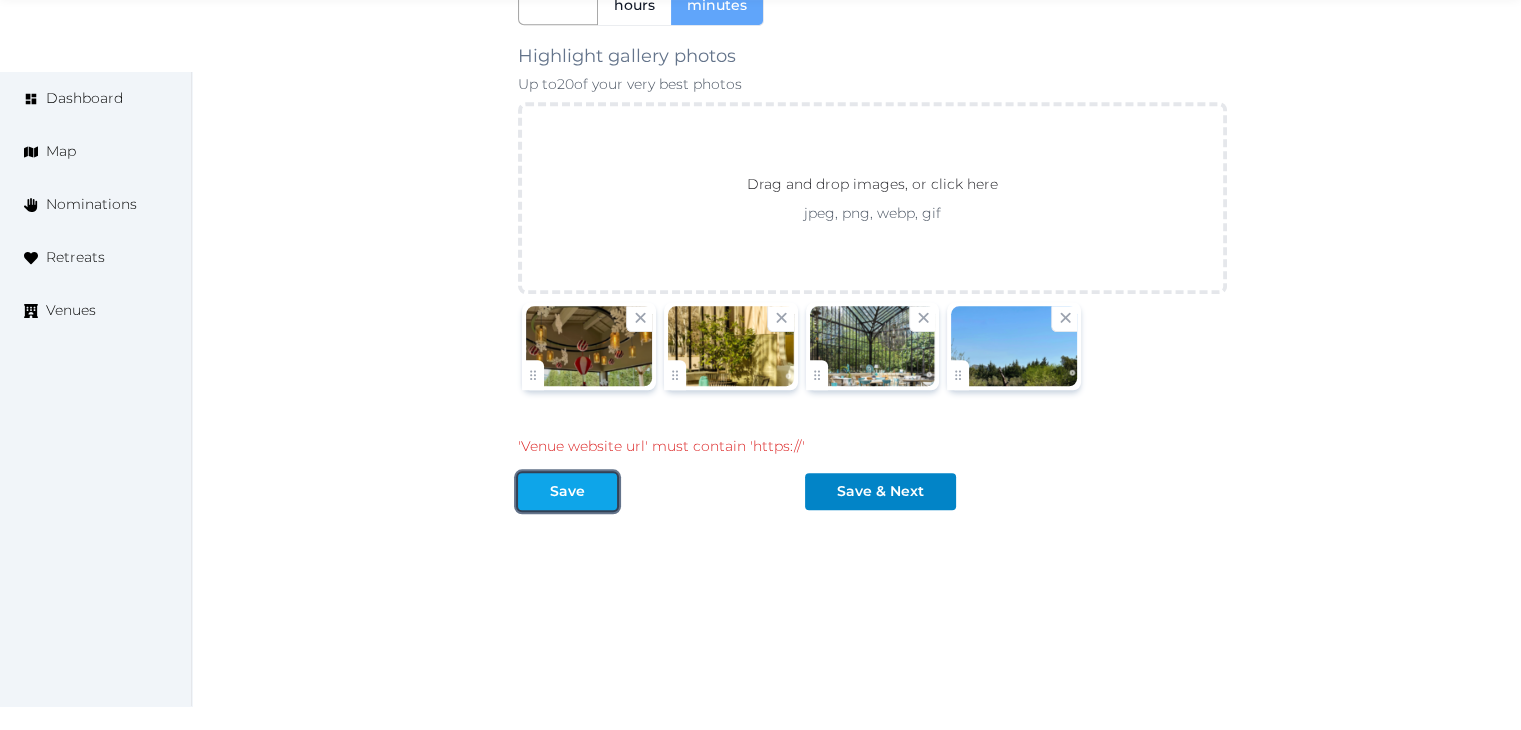 click on "Save" at bounding box center [567, 491] 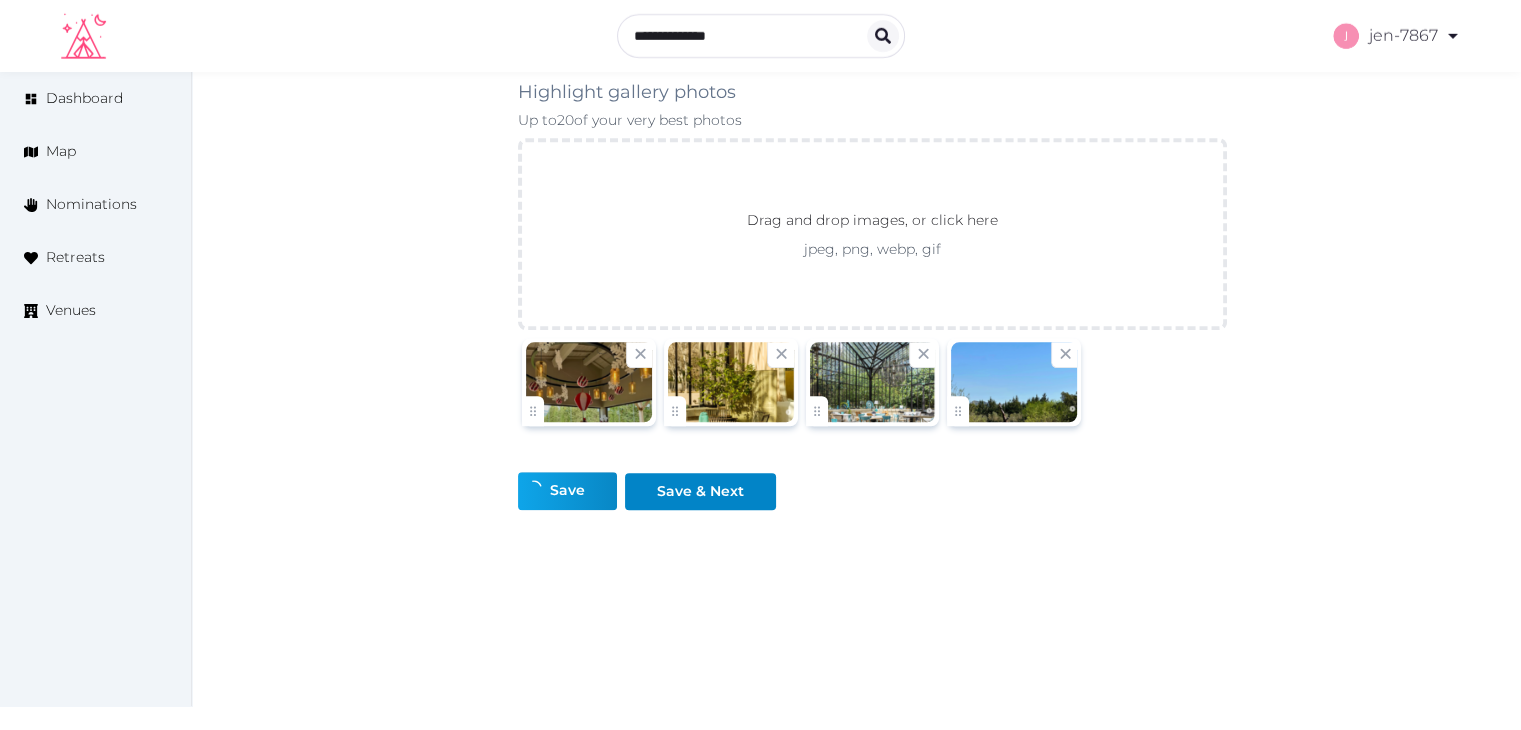 scroll, scrollTop: 1972, scrollLeft: 0, axis: vertical 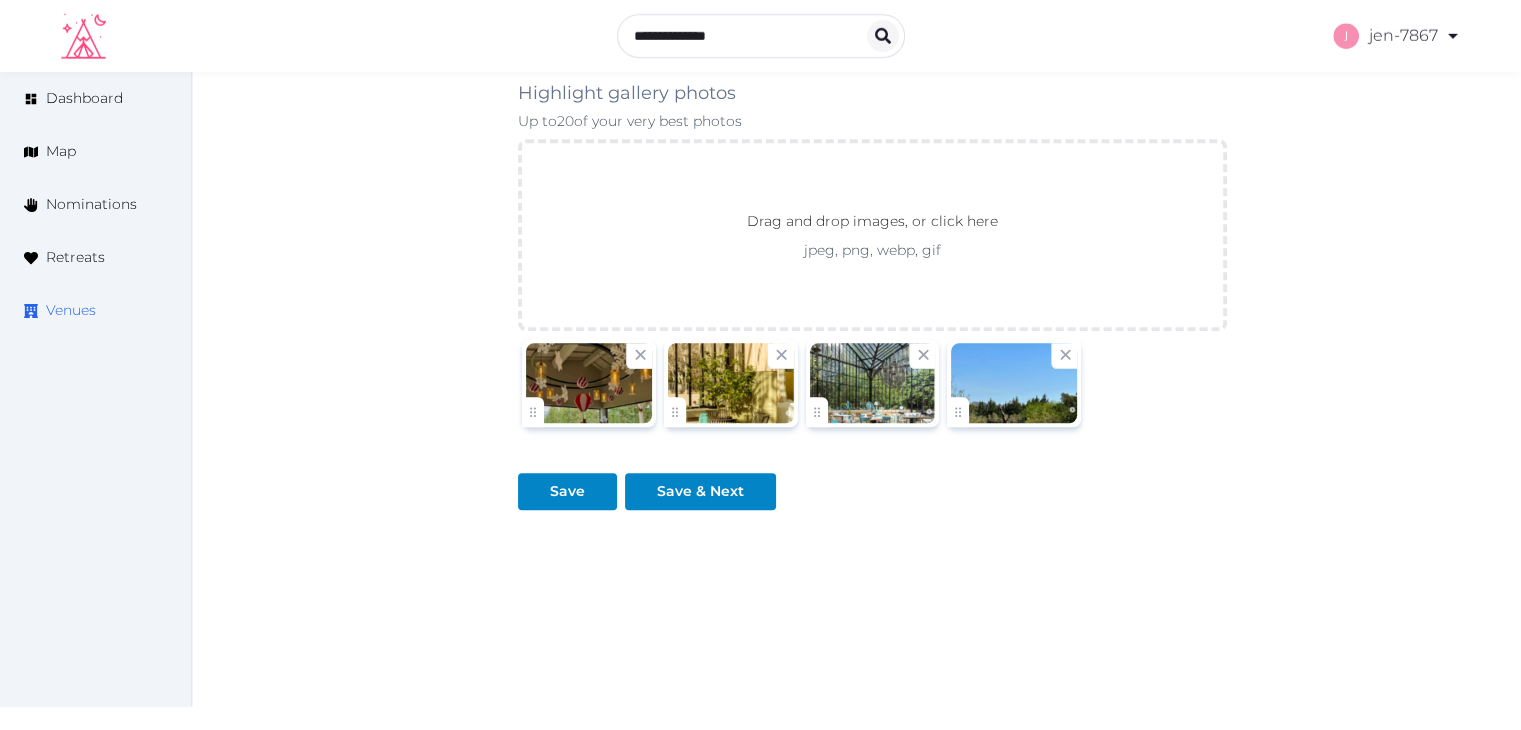 click on "Venues" at bounding box center [71, 310] 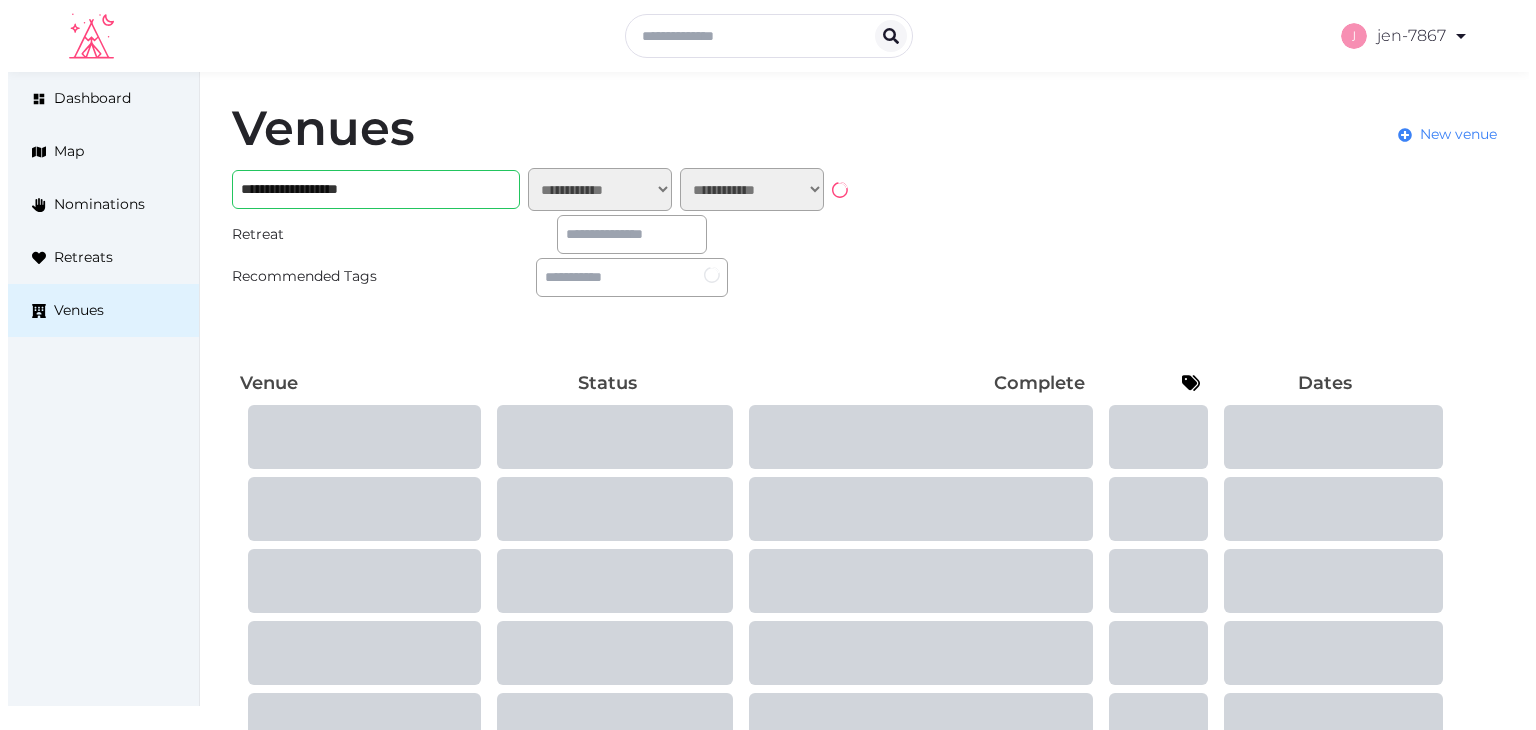 scroll, scrollTop: 0, scrollLeft: 0, axis: both 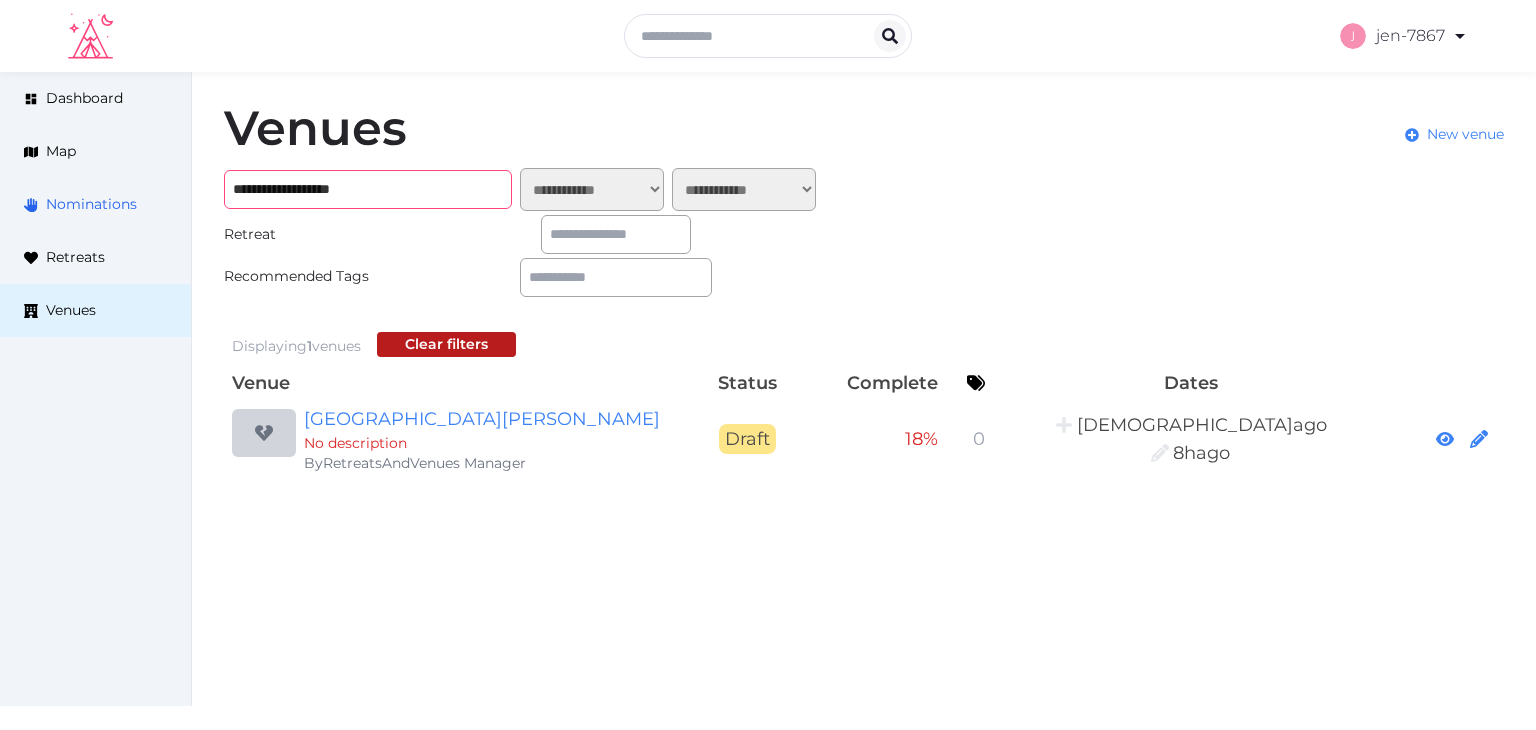 drag, startPoint x: 431, startPoint y: 192, endPoint x: 66, endPoint y: 181, distance: 365.1657 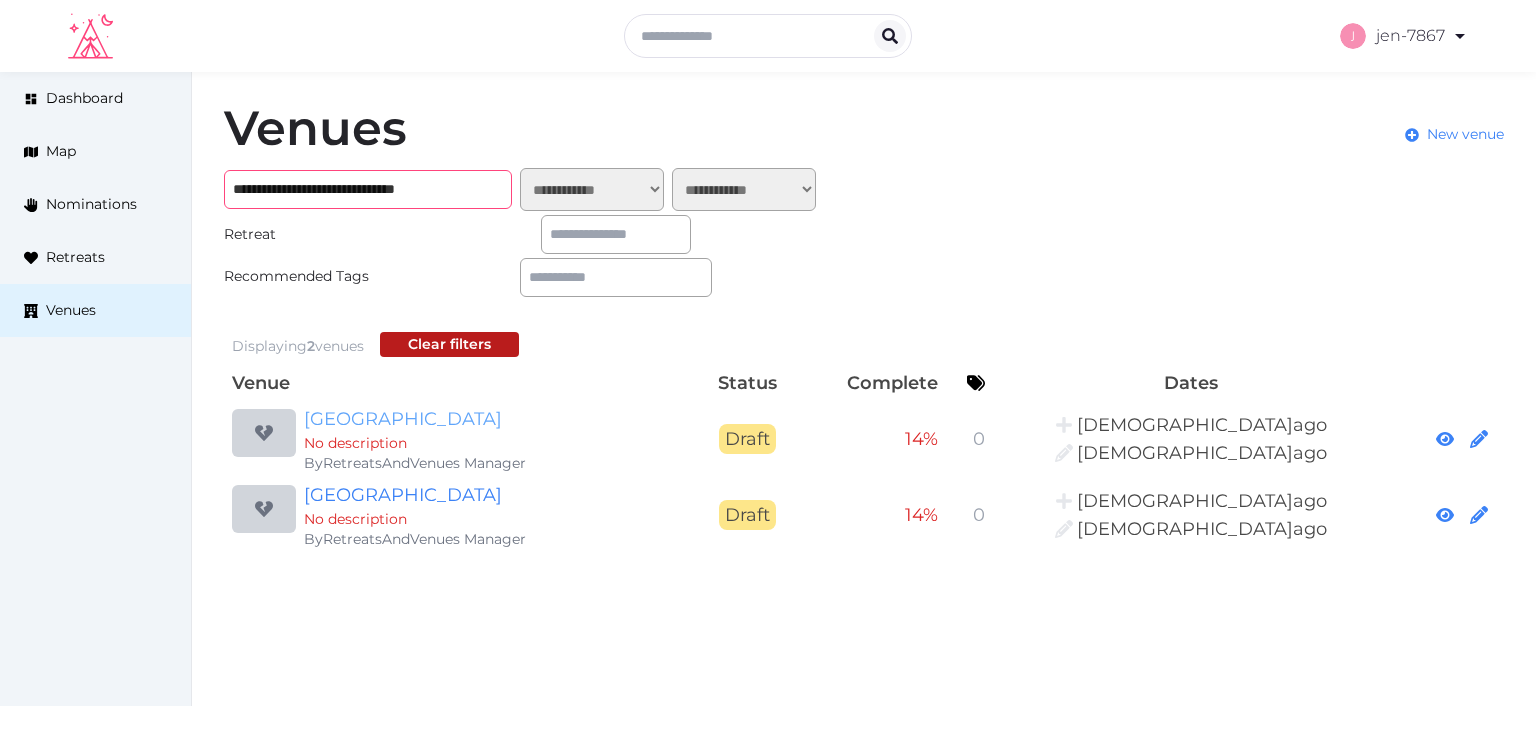 type on "**********" 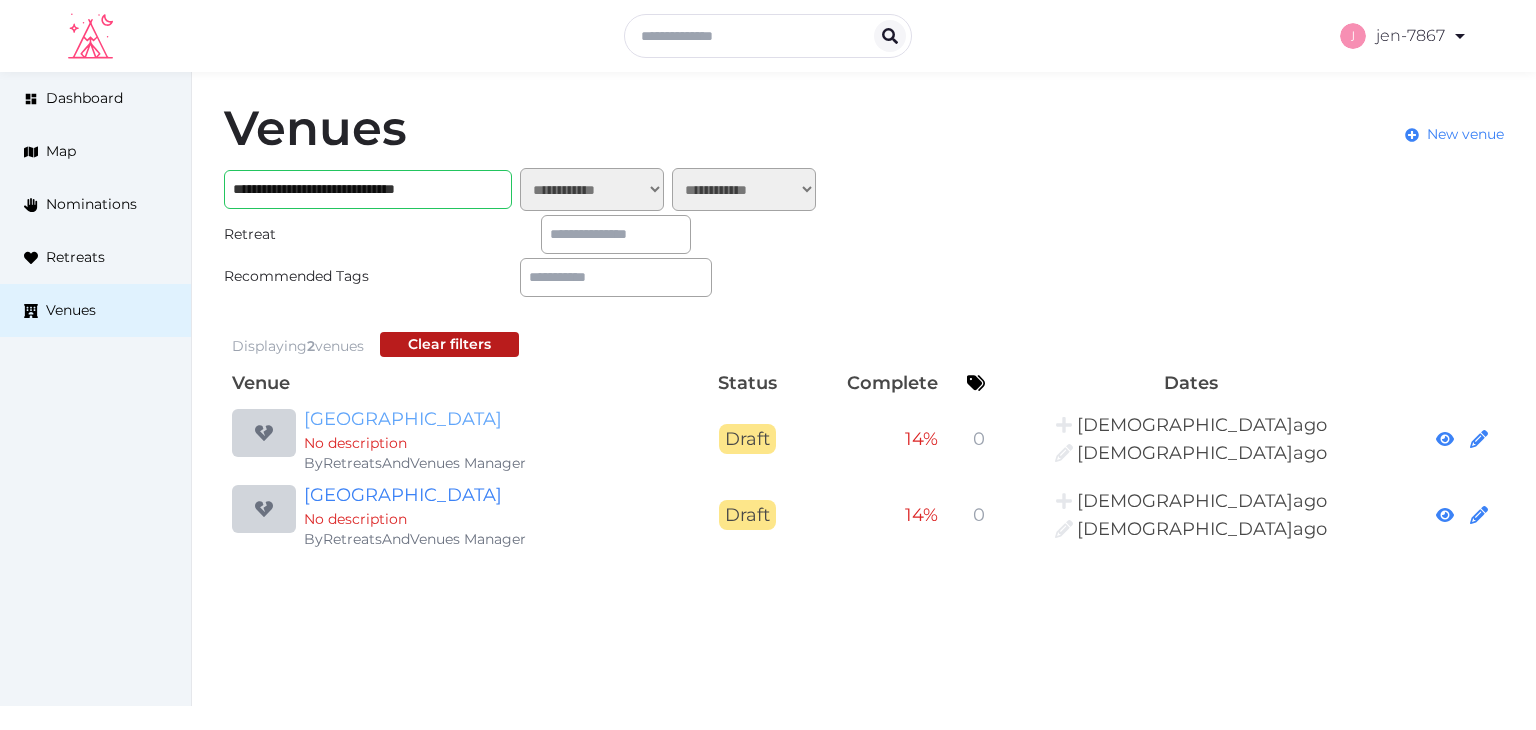 click on "[GEOGRAPHIC_DATA]" at bounding box center [496, 419] 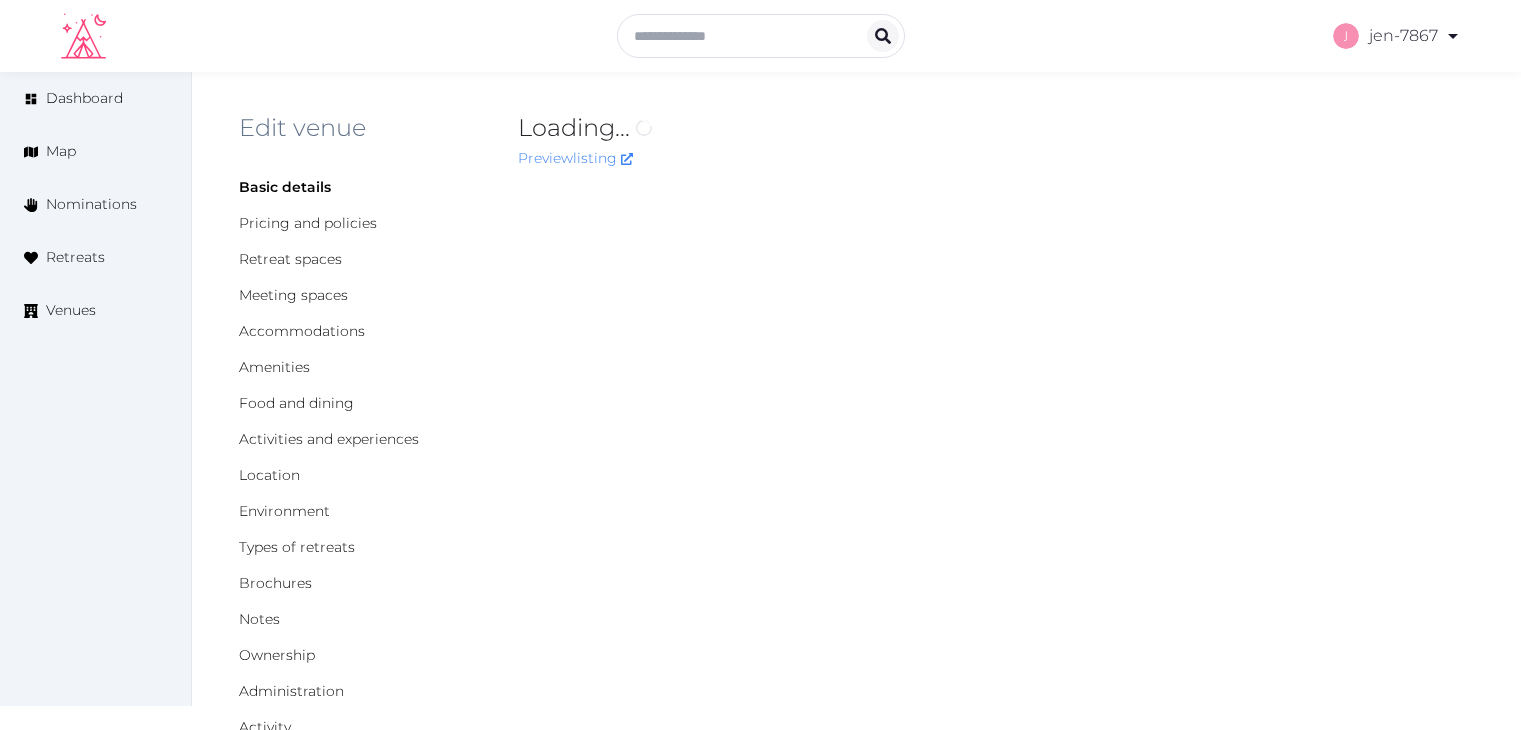 scroll, scrollTop: 0, scrollLeft: 0, axis: both 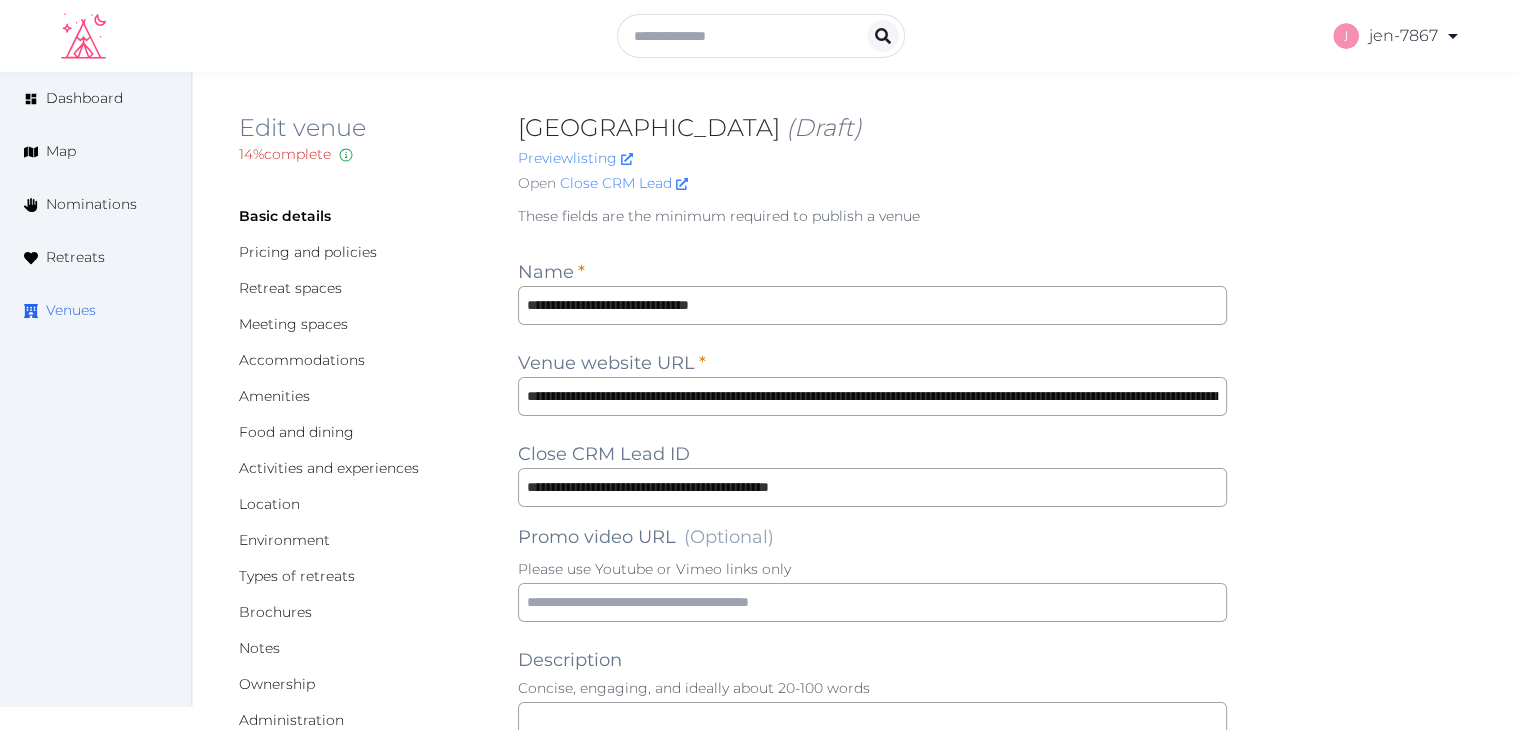 click on "Venues" at bounding box center [71, 310] 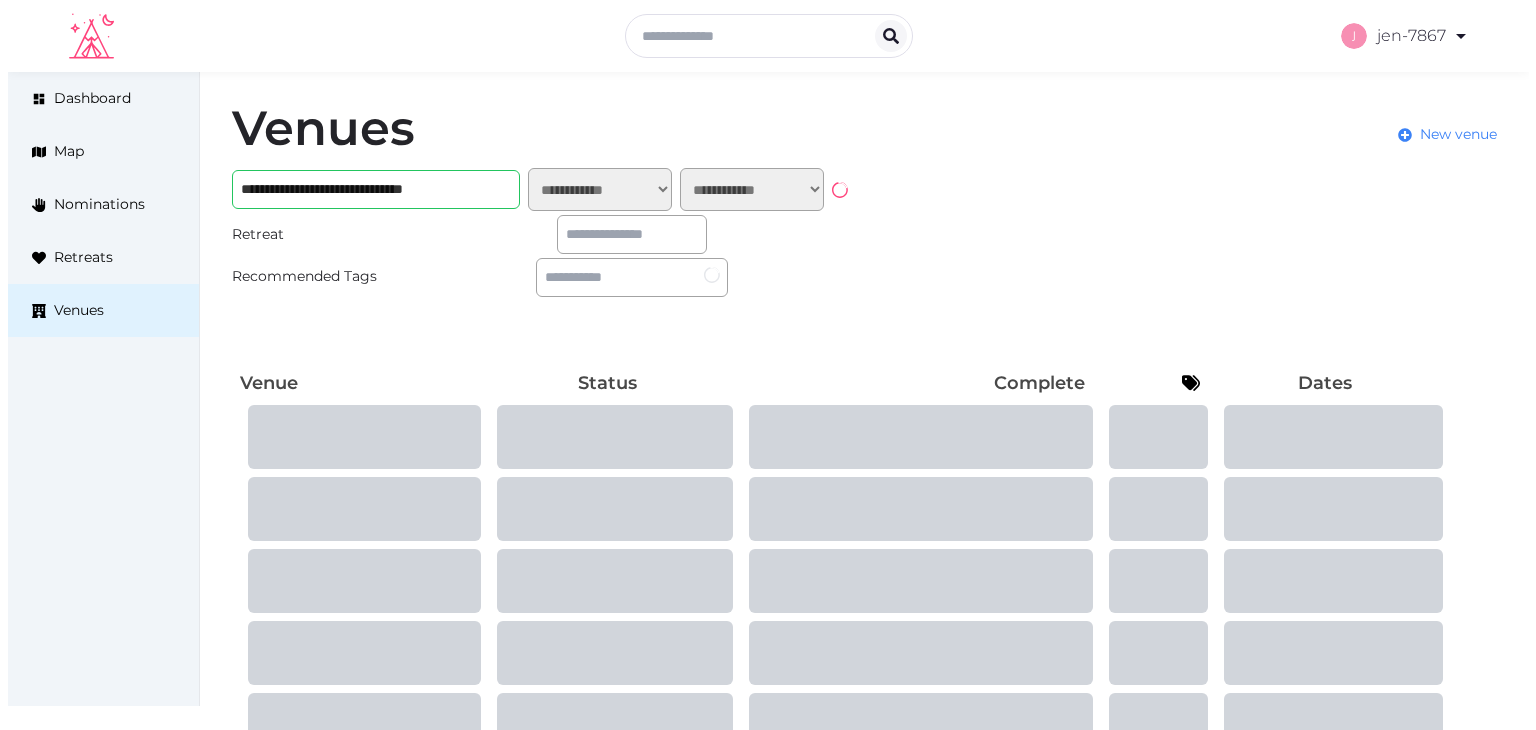 scroll, scrollTop: 0, scrollLeft: 0, axis: both 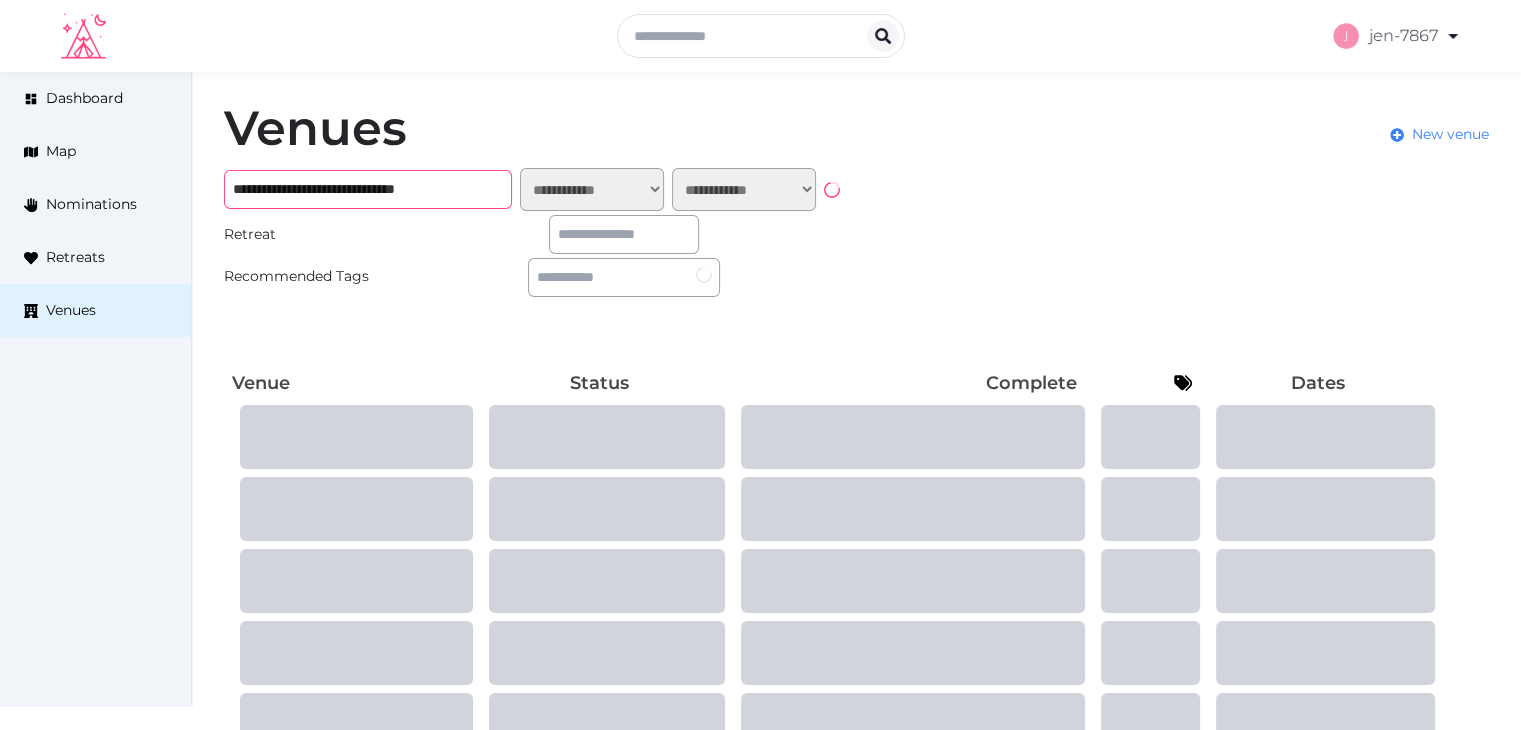 click on "**********" at bounding box center (368, 189) 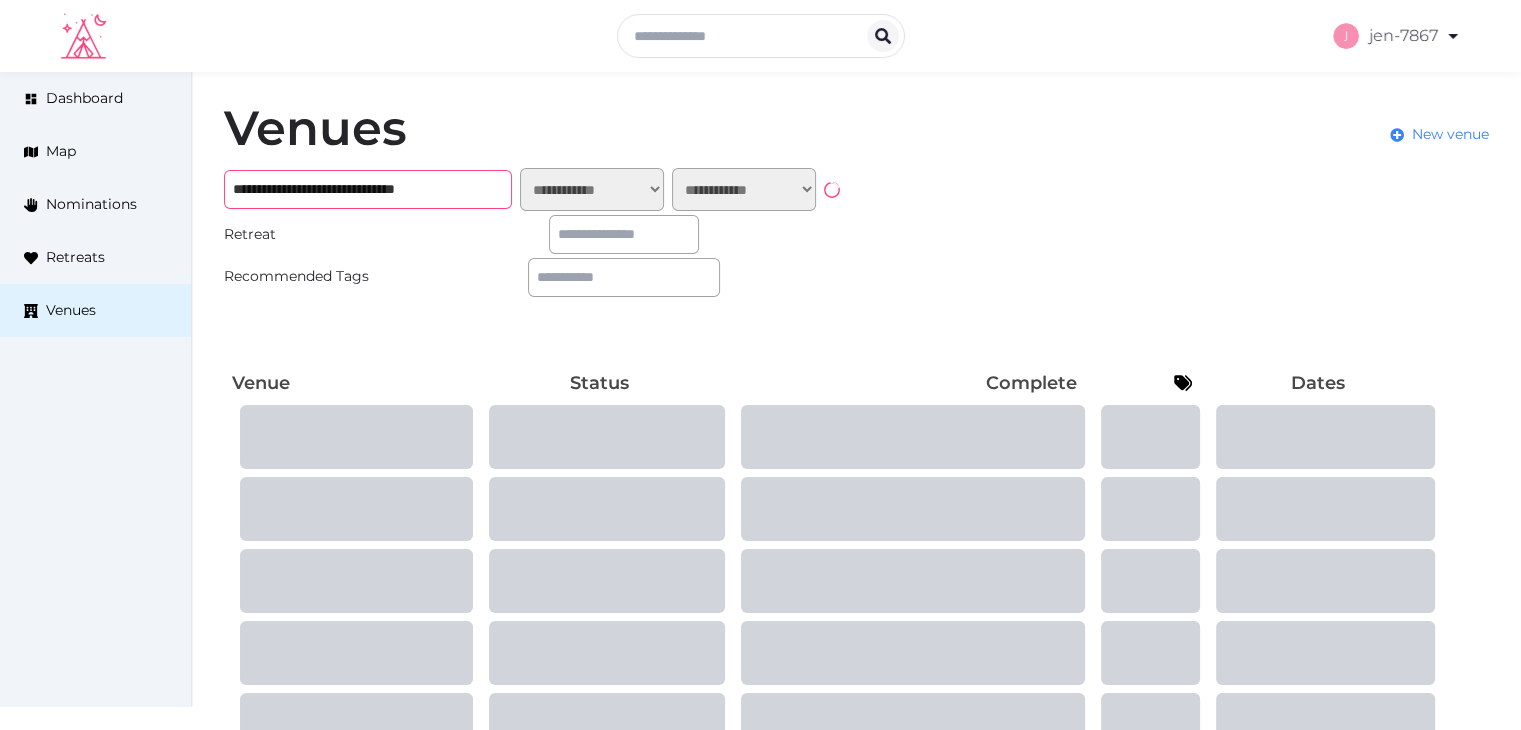 click on "**********" at bounding box center (368, 189) 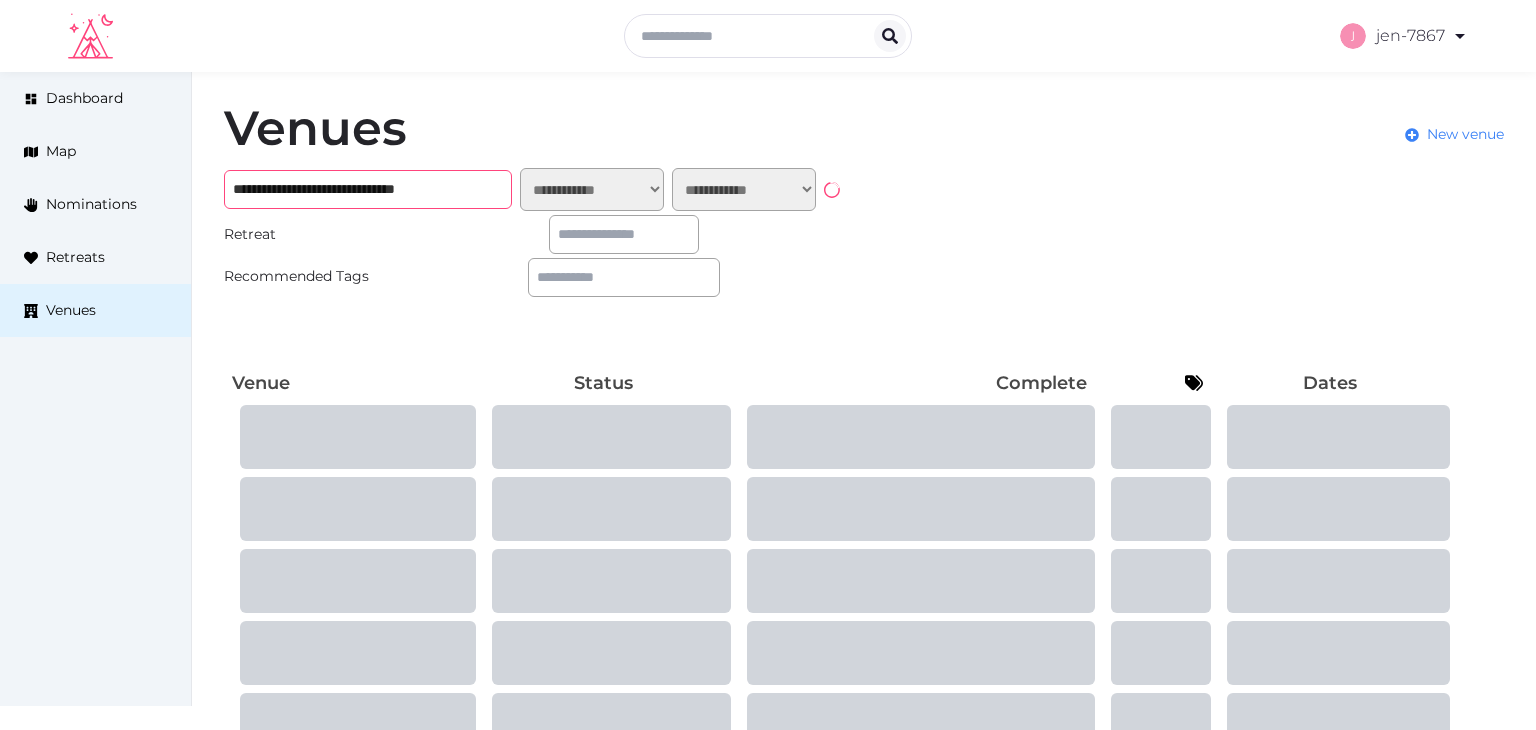 click on "**********" at bounding box center (368, 189) 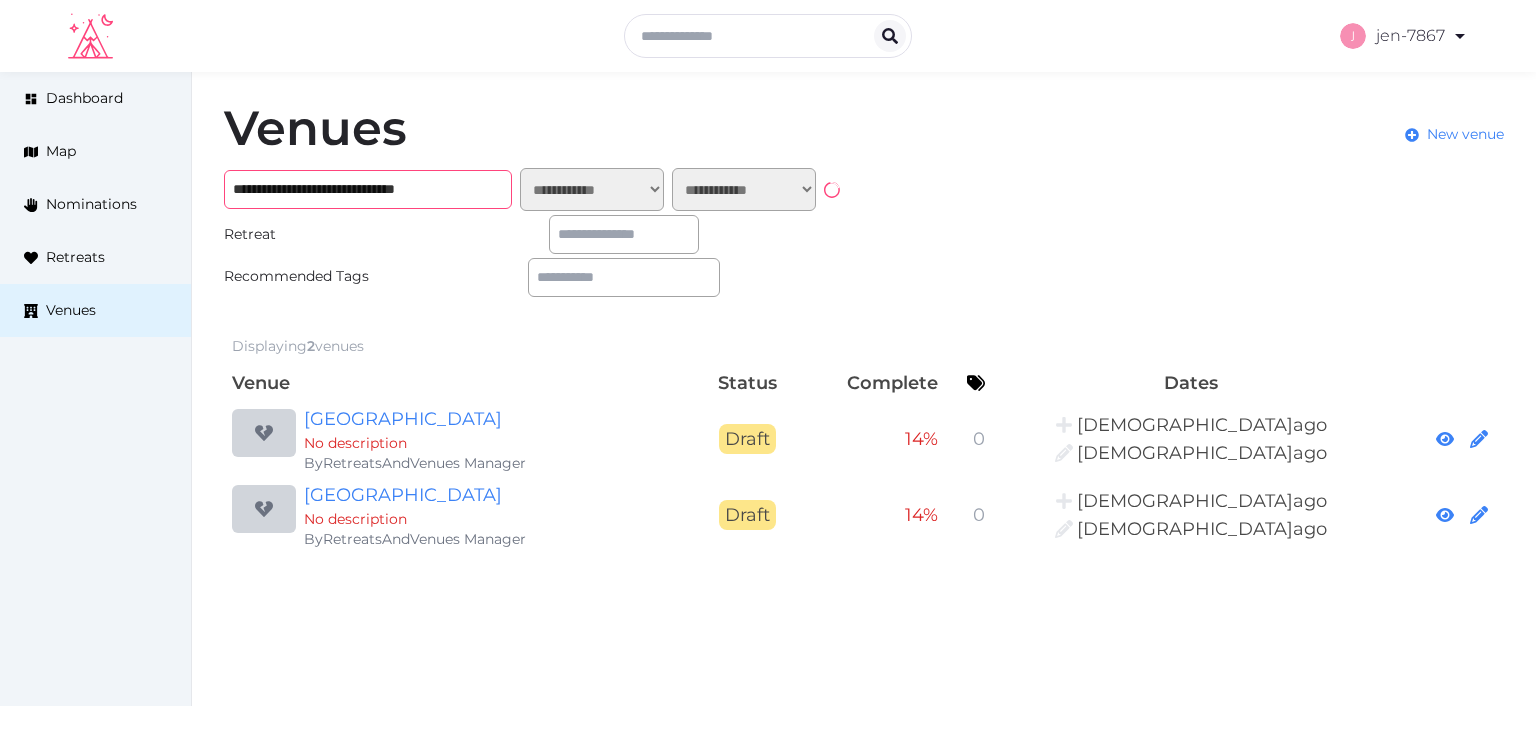 click on "**********" at bounding box center (368, 189) 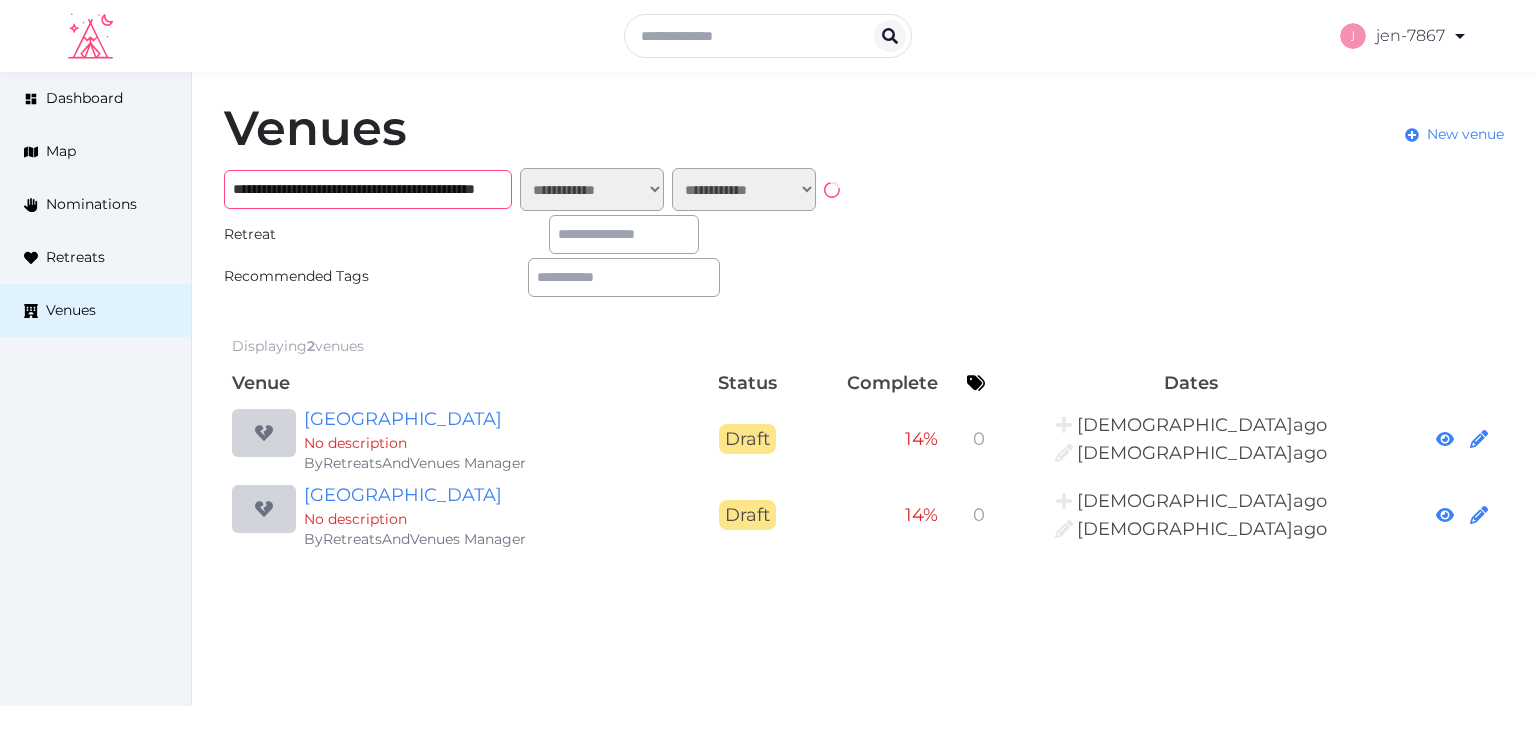 scroll, scrollTop: 0, scrollLeft: 164, axis: horizontal 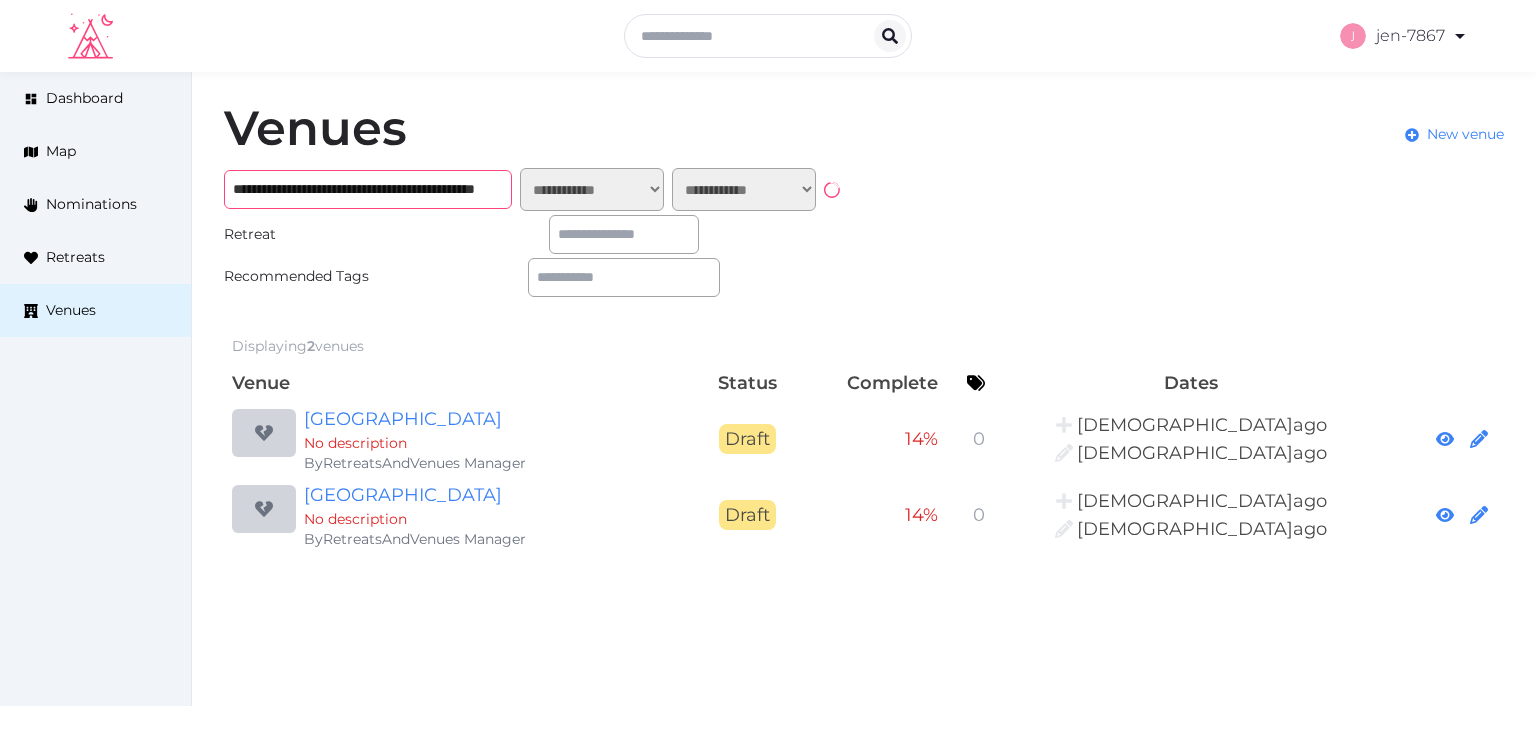 type on "**********" 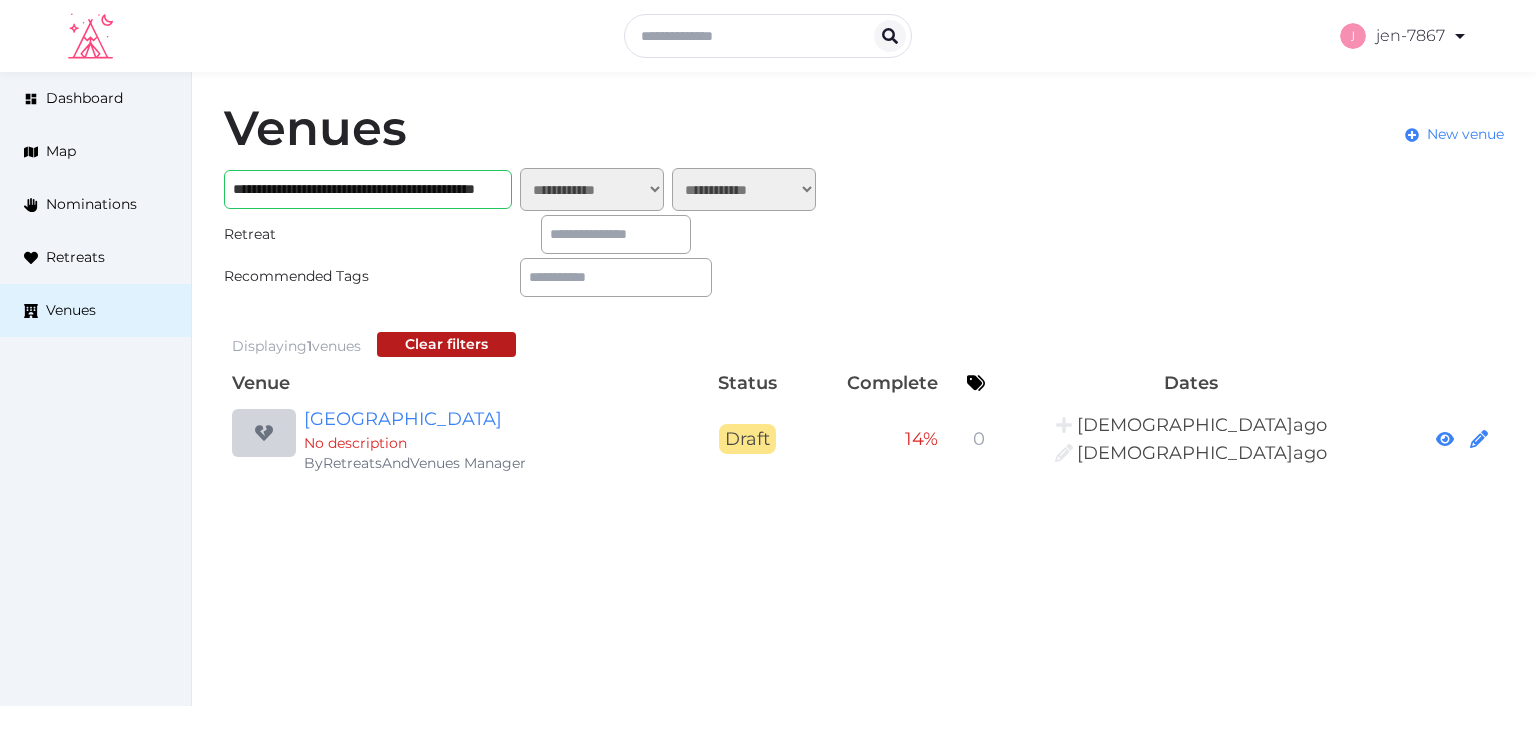 scroll, scrollTop: 0, scrollLeft: 0, axis: both 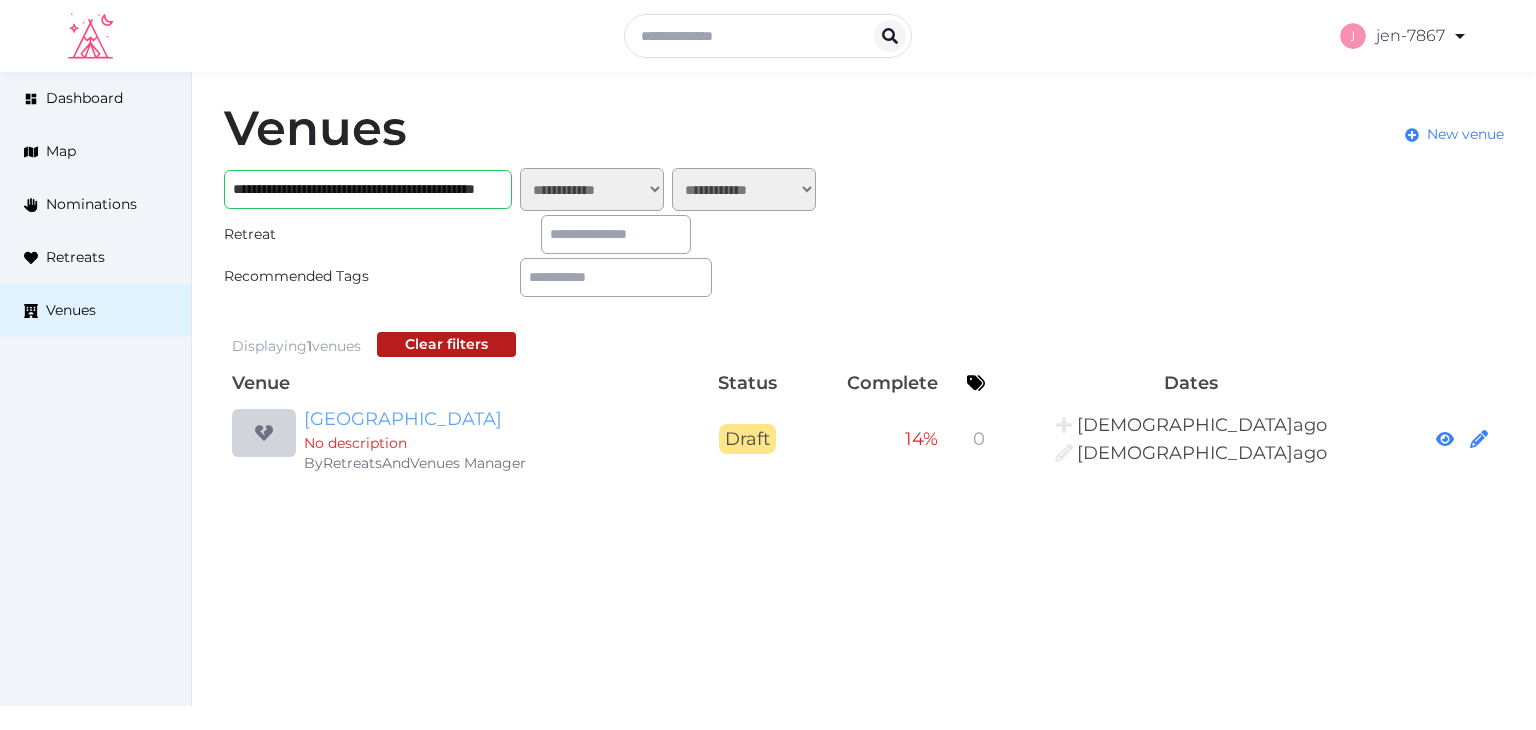 click on "[GEOGRAPHIC_DATA]" at bounding box center (496, 419) 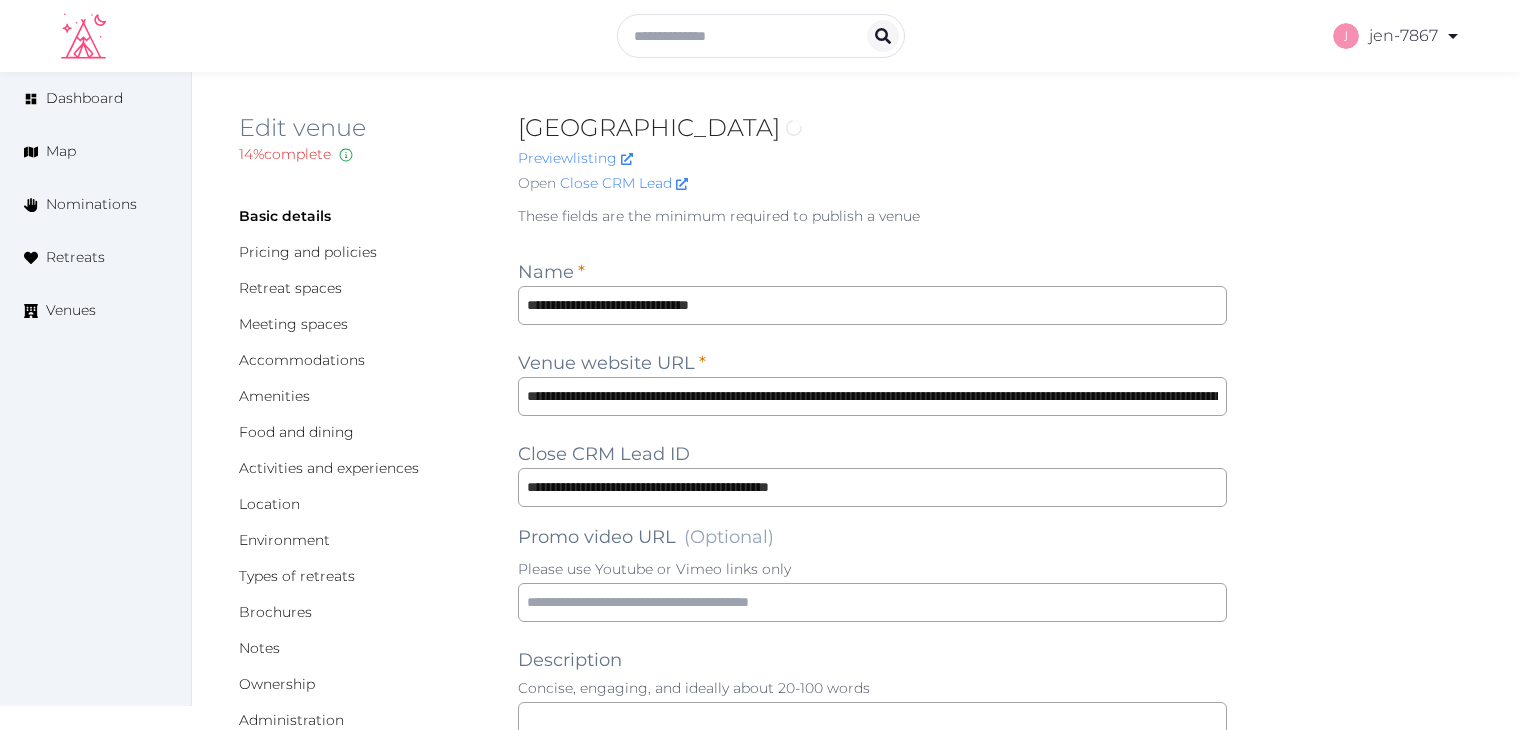 scroll, scrollTop: 0, scrollLeft: 0, axis: both 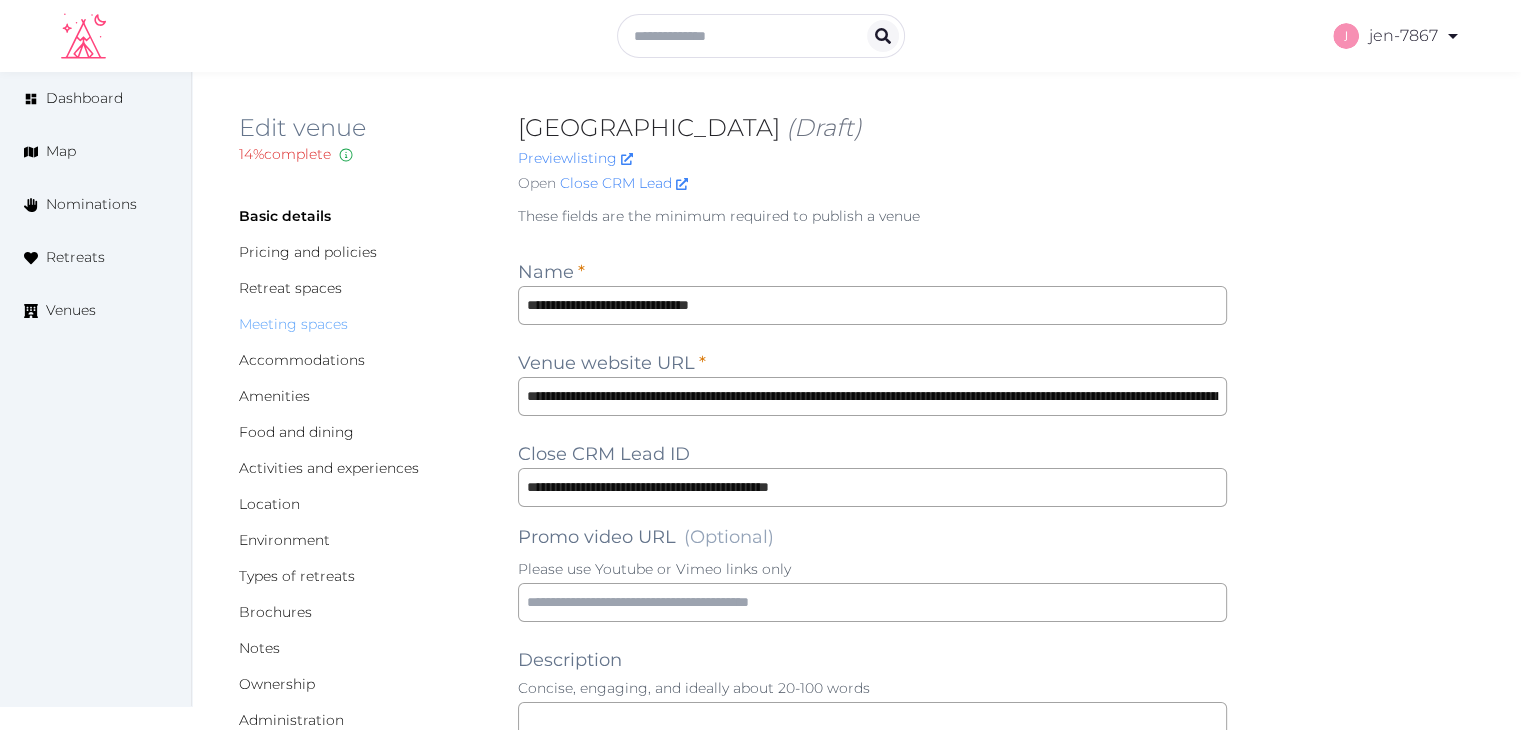click on "Meeting spaces" at bounding box center [293, 324] 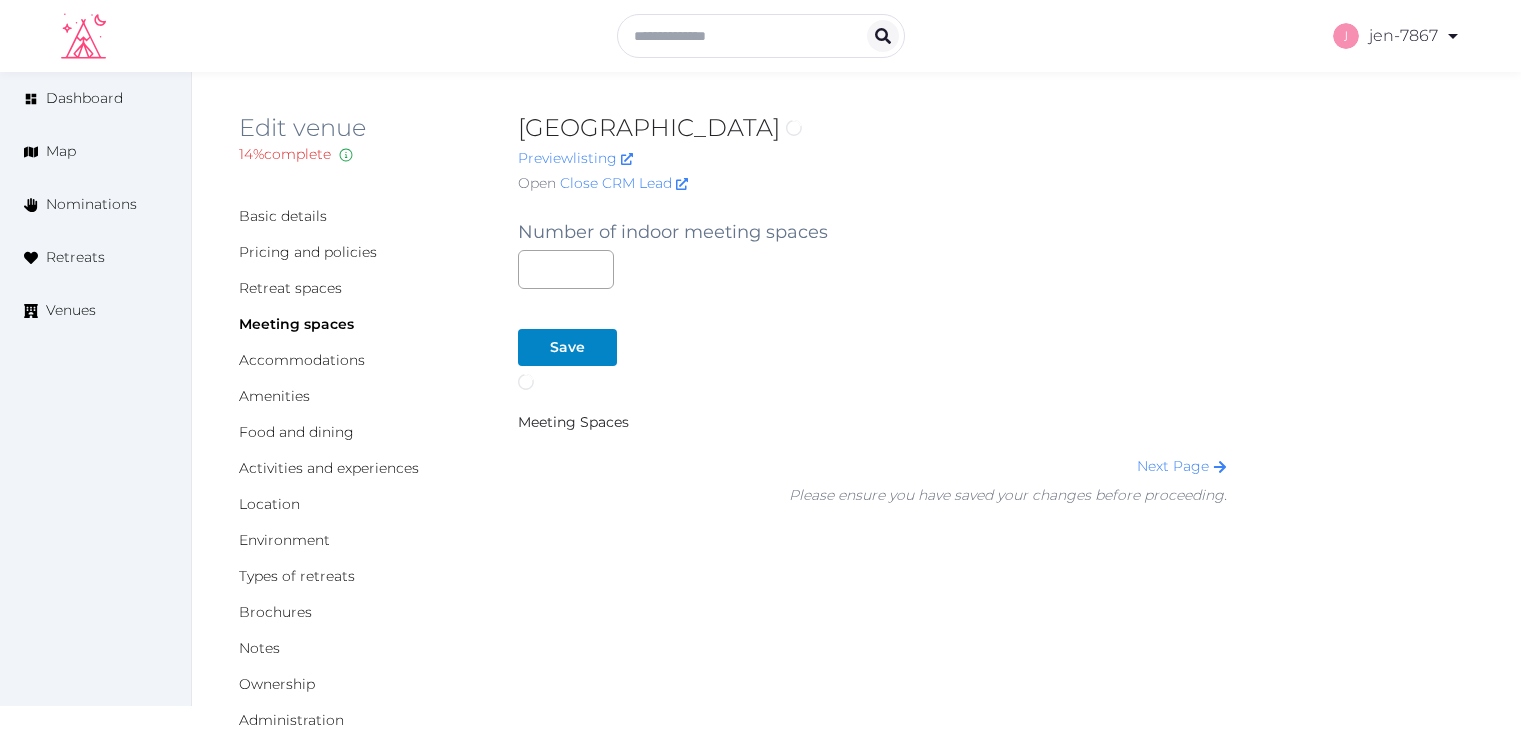 scroll, scrollTop: 0, scrollLeft: 0, axis: both 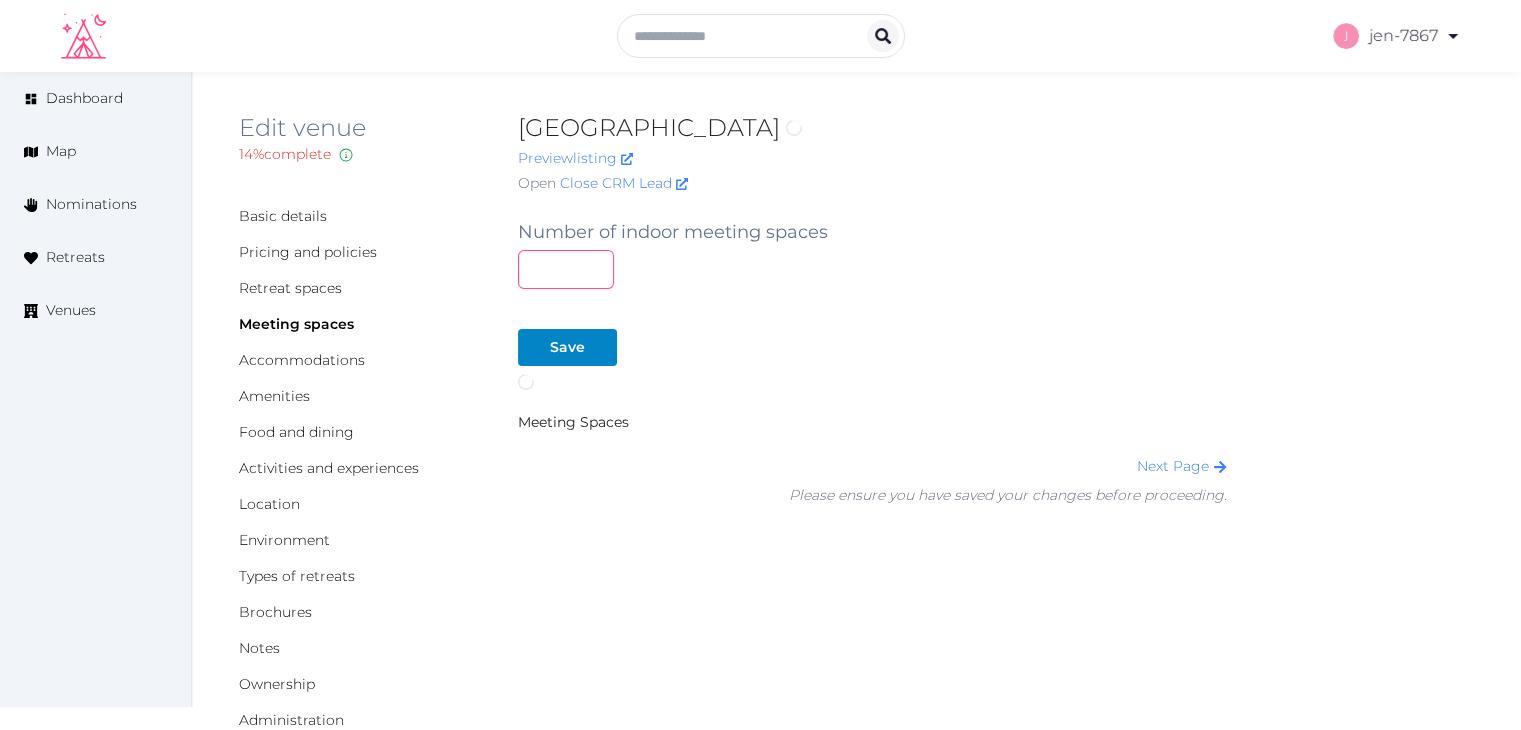 click at bounding box center [566, 269] 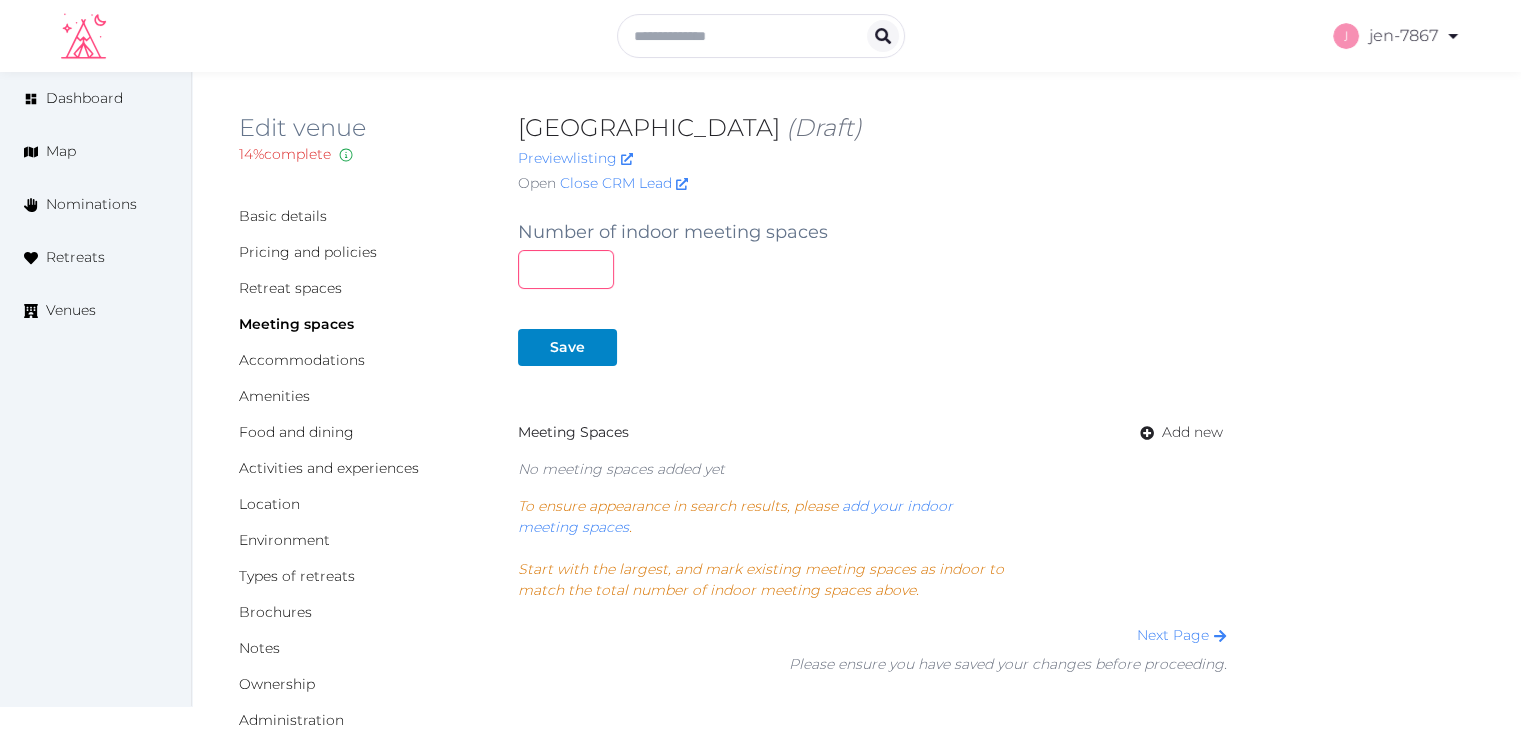 type on "**" 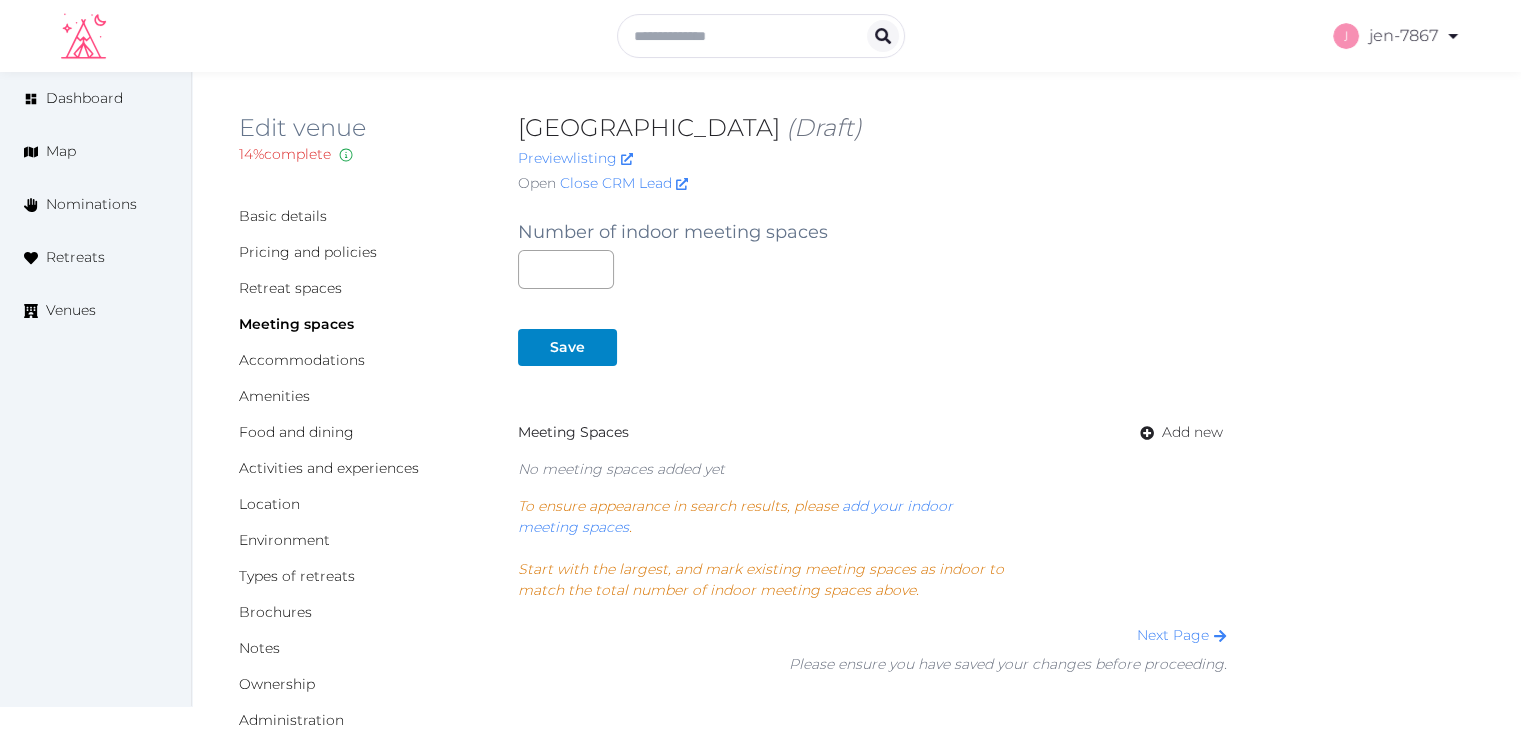 click on "Save" at bounding box center (571, 339) 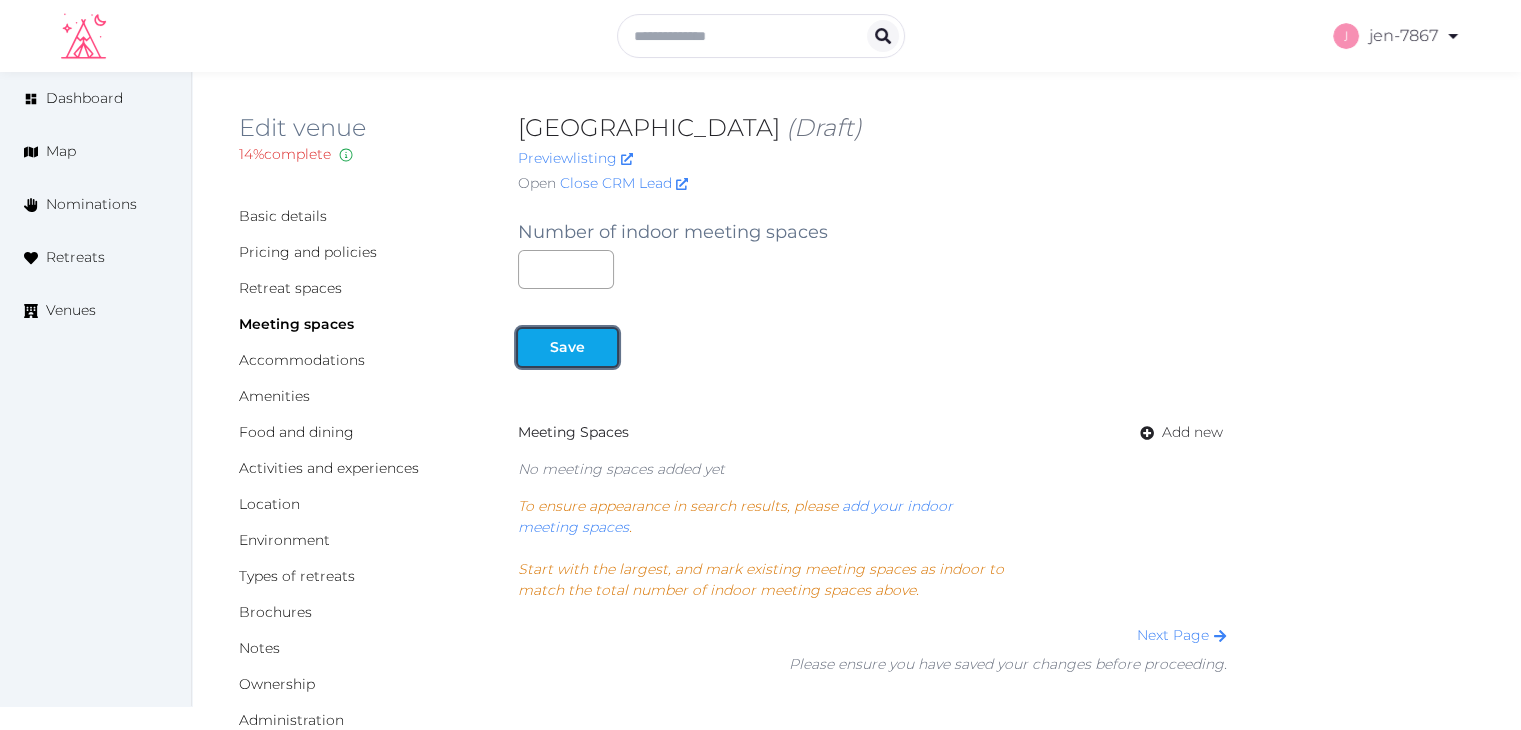 click at bounding box center [601, 347] 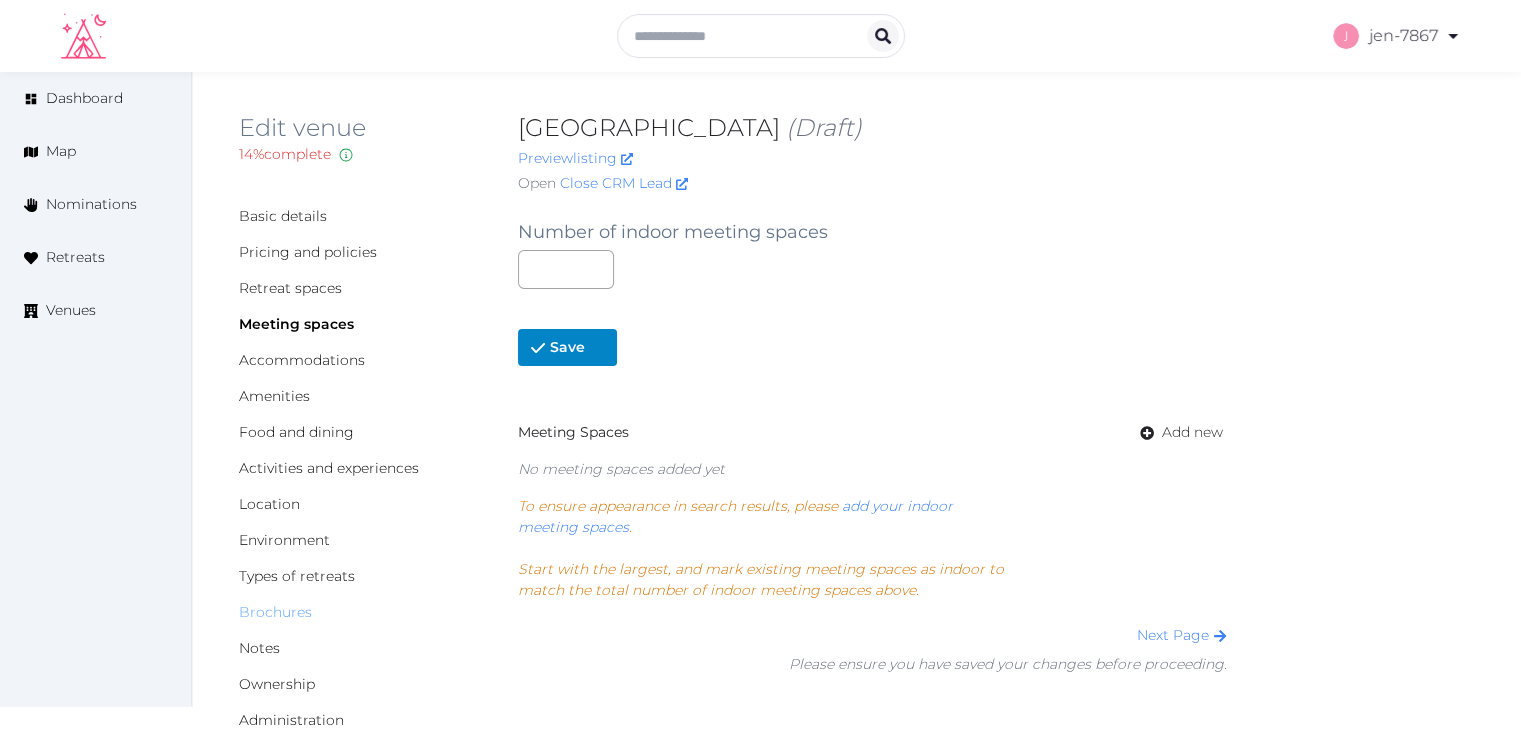 click on "Brochures" at bounding box center [275, 612] 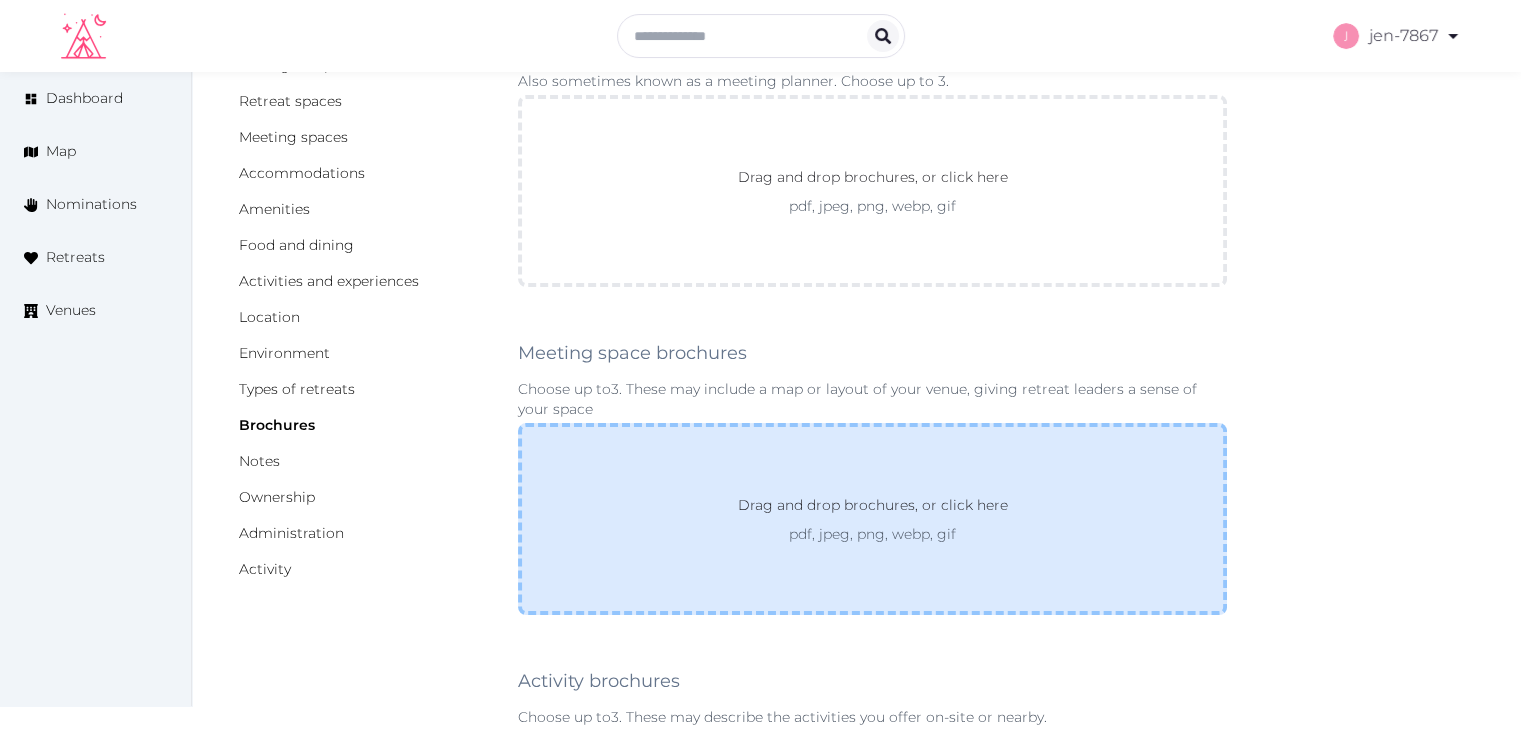 scroll, scrollTop: 200, scrollLeft: 0, axis: vertical 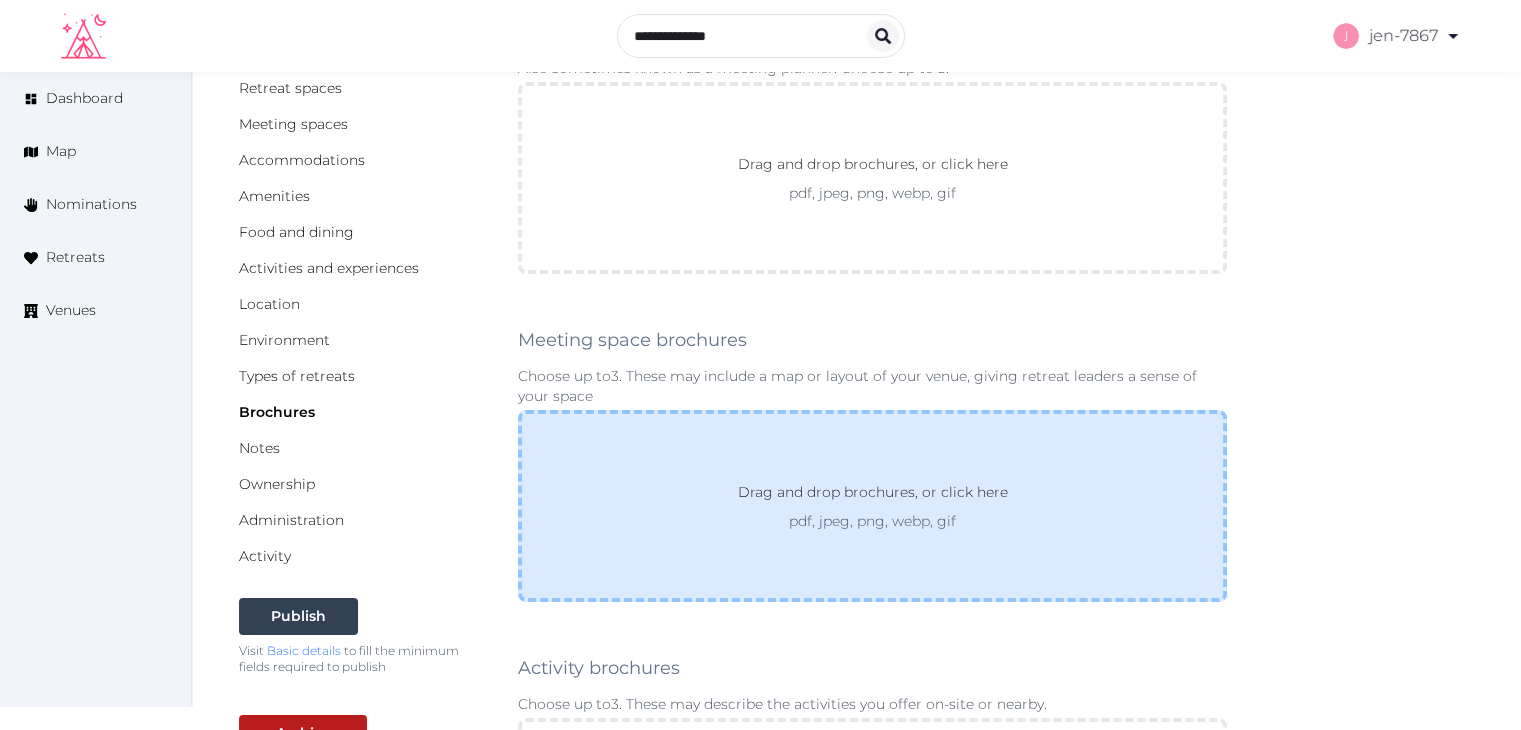 click on "Drag and drop brochures, or click here pdf, jpeg, png, webp, gif" at bounding box center (872, 506) 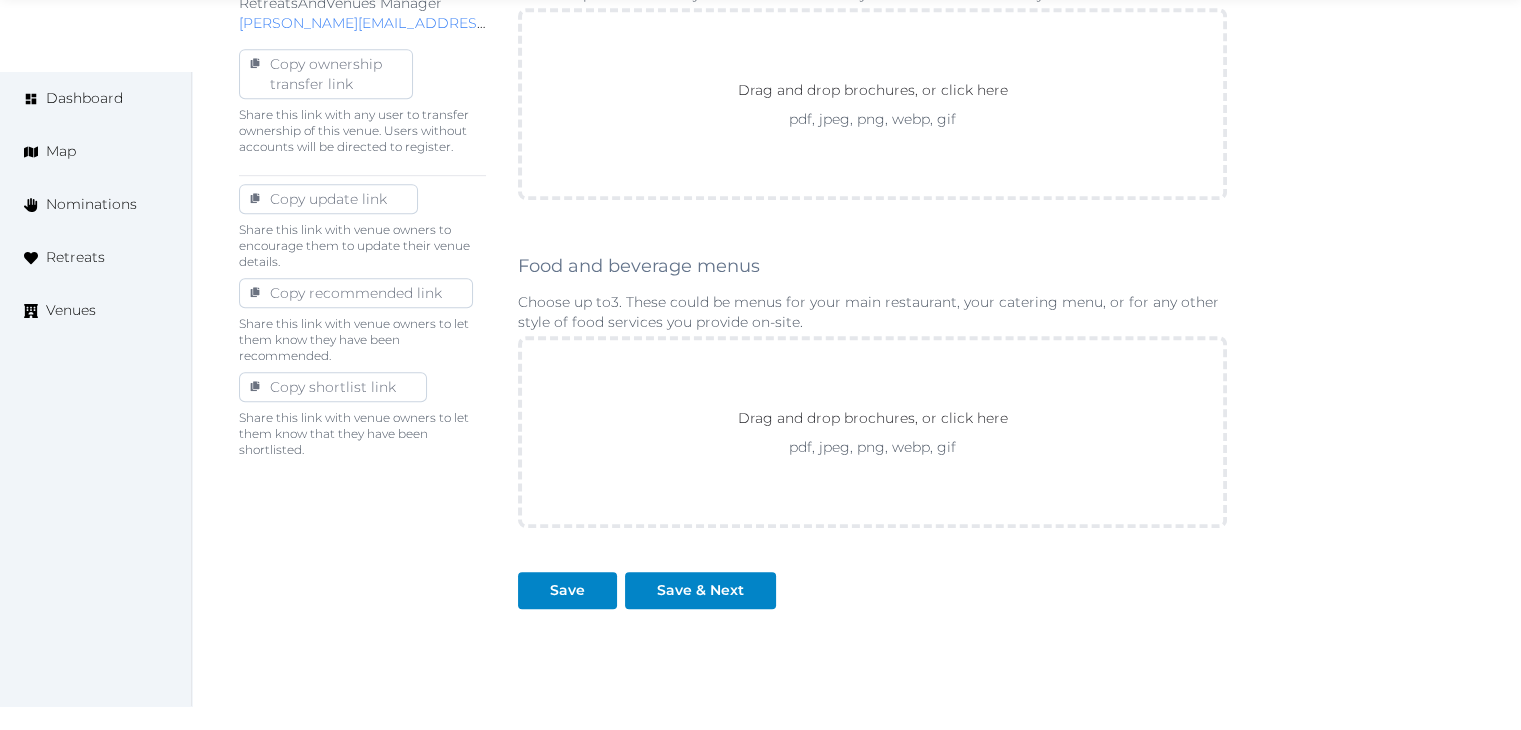 scroll, scrollTop: 1111, scrollLeft: 0, axis: vertical 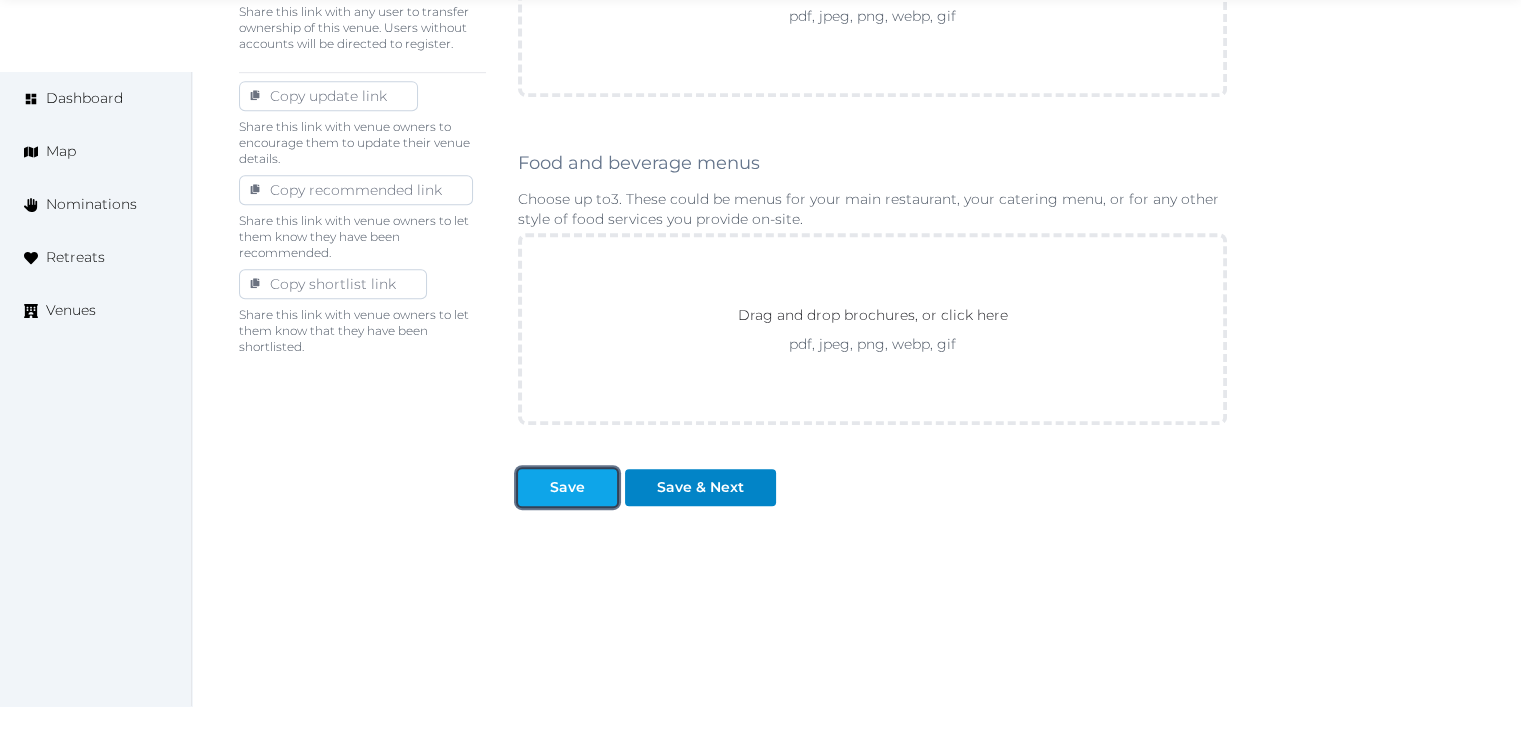 click on "Save" at bounding box center [567, 487] 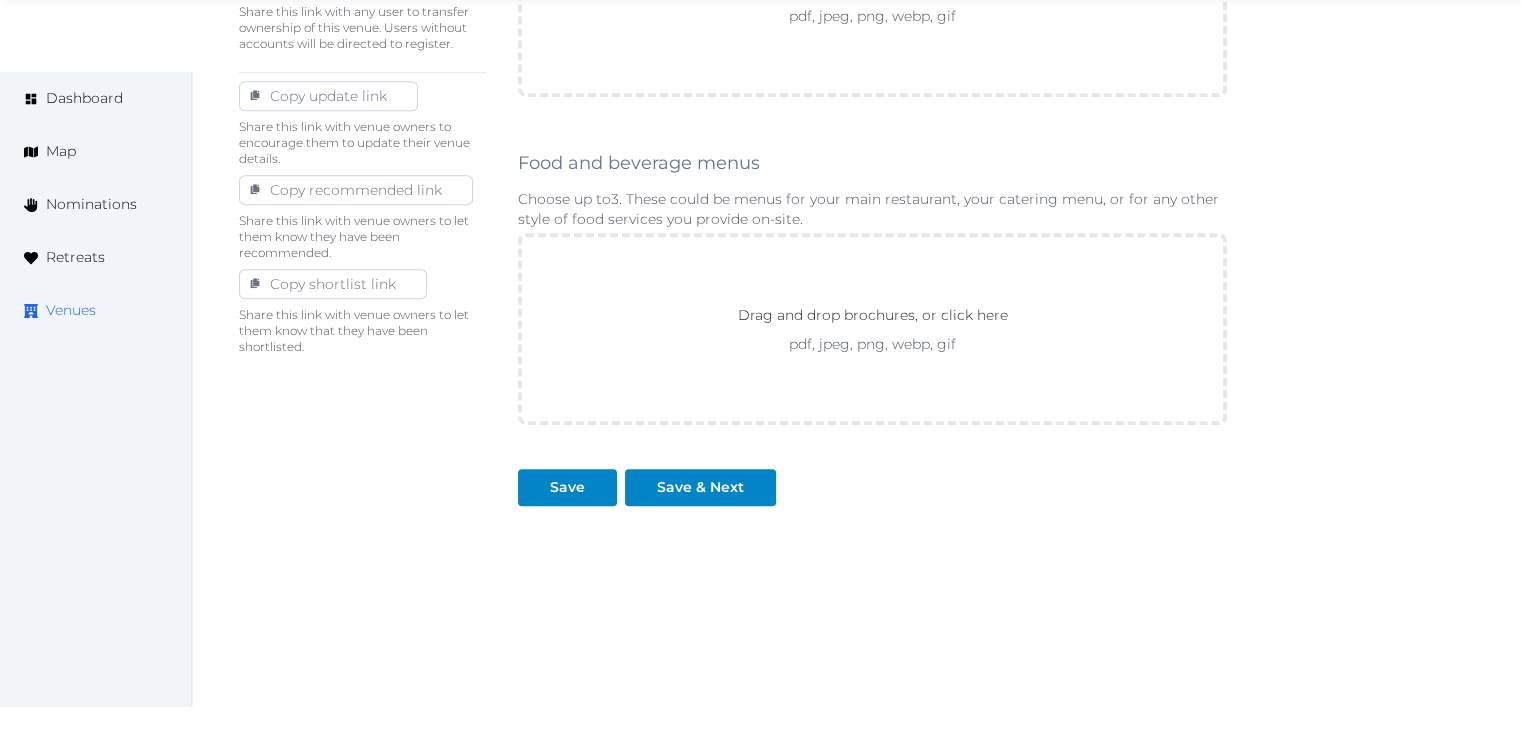 drag, startPoint x: 76, startPoint y: 309, endPoint x: 98, endPoint y: 297, distance: 25.059929 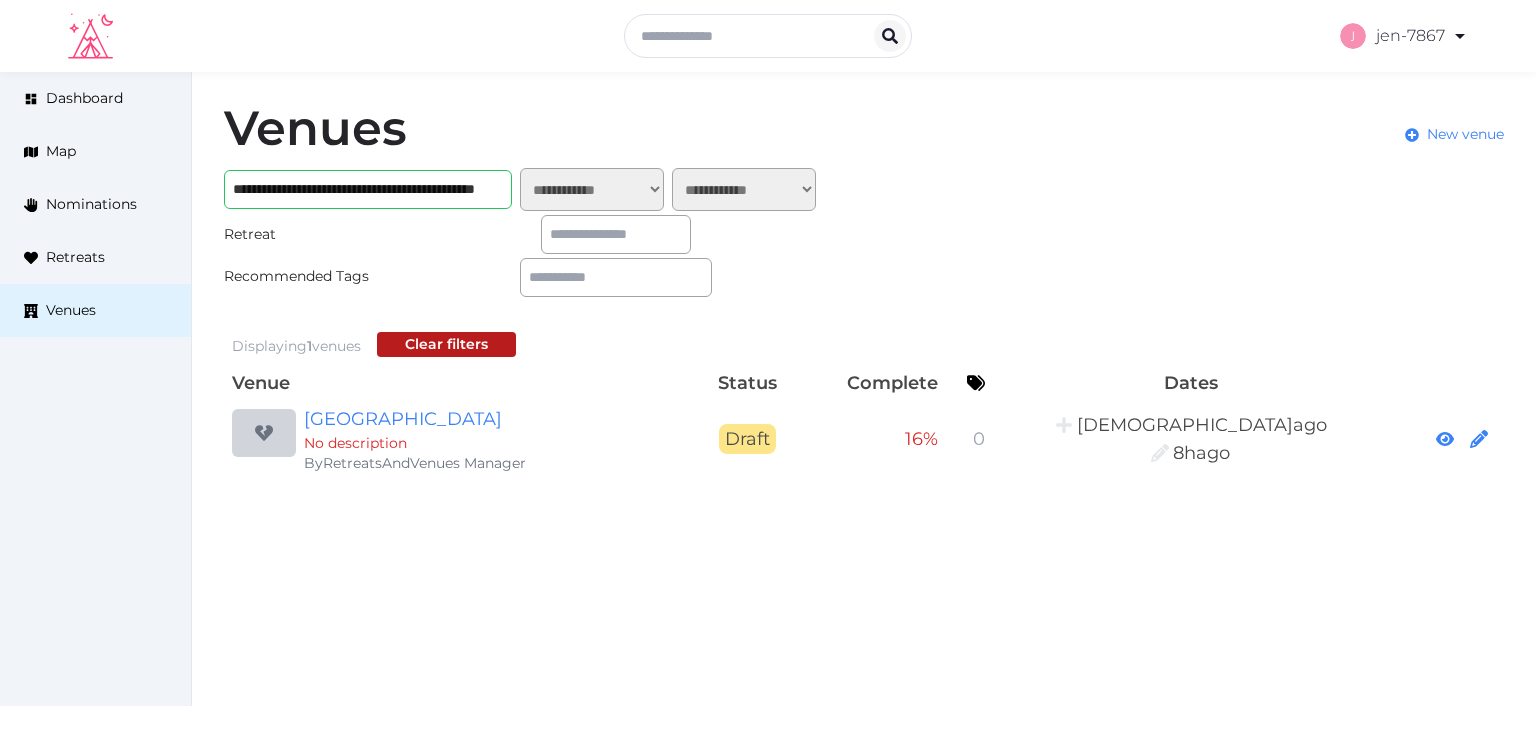 scroll, scrollTop: 0, scrollLeft: 0, axis: both 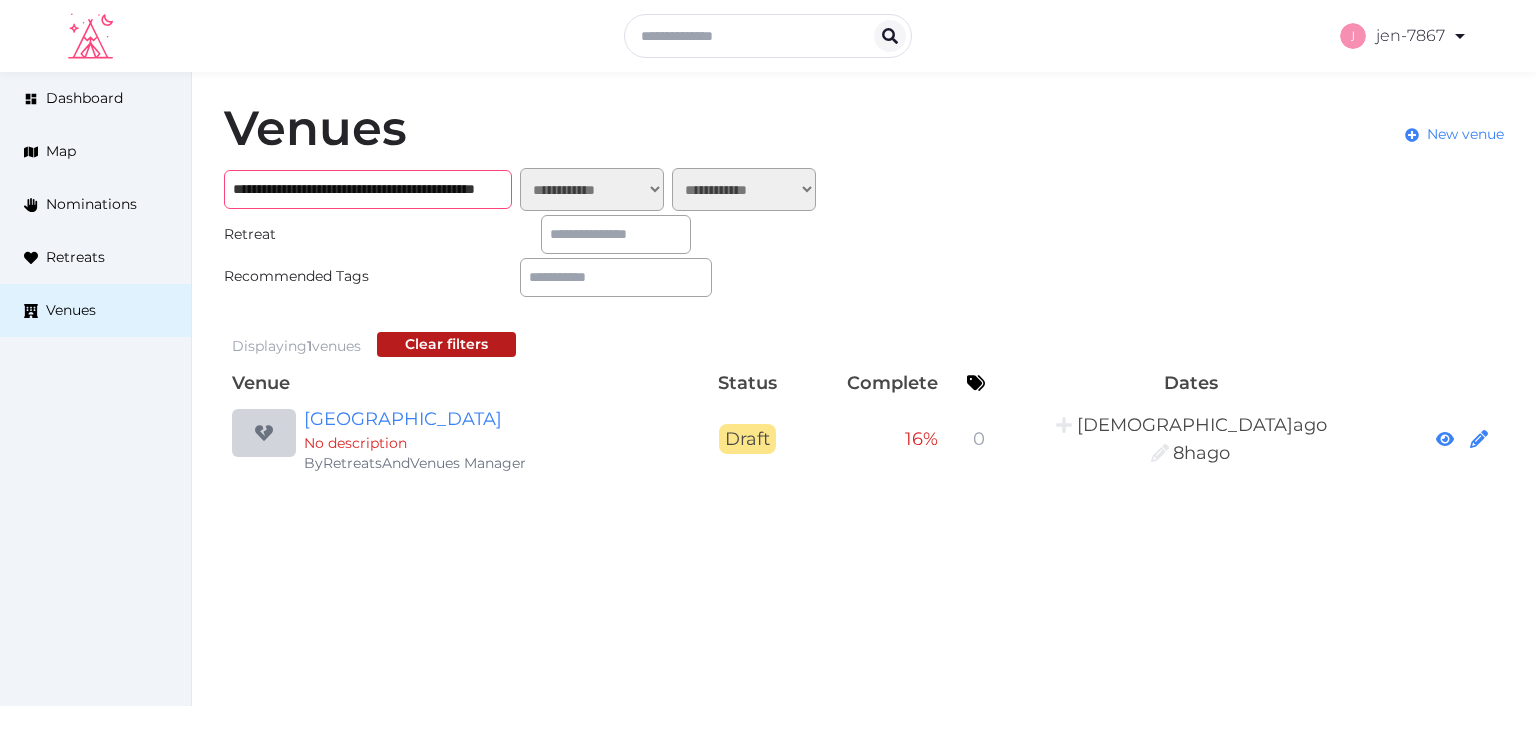 click on "**********" at bounding box center (368, 189) 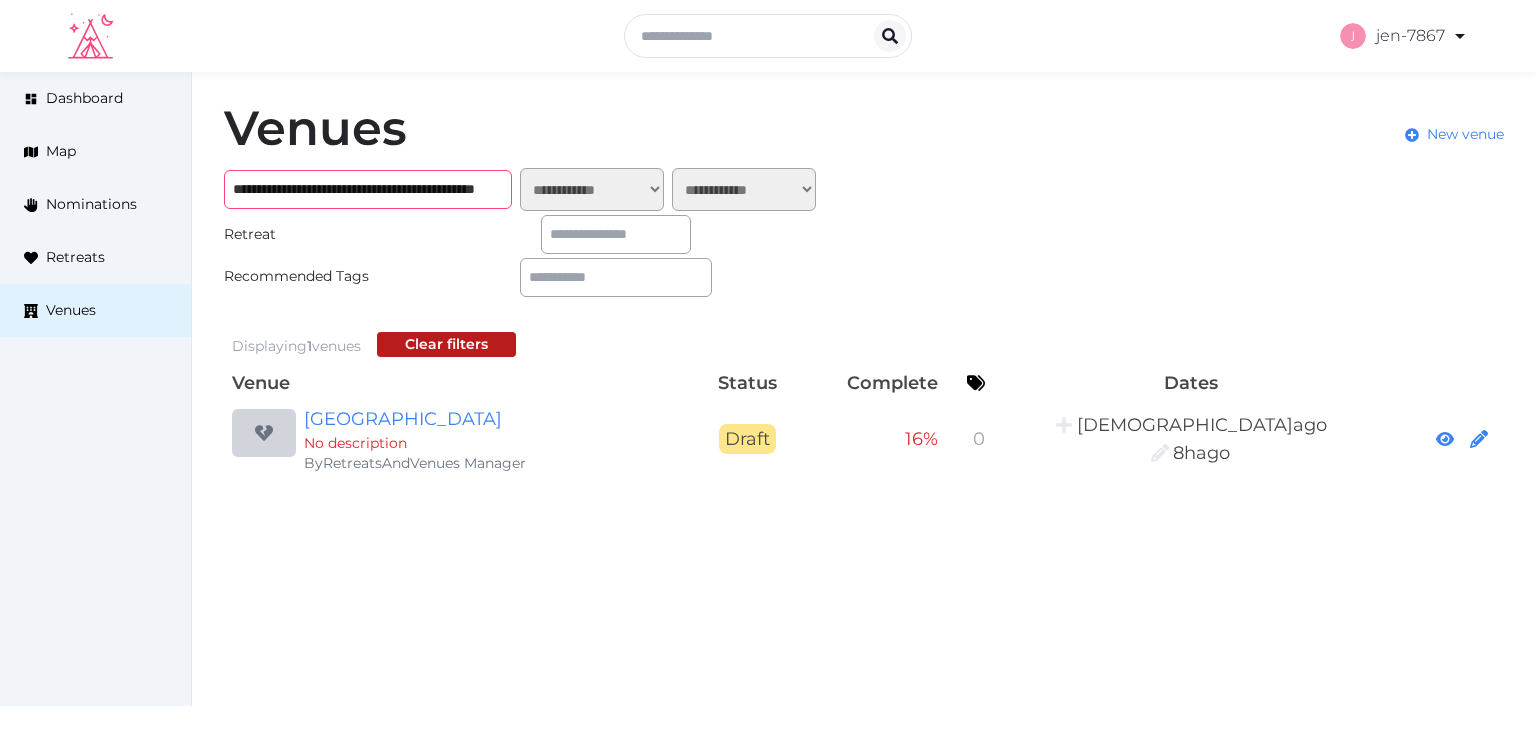 click on "**********" at bounding box center (368, 189) 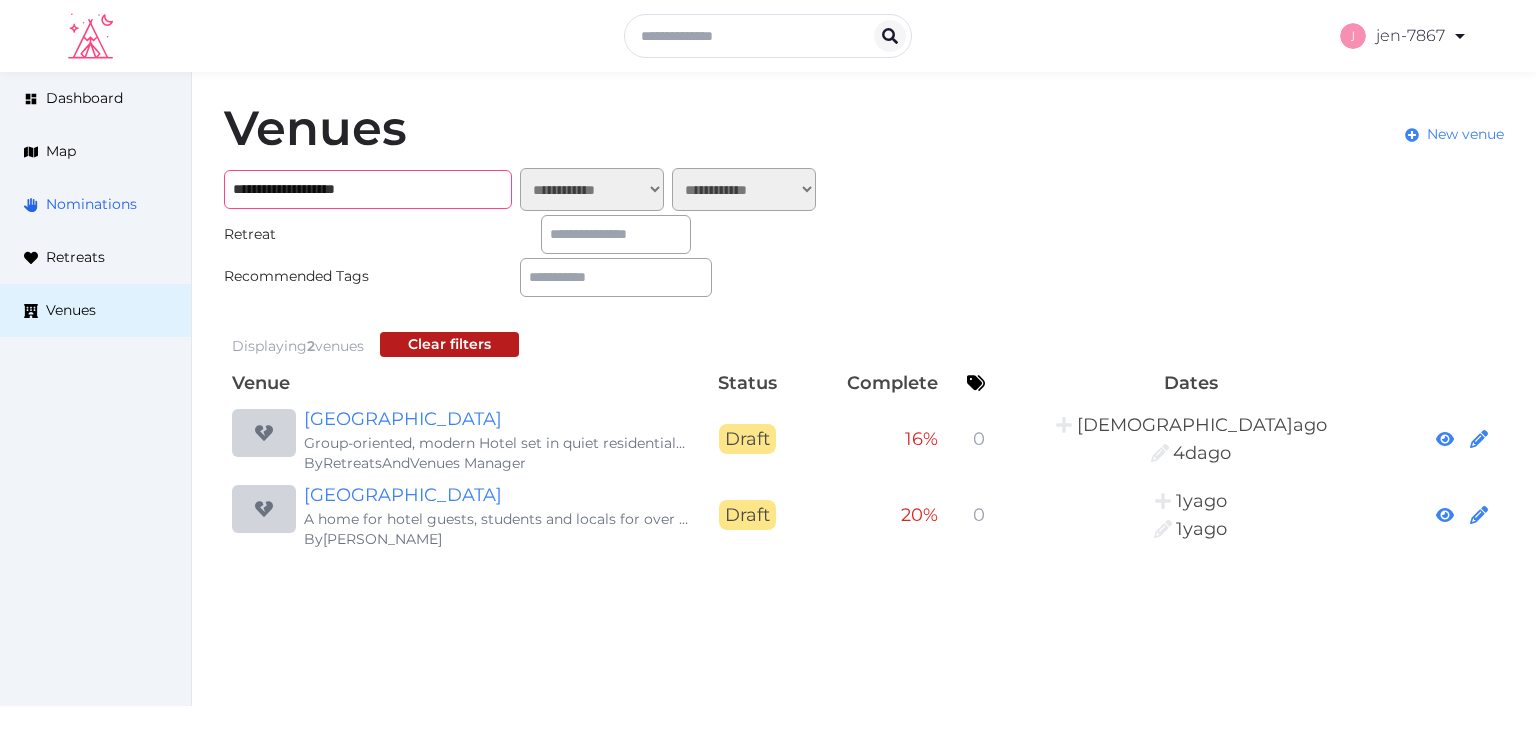 drag, startPoint x: 230, startPoint y: 192, endPoint x: 60, endPoint y: 193, distance: 170.00294 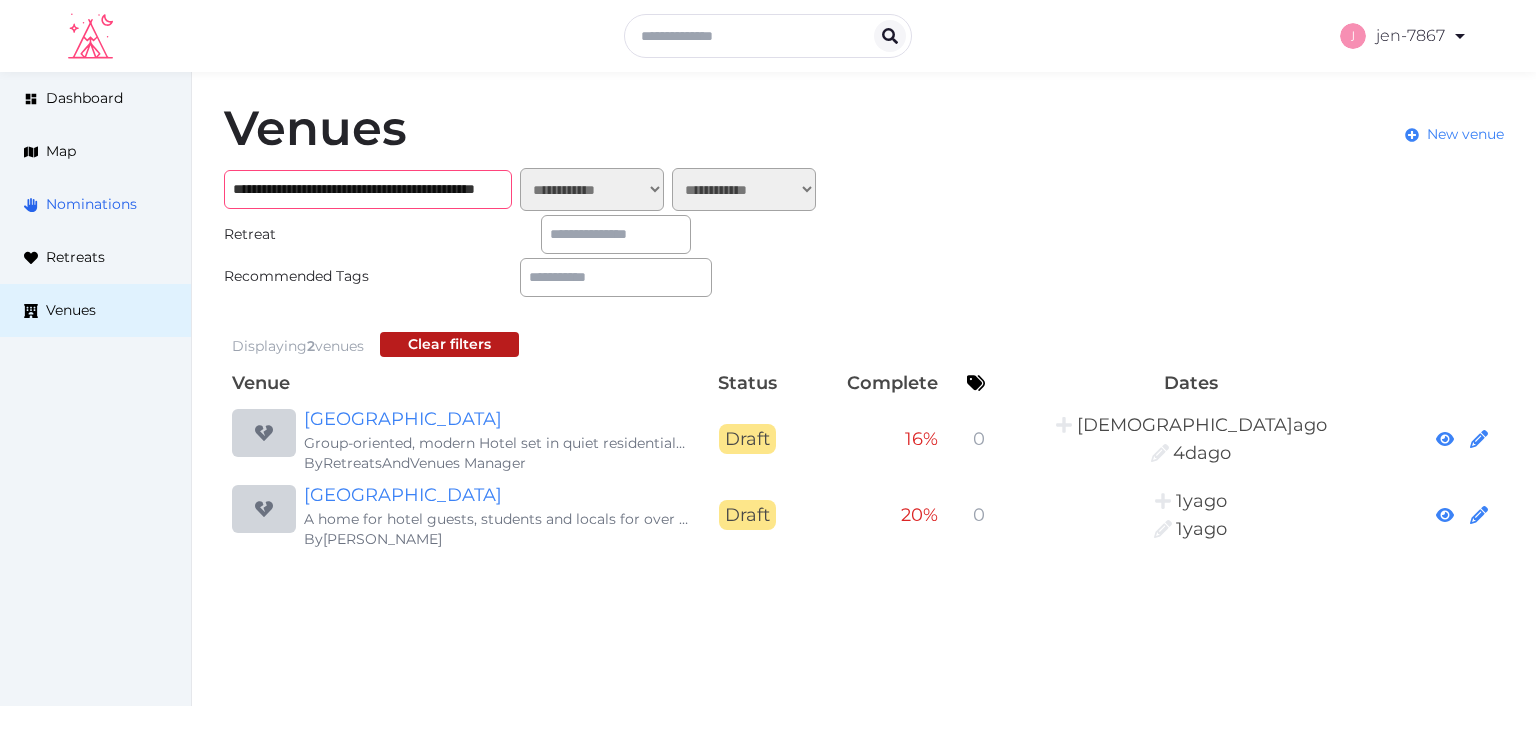 scroll, scrollTop: 0, scrollLeft: 163, axis: horizontal 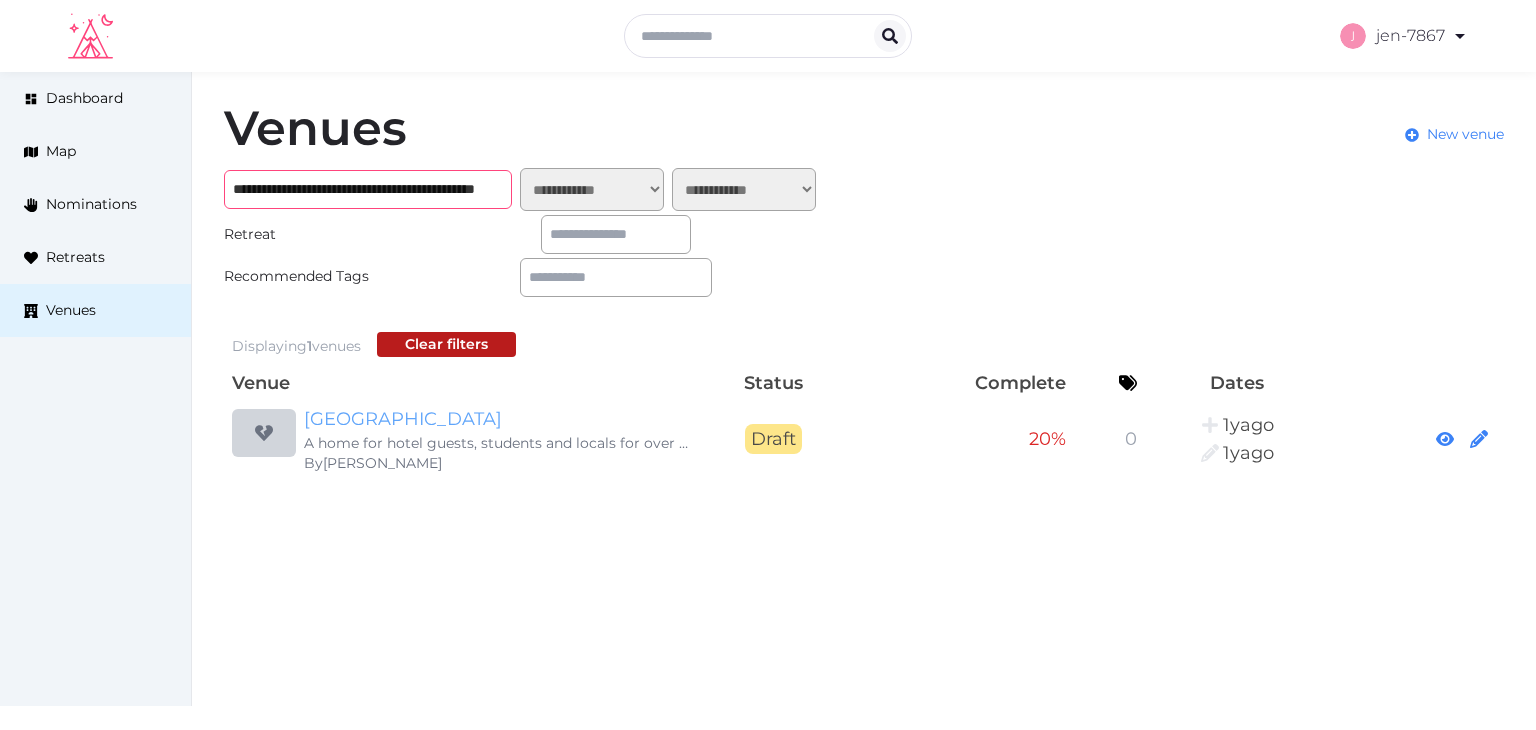 type on "**********" 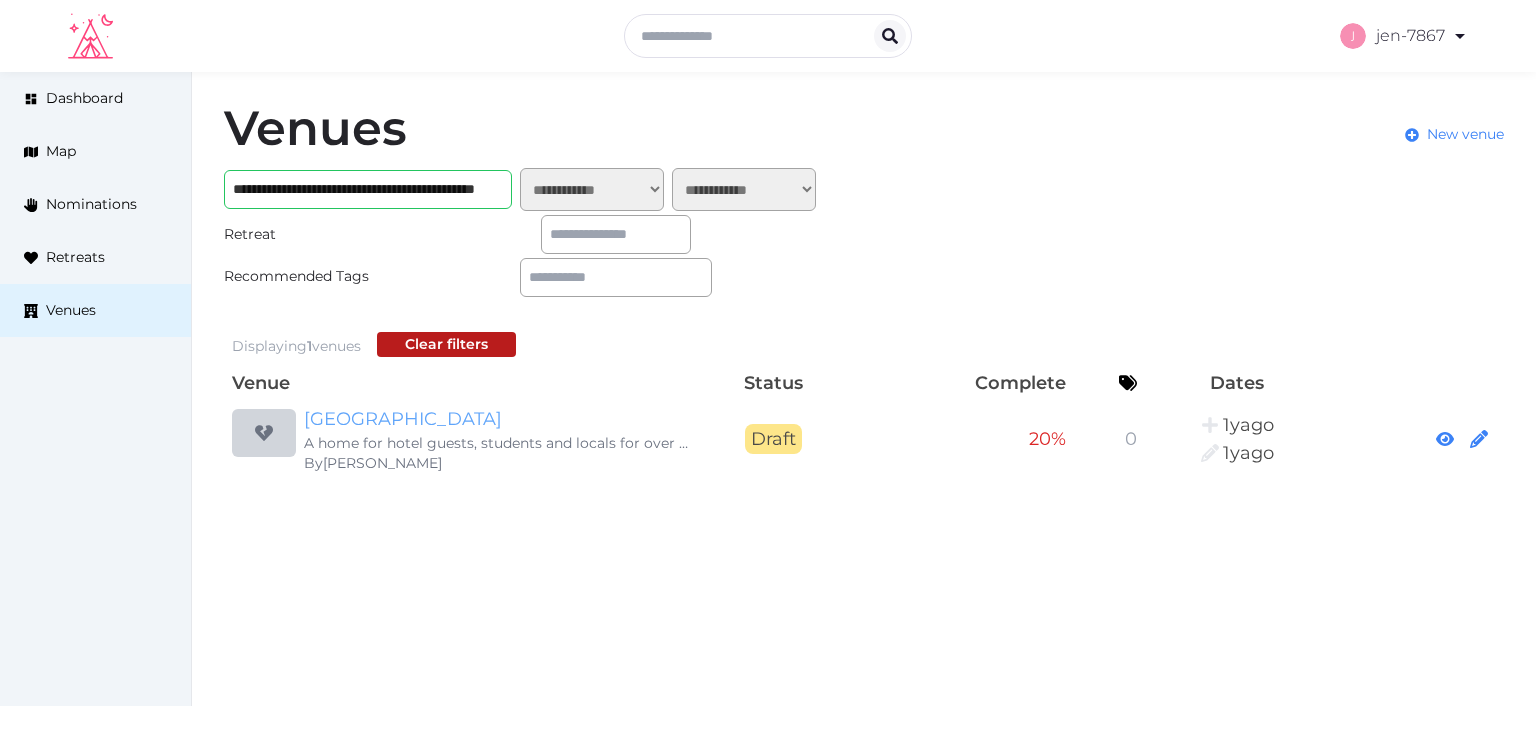scroll, scrollTop: 0, scrollLeft: 0, axis: both 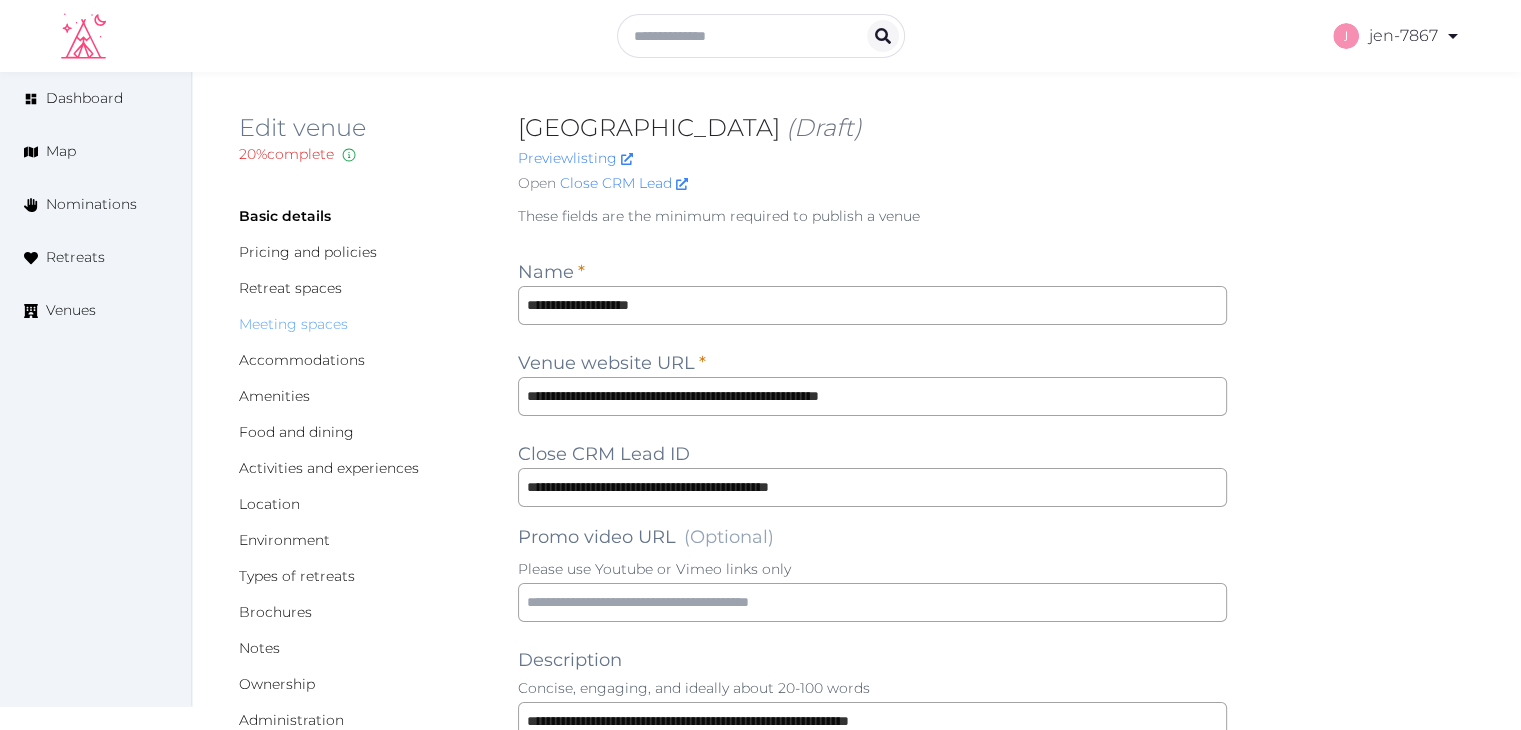 click on "Meeting spaces" at bounding box center (293, 324) 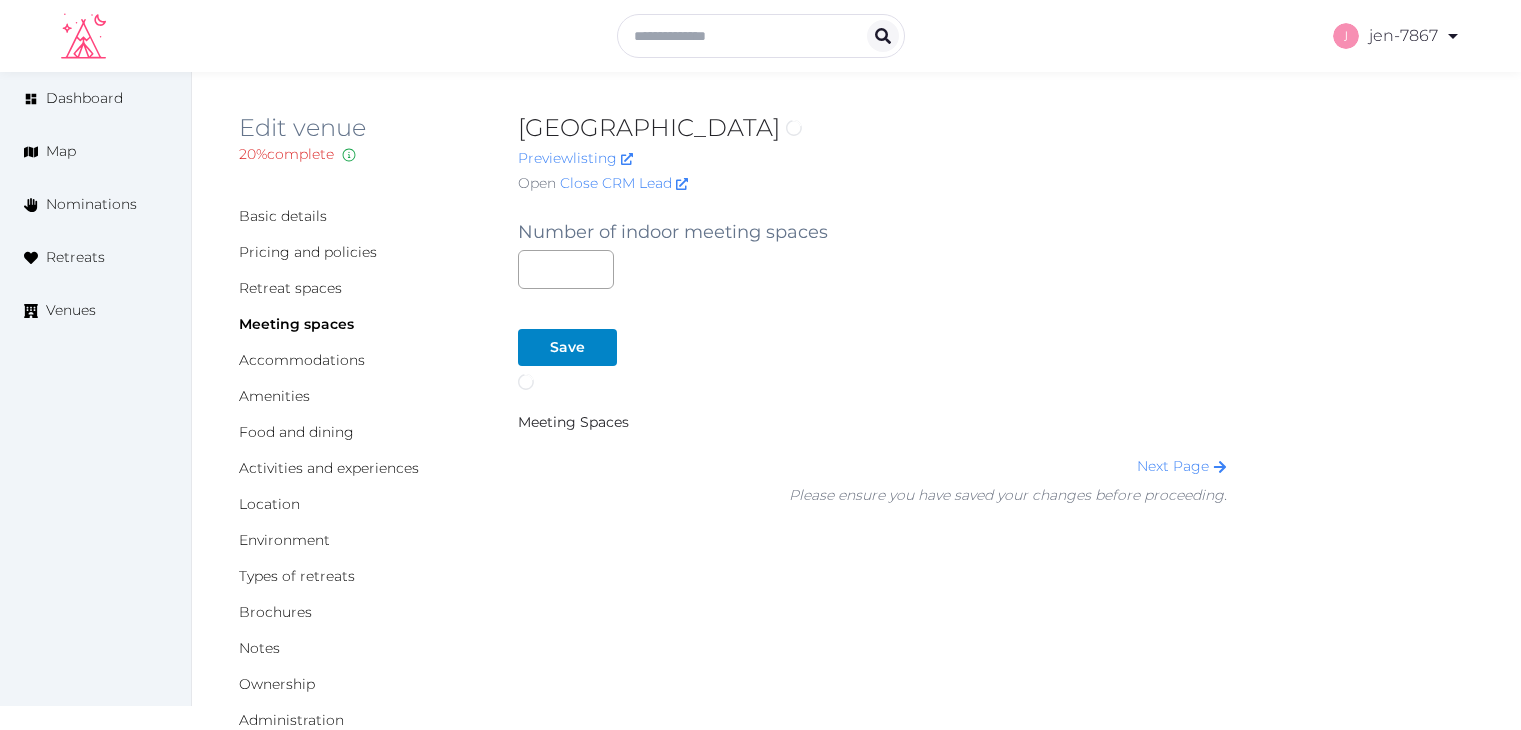 scroll, scrollTop: 0, scrollLeft: 0, axis: both 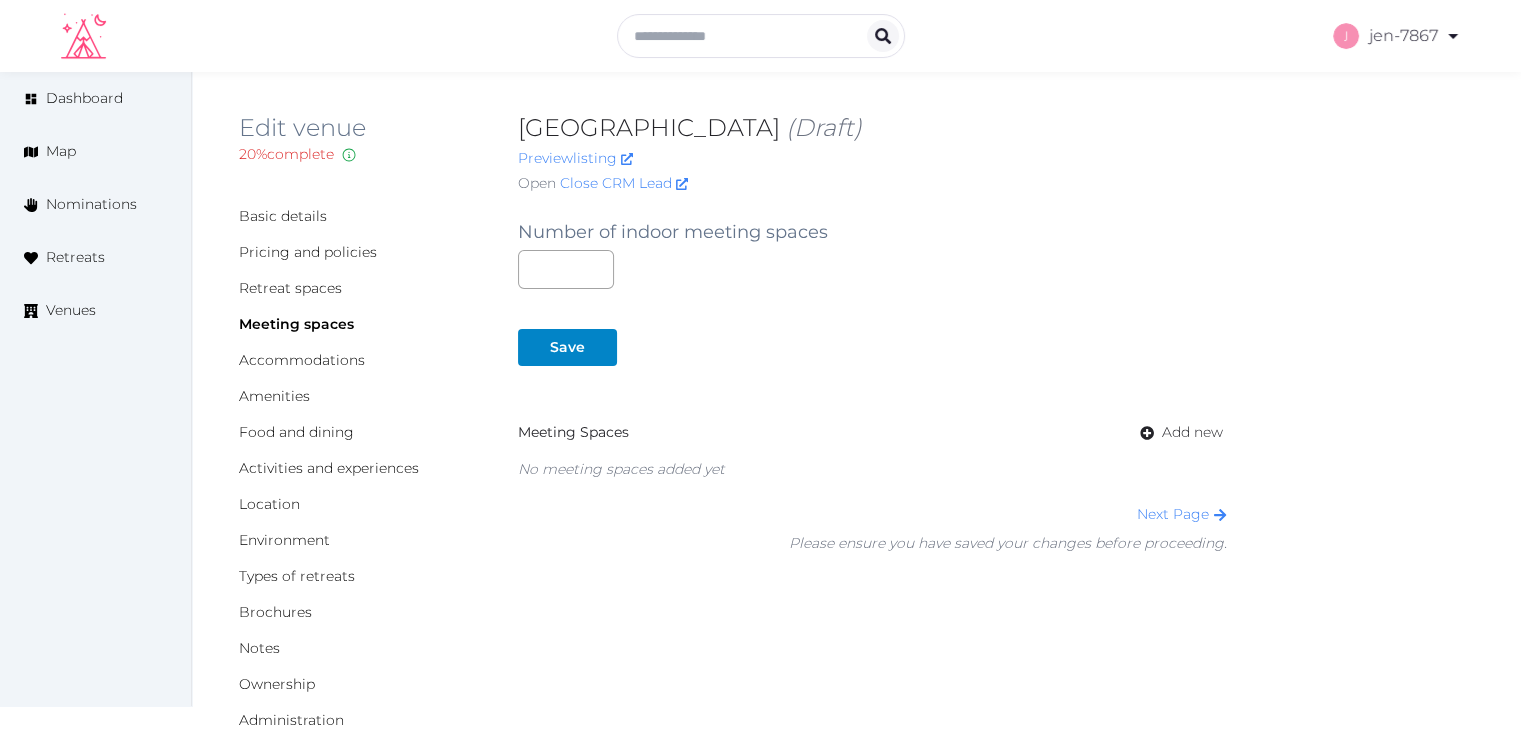 click on "Brochures" at bounding box center (362, 612) 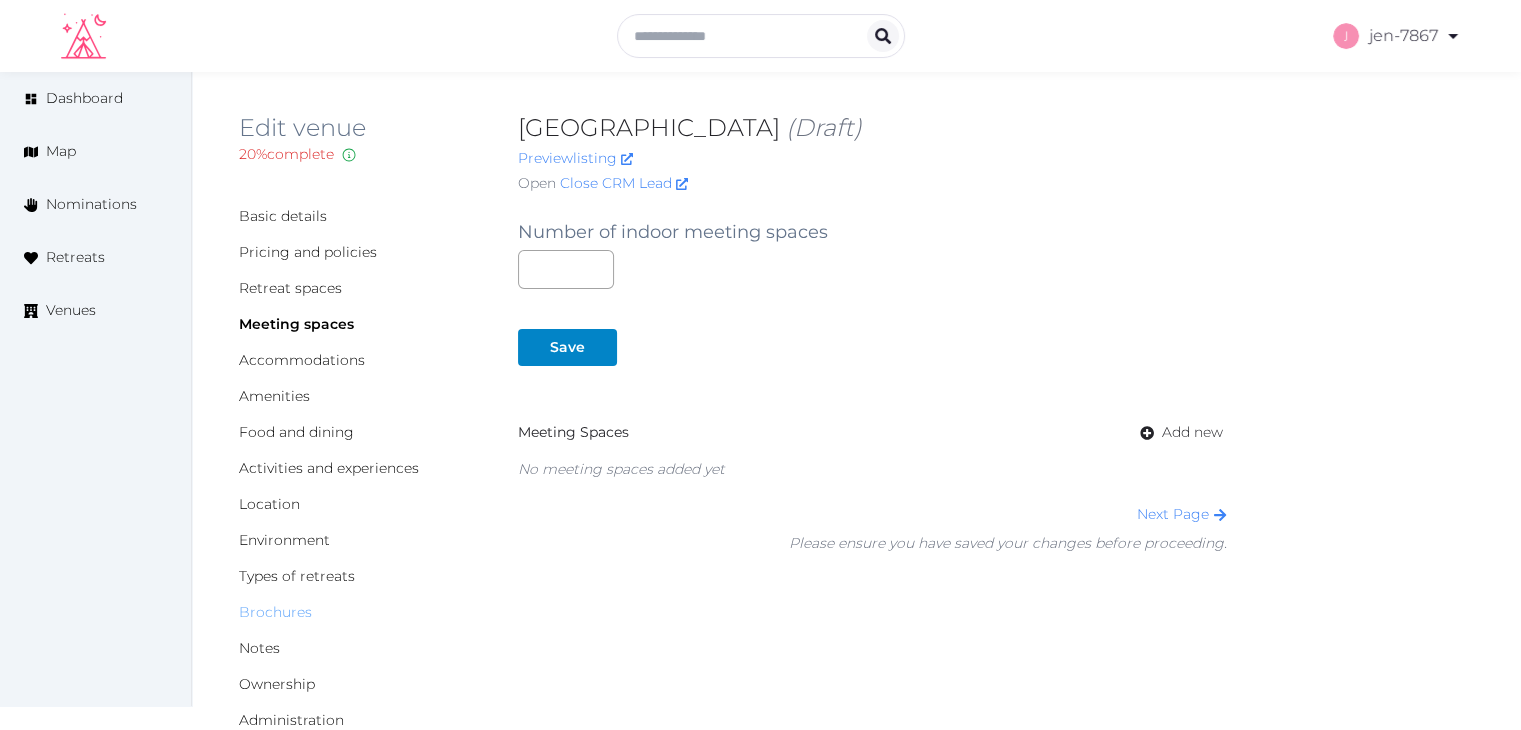 click on "Brochures" at bounding box center (275, 612) 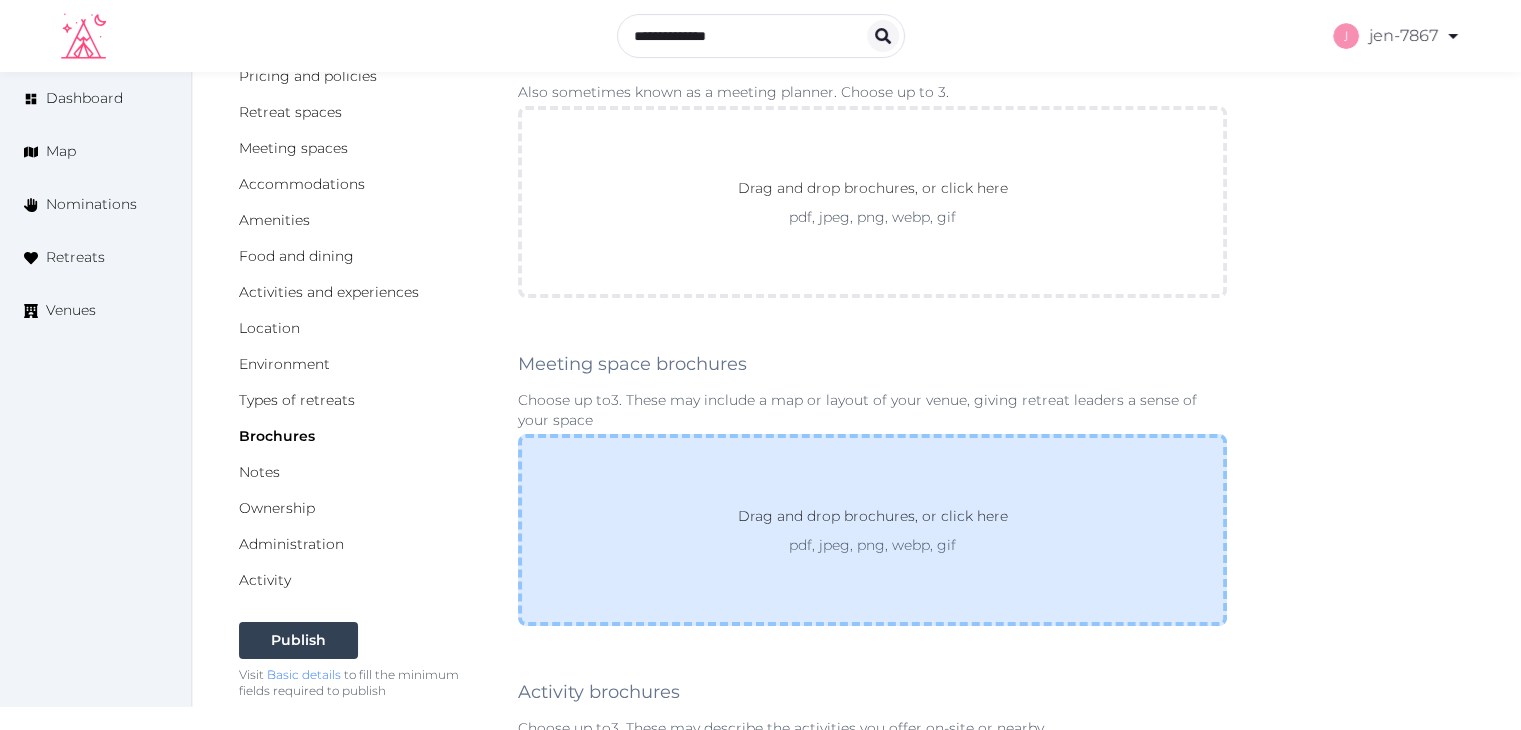 scroll, scrollTop: 0, scrollLeft: 0, axis: both 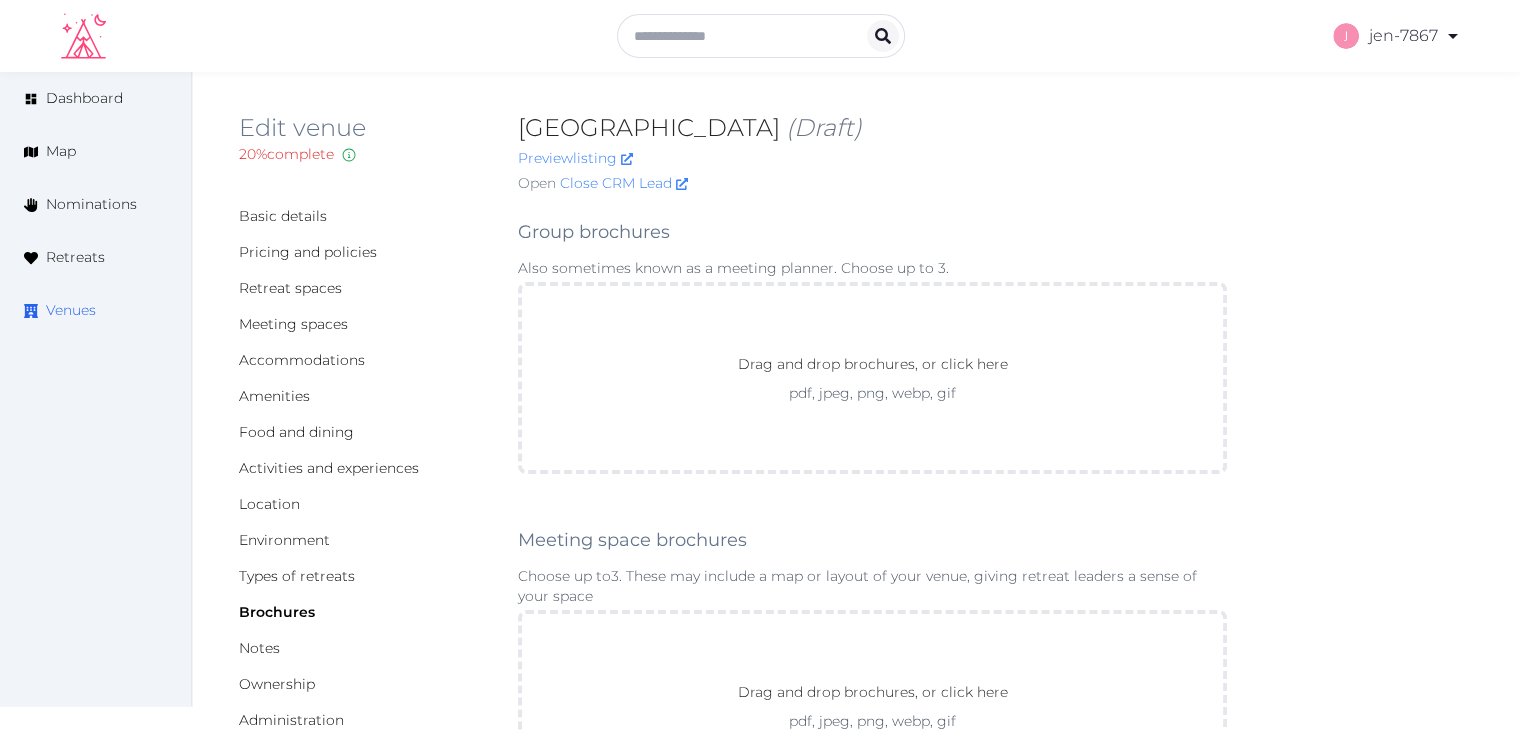 click on "Venues" at bounding box center (71, 310) 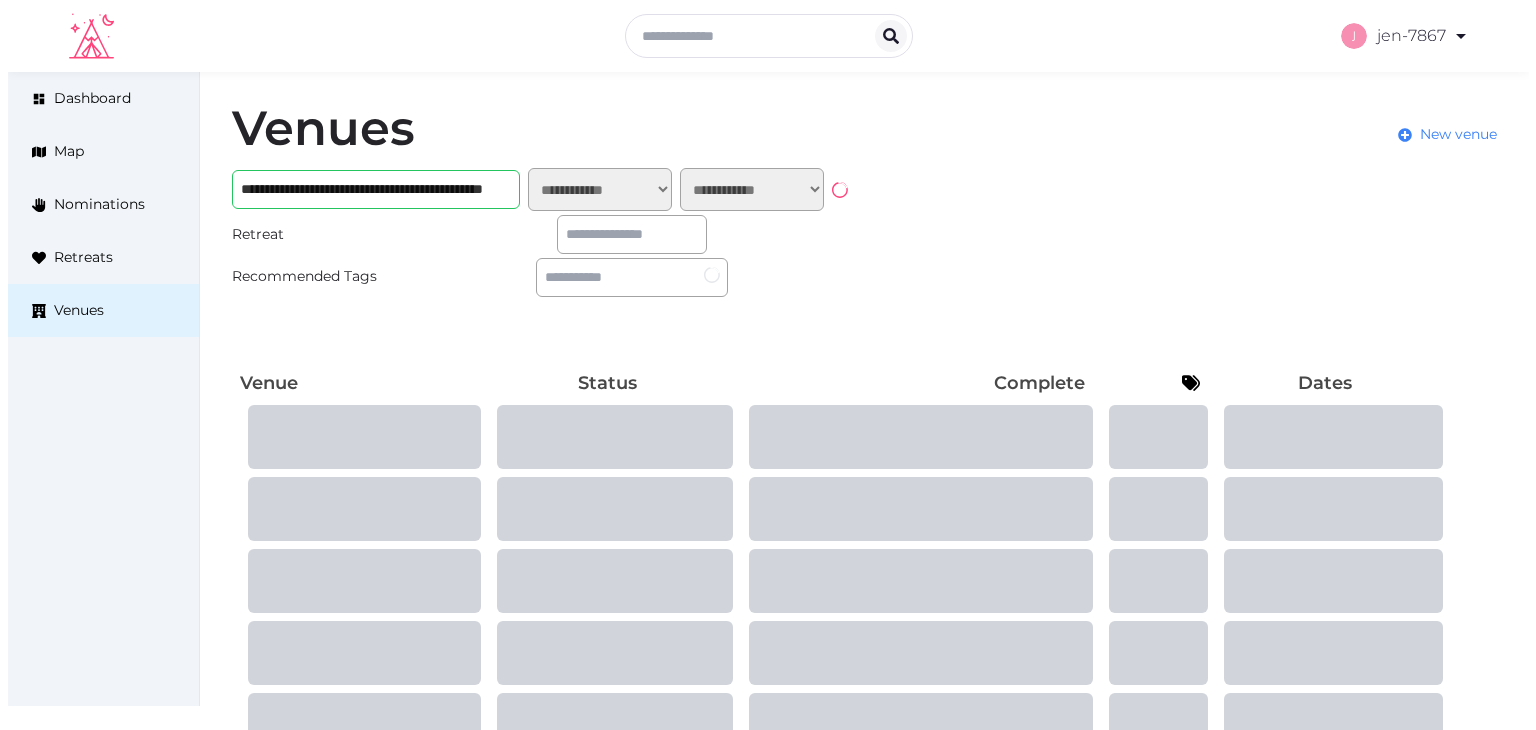 scroll, scrollTop: 0, scrollLeft: 0, axis: both 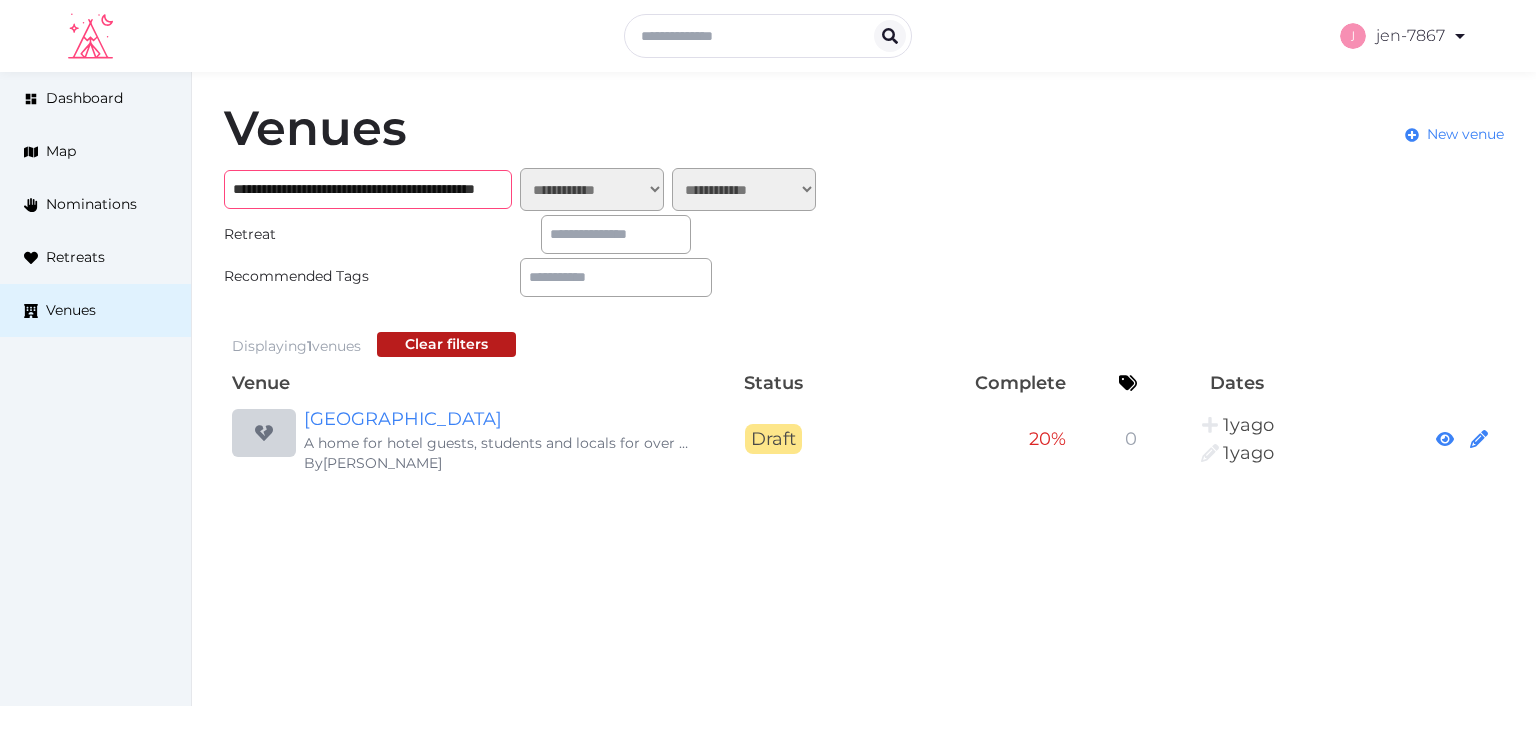 click on "**********" at bounding box center (368, 189) 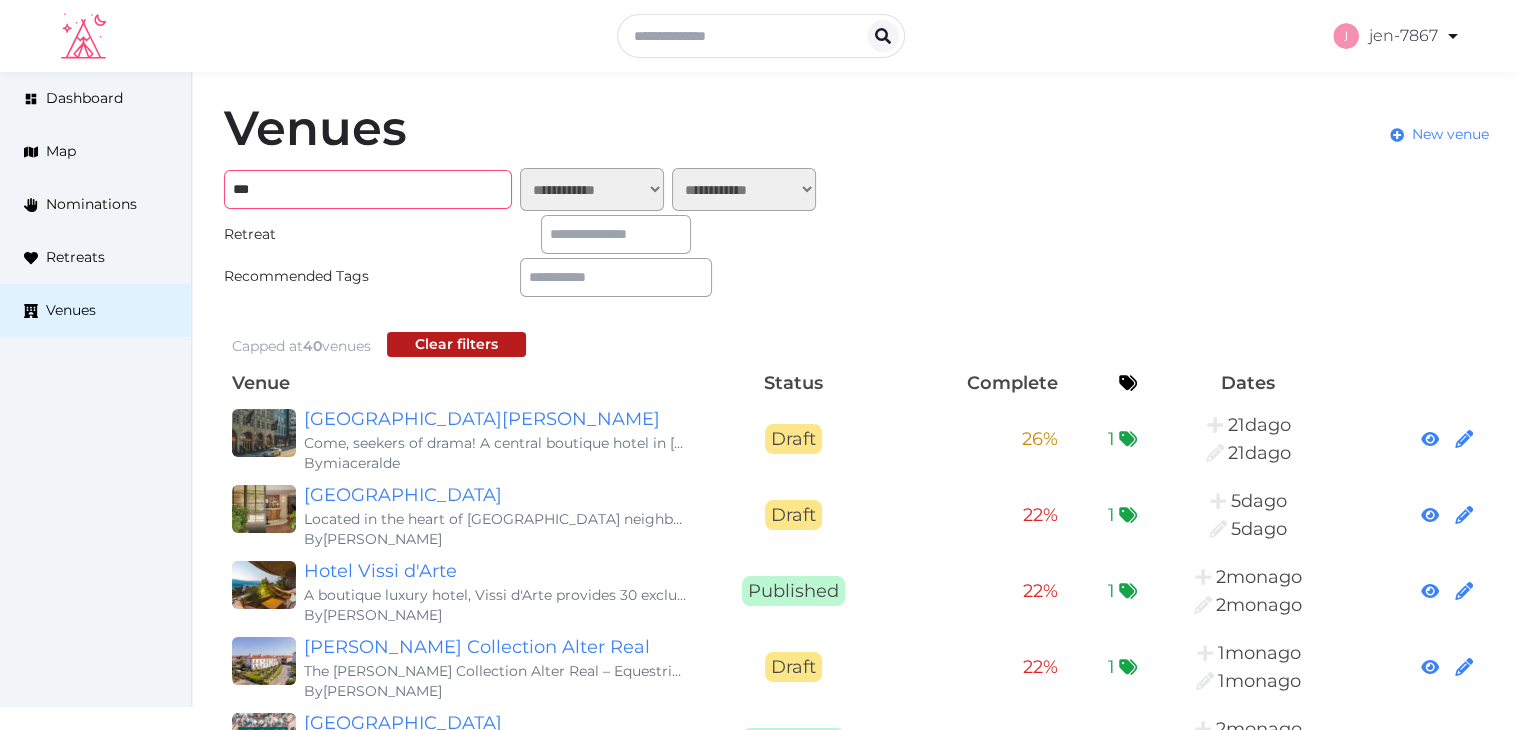 drag, startPoint x: 315, startPoint y: 195, endPoint x: 191, endPoint y: 186, distance: 124.32619 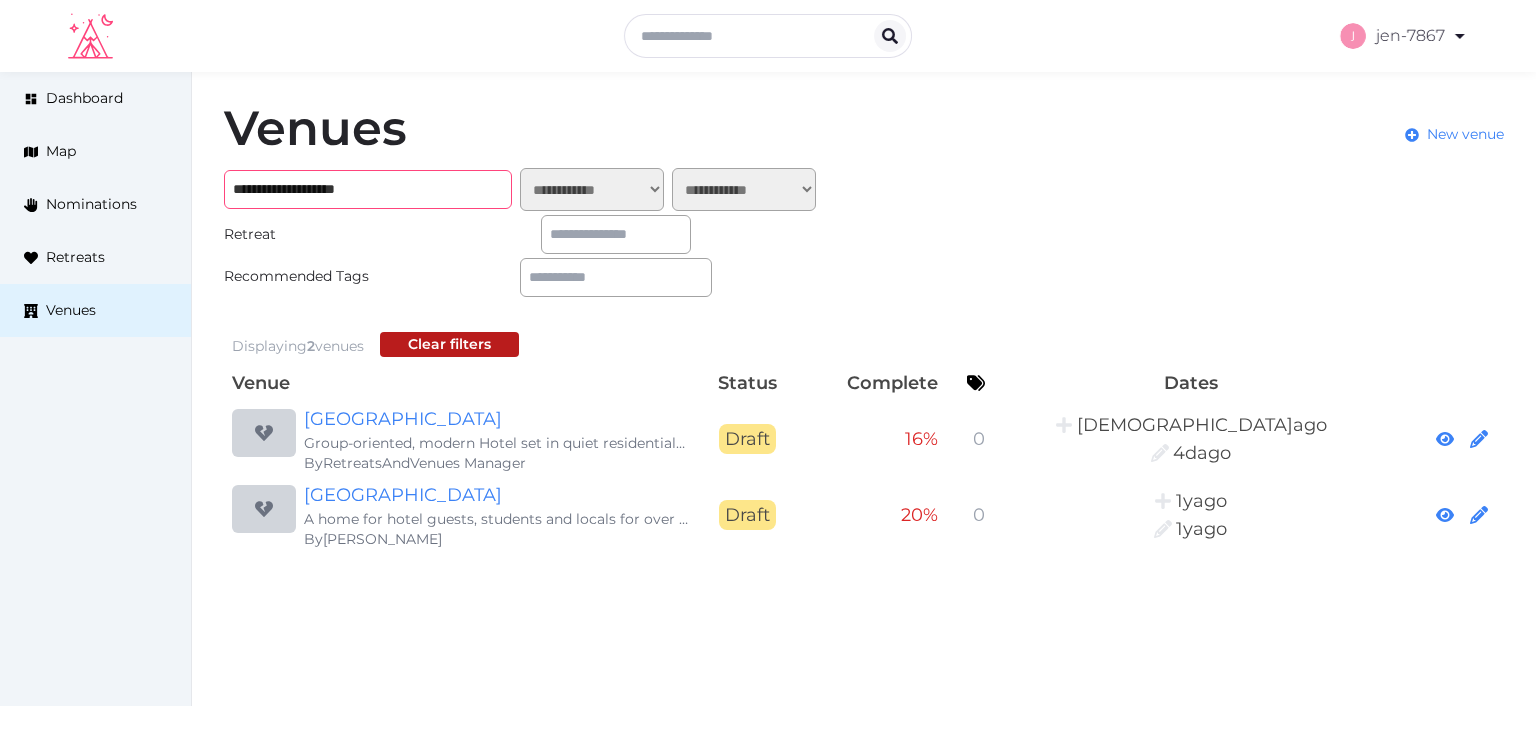 drag, startPoint x: 417, startPoint y: 195, endPoint x: 199, endPoint y: 188, distance: 218.11235 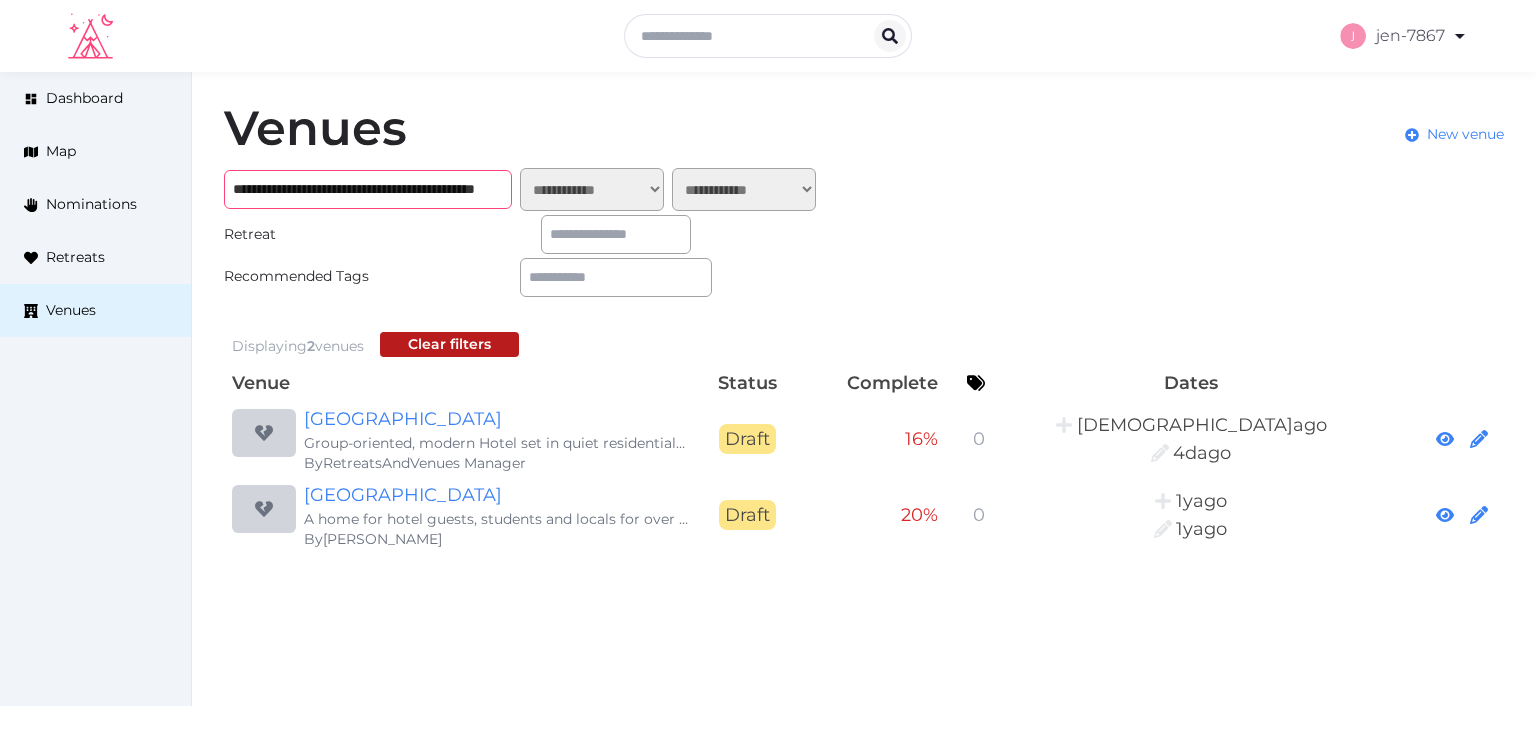 scroll, scrollTop: 0, scrollLeft: 136, axis: horizontal 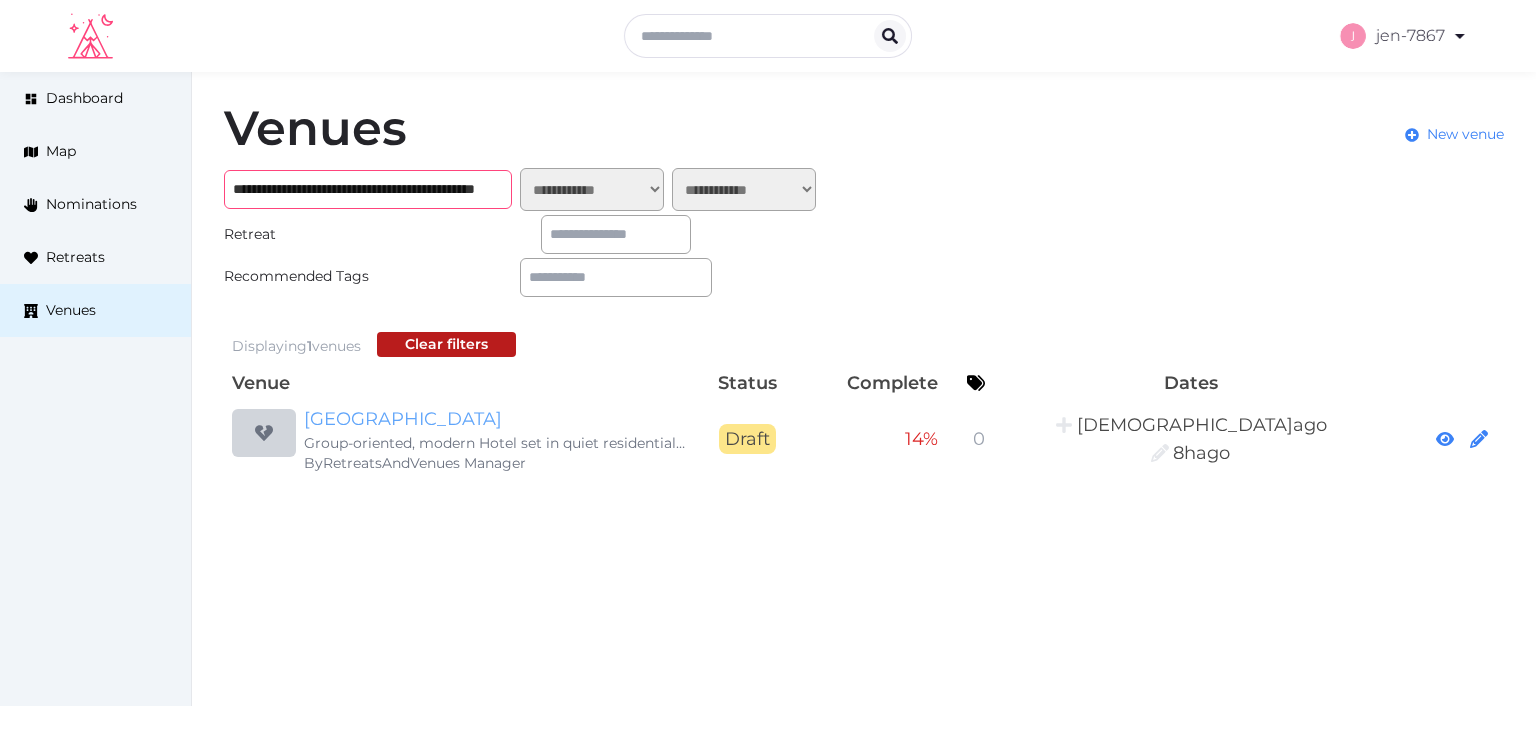 type on "**********" 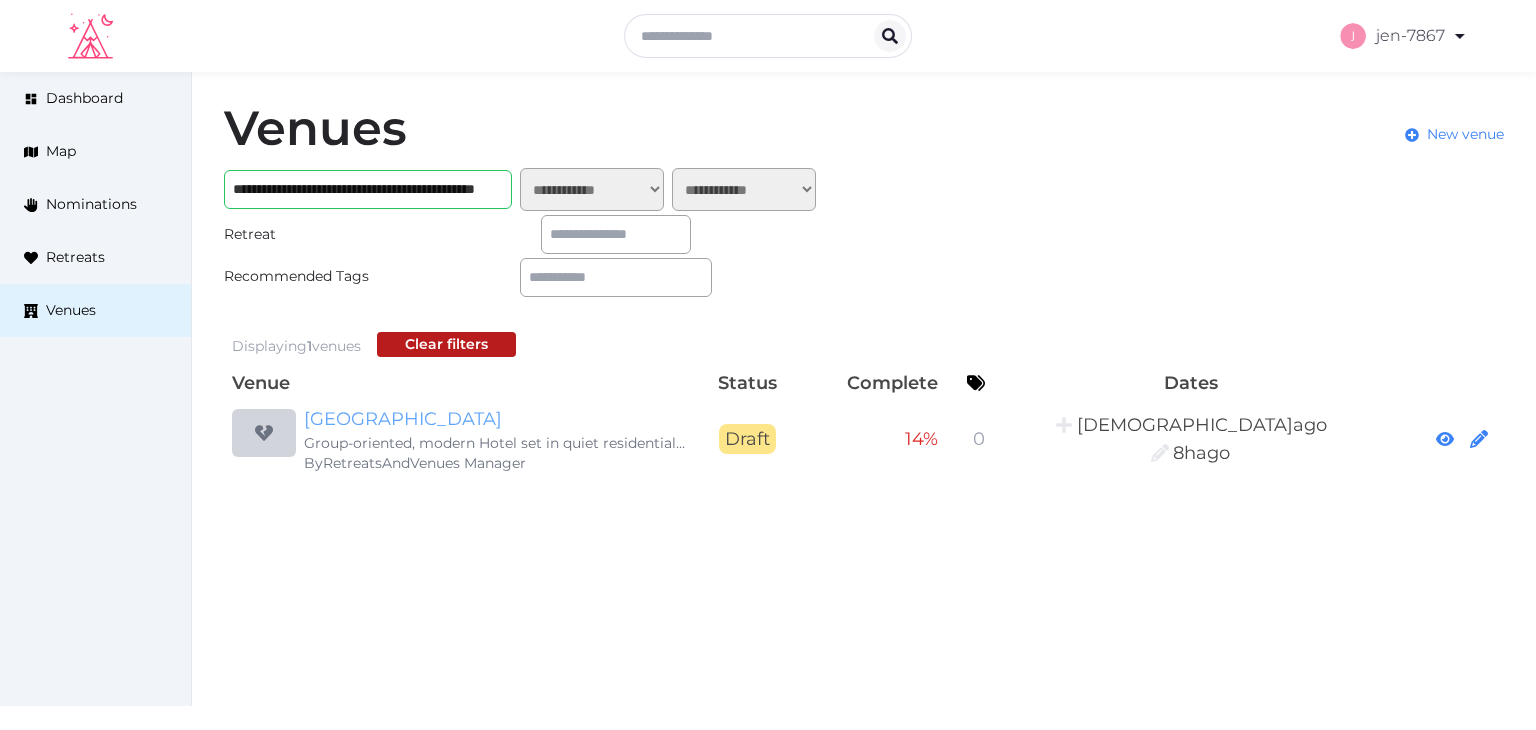 scroll, scrollTop: 0, scrollLeft: 0, axis: both 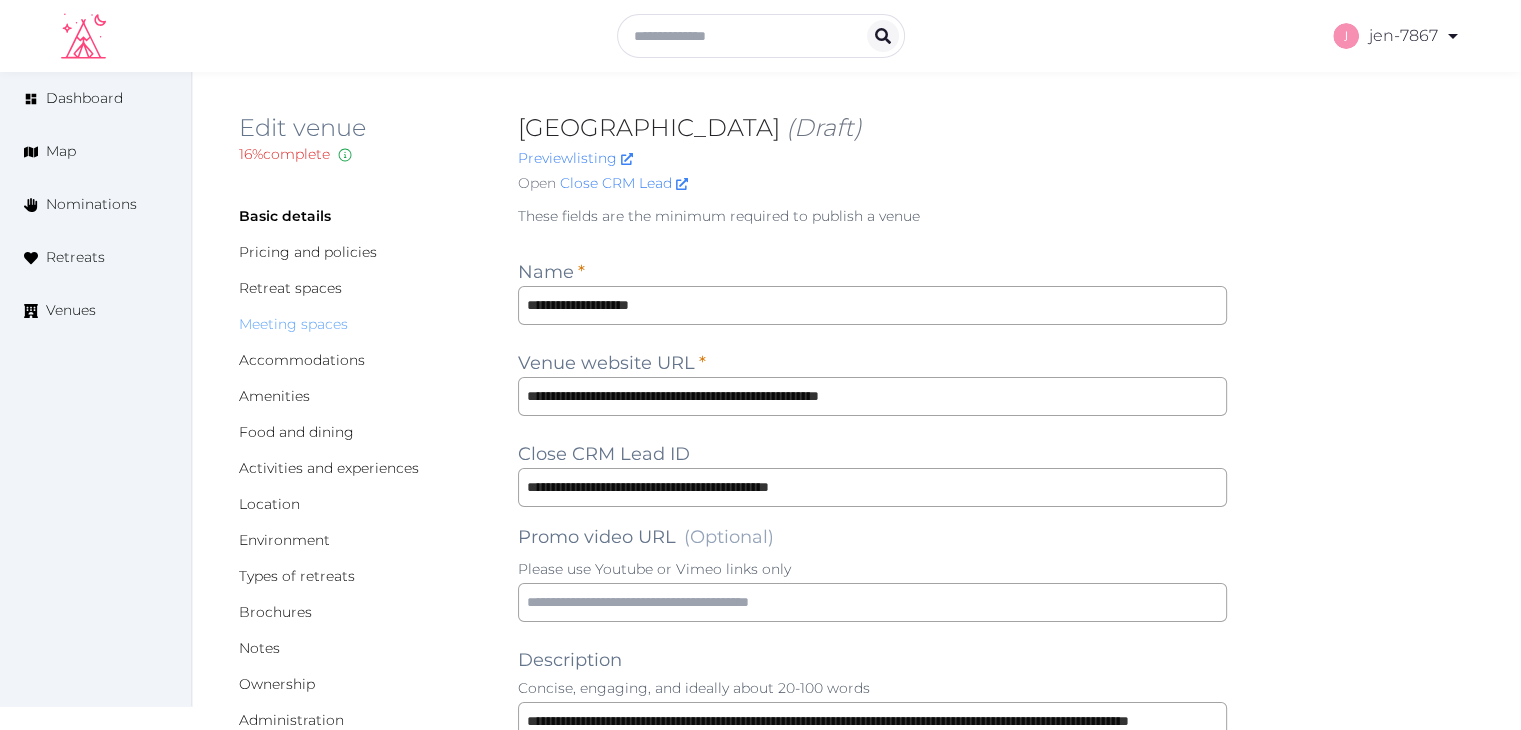 click on "Meeting spaces" at bounding box center (293, 324) 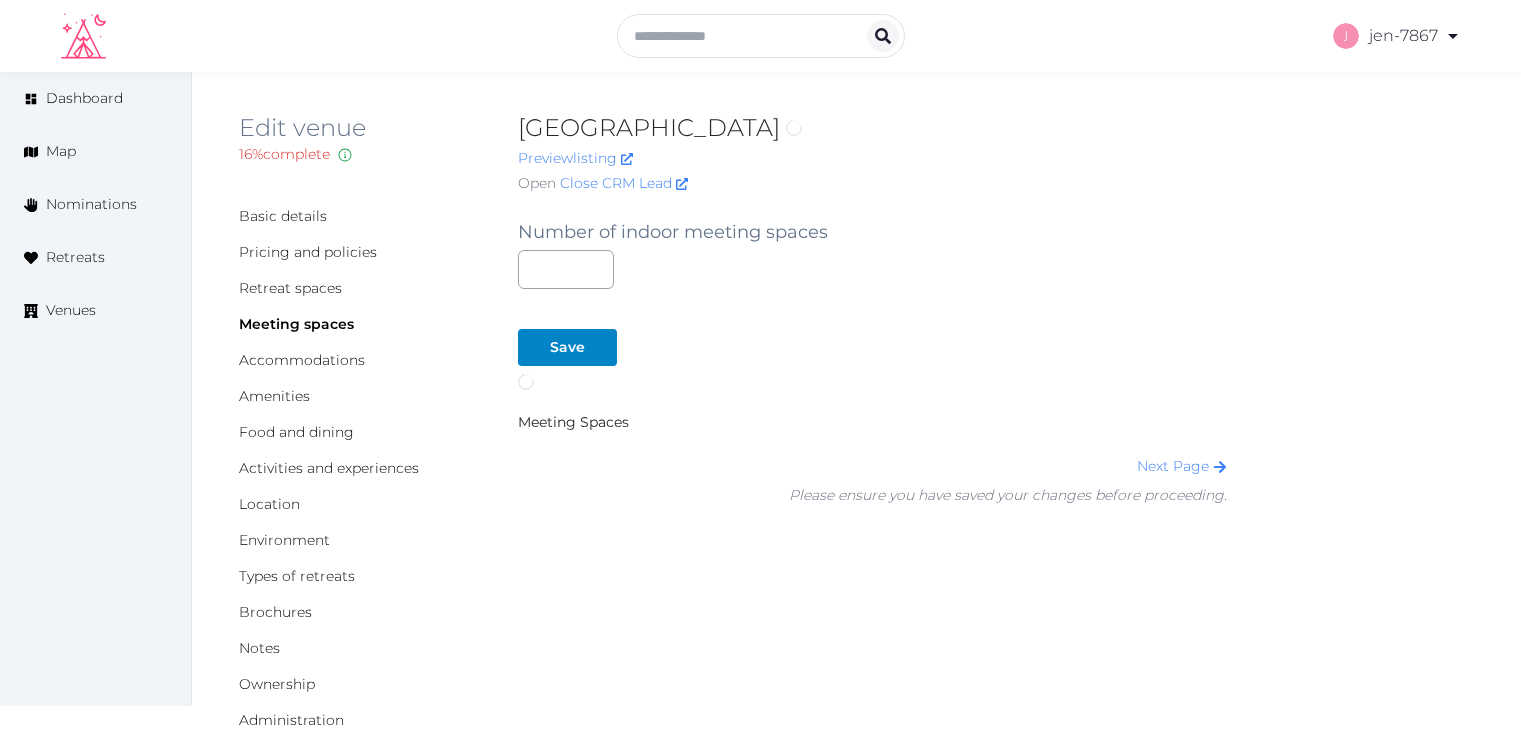 scroll, scrollTop: 0, scrollLeft: 0, axis: both 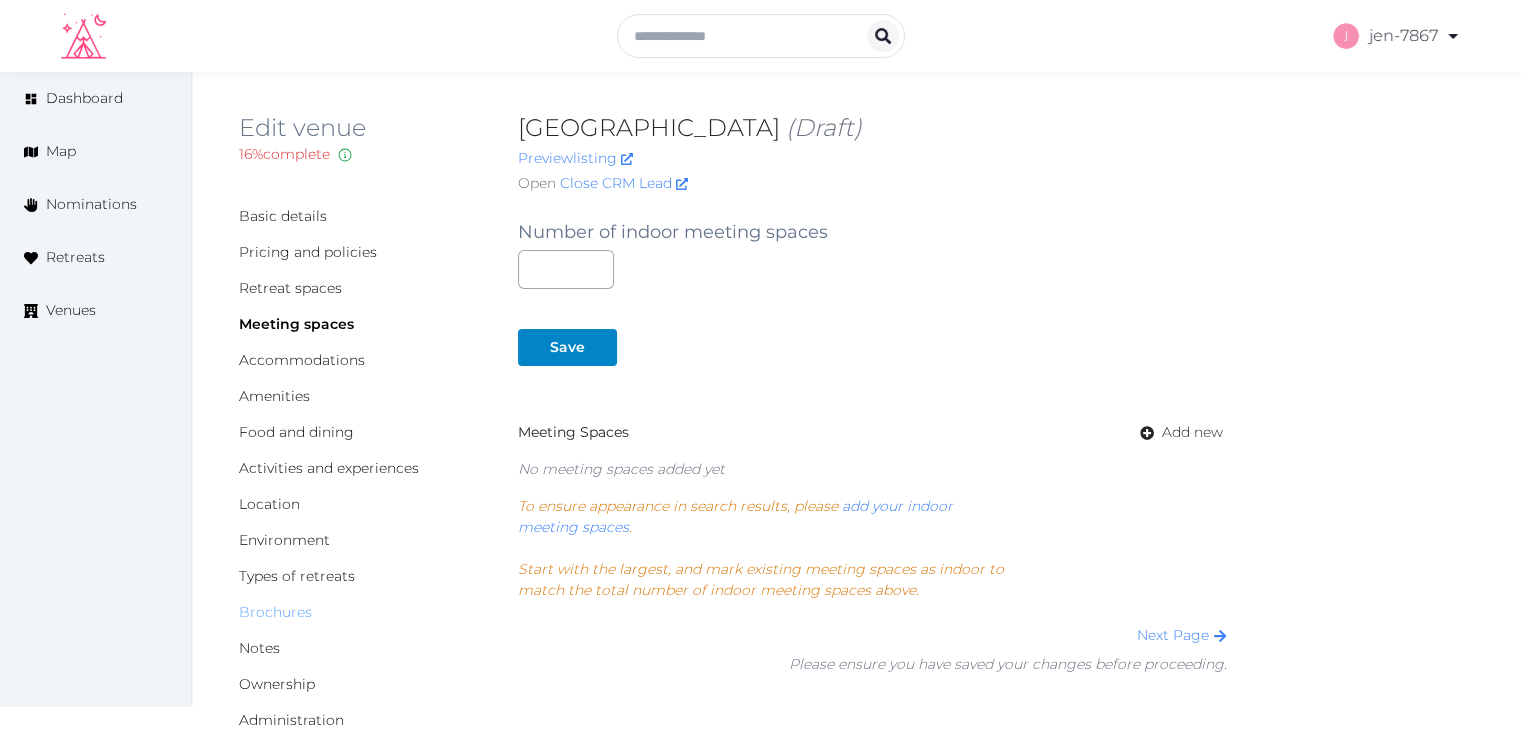 click on "Brochures" at bounding box center [275, 612] 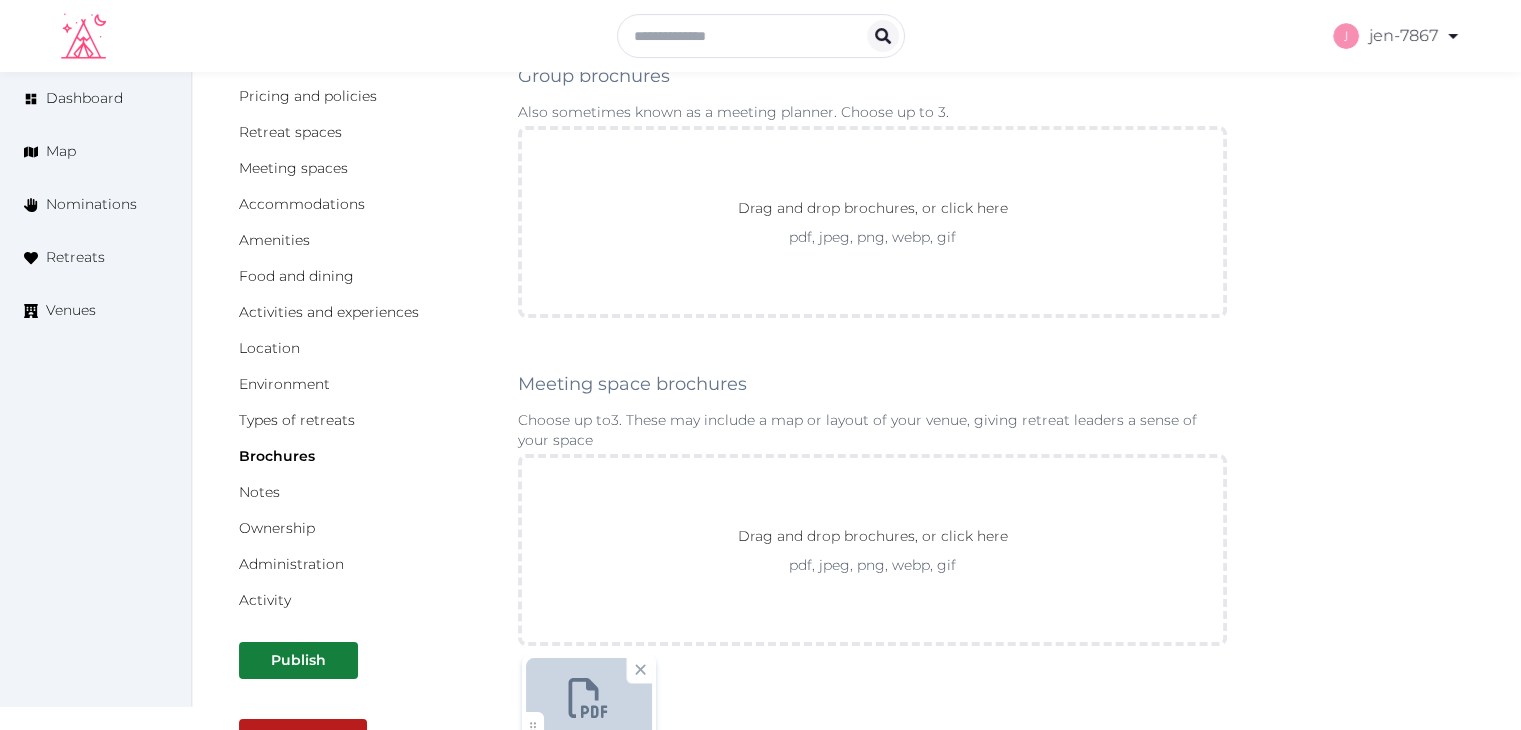 scroll, scrollTop: 500, scrollLeft: 0, axis: vertical 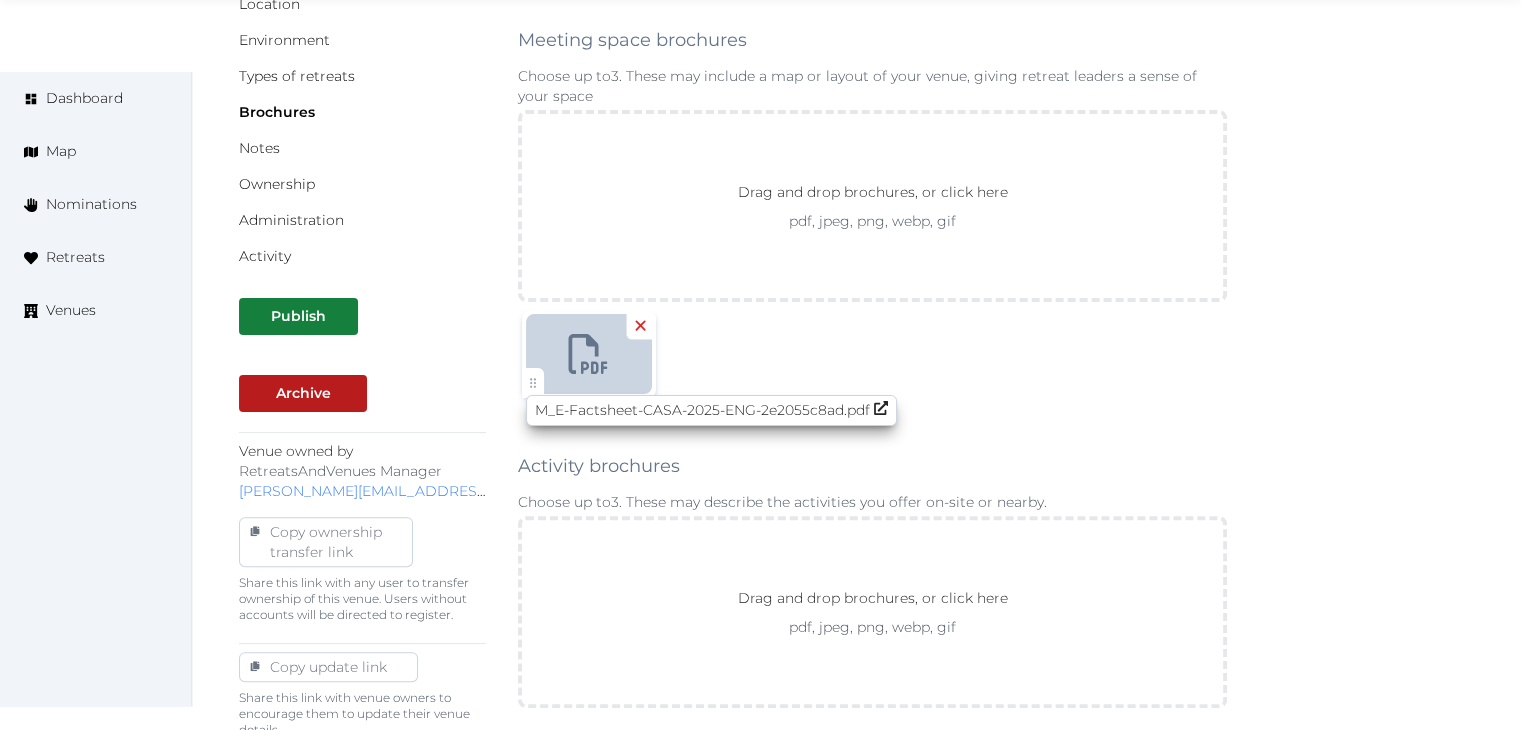 click 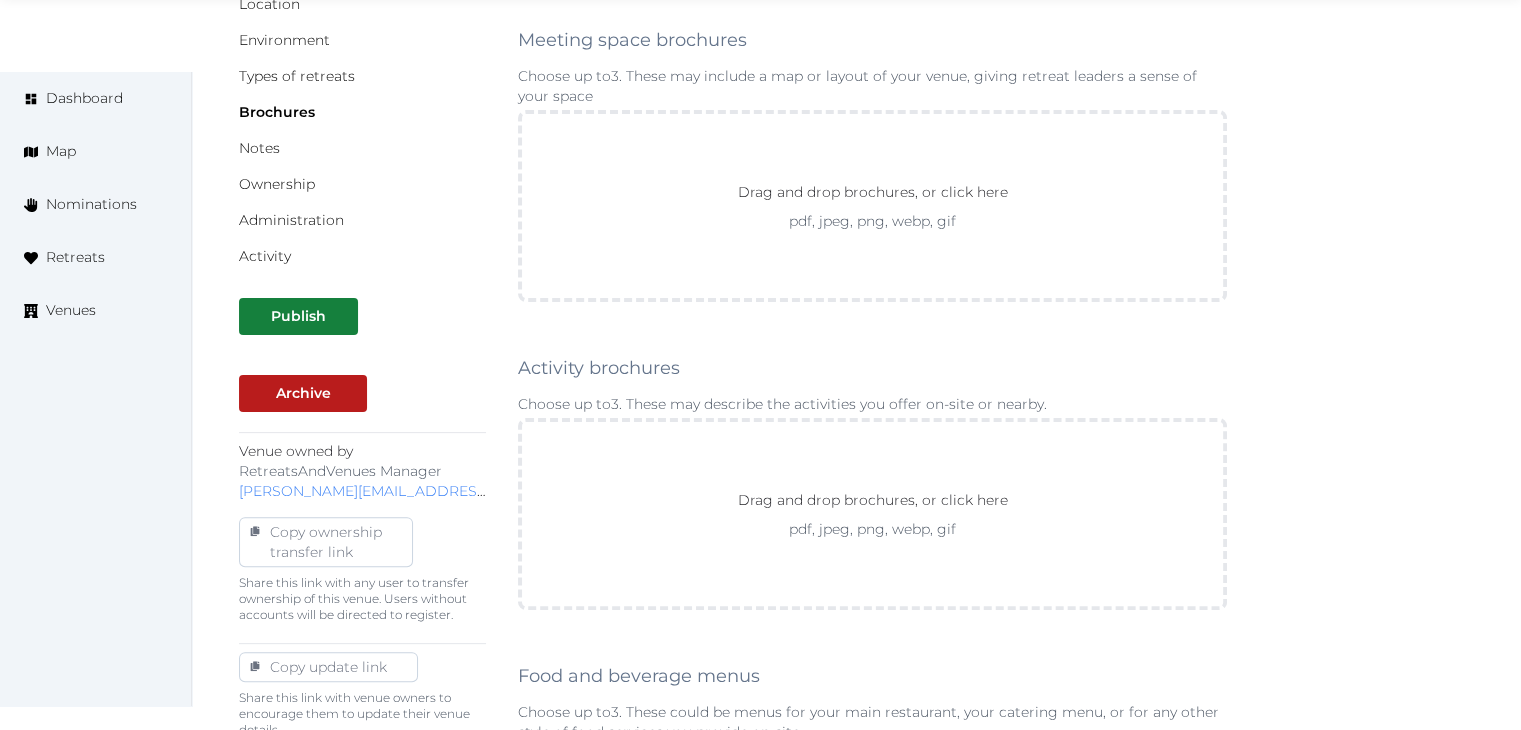 scroll, scrollTop: 0, scrollLeft: 0, axis: both 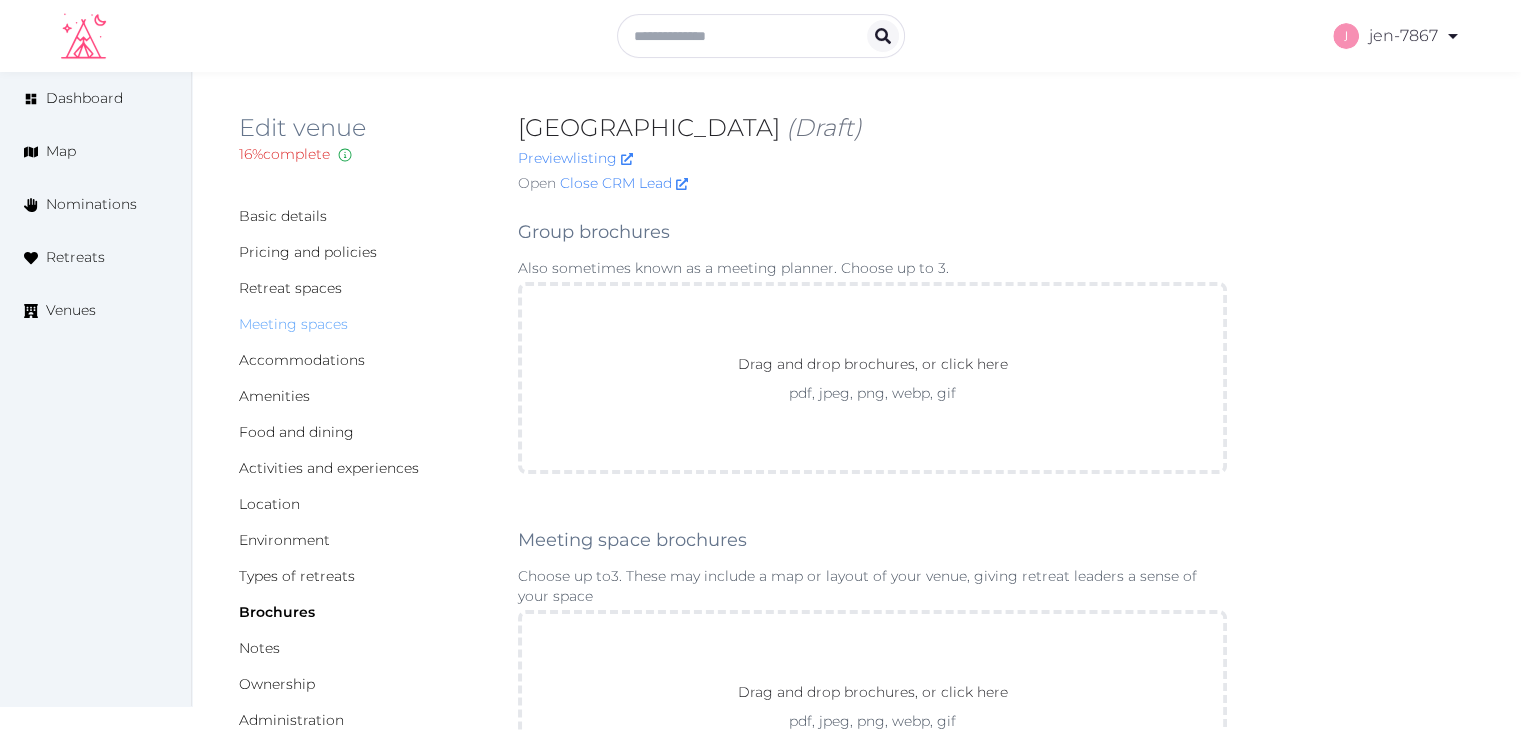 click on "Meeting spaces" at bounding box center (293, 324) 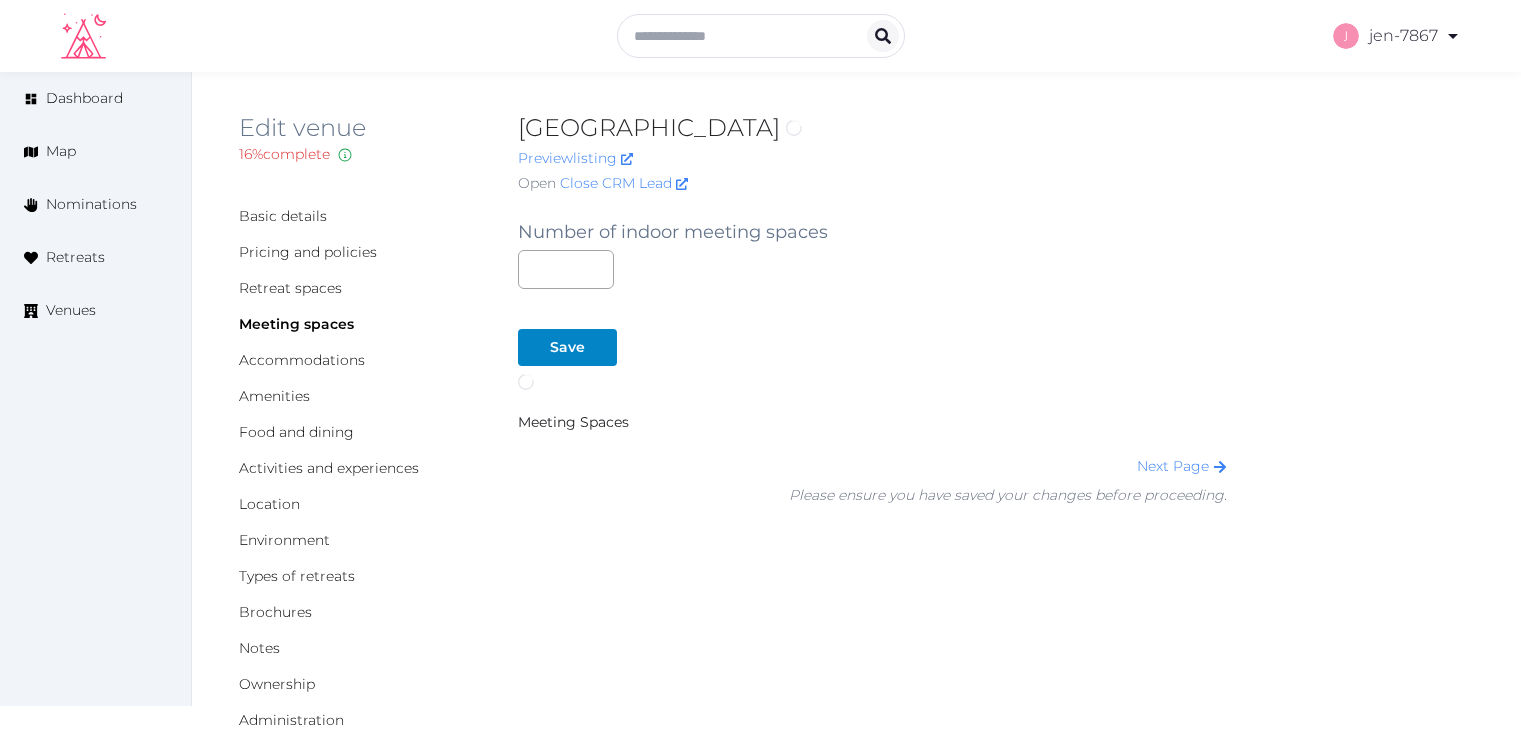 scroll, scrollTop: 0, scrollLeft: 0, axis: both 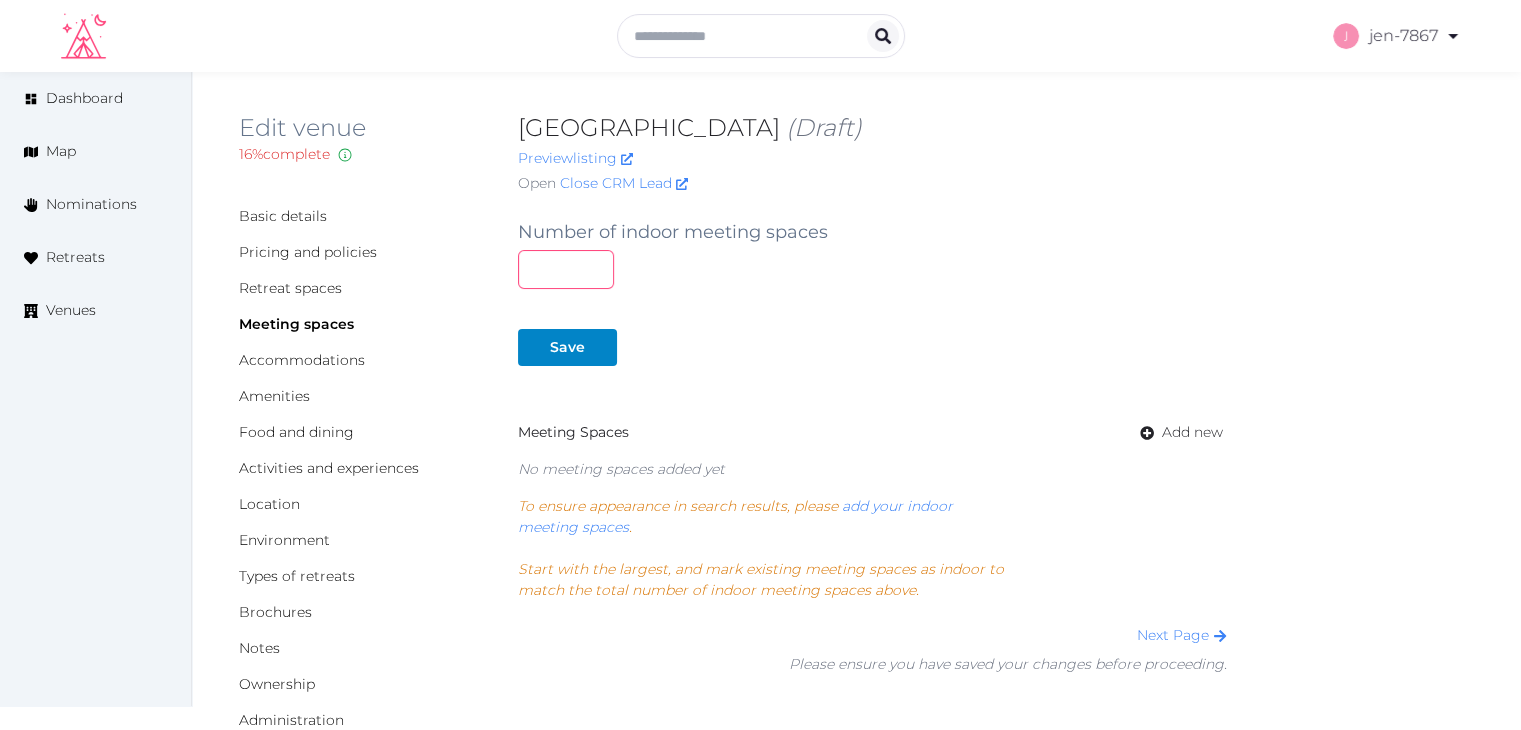 drag, startPoint x: 548, startPoint y: 270, endPoint x: 505, endPoint y: 265, distance: 43.289722 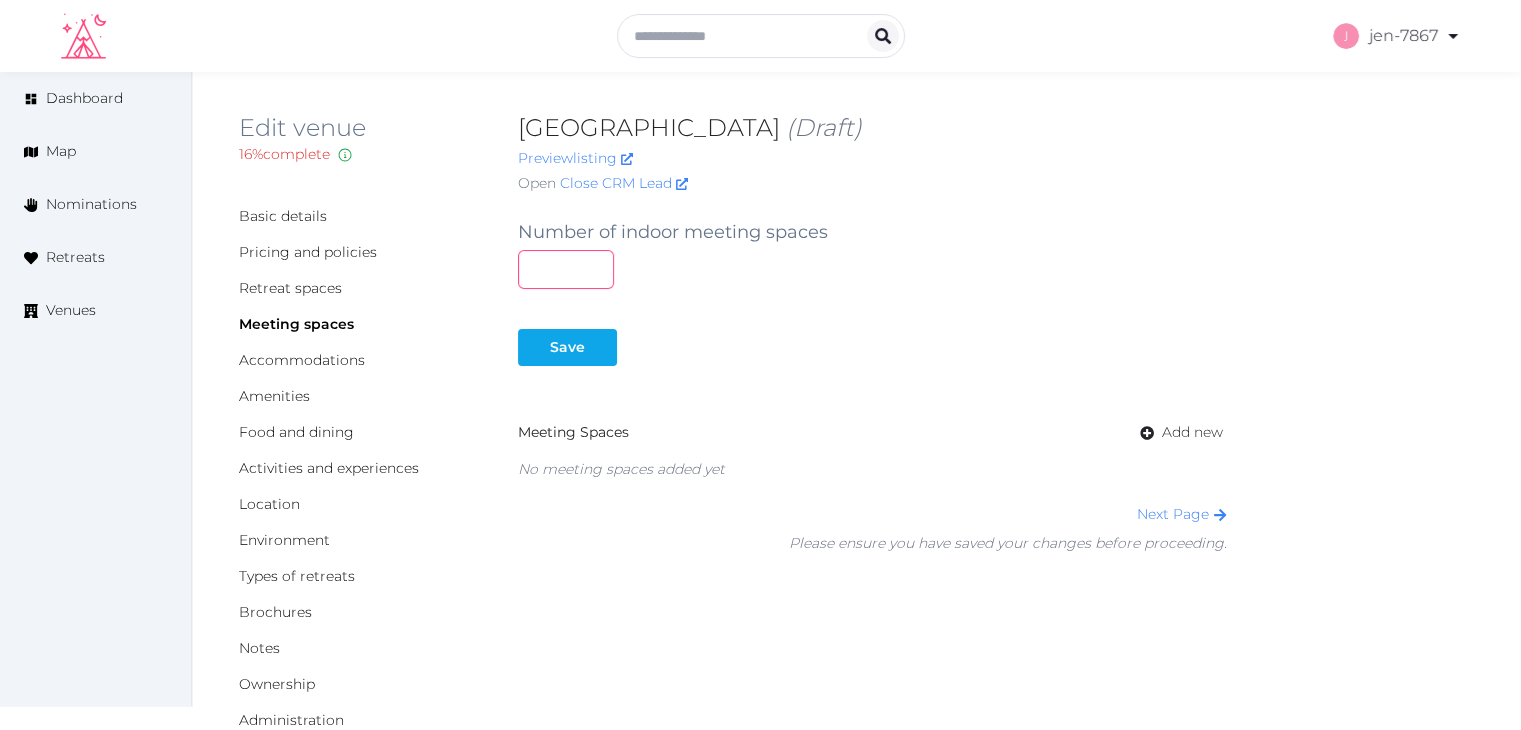type 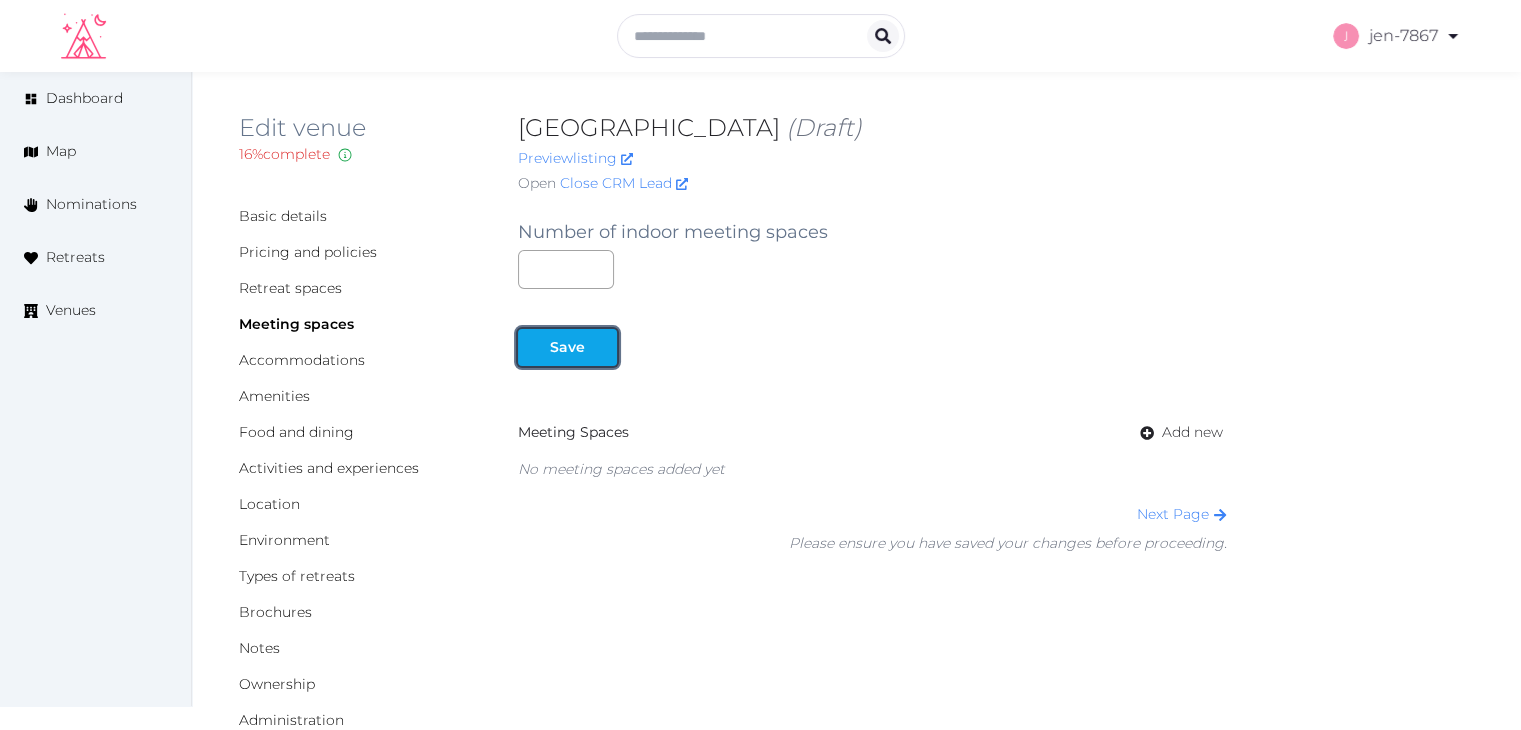 click on "Save" at bounding box center [567, 347] 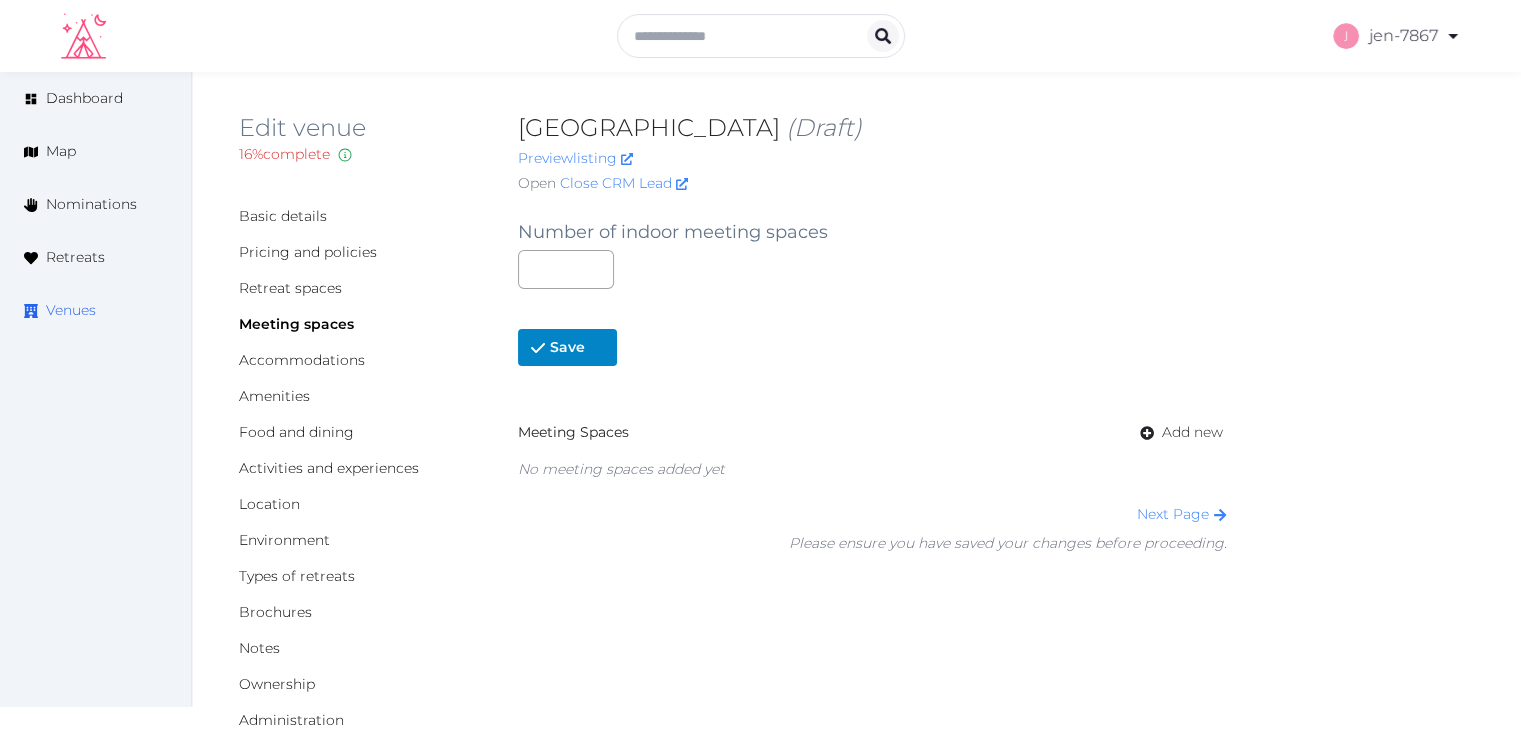 click on "Venues" at bounding box center [71, 310] 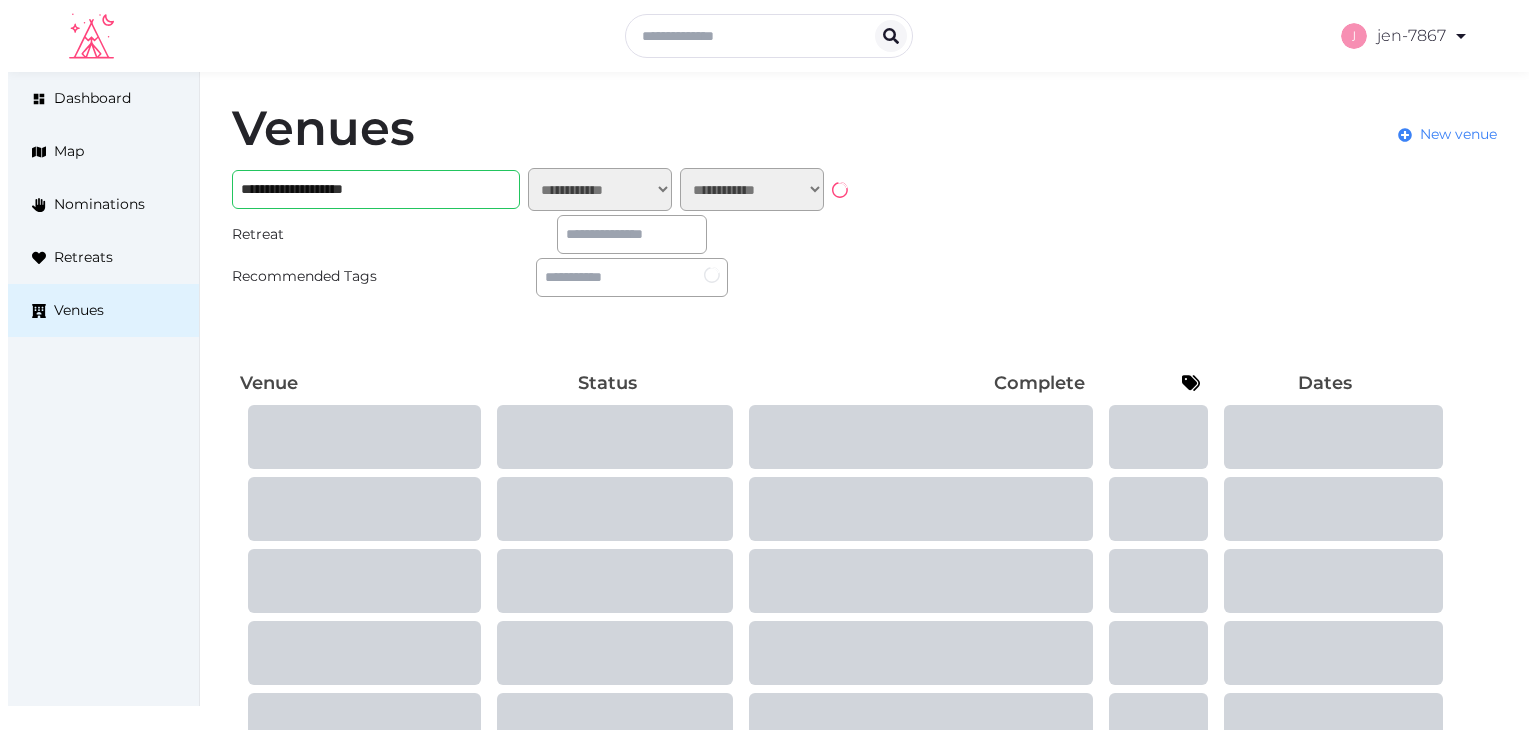 scroll, scrollTop: 0, scrollLeft: 0, axis: both 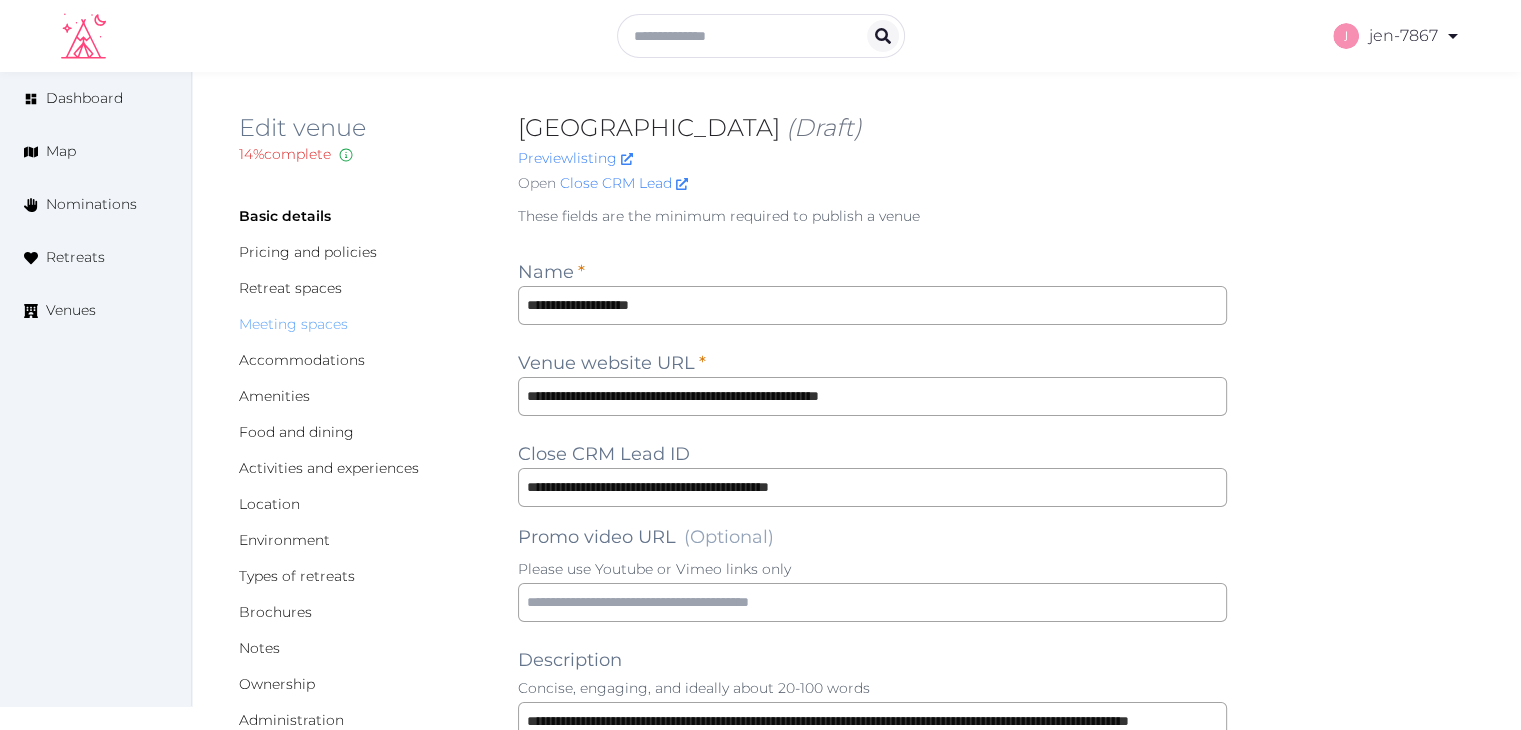 click on "Meeting spaces" at bounding box center [293, 324] 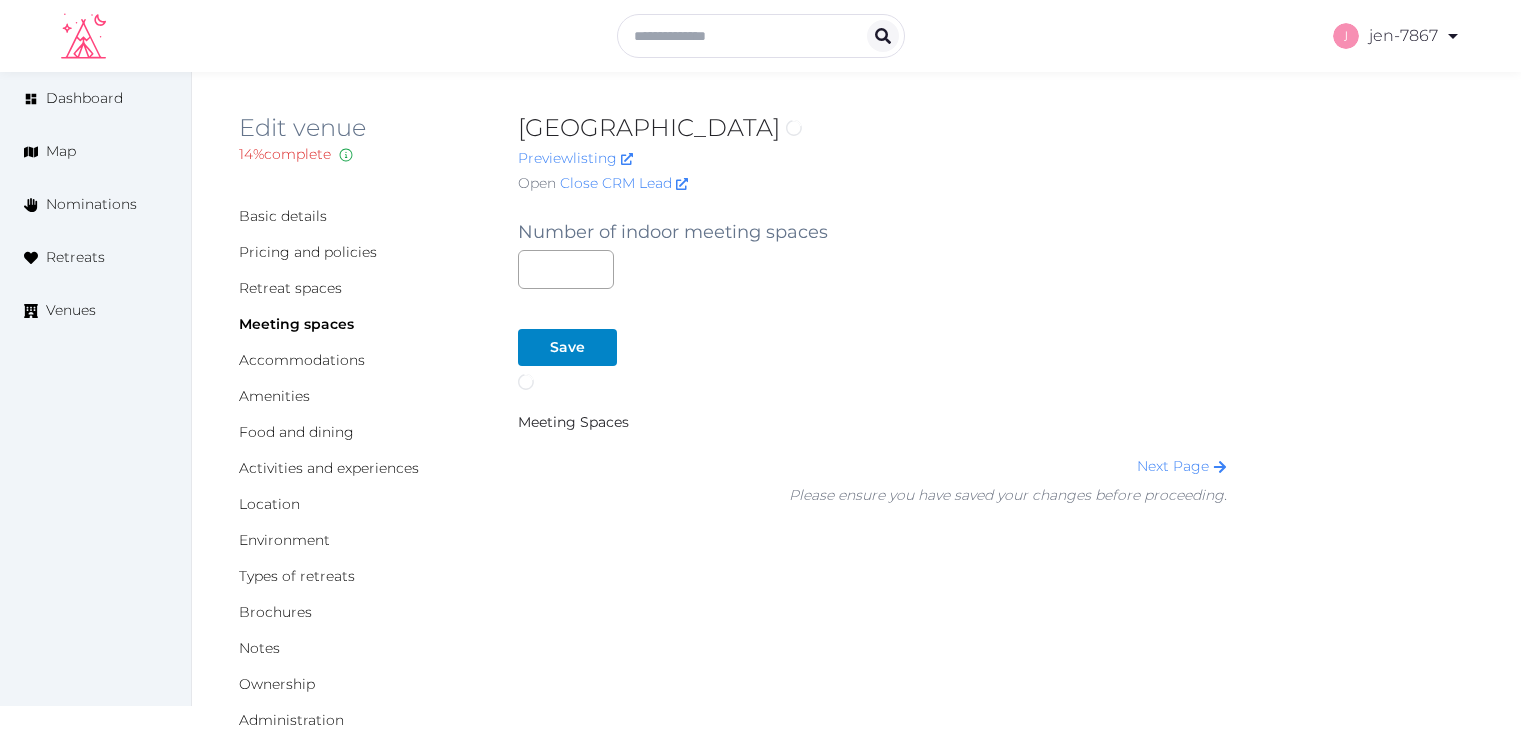 scroll, scrollTop: 0, scrollLeft: 0, axis: both 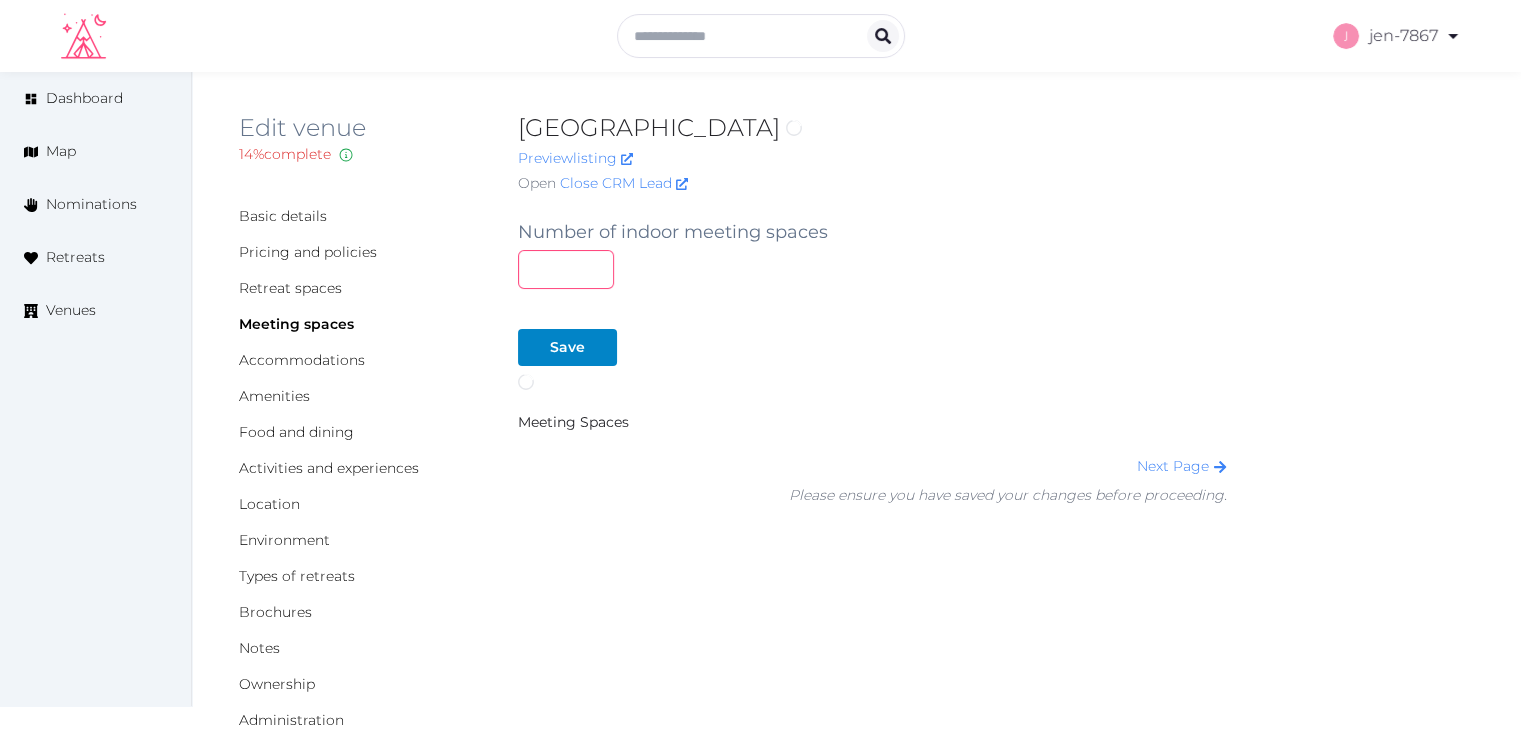 click at bounding box center [566, 269] 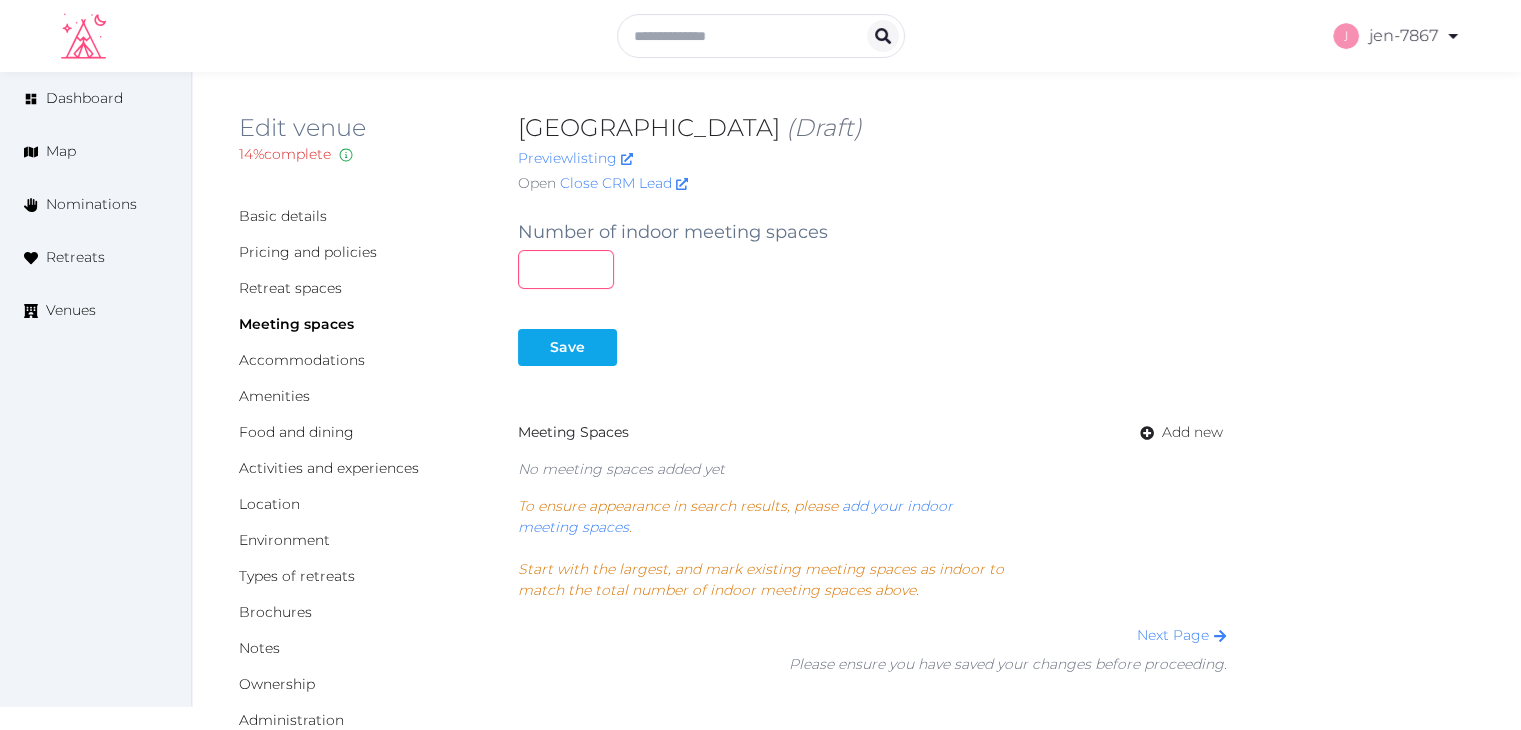 type on "**" 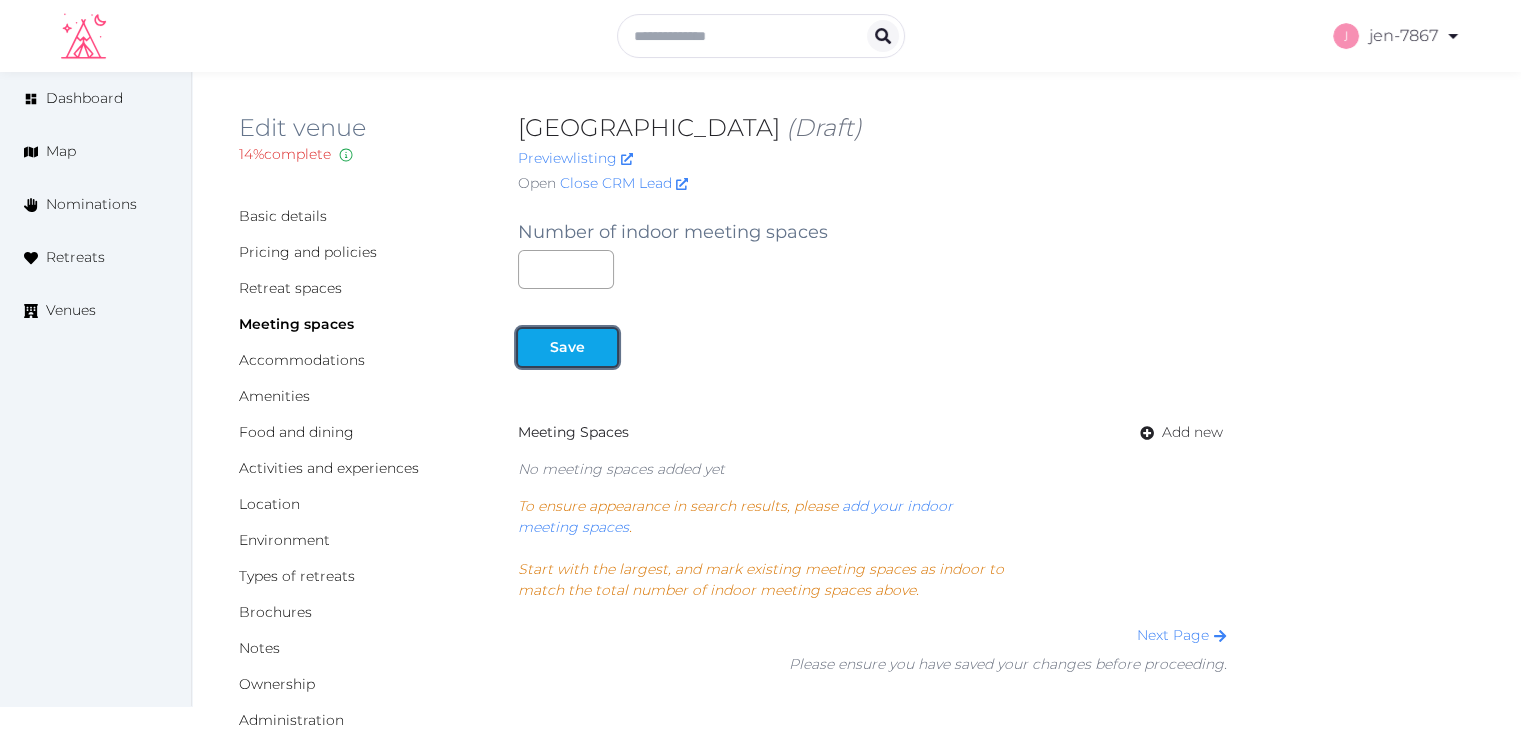 click on "Save" at bounding box center [567, 347] 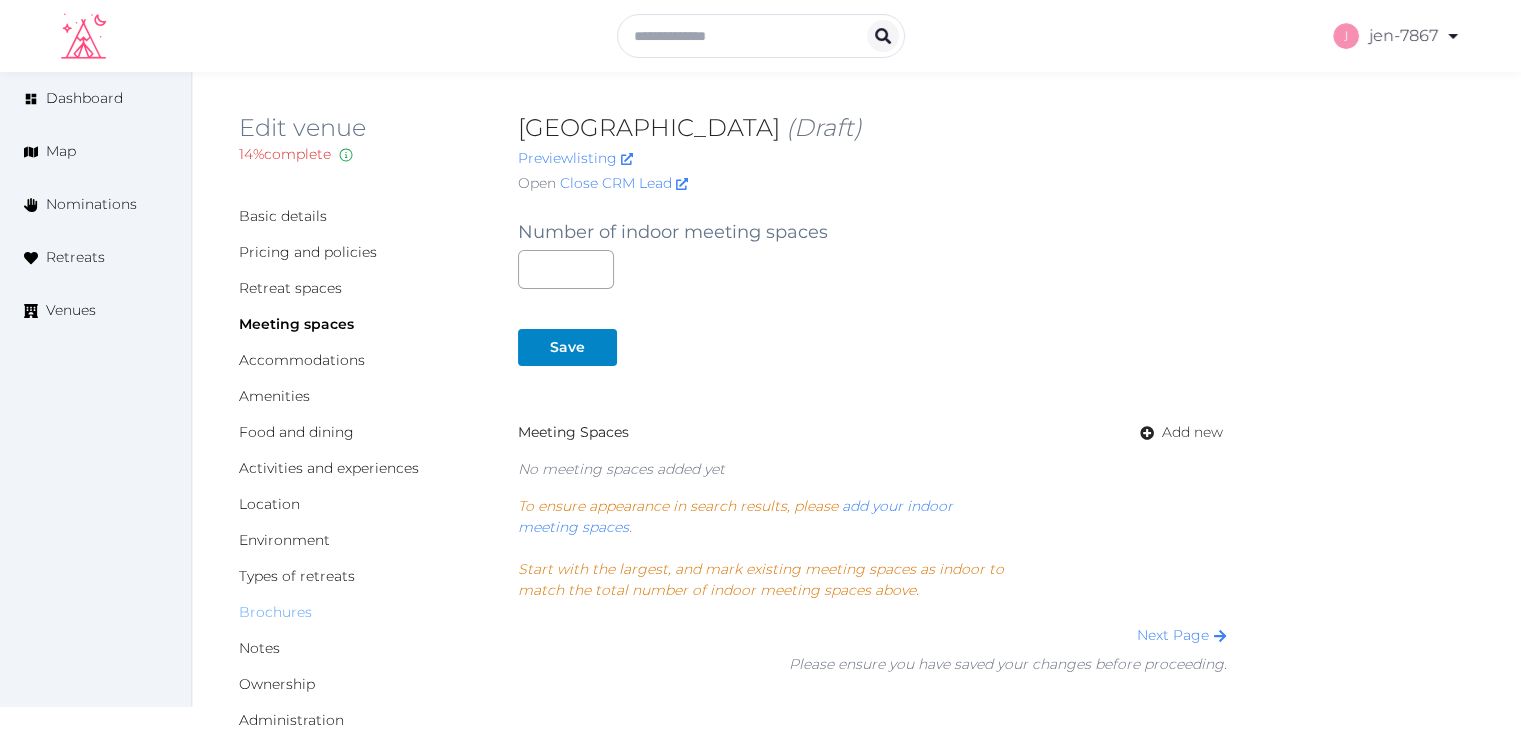 click on "Brochures" at bounding box center (275, 612) 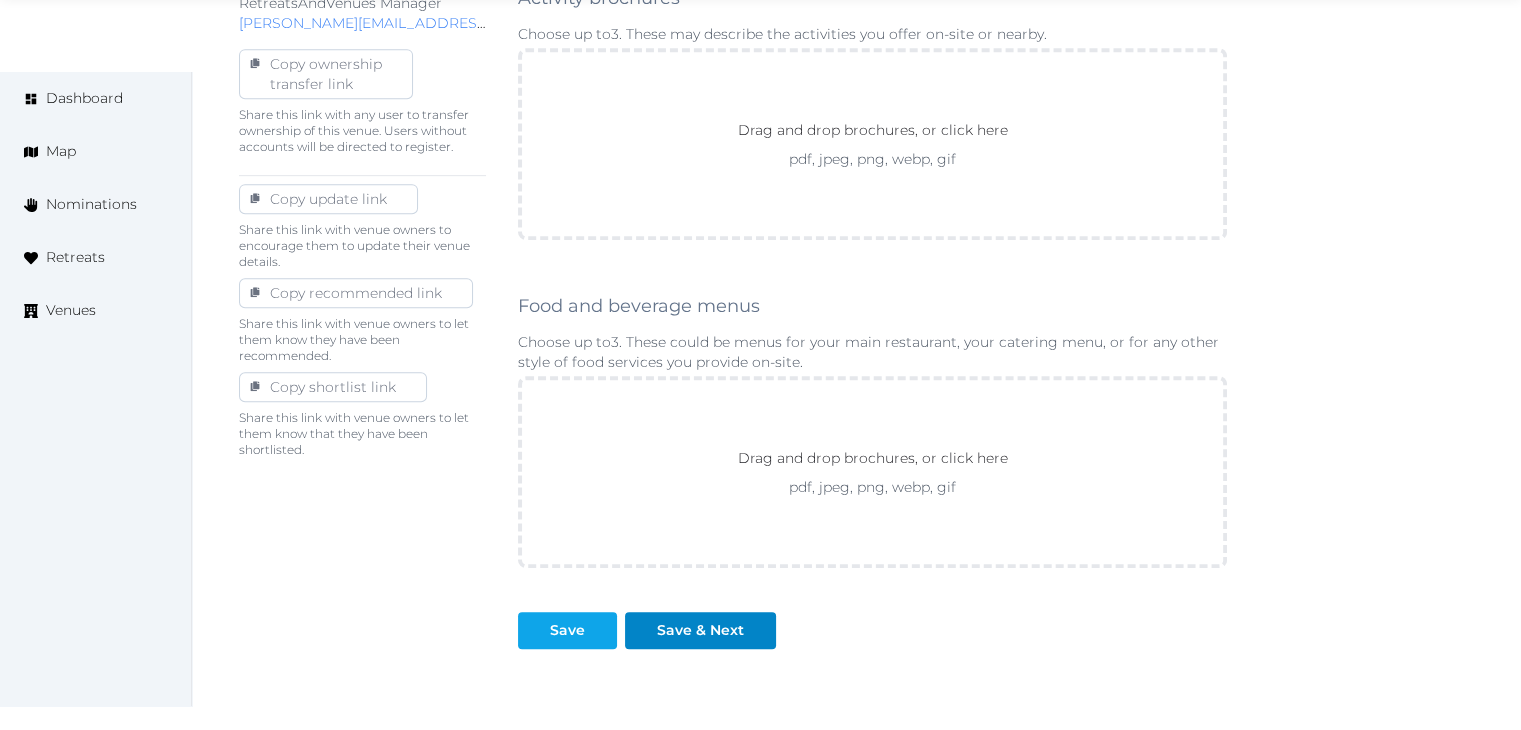 scroll, scrollTop: 1111, scrollLeft: 0, axis: vertical 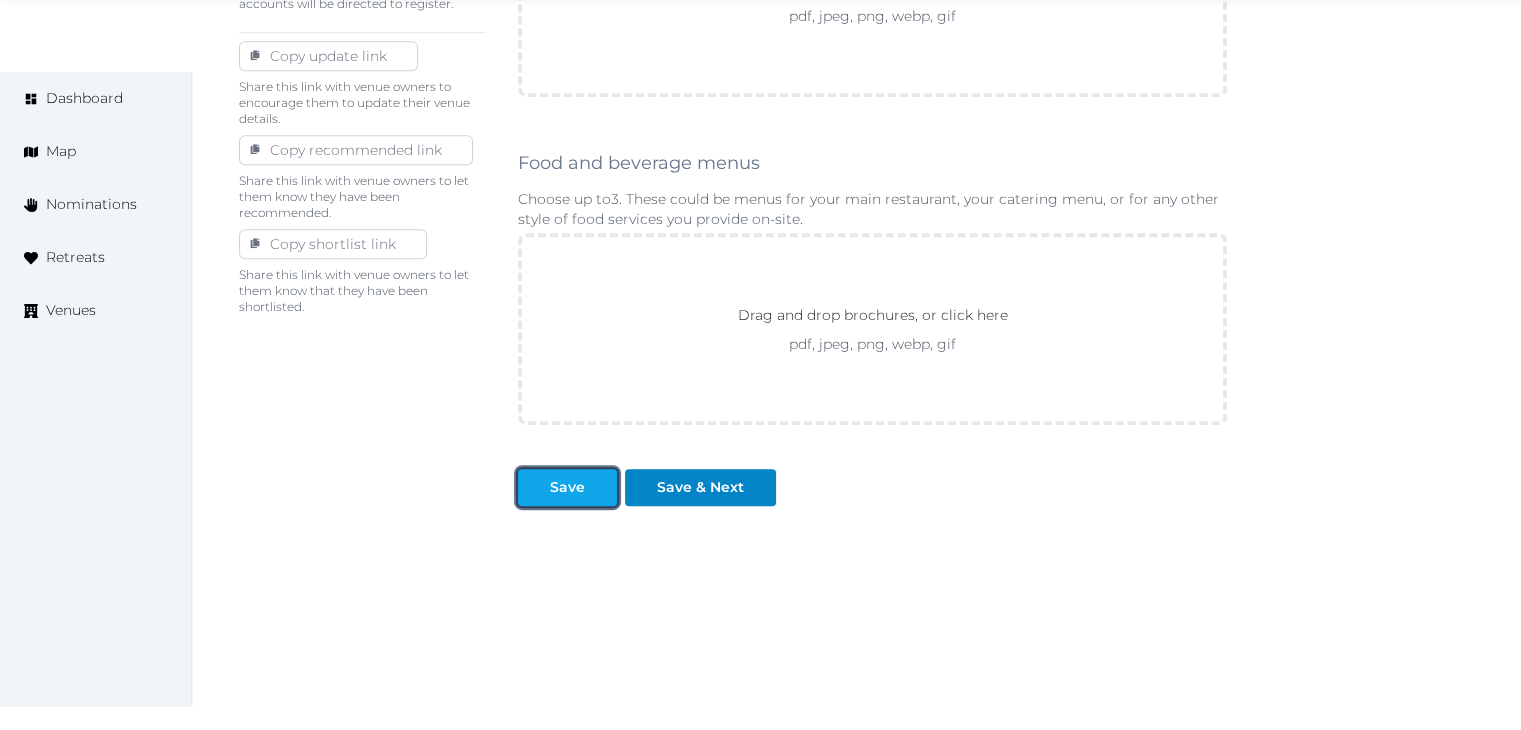 click on "Save" at bounding box center (567, 487) 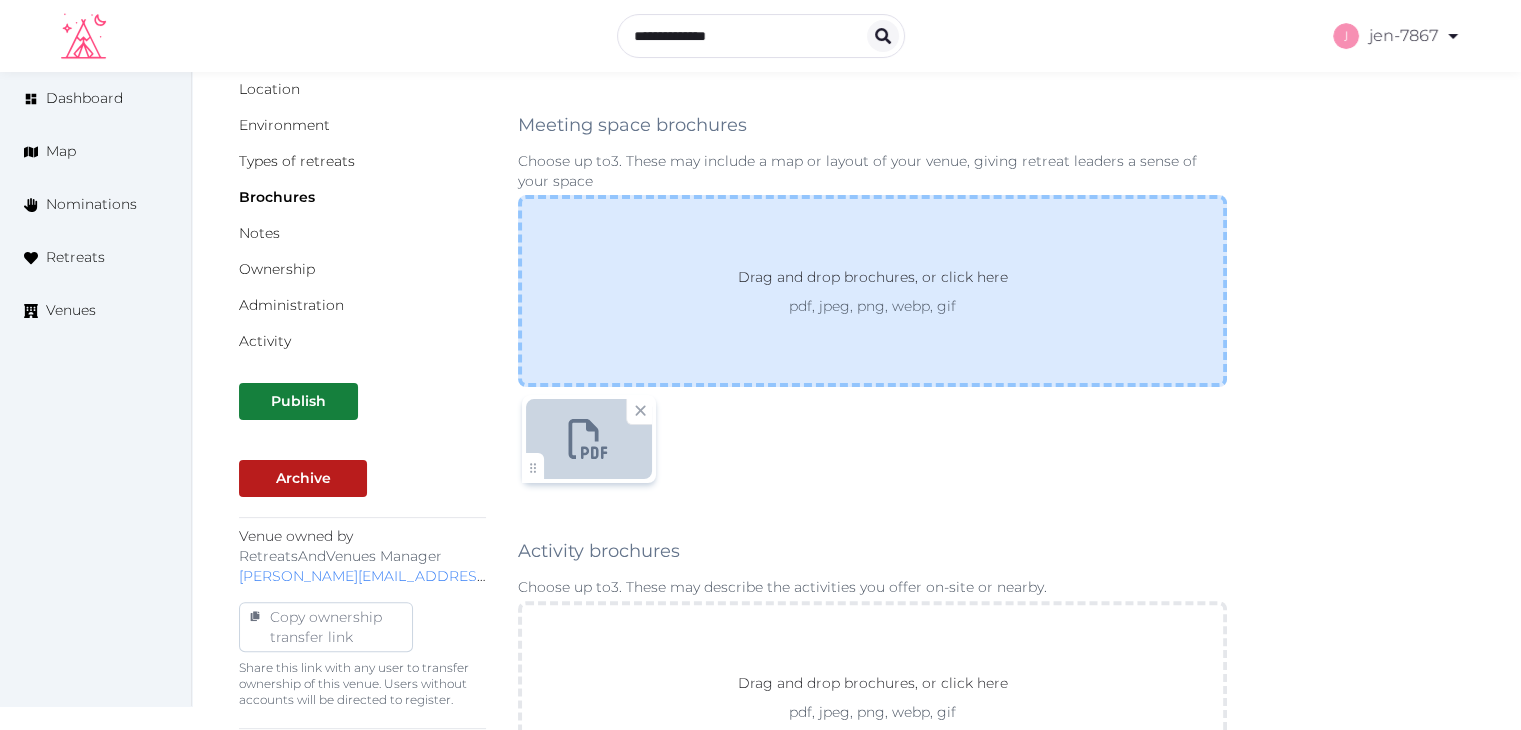 scroll, scrollTop: 411, scrollLeft: 0, axis: vertical 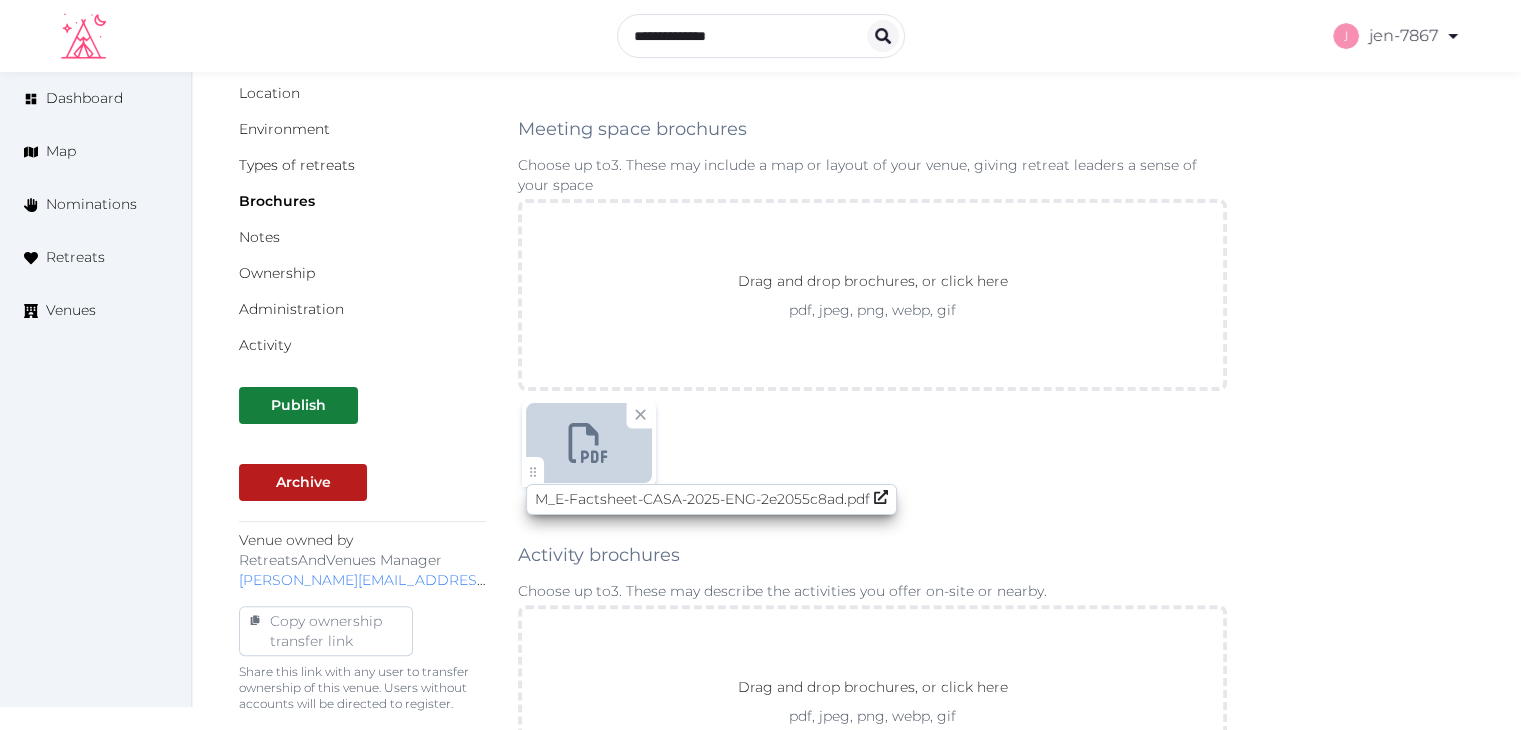 click 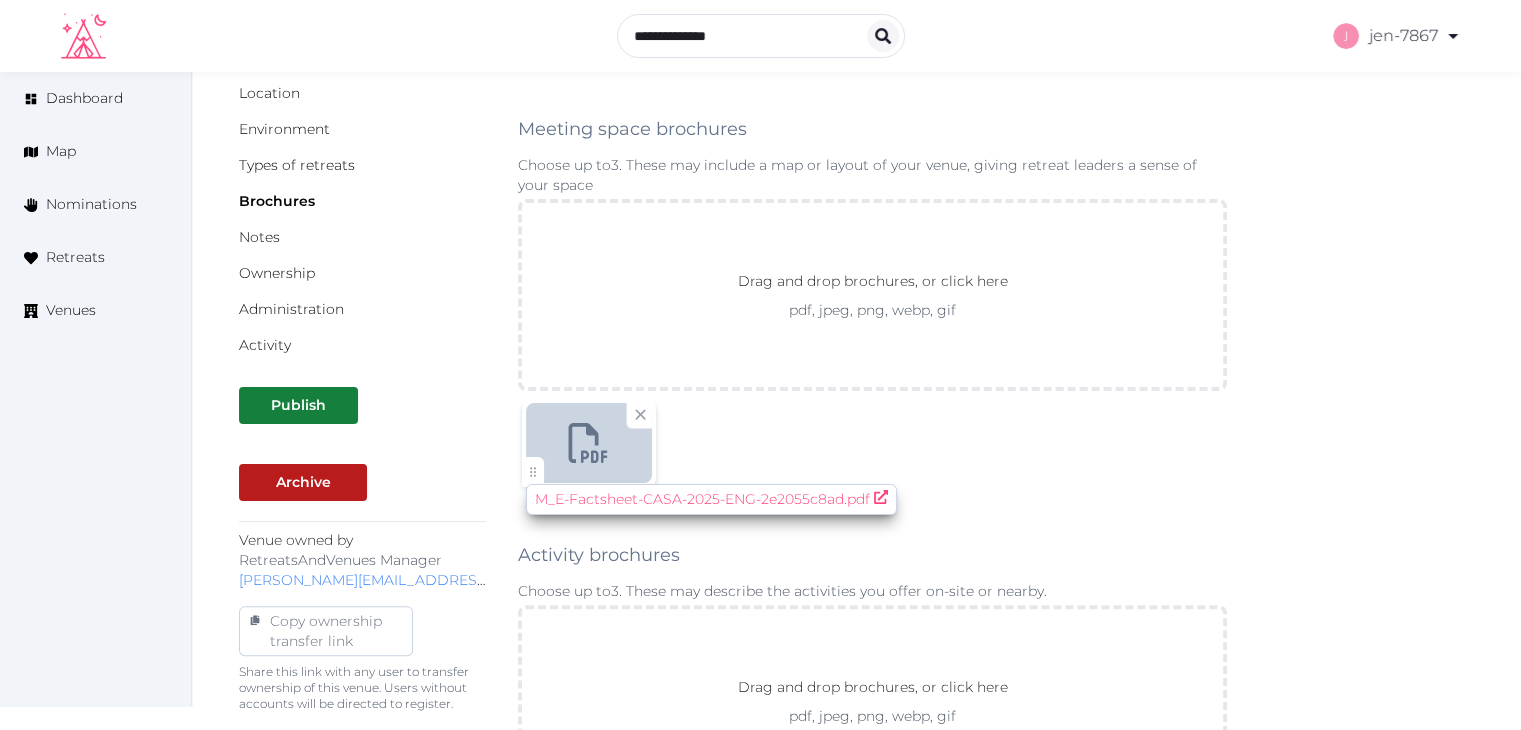 click on "M_E-Factsheet-CASA-2025-ENG-2e2055c8ad.pdf" at bounding box center [702, 499] 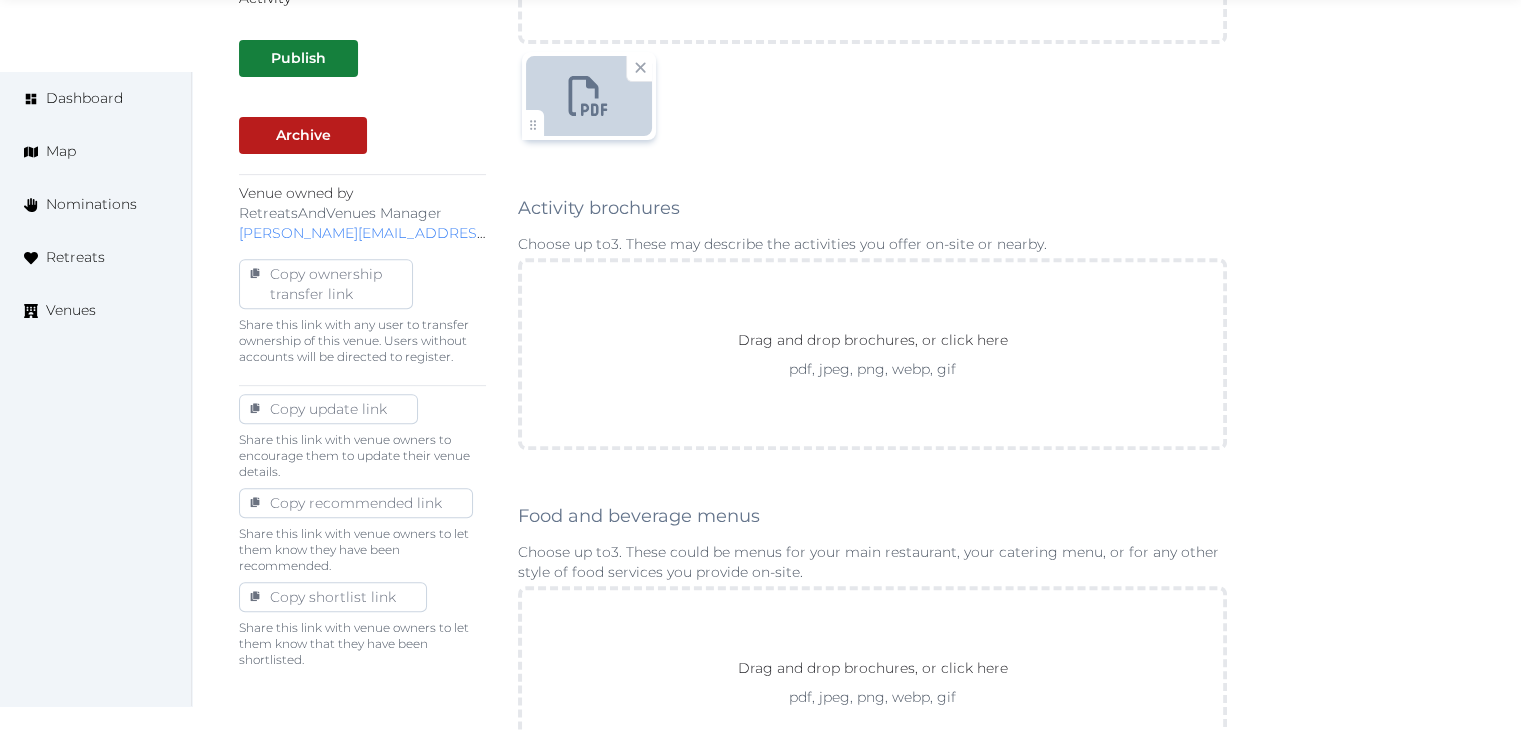 scroll, scrollTop: 1000, scrollLeft: 0, axis: vertical 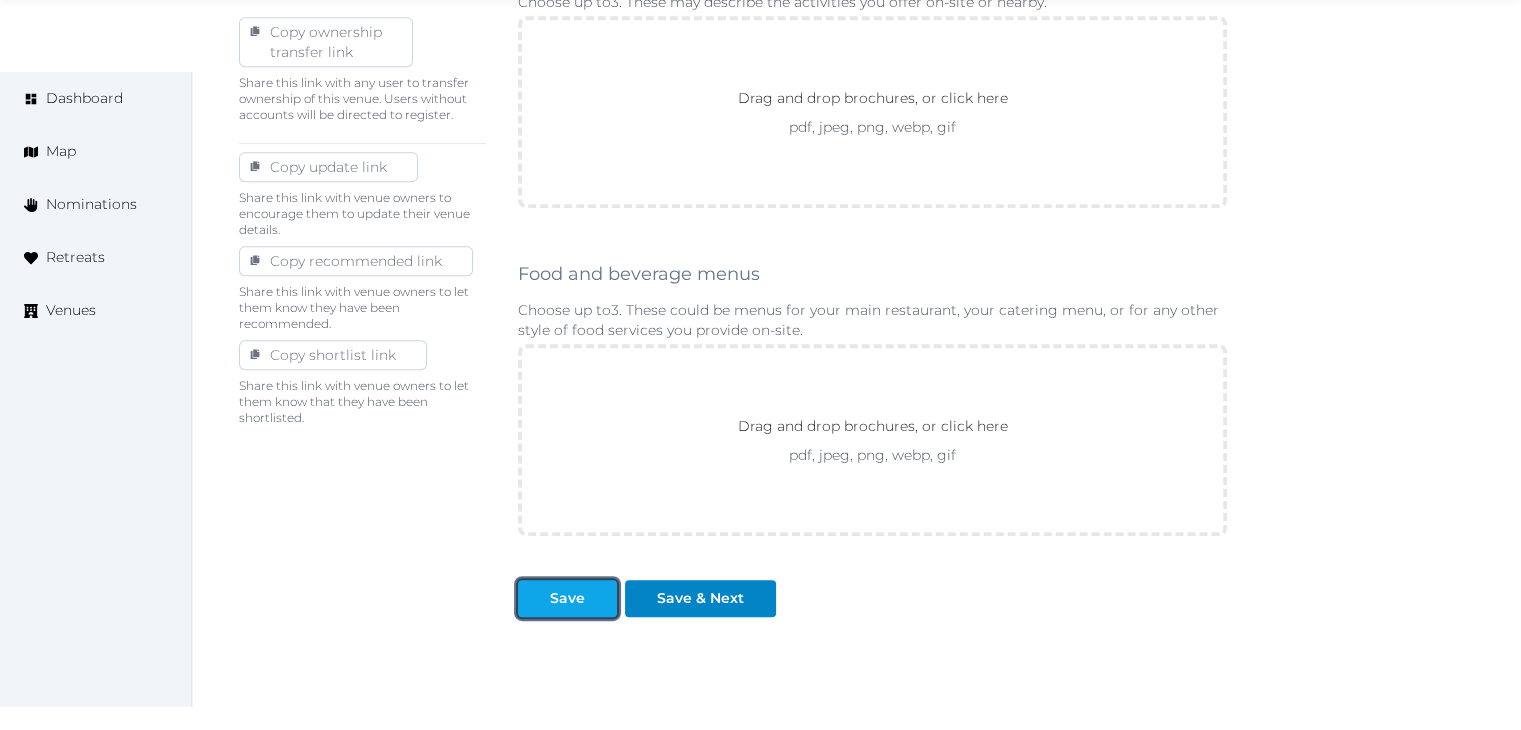 click at bounding box center (534, 598) 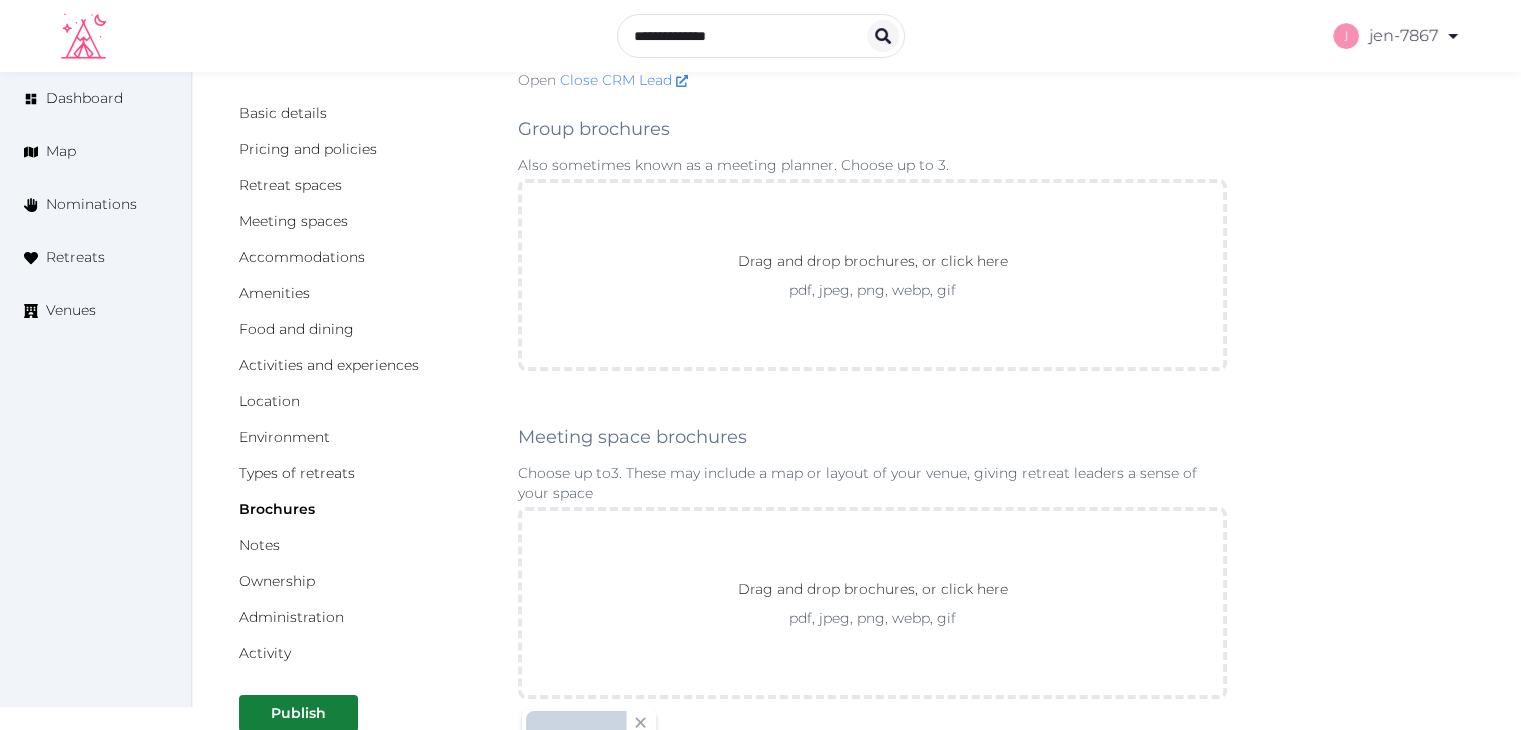 scroll, scrollTop: 0, scrollLeft: 0, axis: both 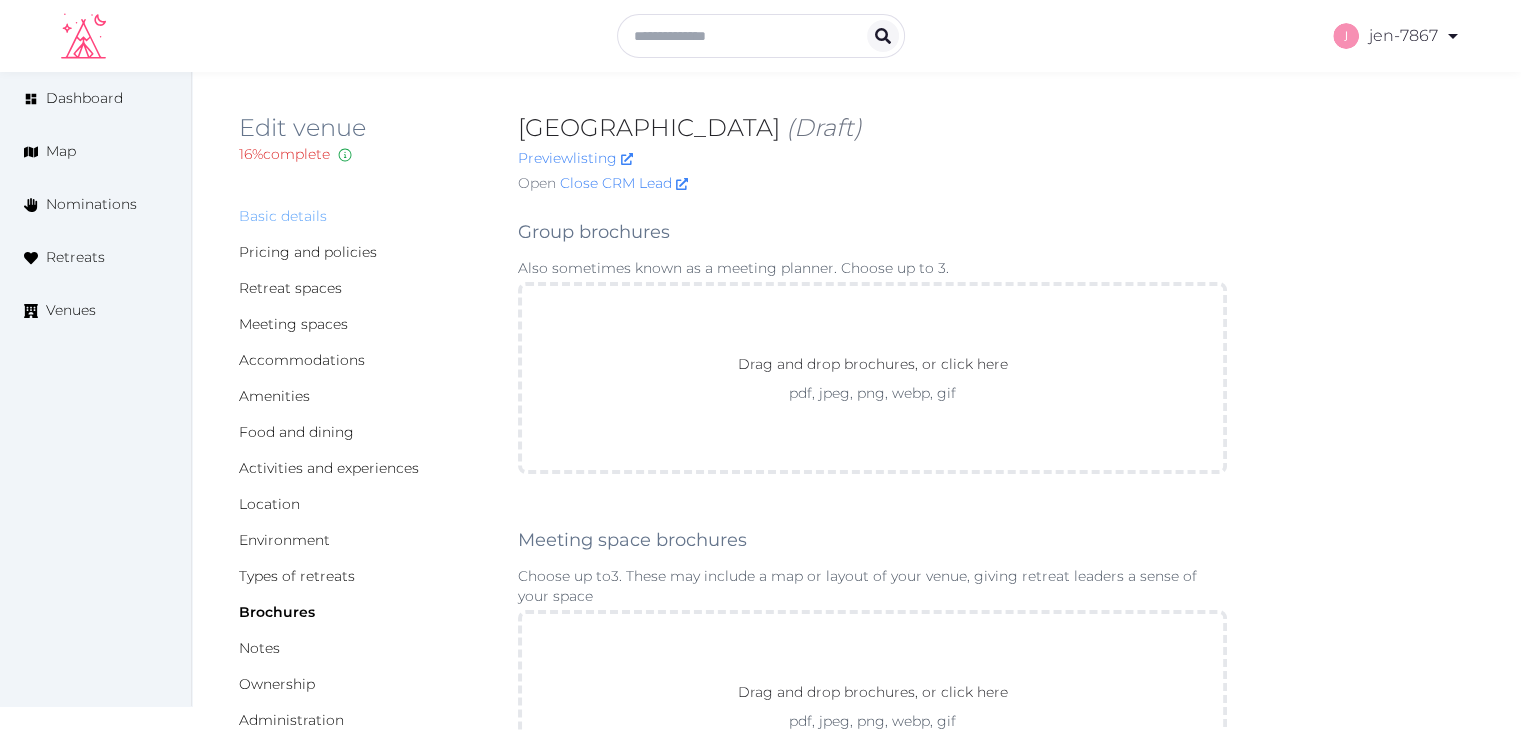 click on "Basic details" at bounding box center (283, 216) 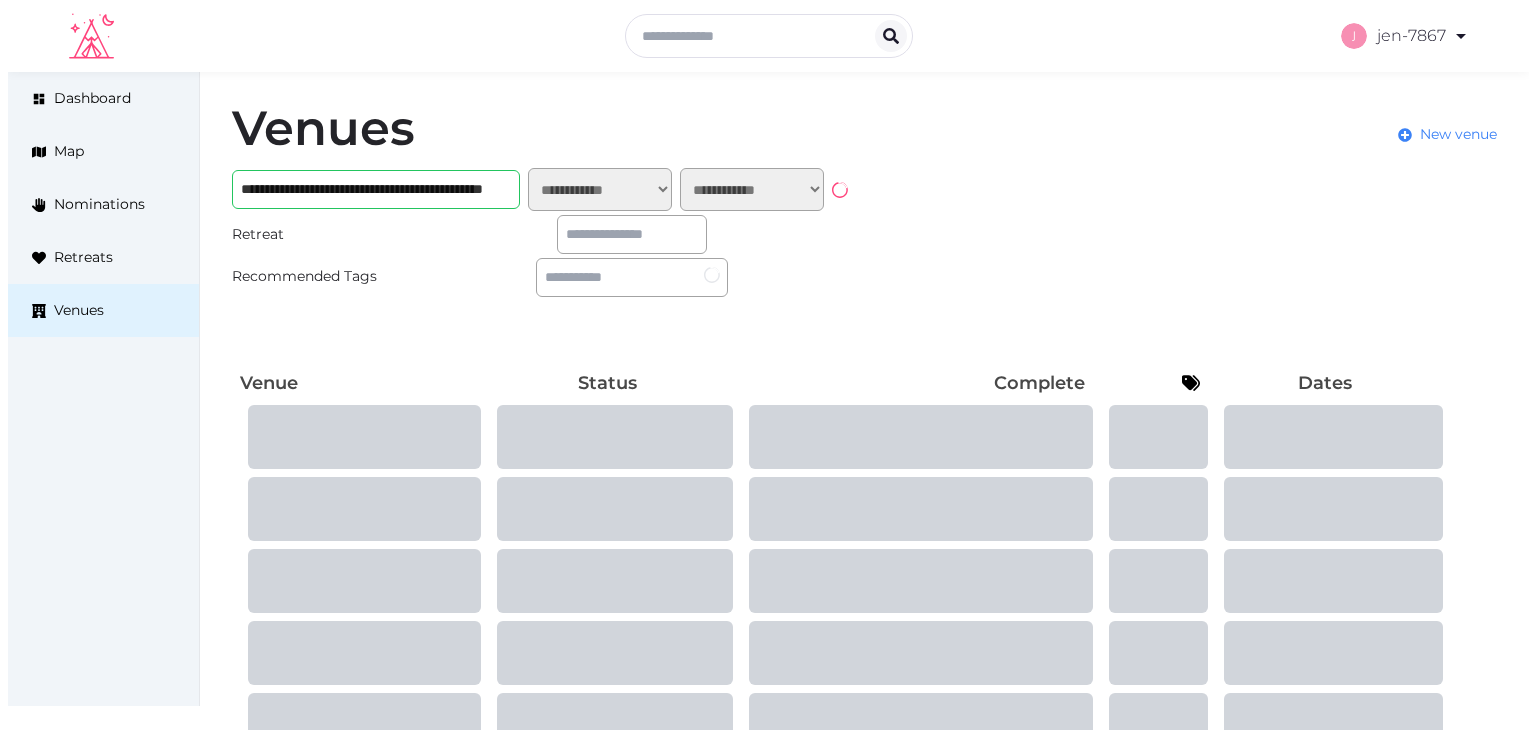 scroll, scrollTop: 0, scrollLeft: 0, axis: both 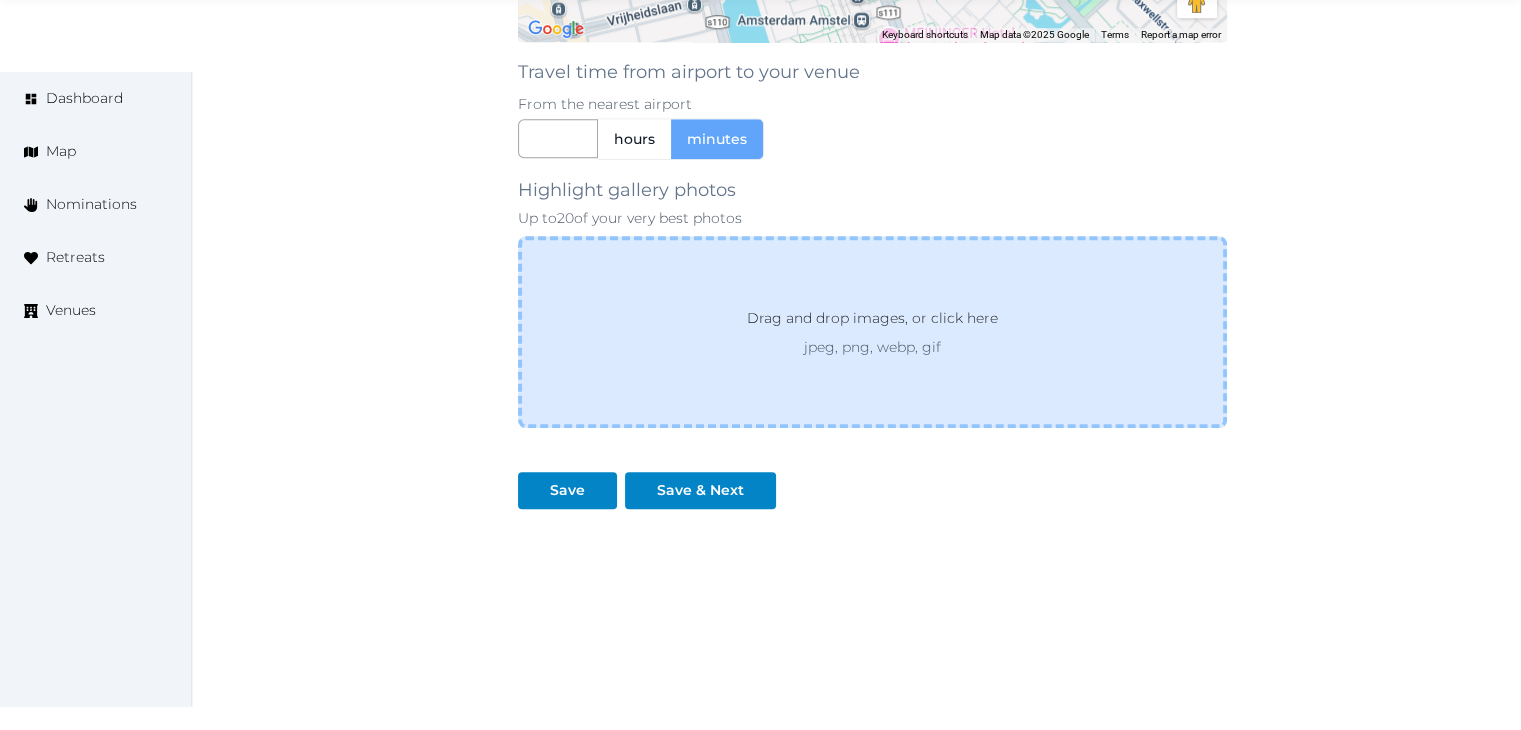 click on "jpeg, png, webp, gif" at bounding box center (872, 347) 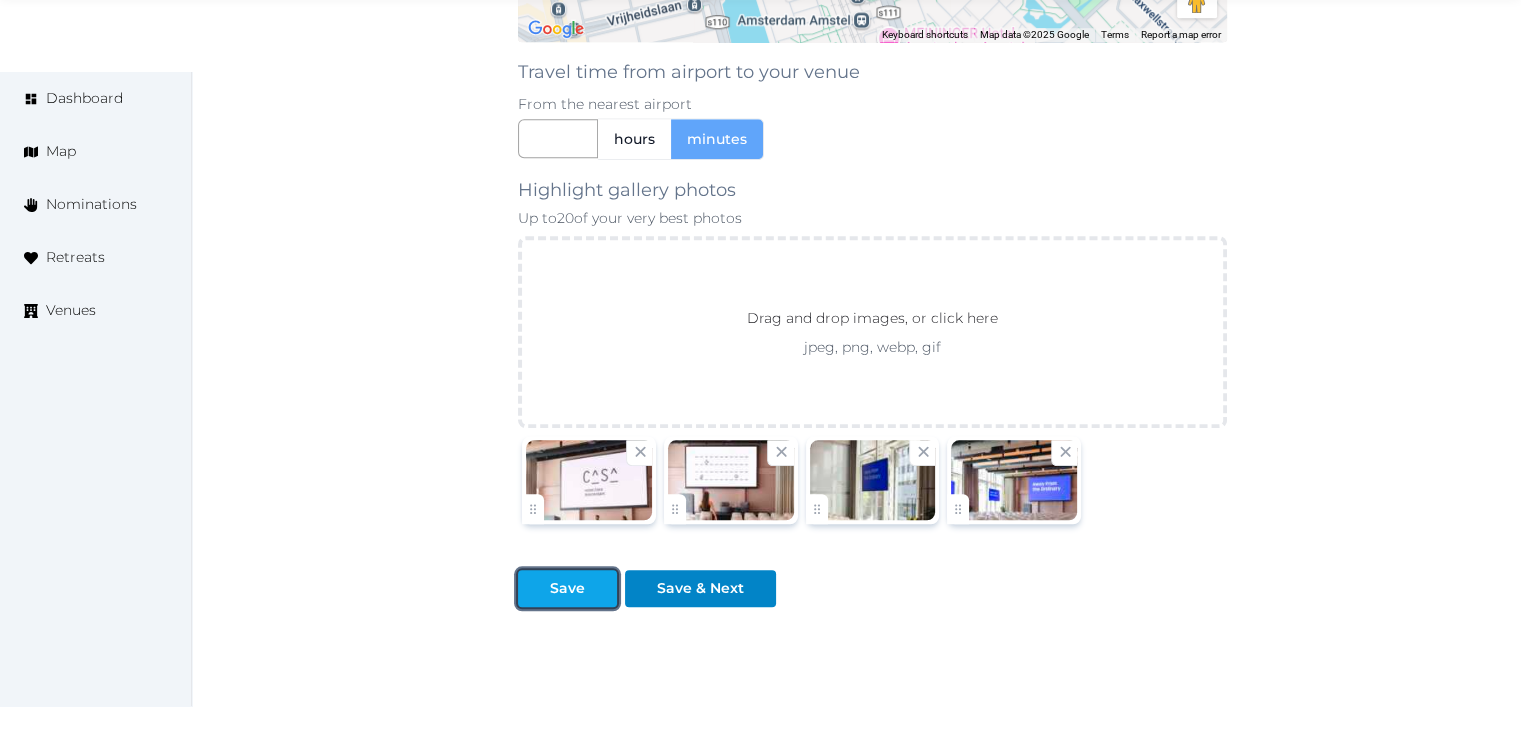 click on "Save" at bounding box center [567, 588] 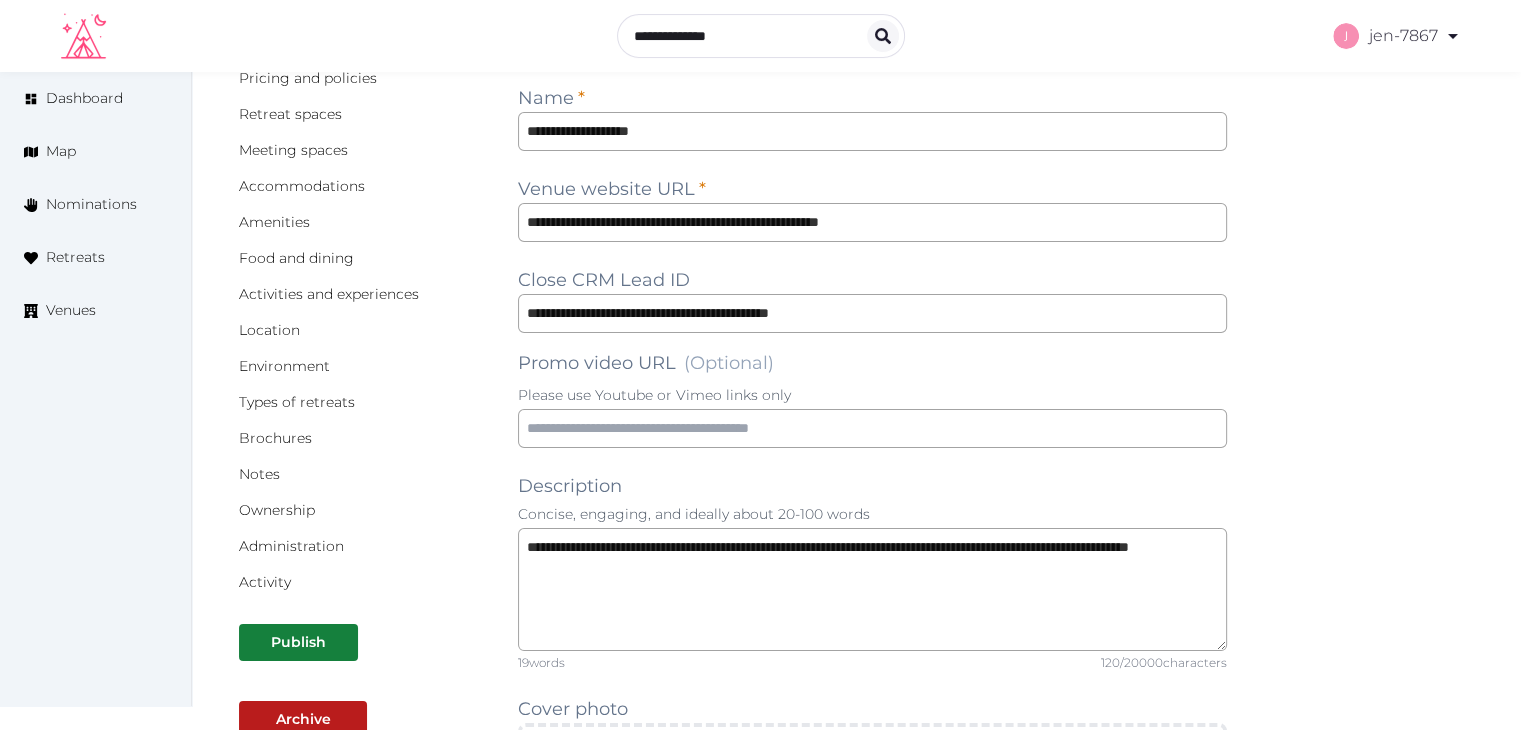 scroll, scrollTop: 0, scrollLeft: 0, axis: both 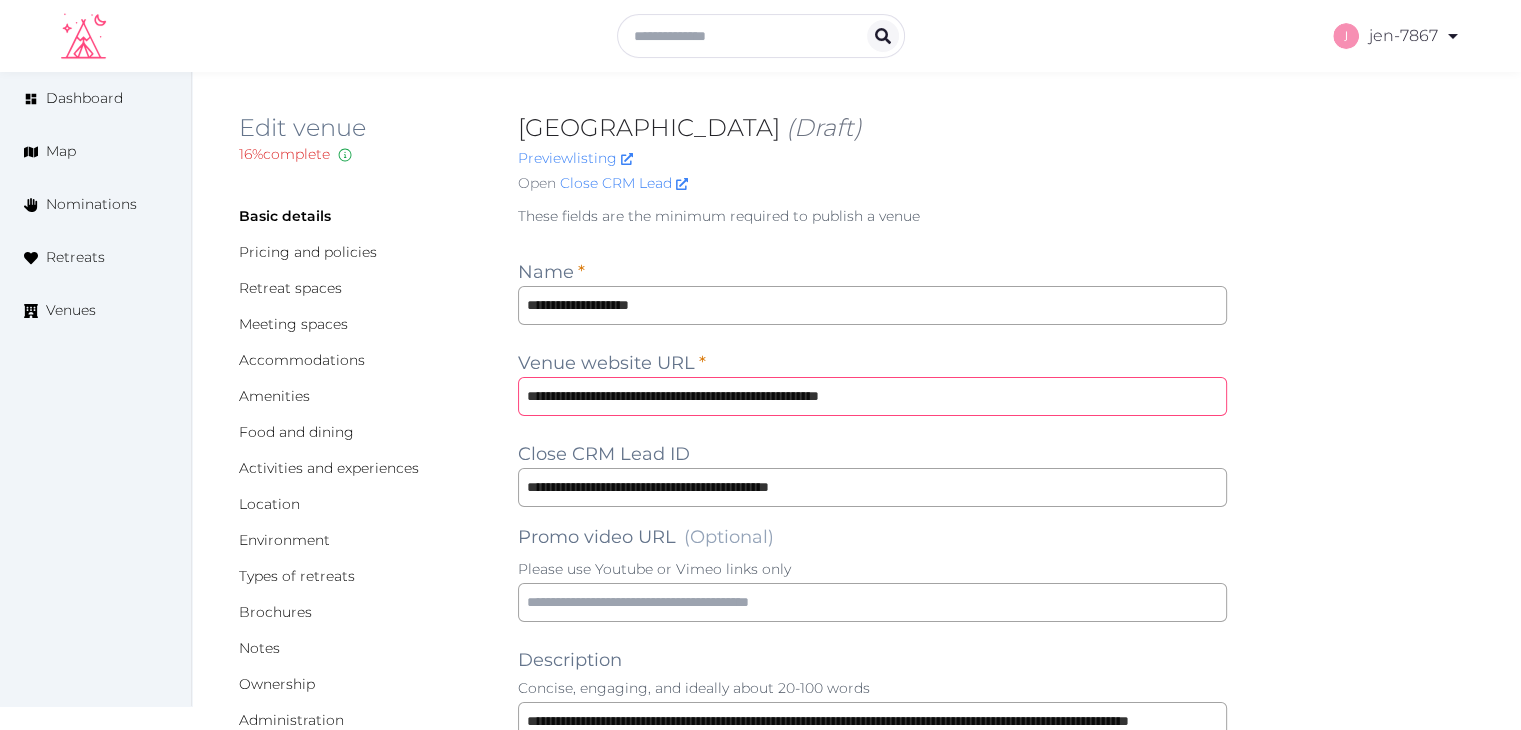 click on "**********" at bounding box center [872, 396] 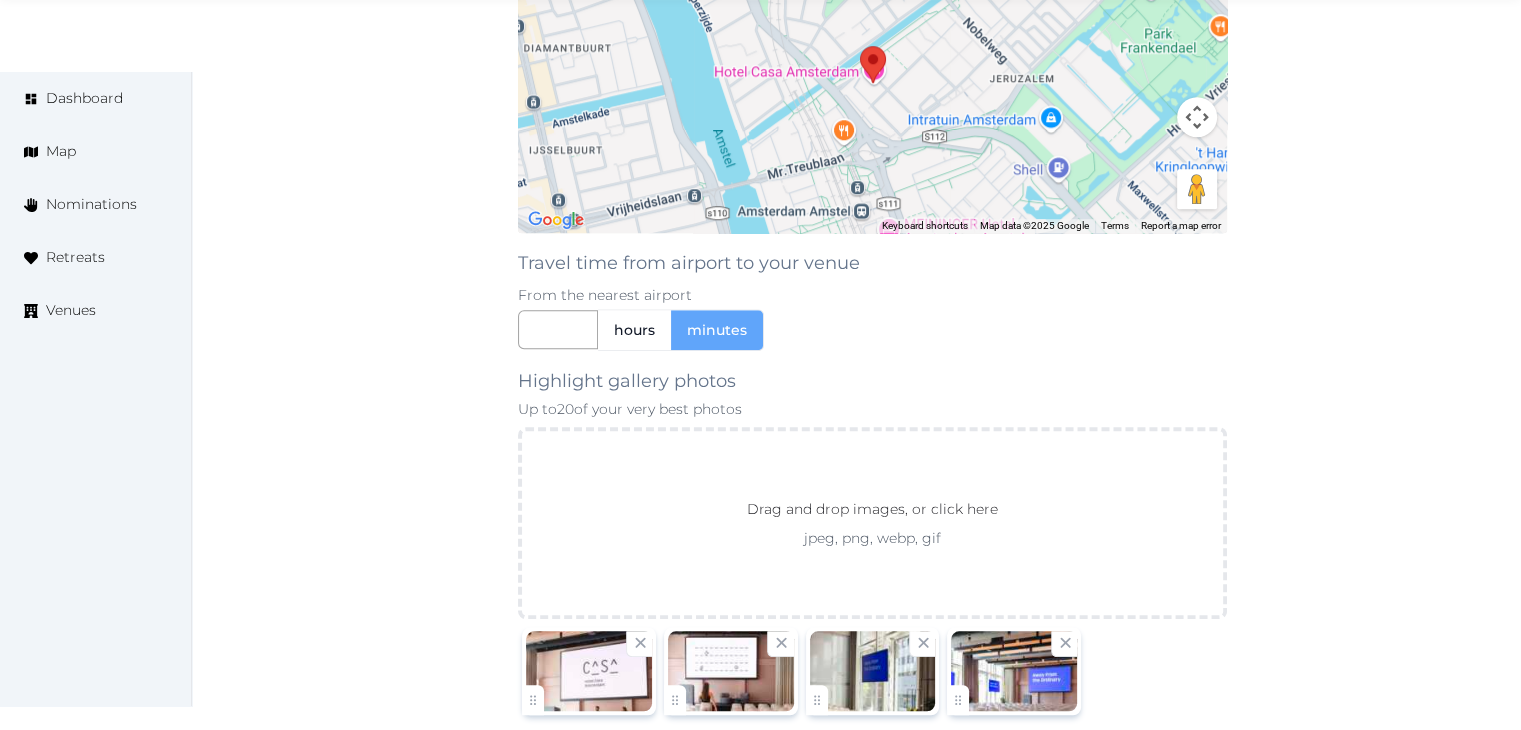 scroll, scrollTop: 1700, scrollLeft: 0, axis: vertical 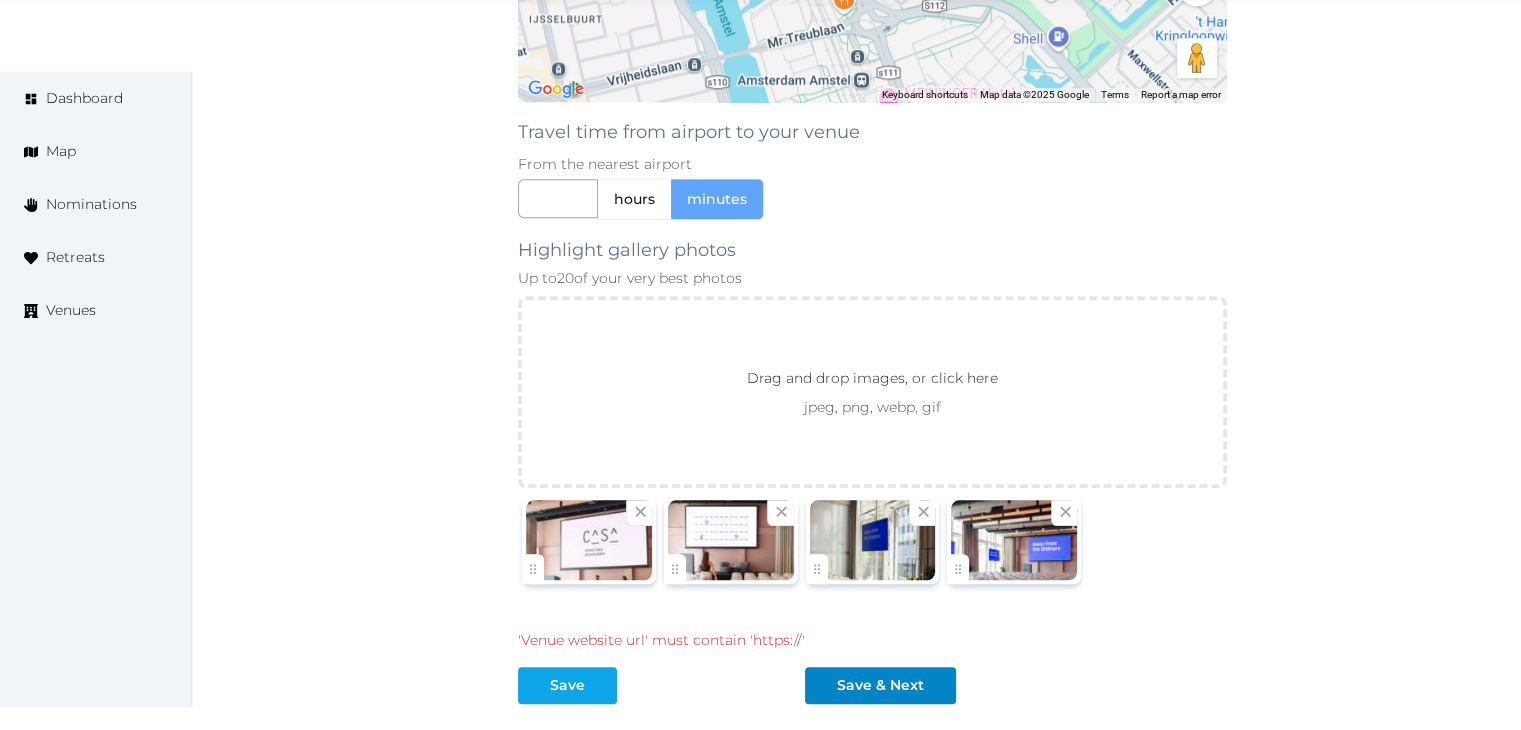 type on "**********" 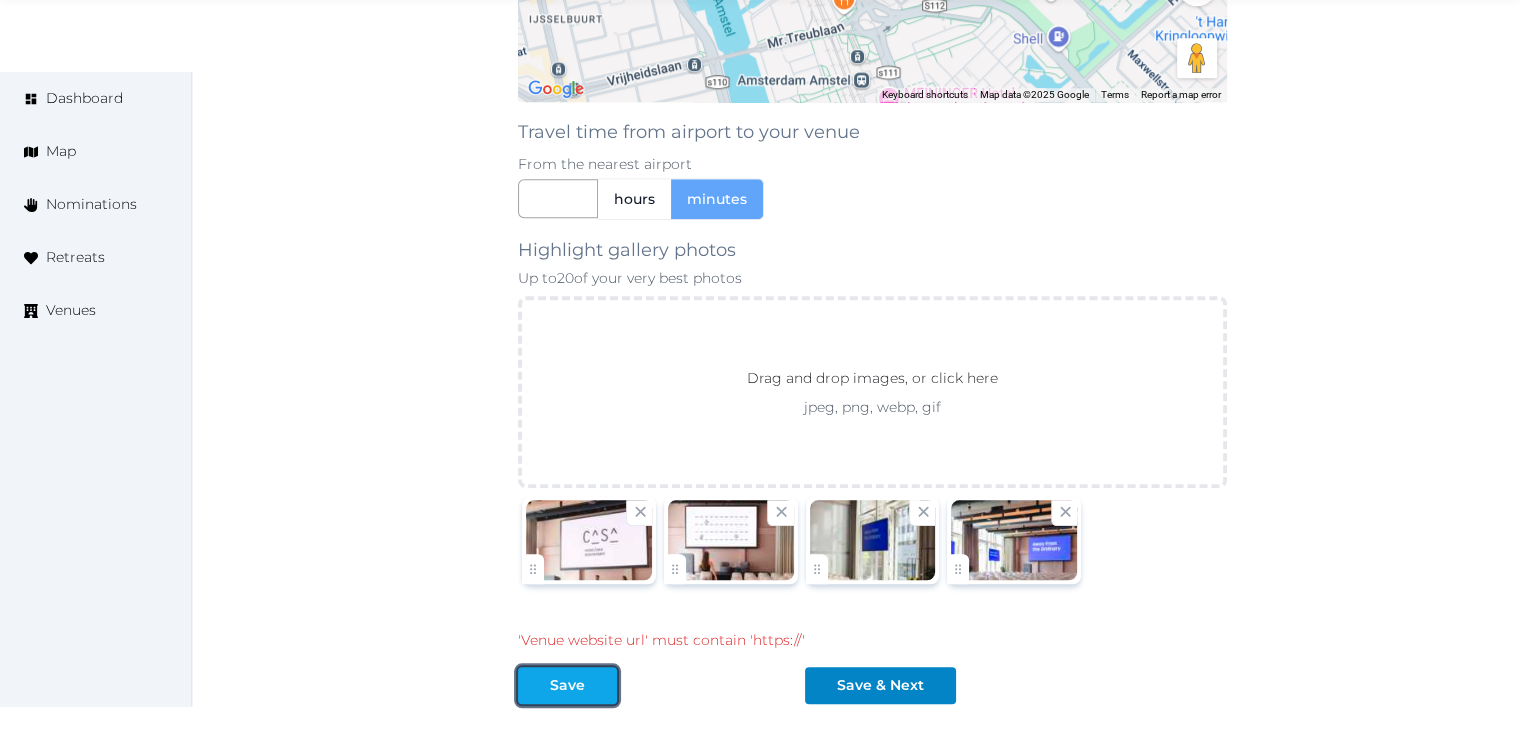 click on "Save" at bounding box center (567, 685) 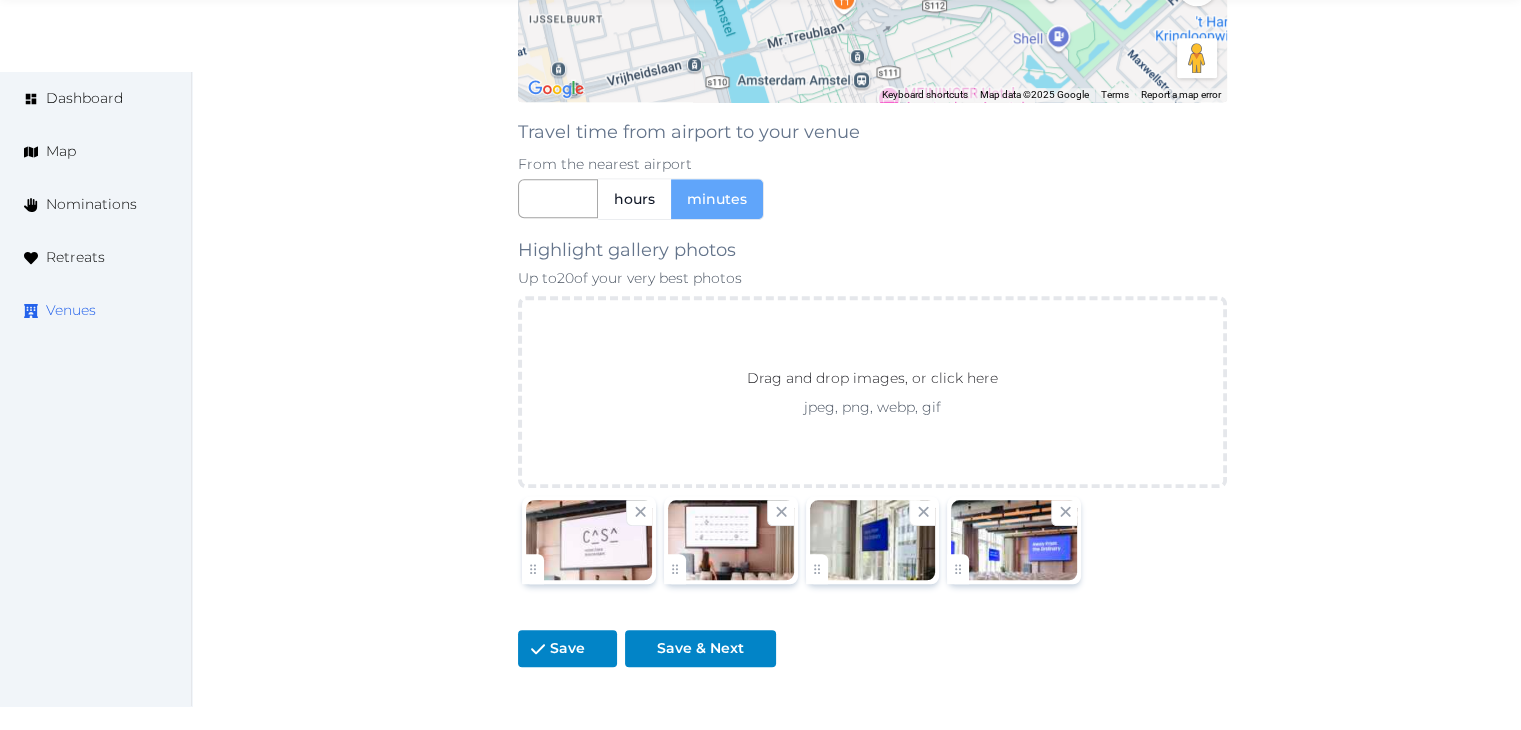 click on "Venues" at bounding box center (71, 310) 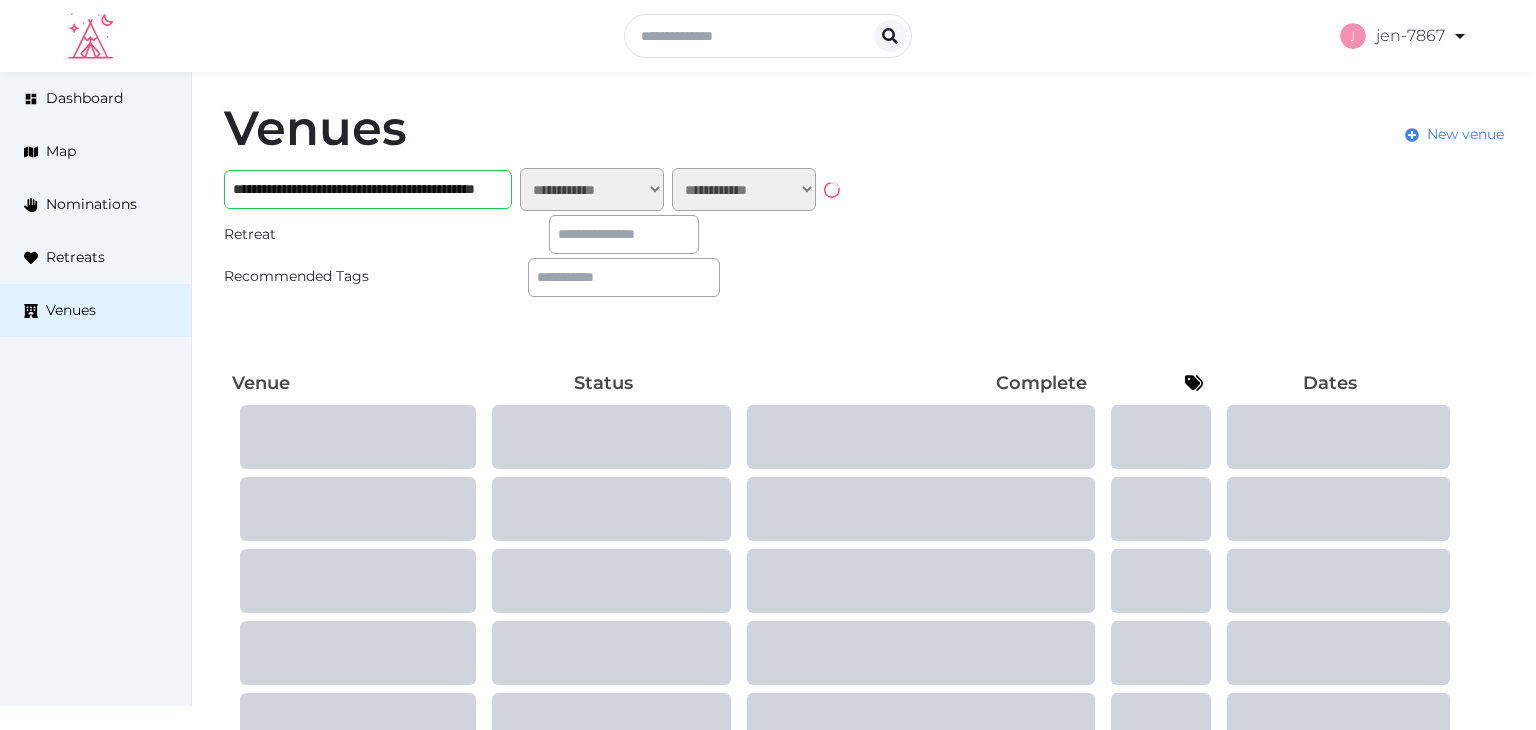 scroll, scrollTop: 0, scrollLeft: 0, axis: both 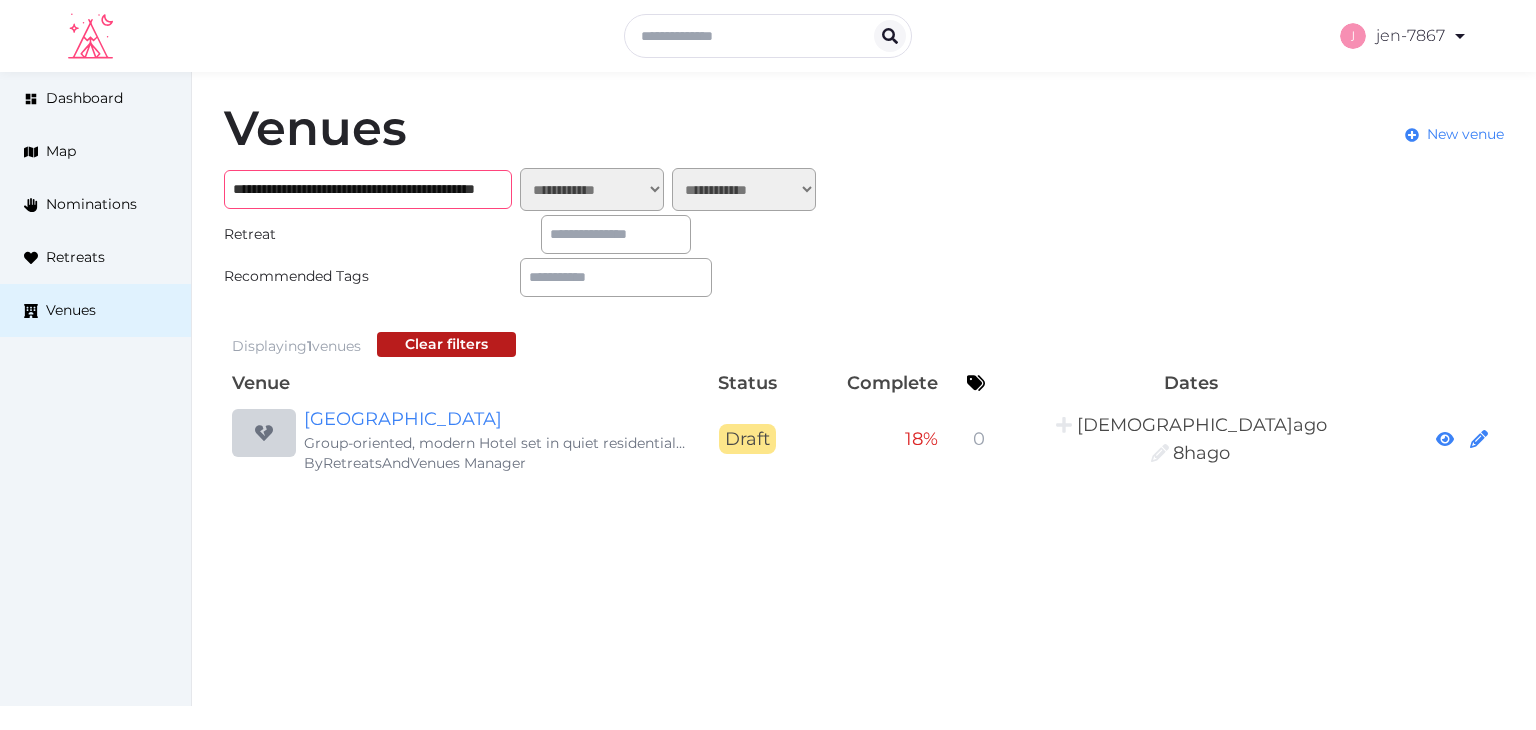 click on "**********" at bounding box center (368, 189) 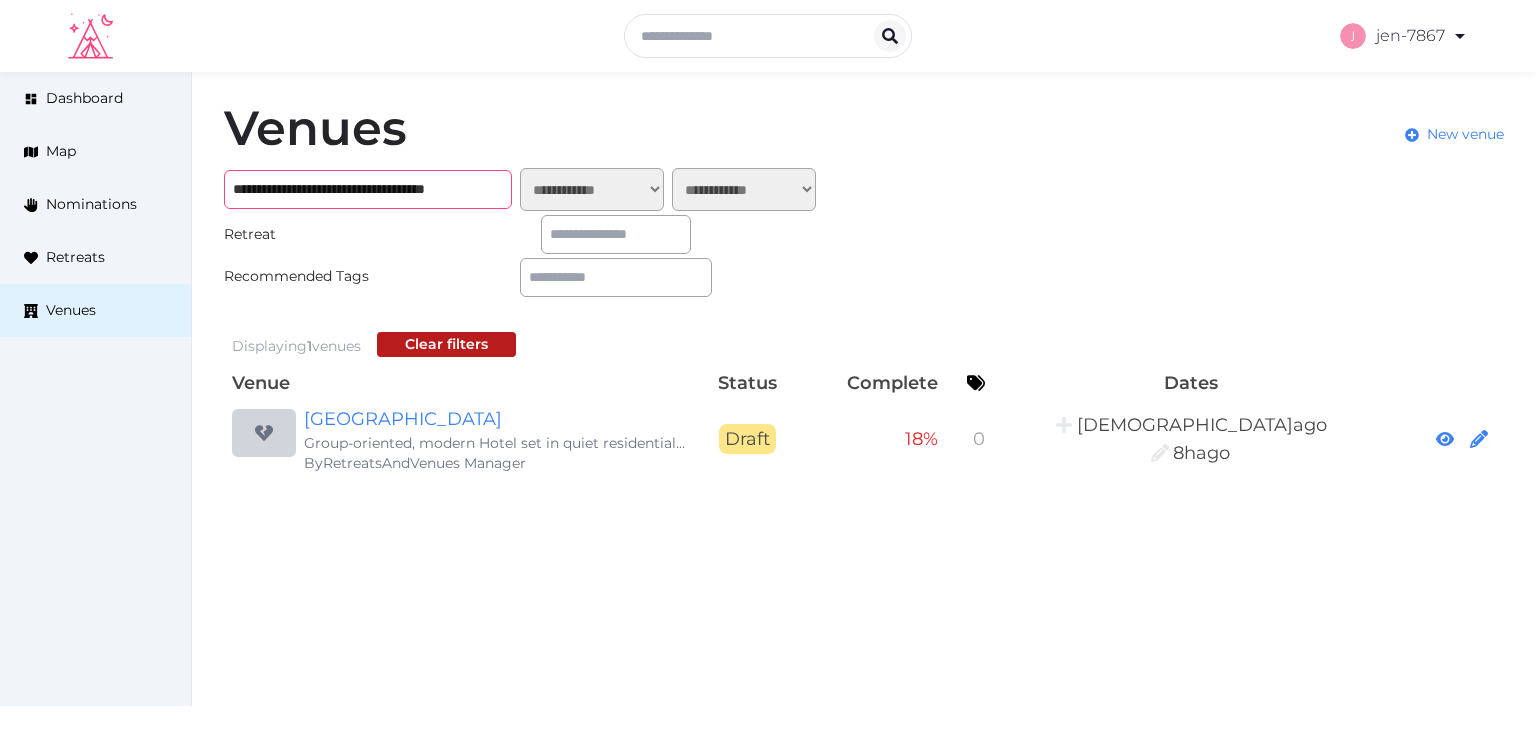 scroll, scrollTop: 0, scrollLeft: 6, axis: horizontal 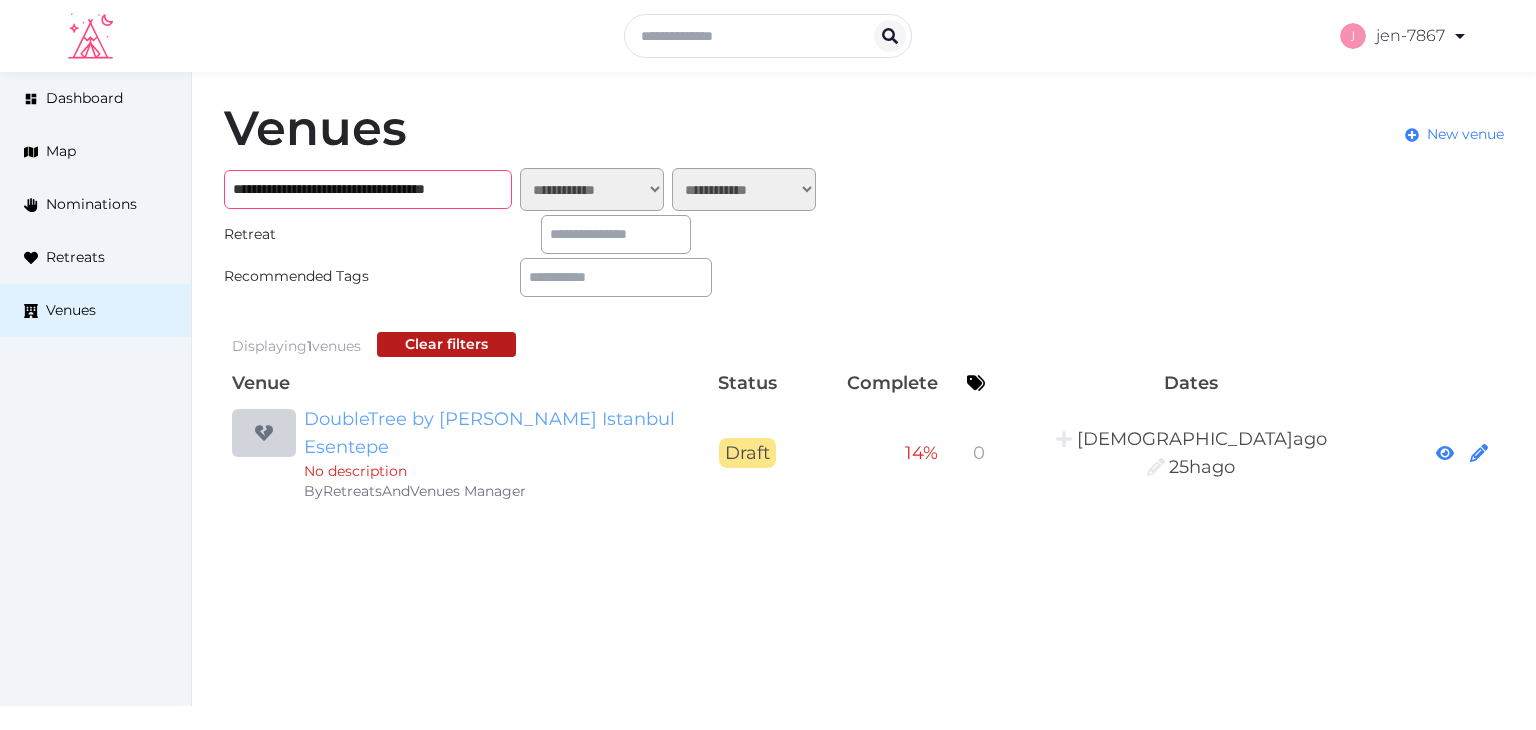 type on "**********" 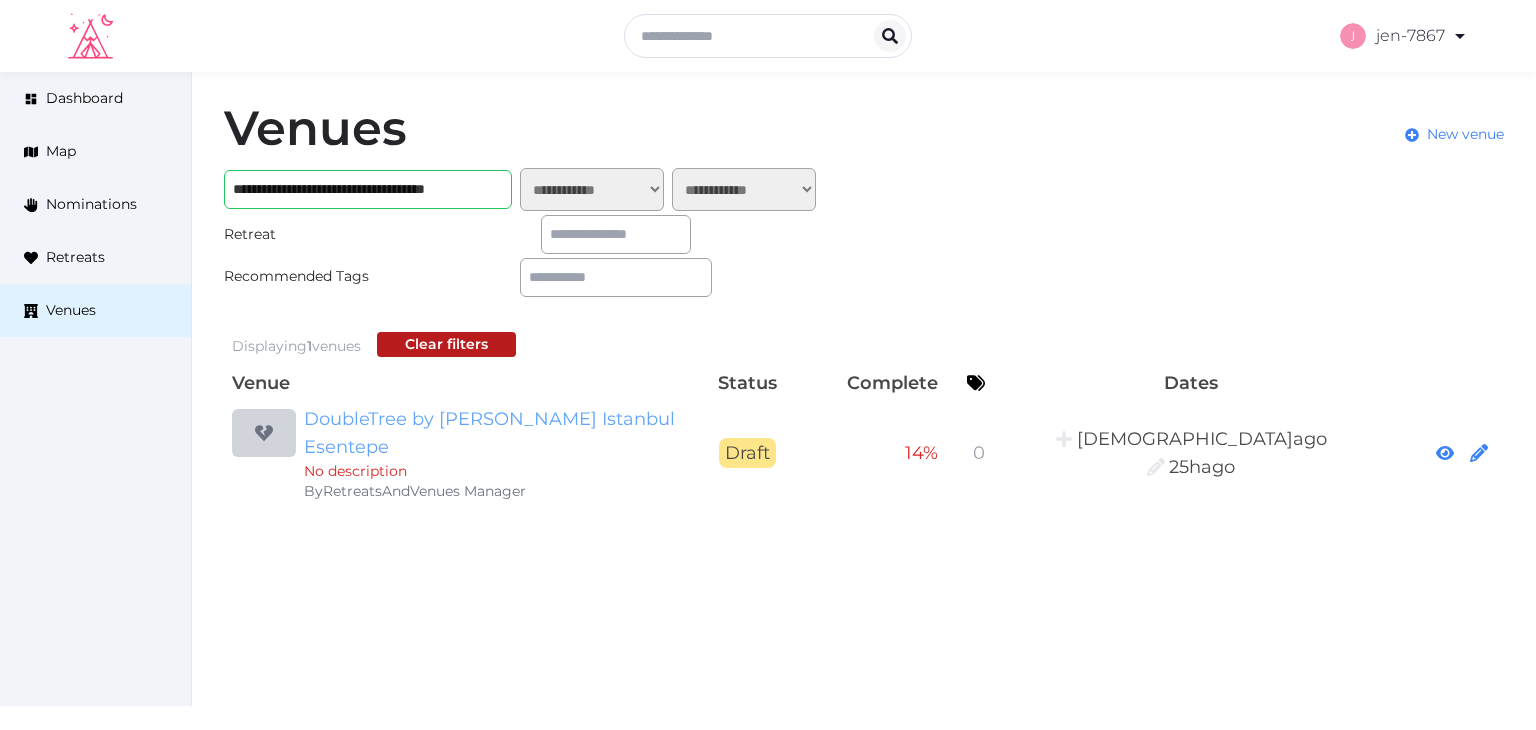scroll, scrollTop: 0, scrollLeft: 0, axis: both 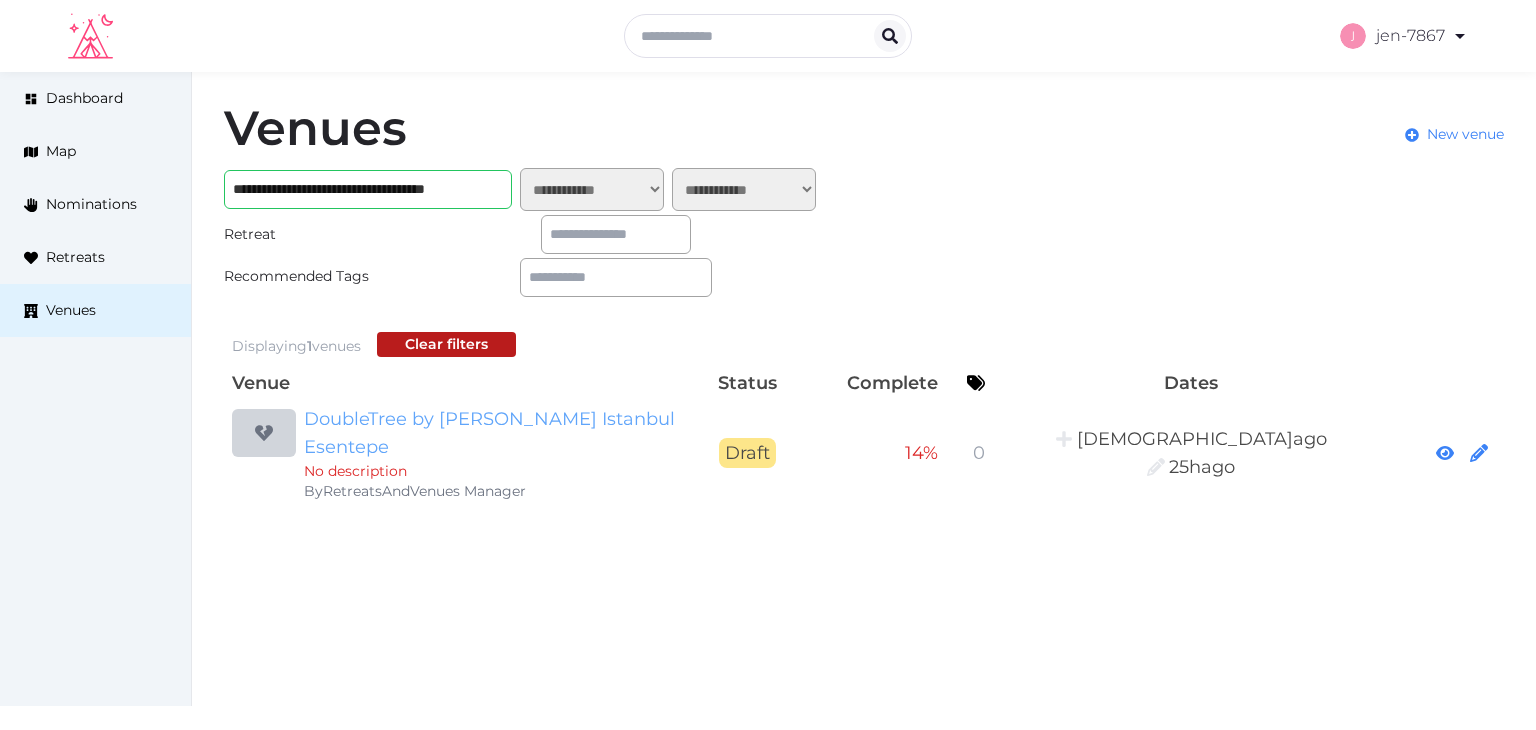 click on "DoubleTree by [PERSON_NAME] Istanbul Esentepe" at bounding box center [496, 433] 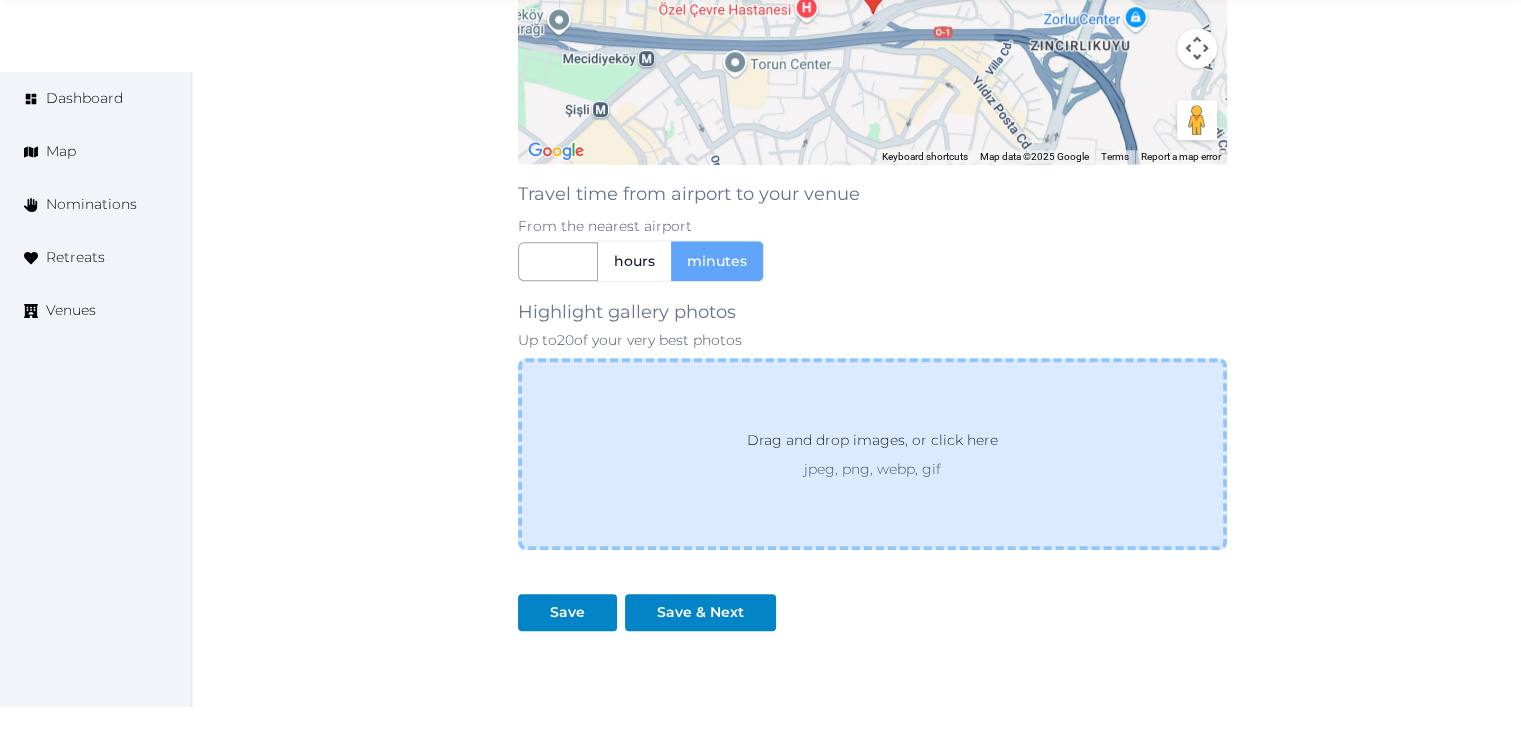 scroll, scrollTop: 1760, scrollLeft: 0, axis: vertical 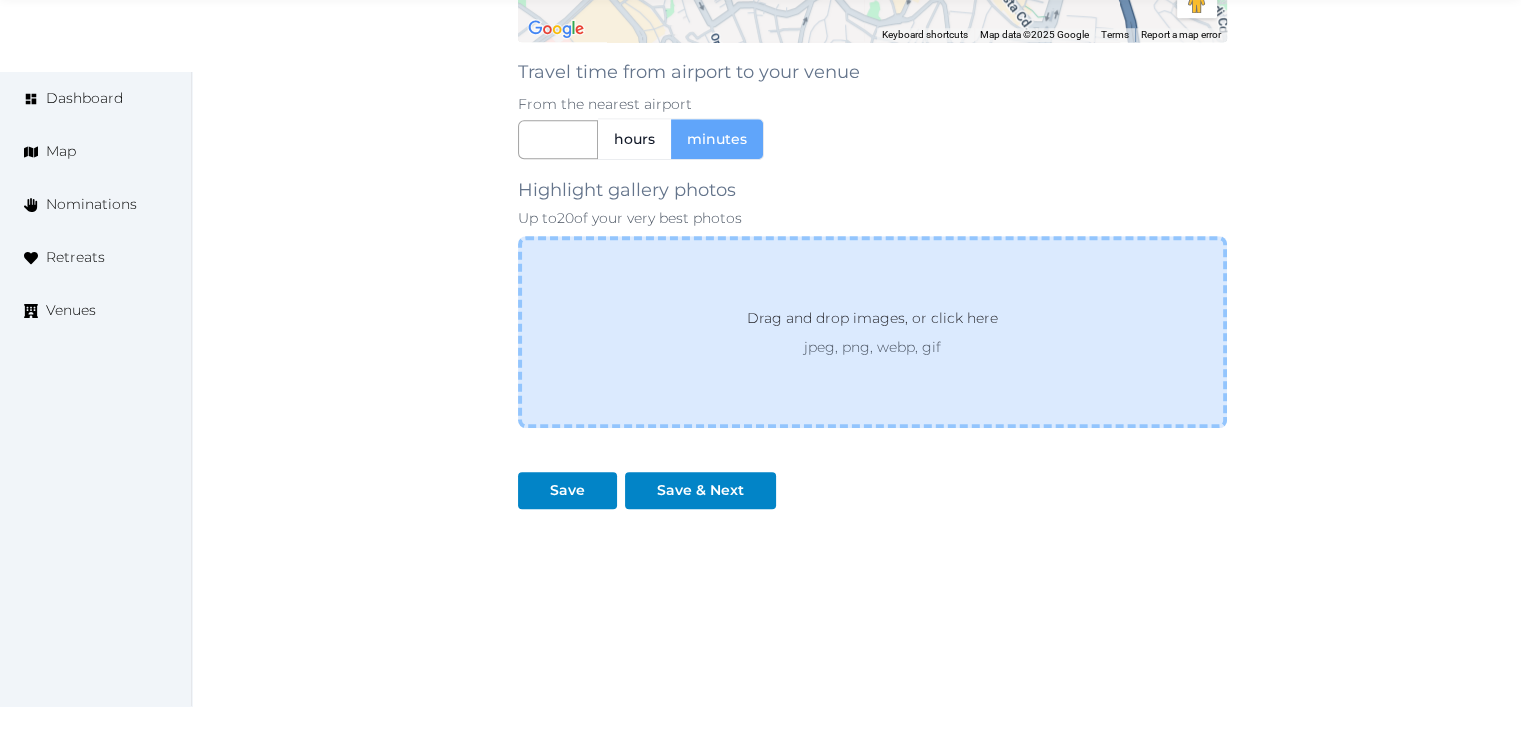 click on "Drag and drop images, or click here jpeg, png, webp, gif" at bounding box center [872, 332] 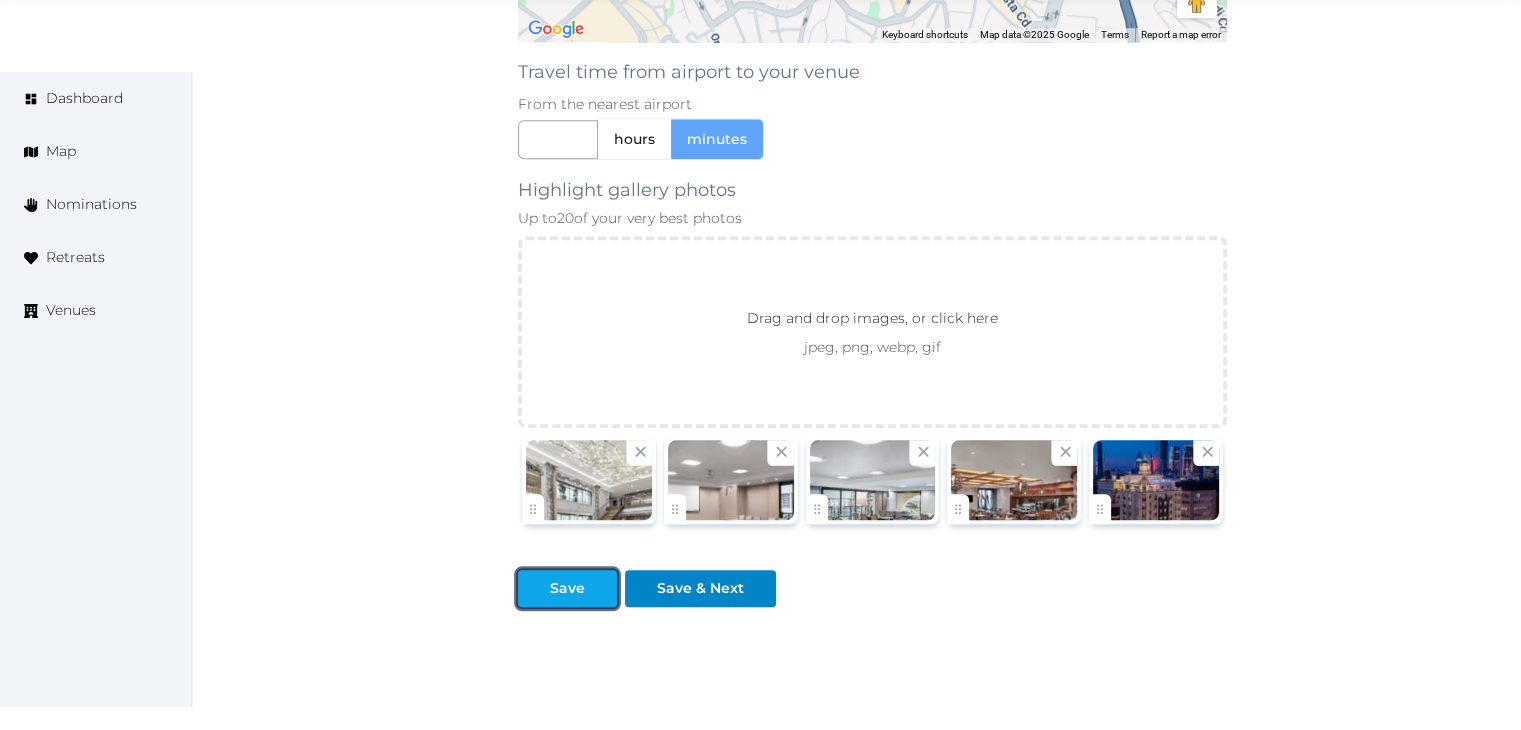 click on "Save" at bounding box center [567, 588] 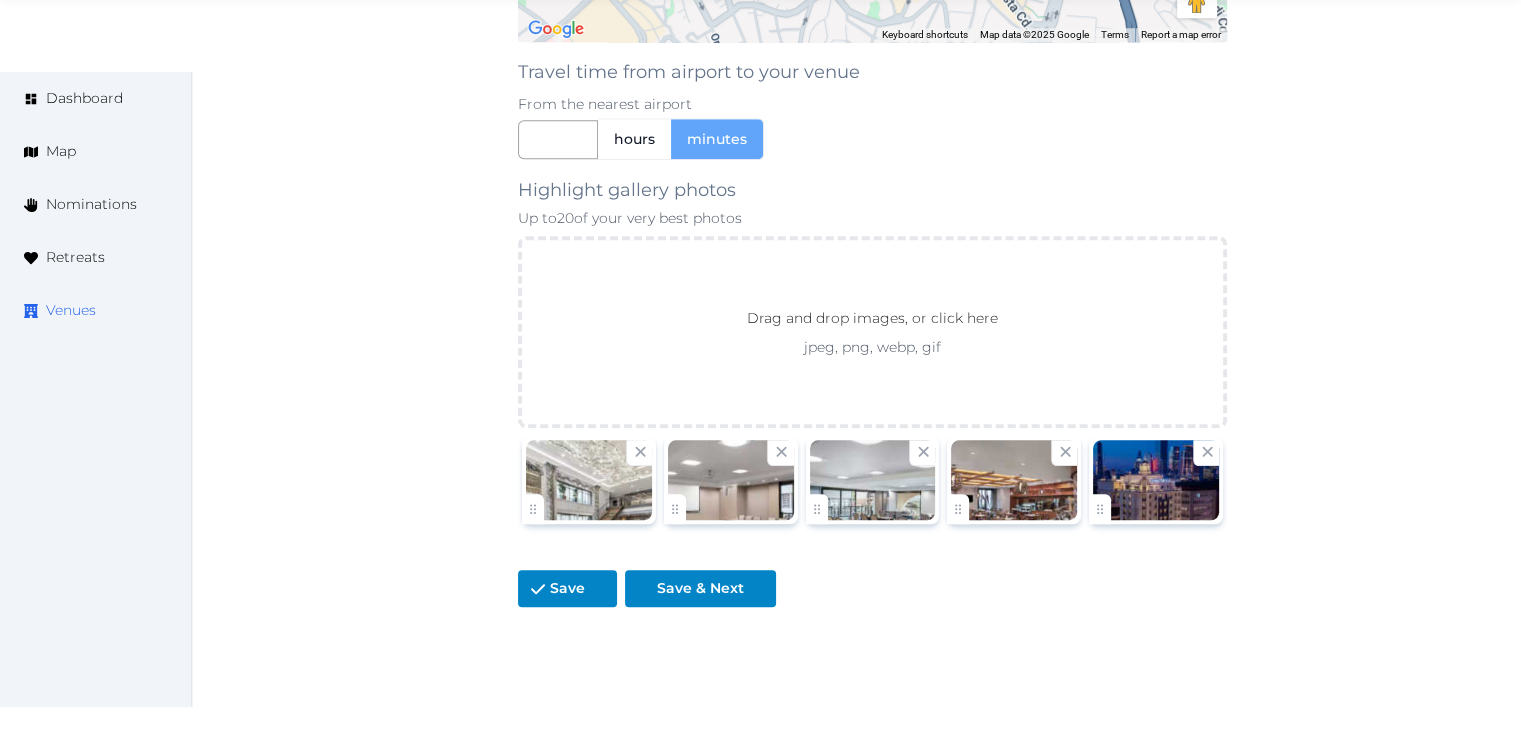 click on "Venues" at bounding box center [71, 310] 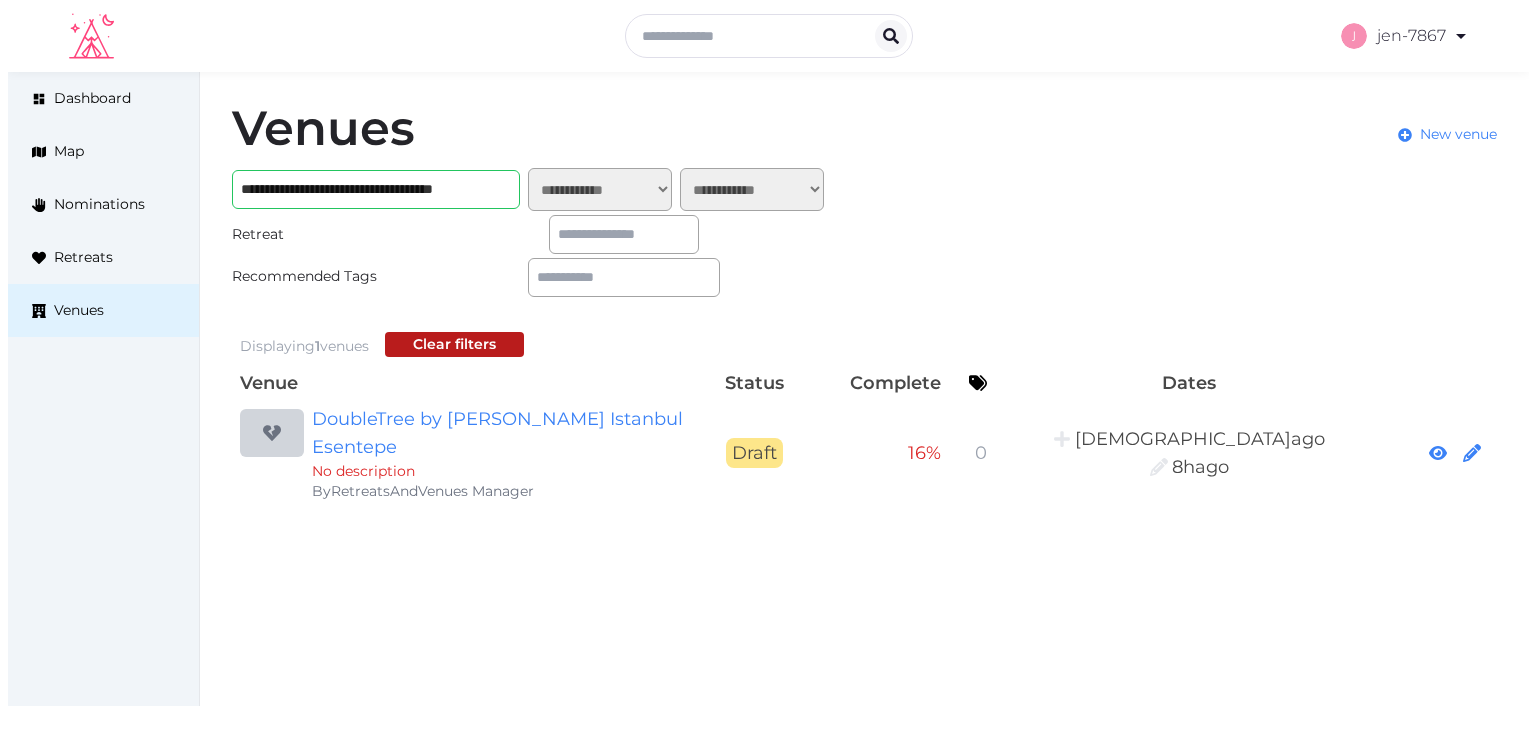 scroll, scrollTop: 0, scrollLeft: 0, axis: both 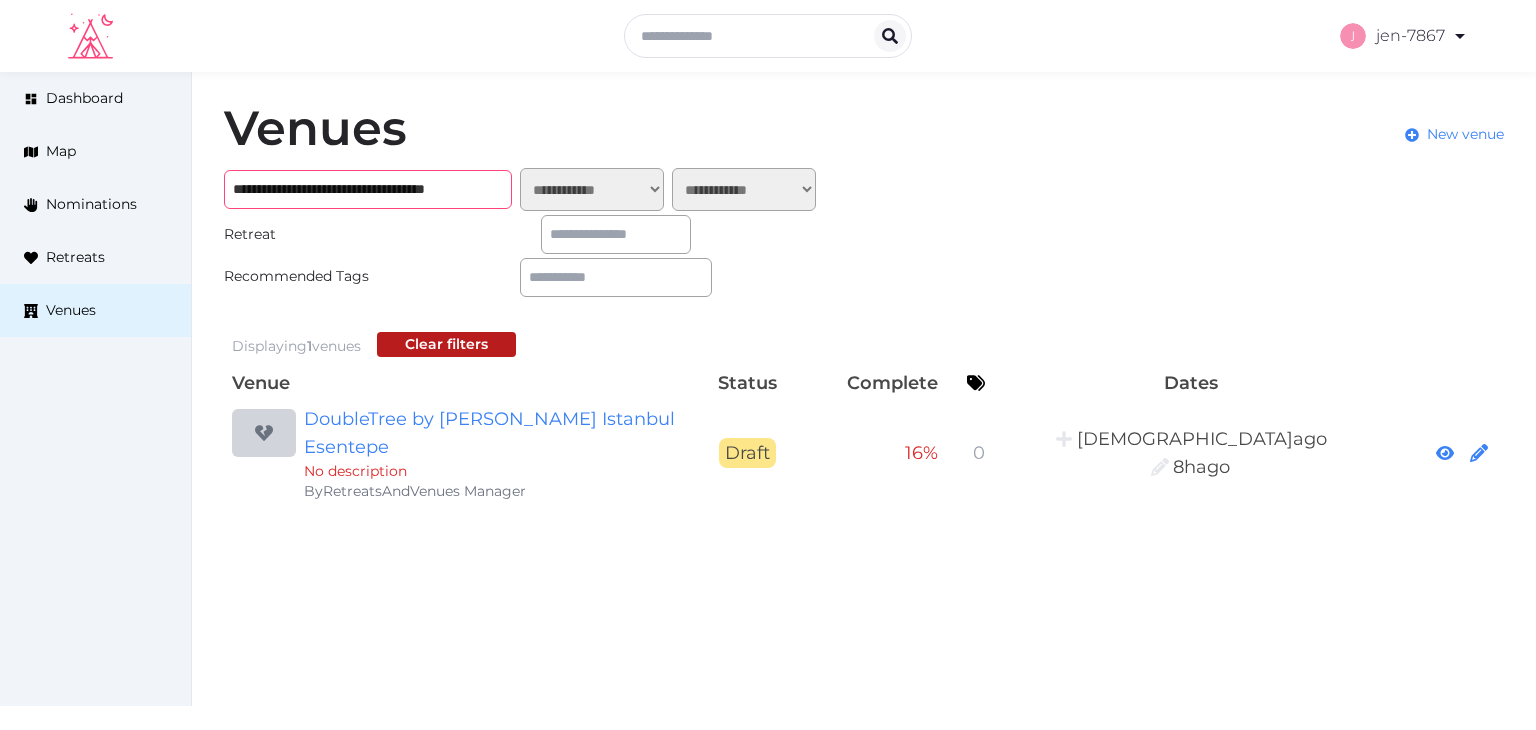 click on "**********" at bounding box center (368, 189) 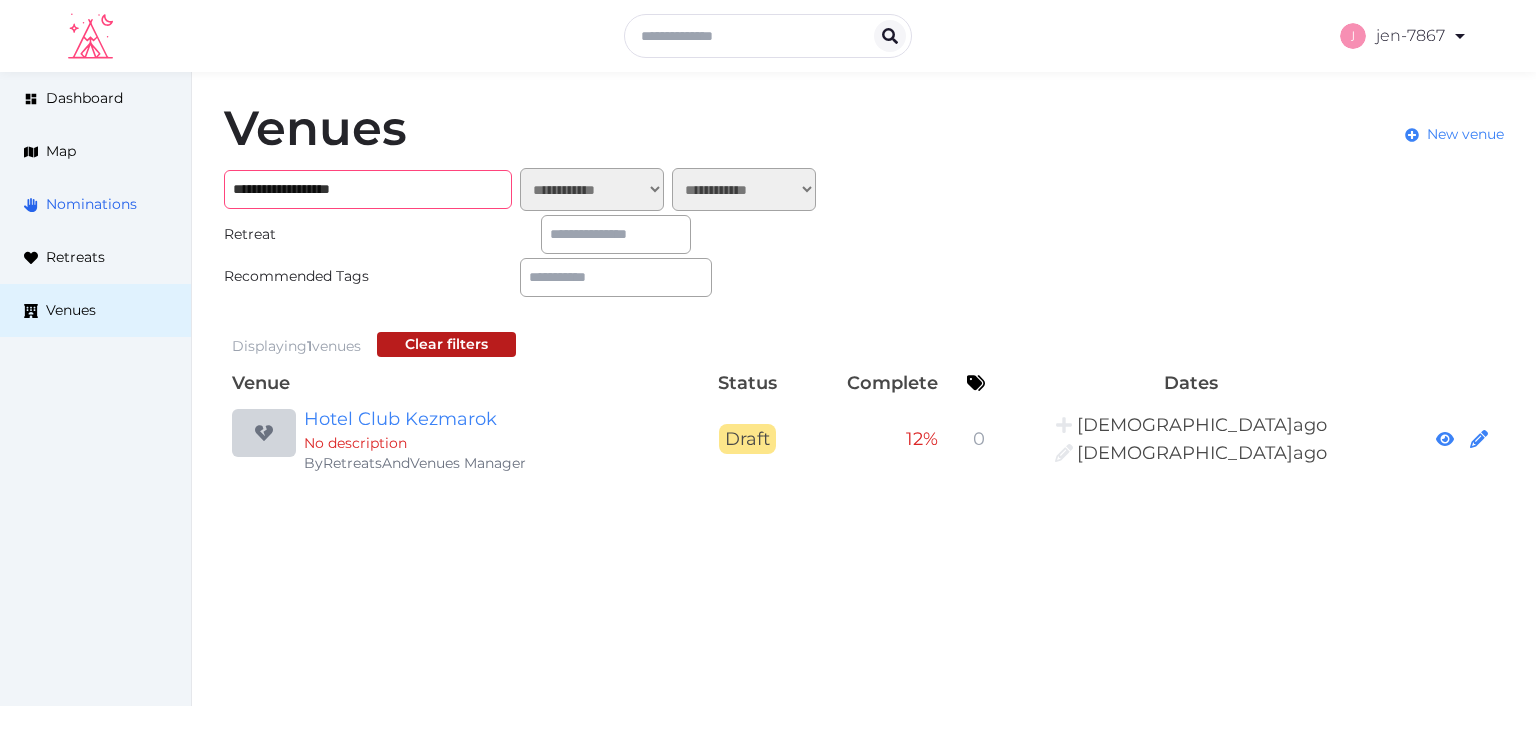 drag, startPoint x: 180, startPoint y: 204, endPoint x: 144, endPoint y: 204, distance: 36 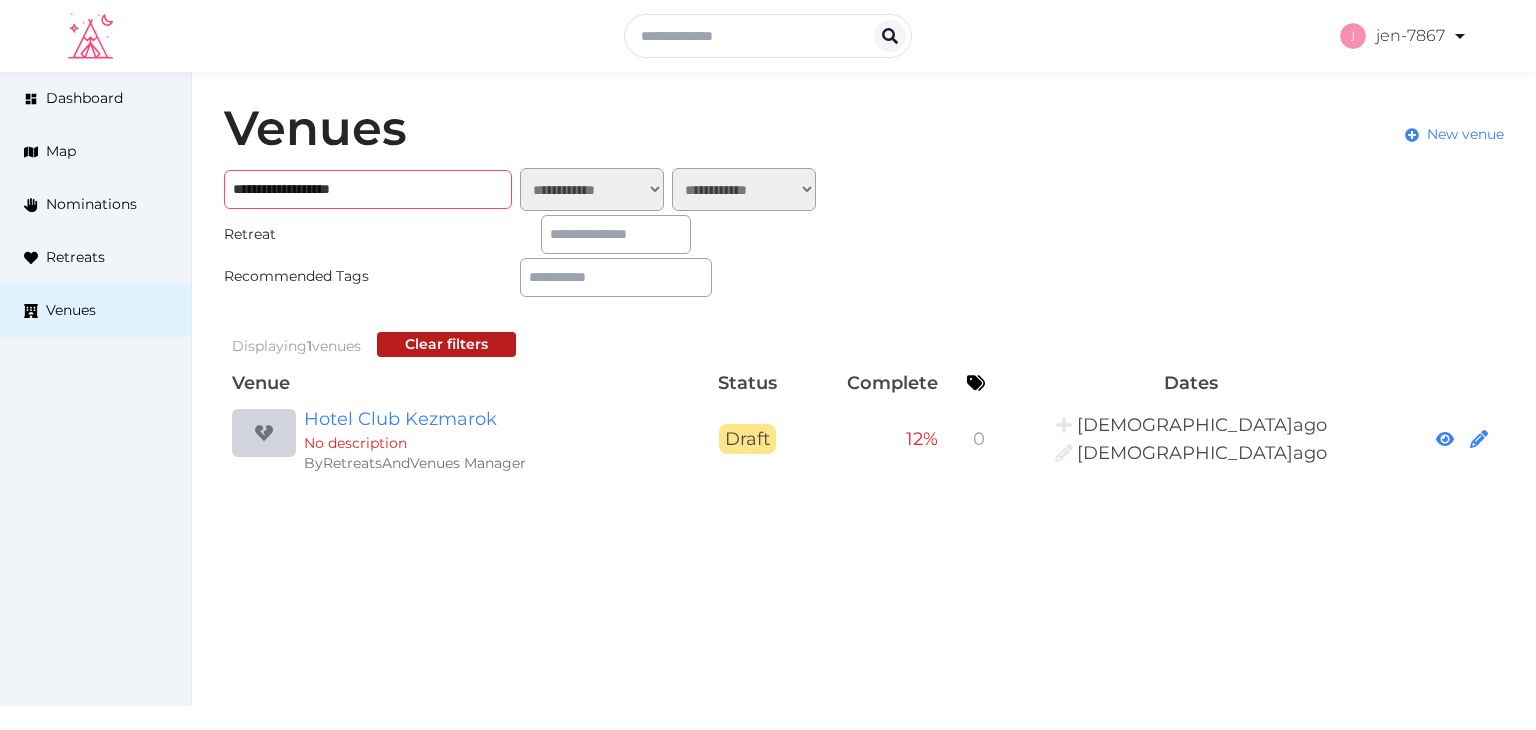 paste on "**********" 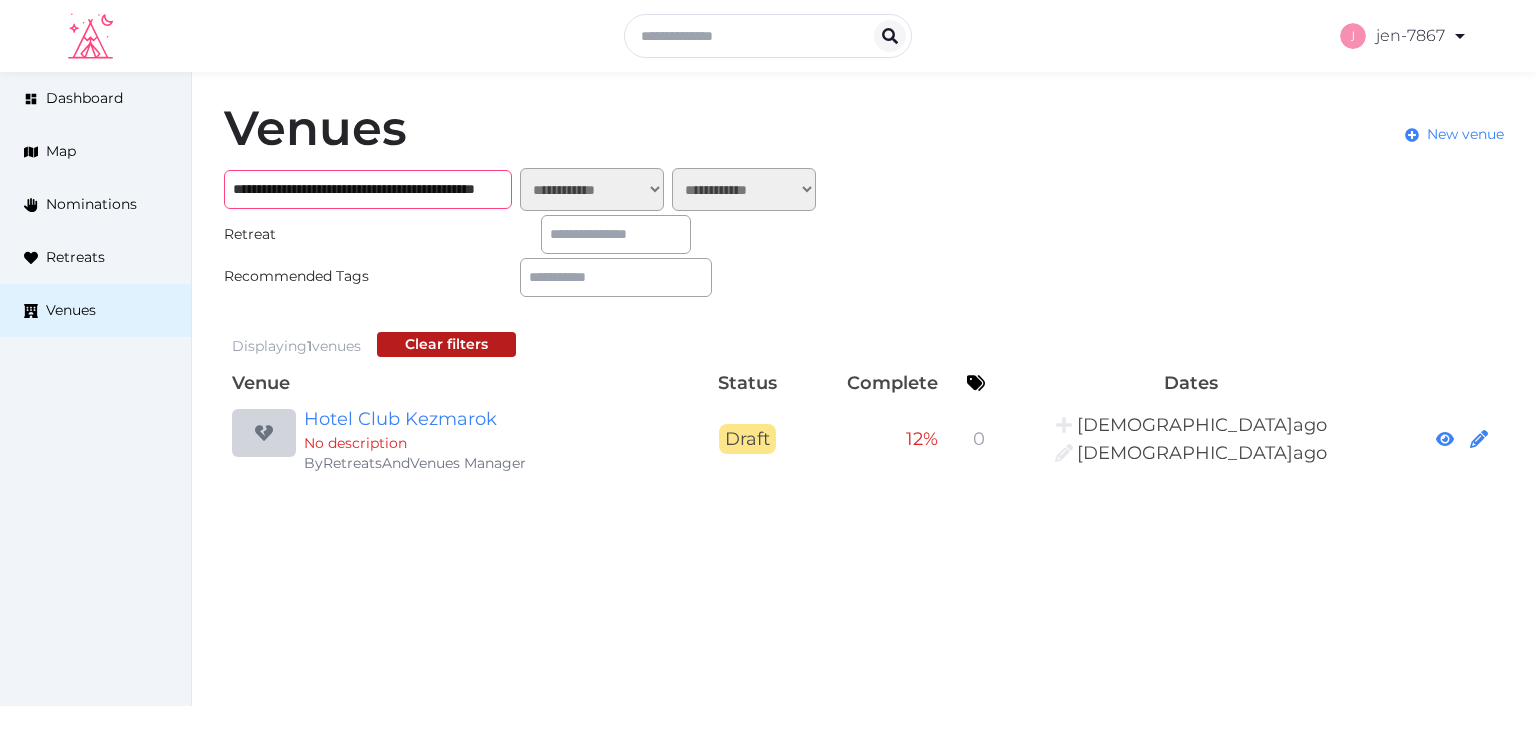 scroll, scrollTop: 0, scrollLeft: 152, axis: horizontal 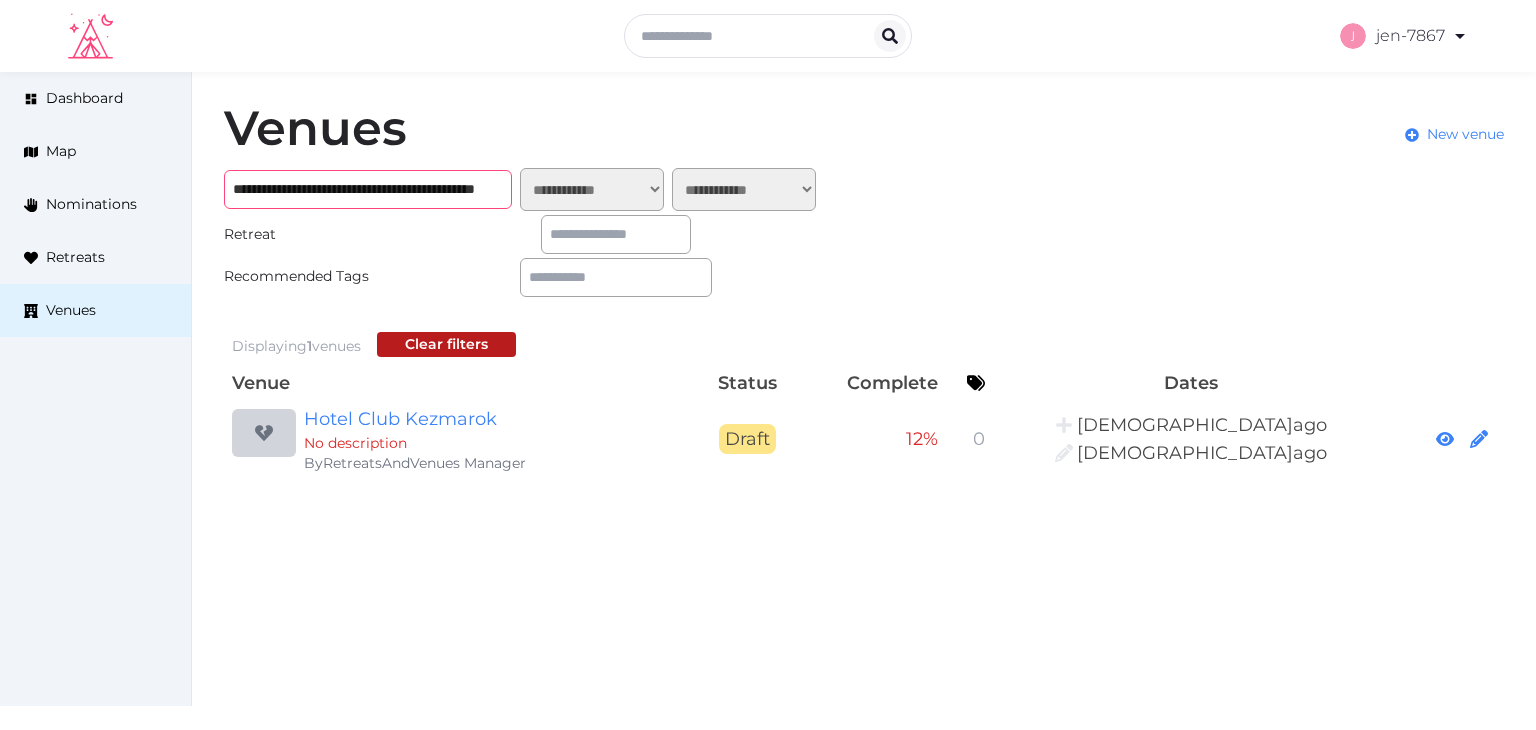 type on "**********" 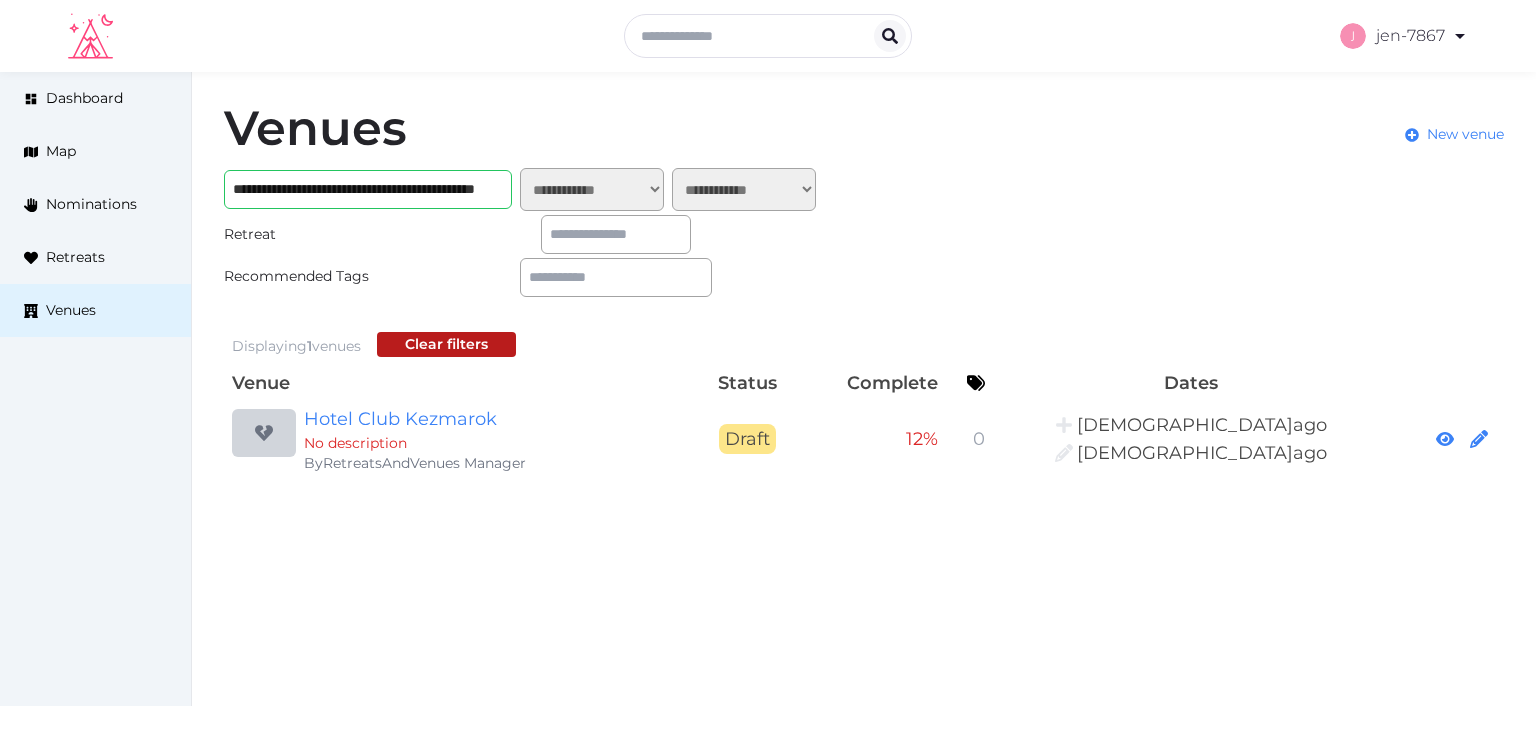 scroll, scrollTop: 0, scrollLeft: 0, axis: both 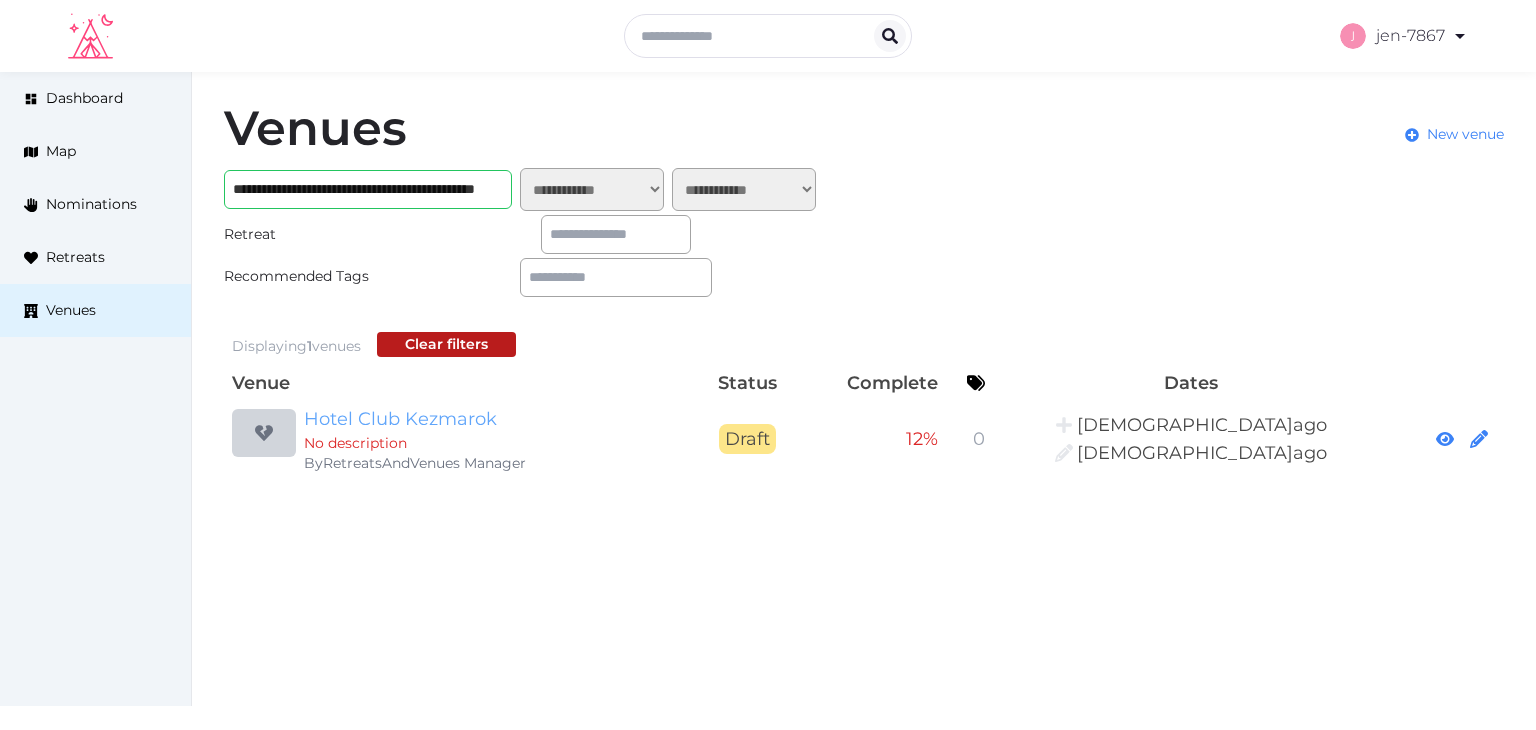 click on "Hotel Club Kezmarok" at bounding box center [496, 419] 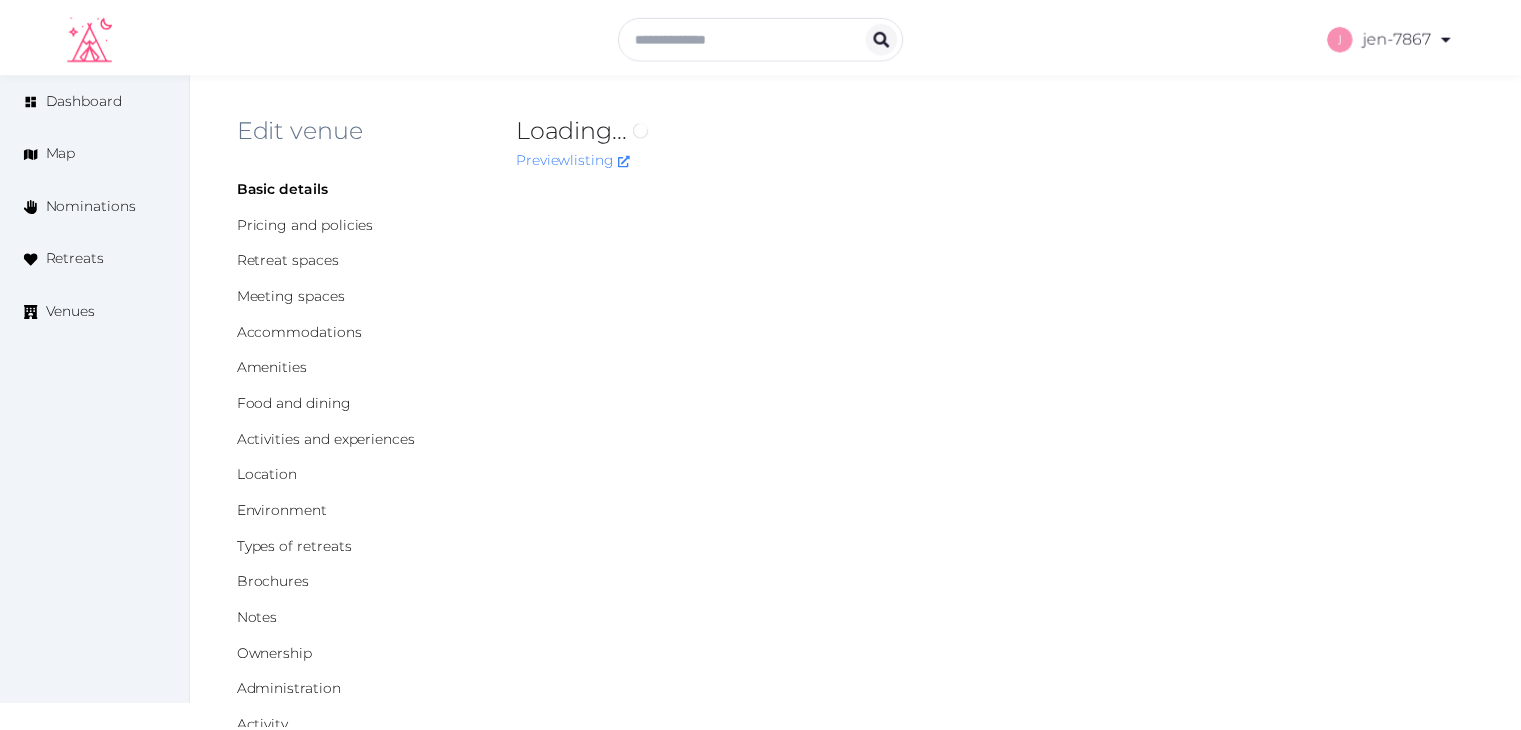 scroll, scrollTop: 0, scrollLeft: 0, axis: both 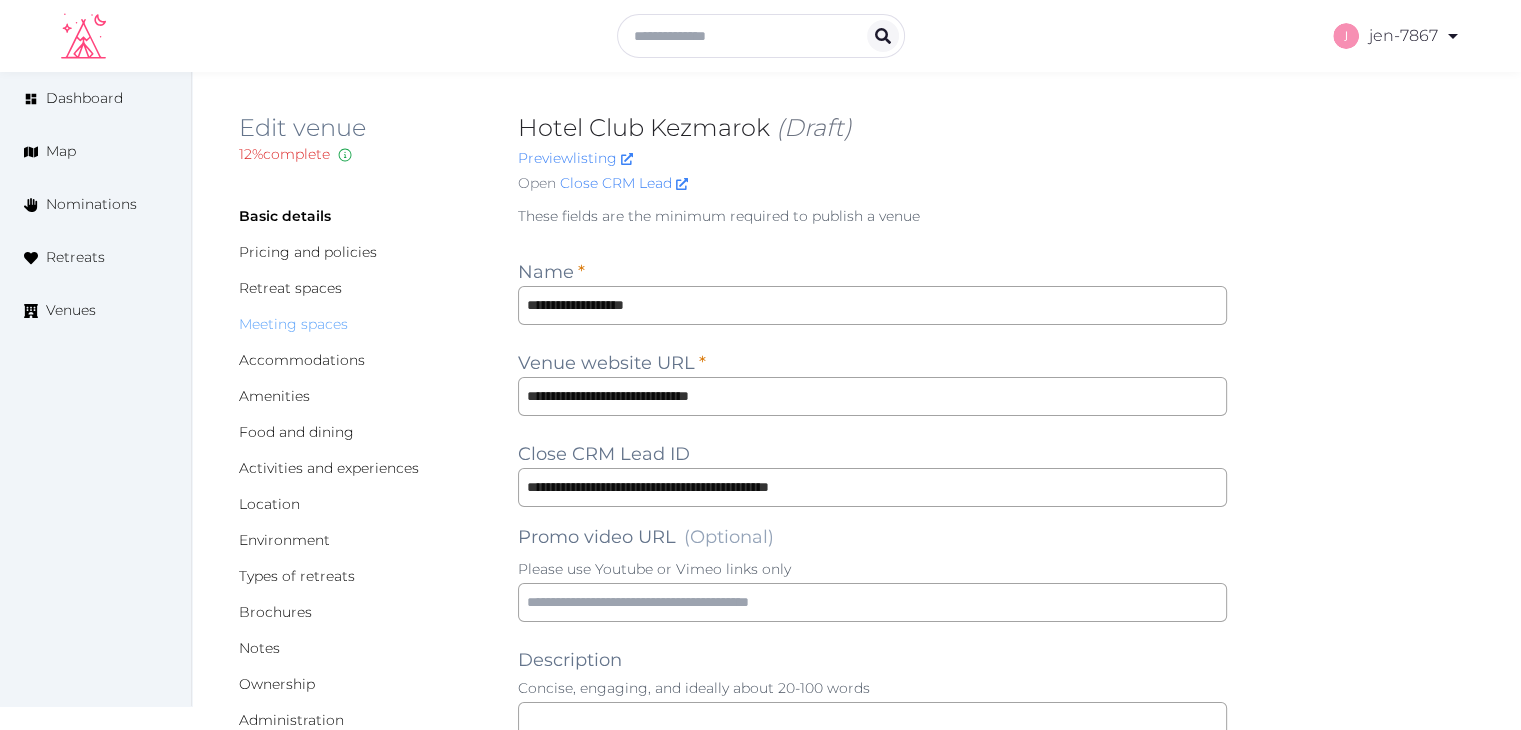 click on "Meeting spaces" at bounding box center (293, 324) 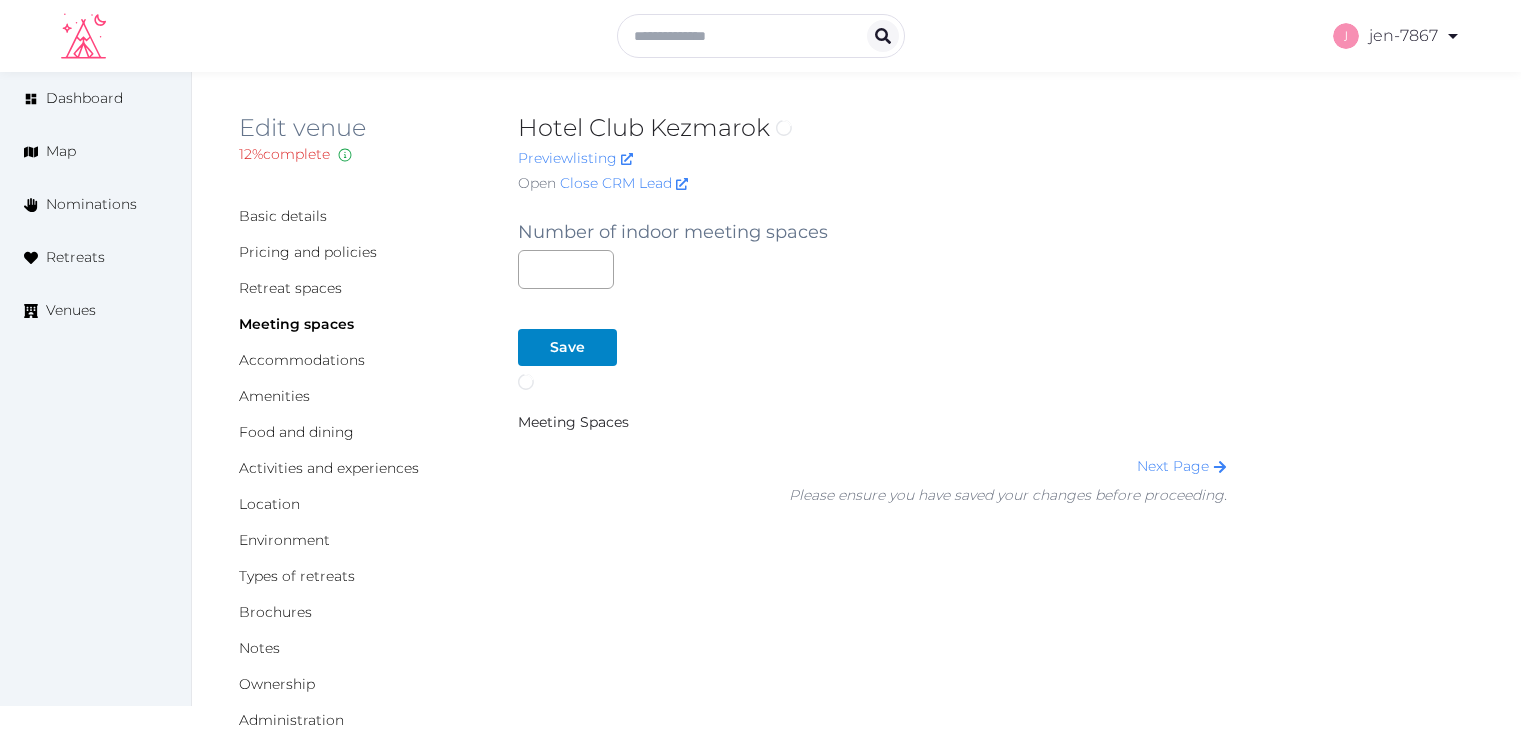 scroll, scrollTop: 0, scrollLeft: 0, axis: both 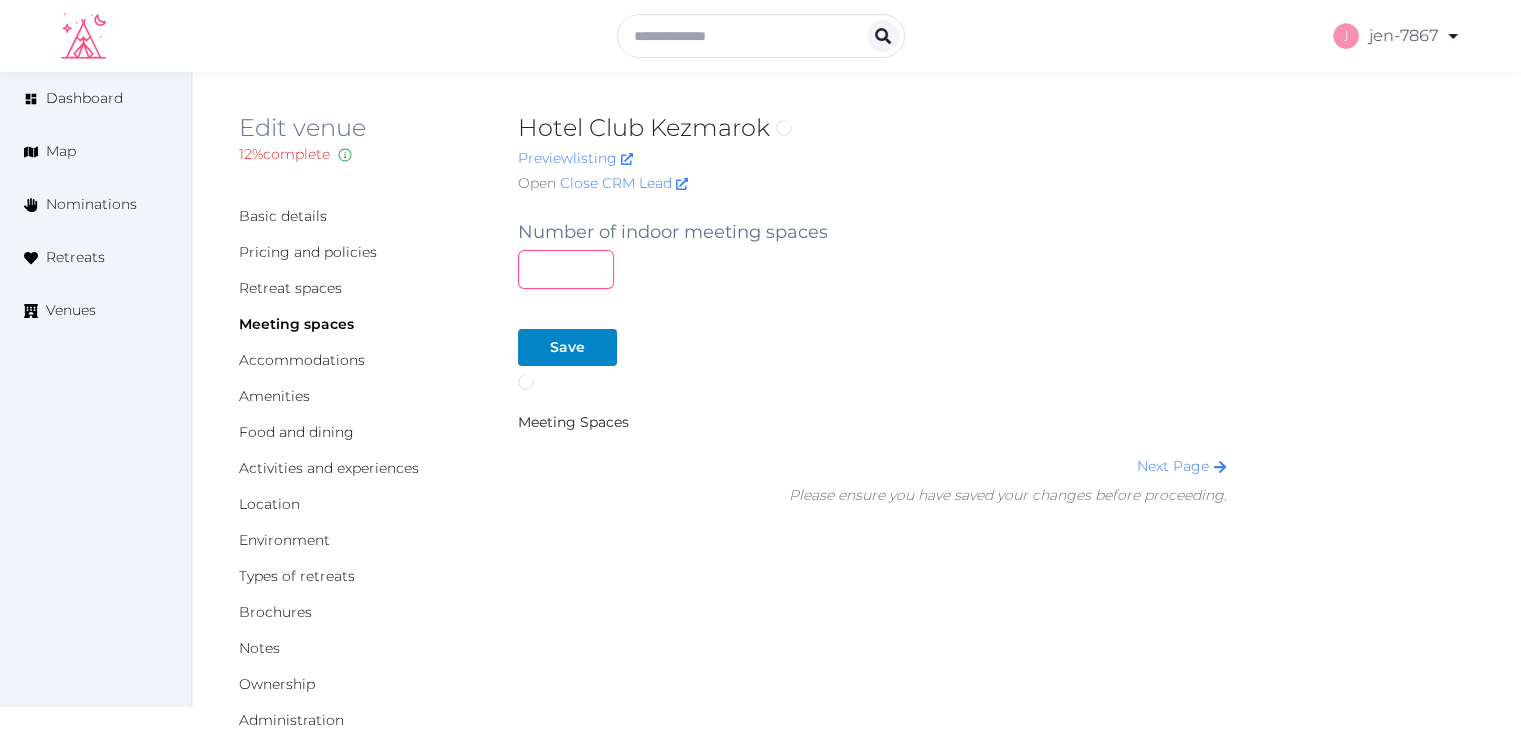 click at bounding box center (566, 269) 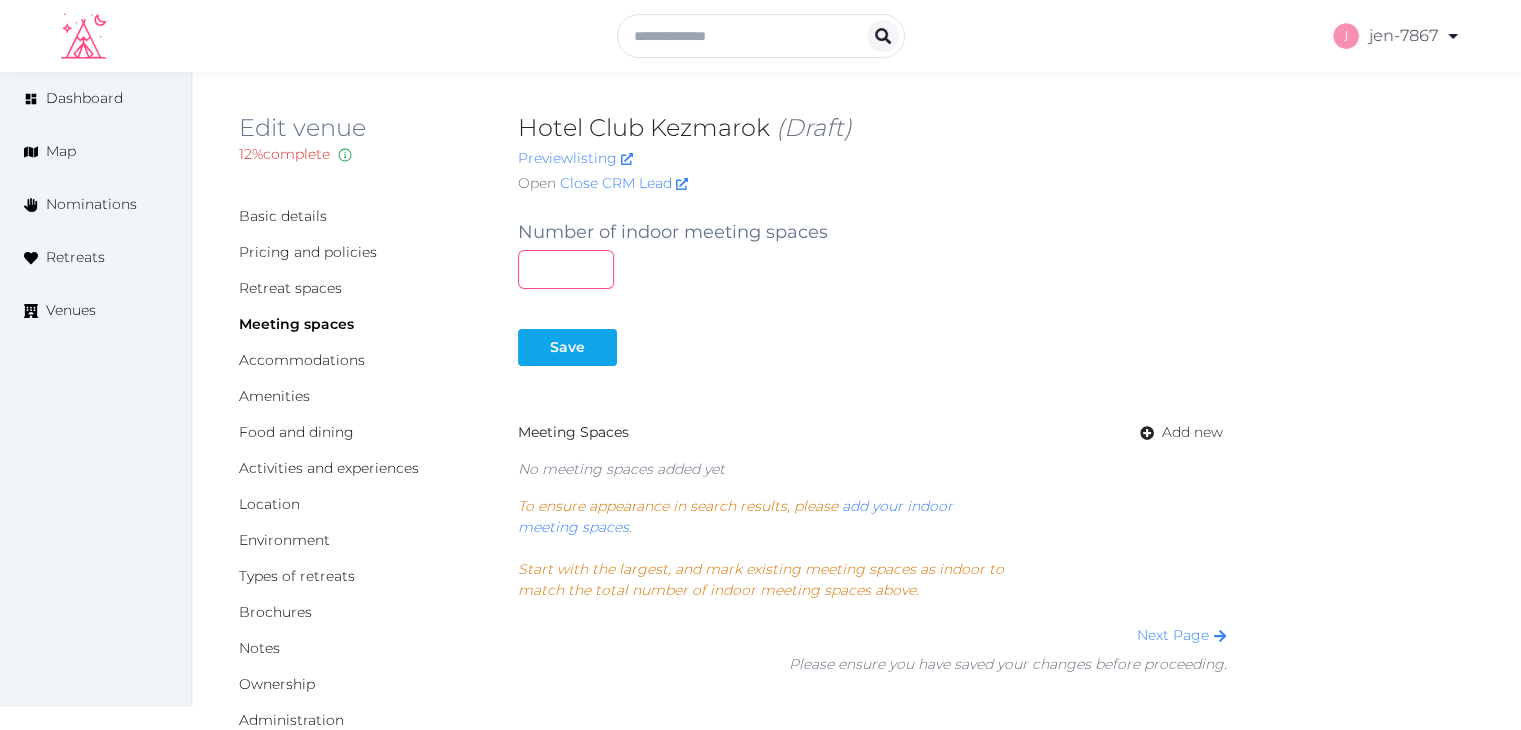 type on "*" 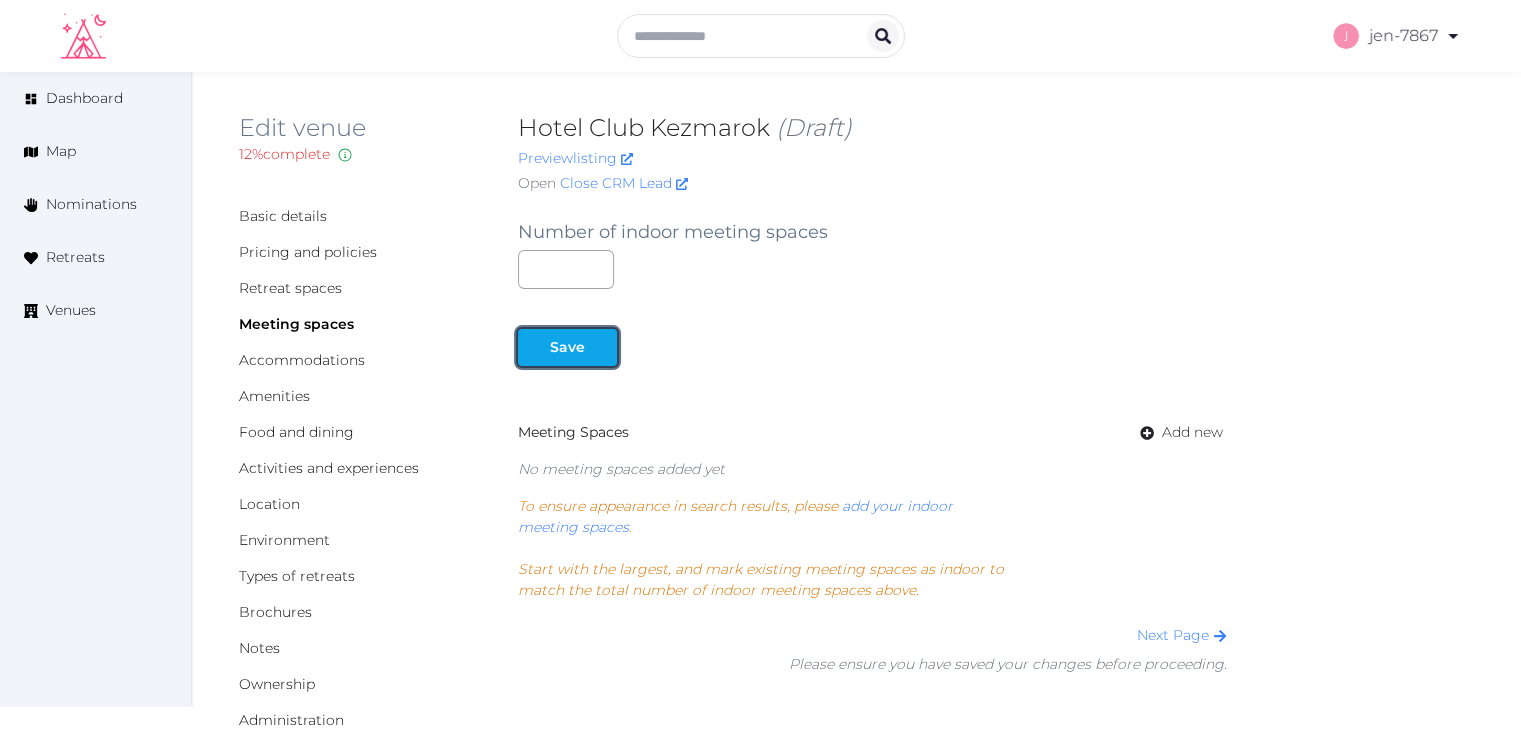 click on "Save" at bounding box center (567, 347) 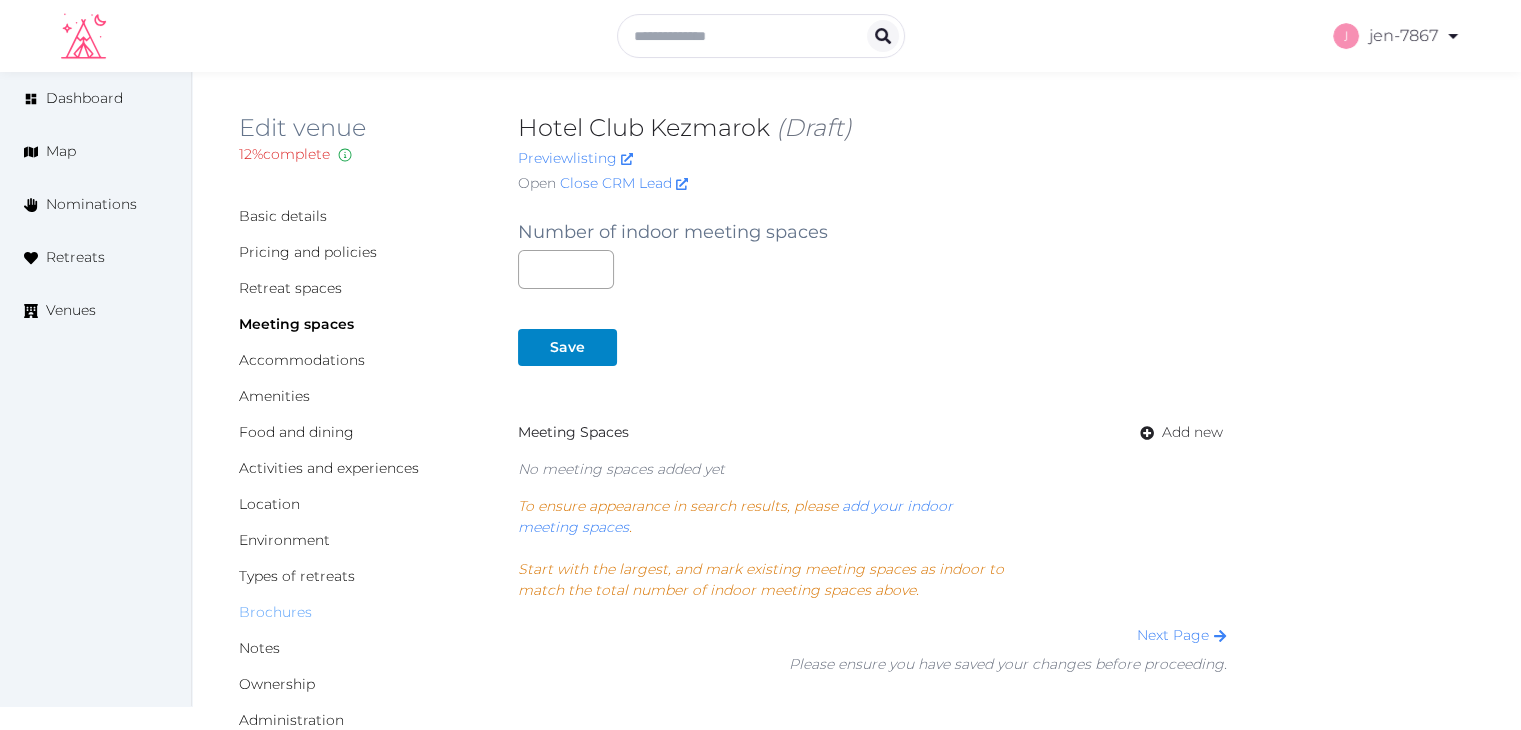 click on "Brochures" at bounding box center (275, 612) 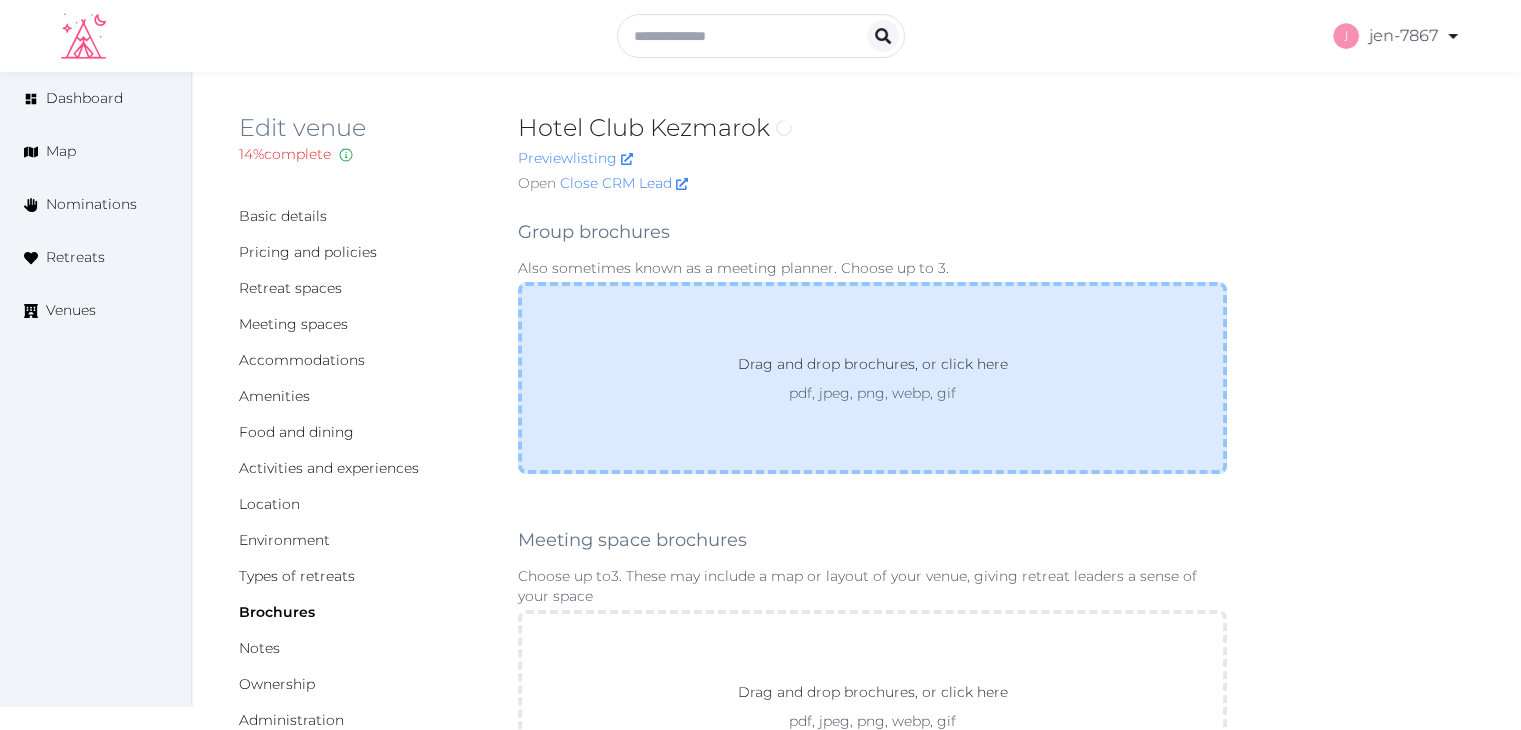 scroll, scrollTop: 400, scrollLeft: 0, axis: vertical 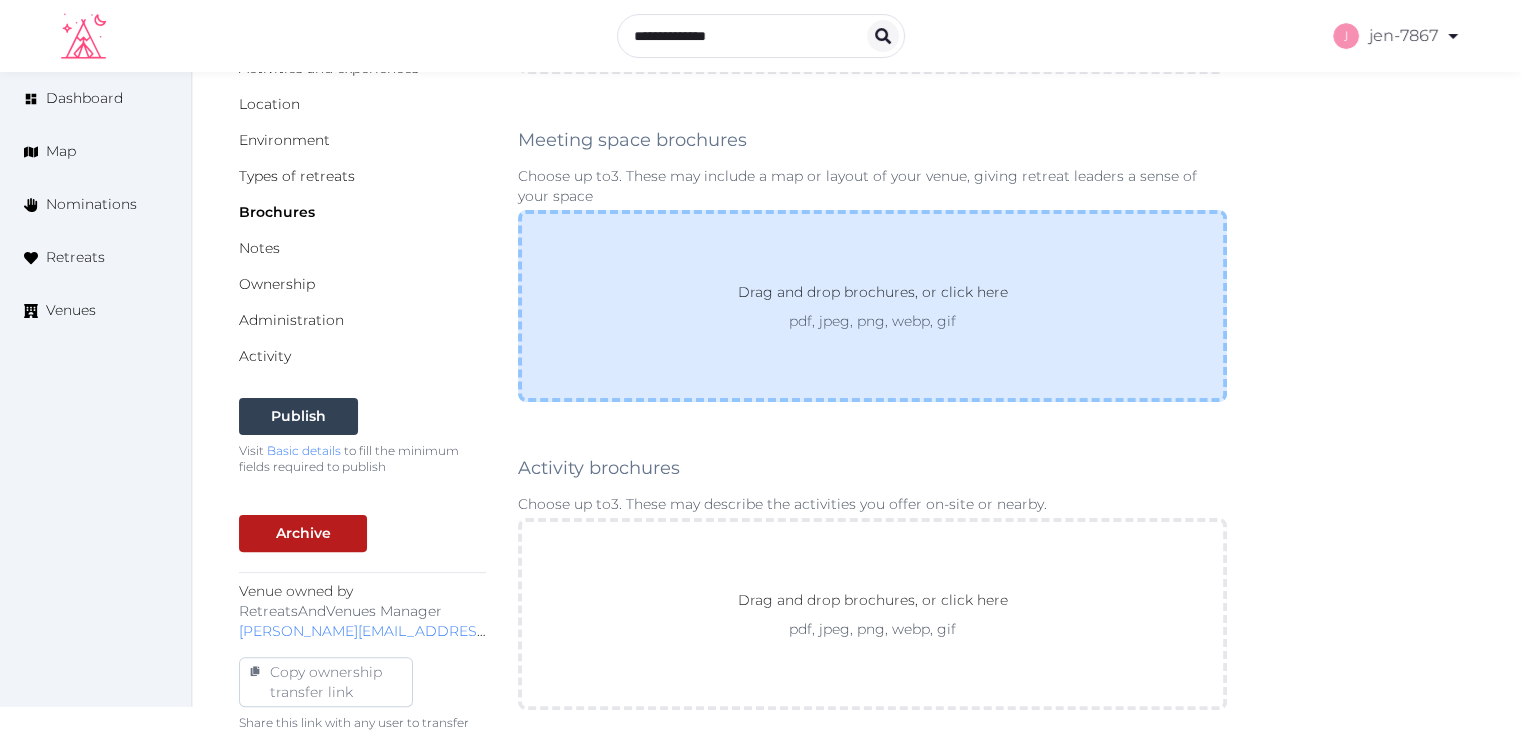 click on "Drag and drop brochures, or click here" at bounding box center [873, 296] 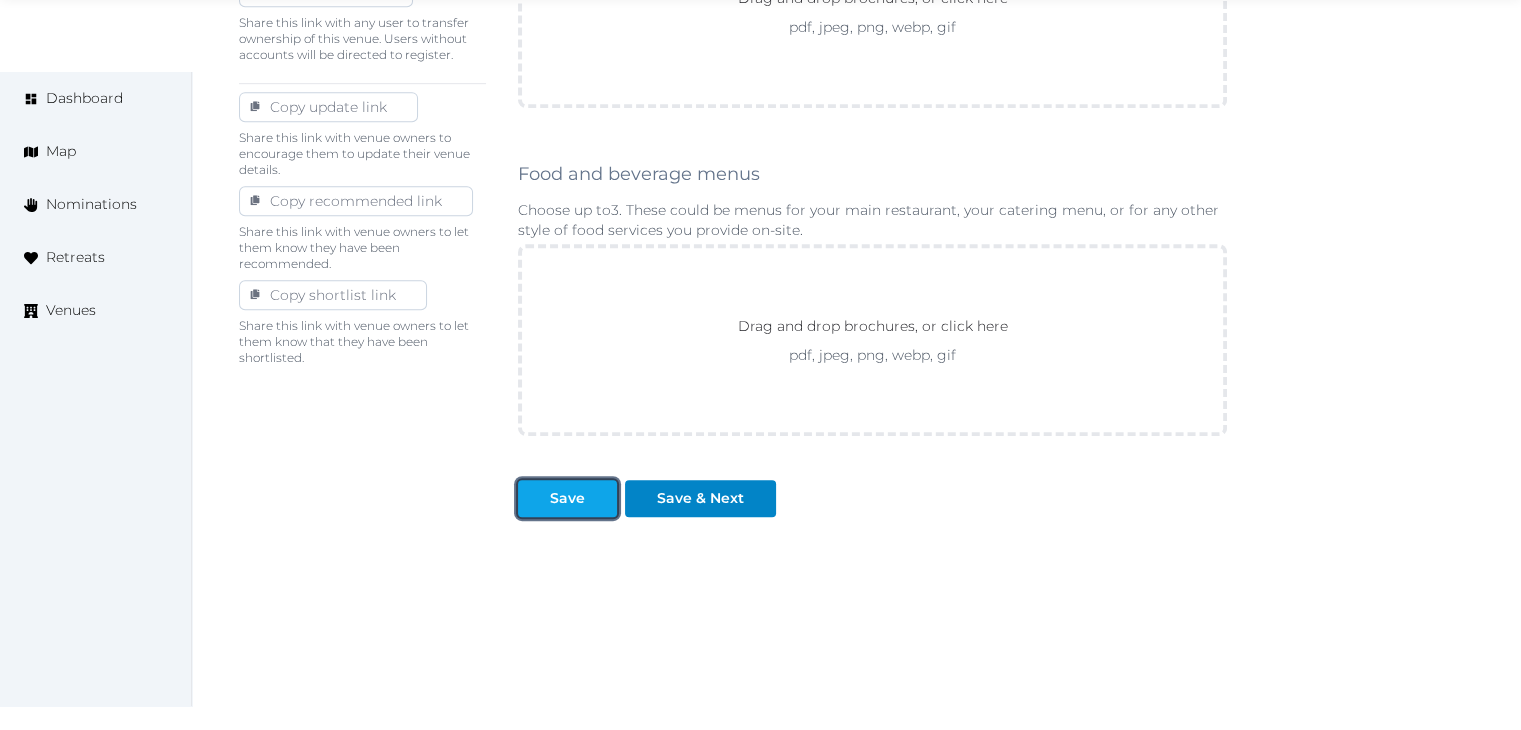 click on "Save" at bounding box center [567, 498] 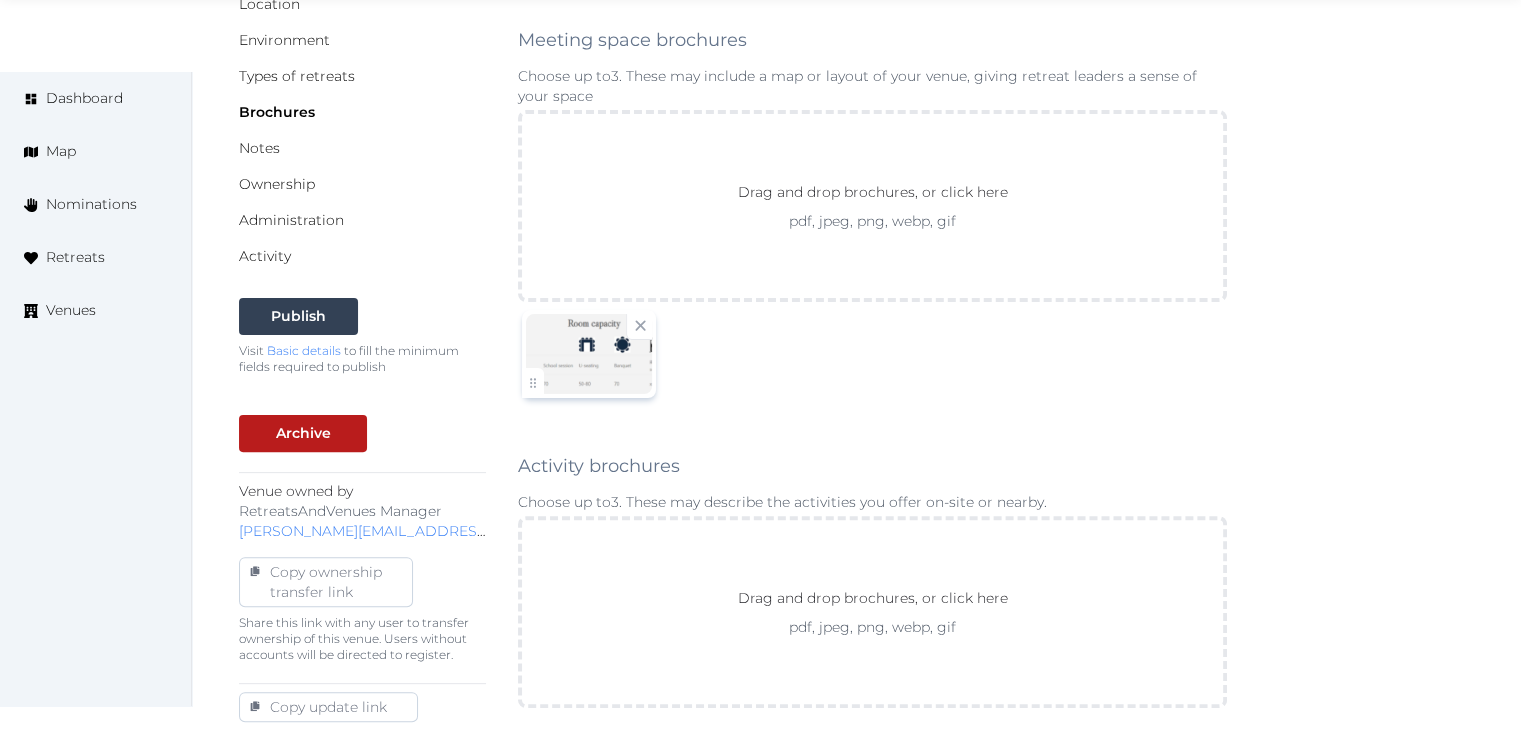 scroll, scrollTop: 0, scrollLeft: 0, axis: both 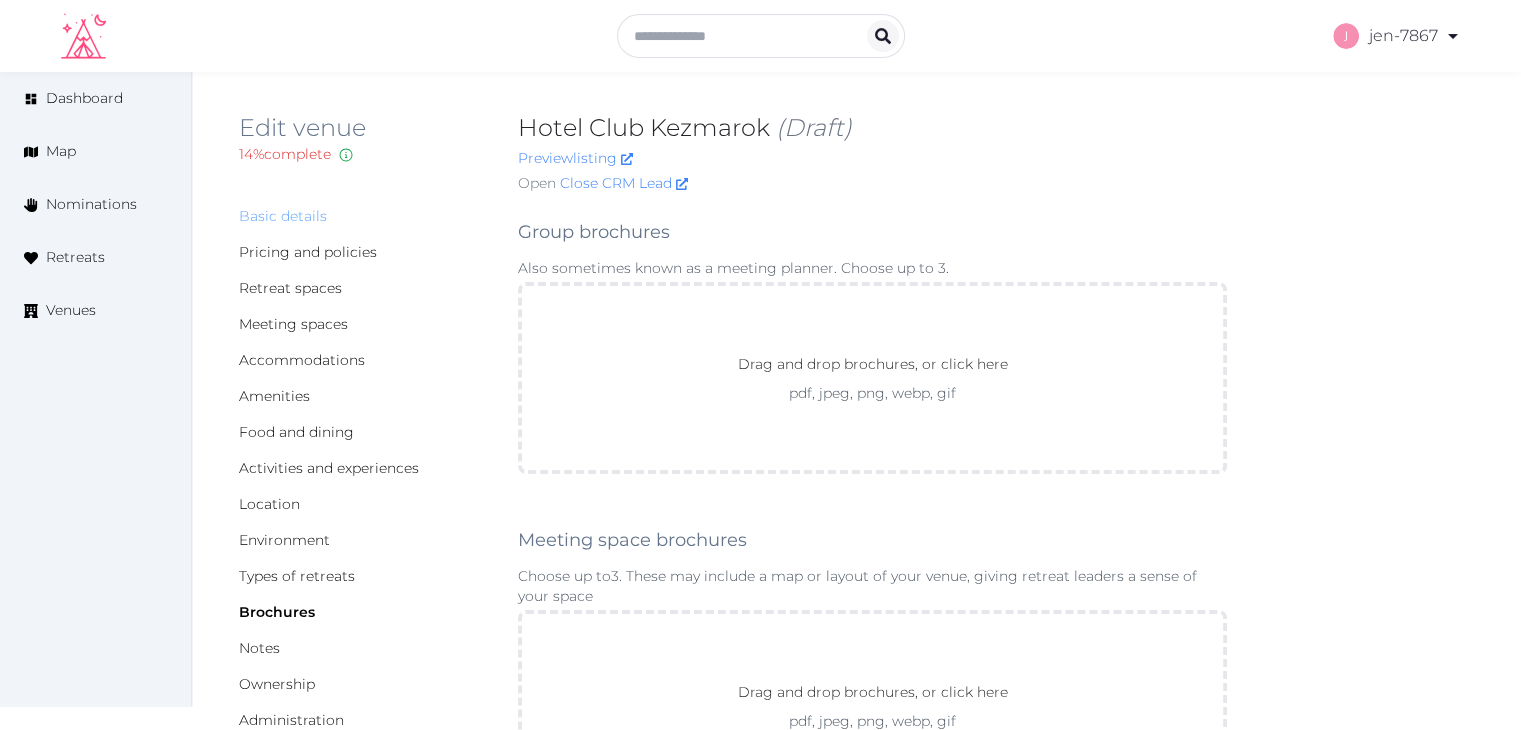 click on "Basic details" at bounding box center [283, 216] 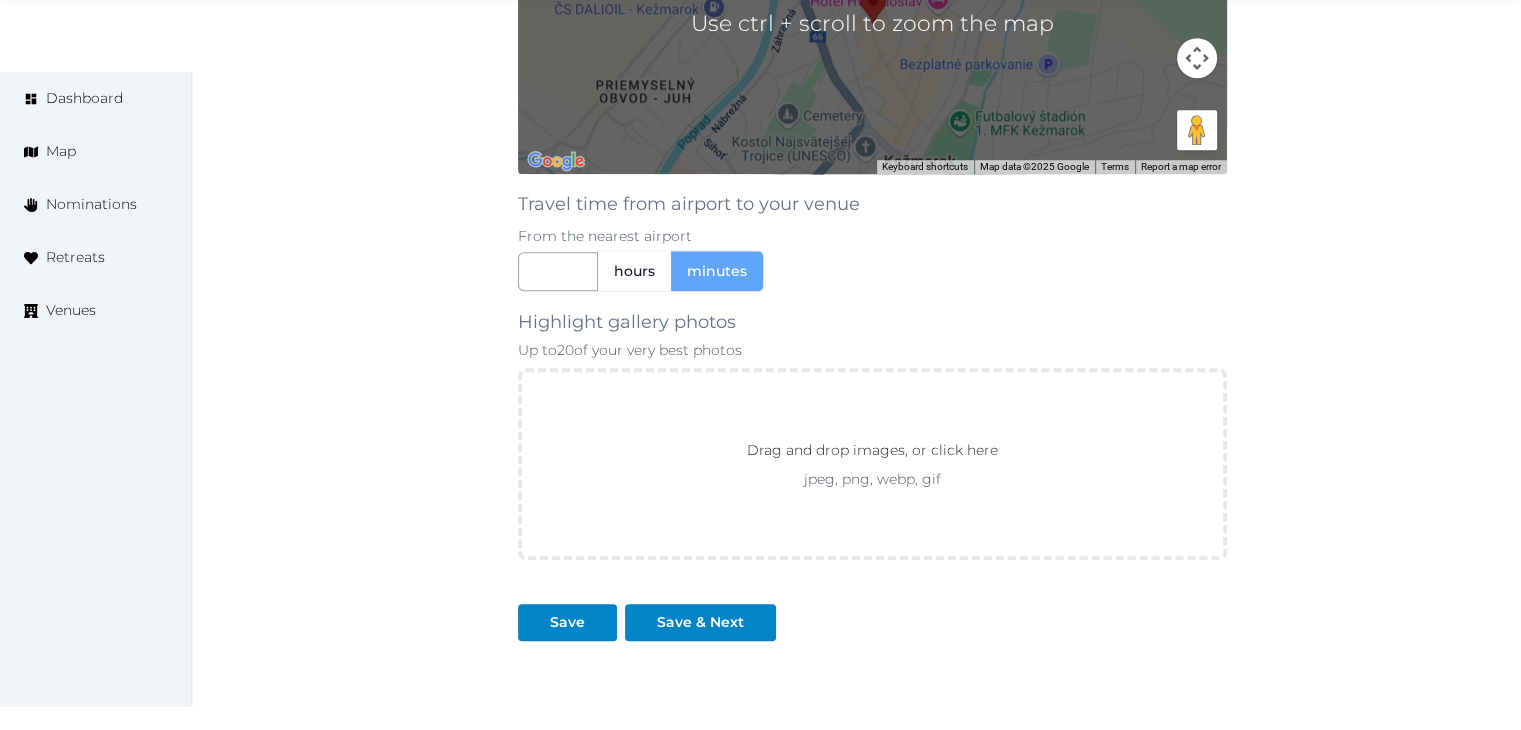 scroll, scrollTop: 1760, scrollLeft: 0, axis: vertical 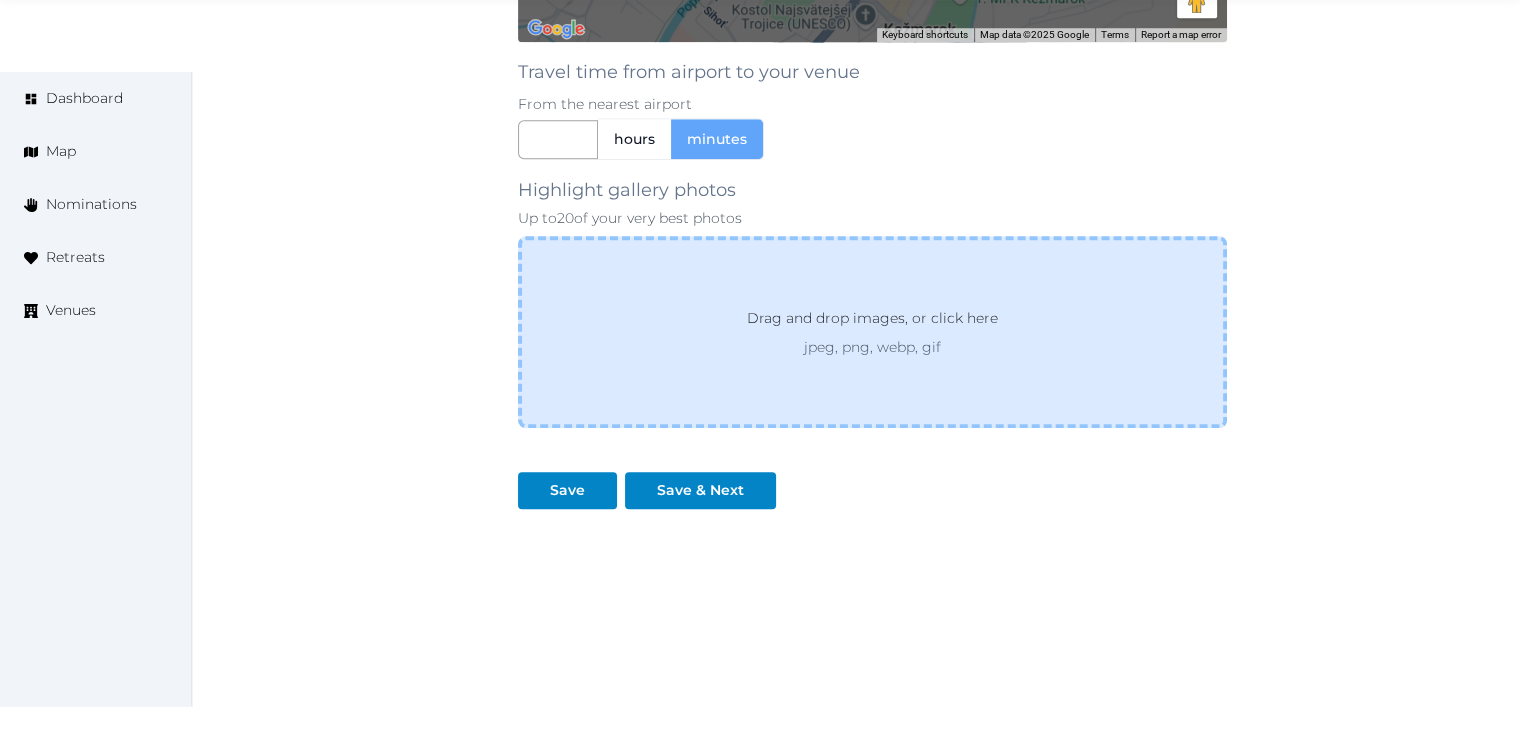 click on "Drag and drop images, or click here" at bounding box center (872, 322) 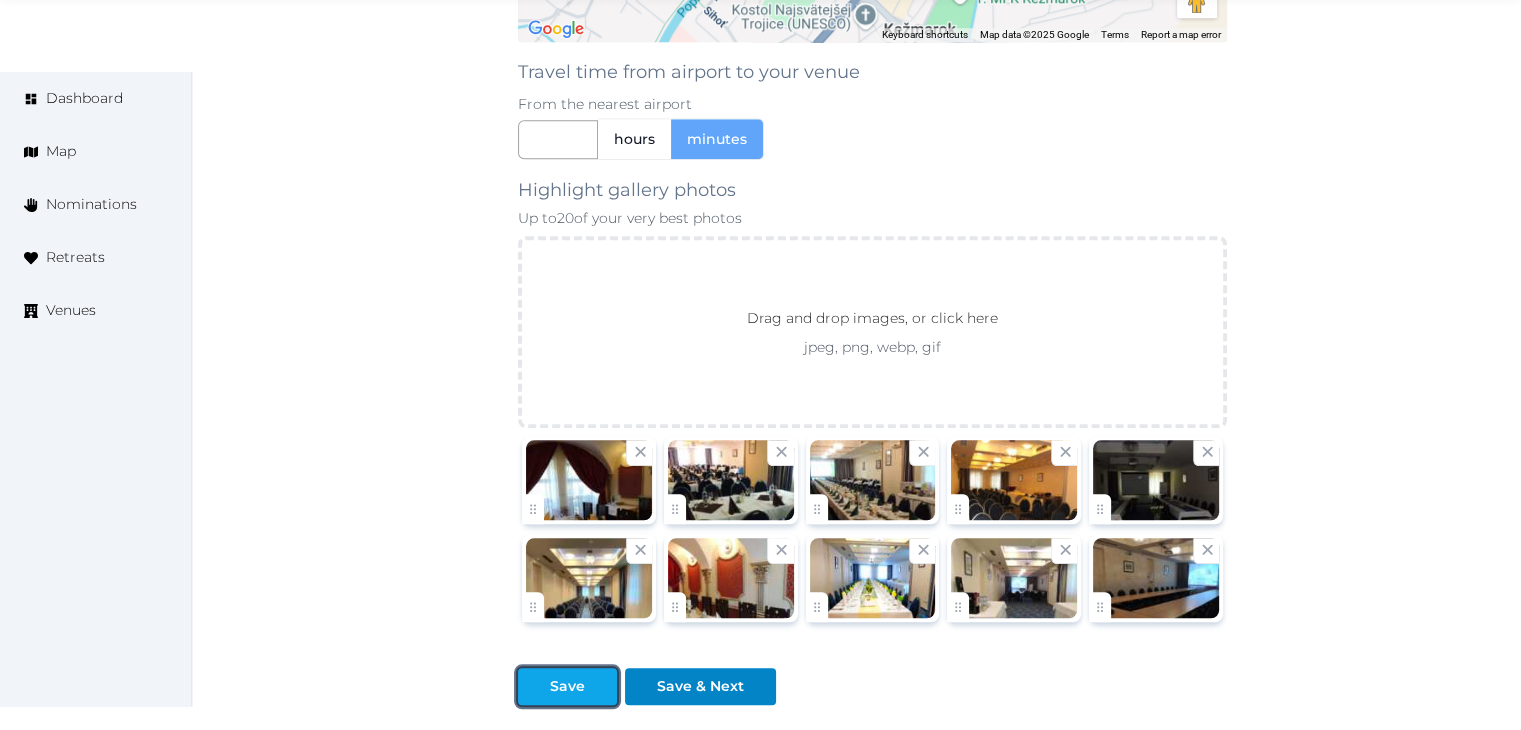 click at bounding box center (534, 686) 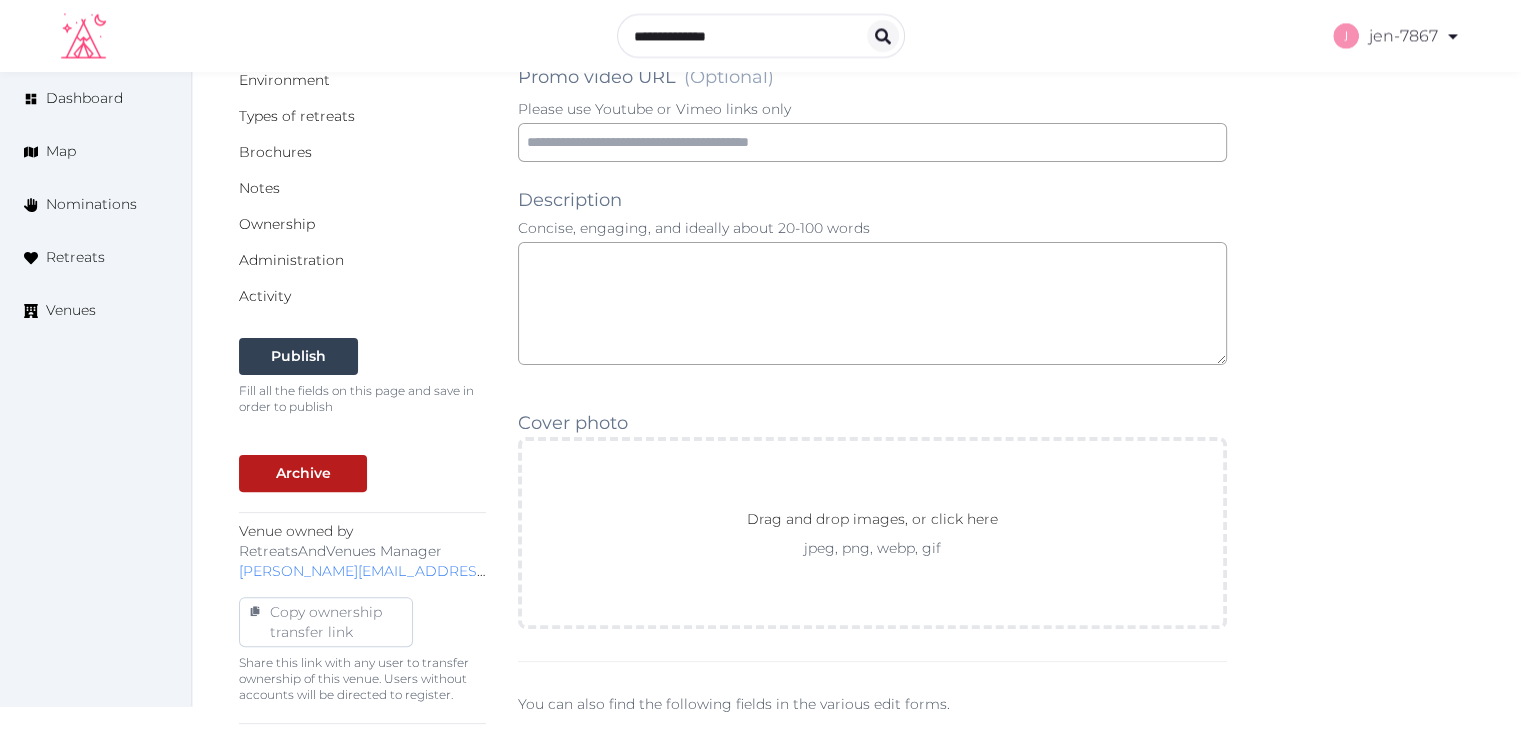 scroll, scrollTop: 0, scrollLeft: 0, axis: both 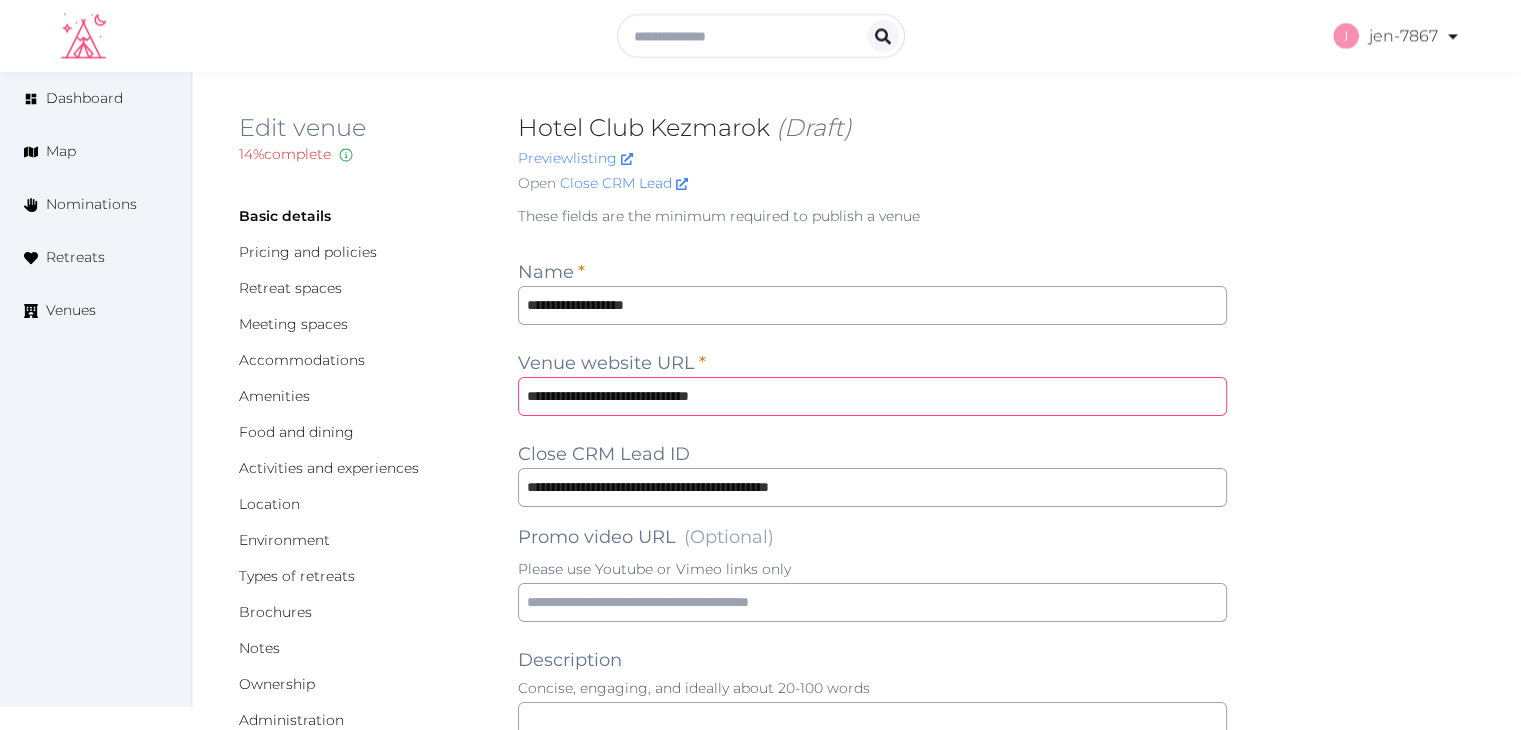 click on "**********" at bounding box center [872, 396] 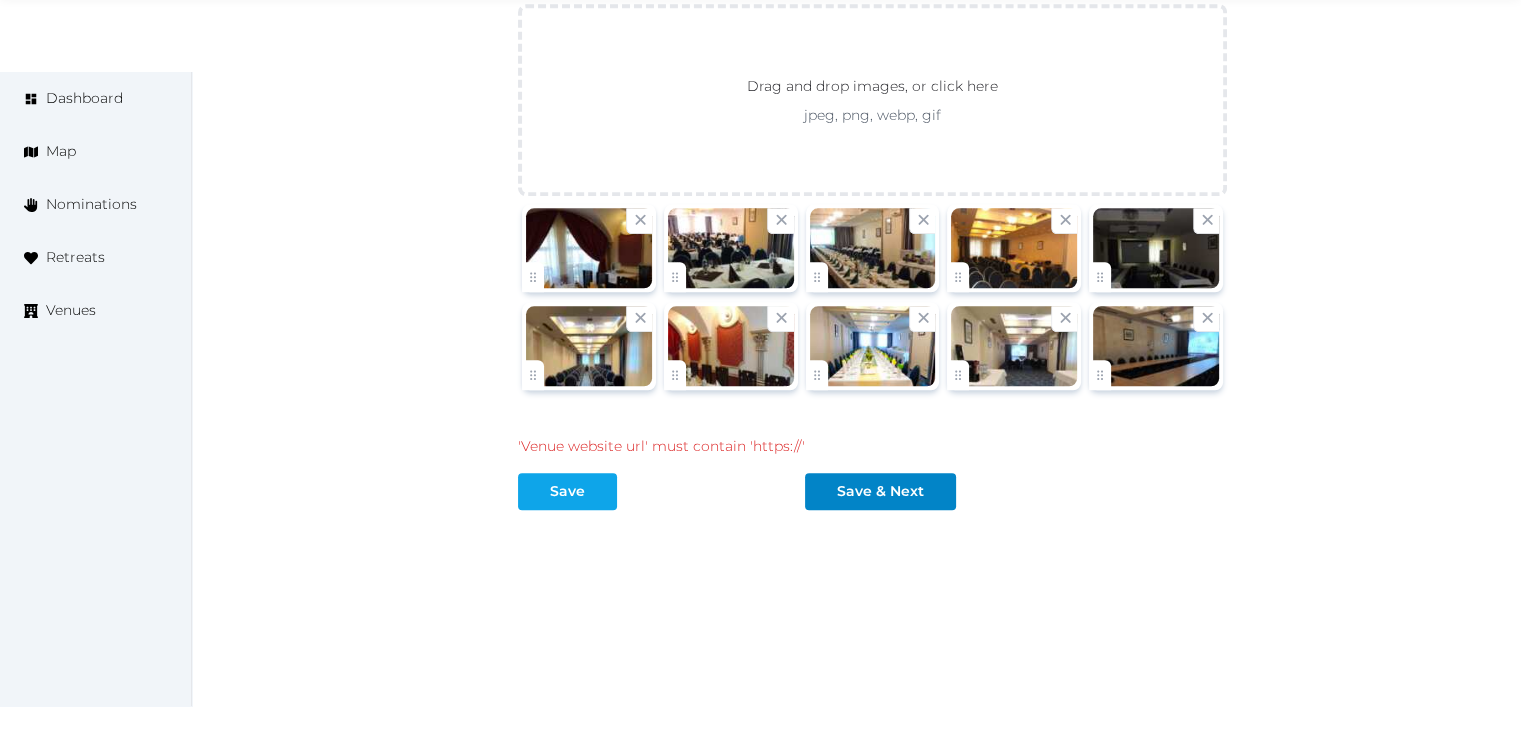 type on "**********" 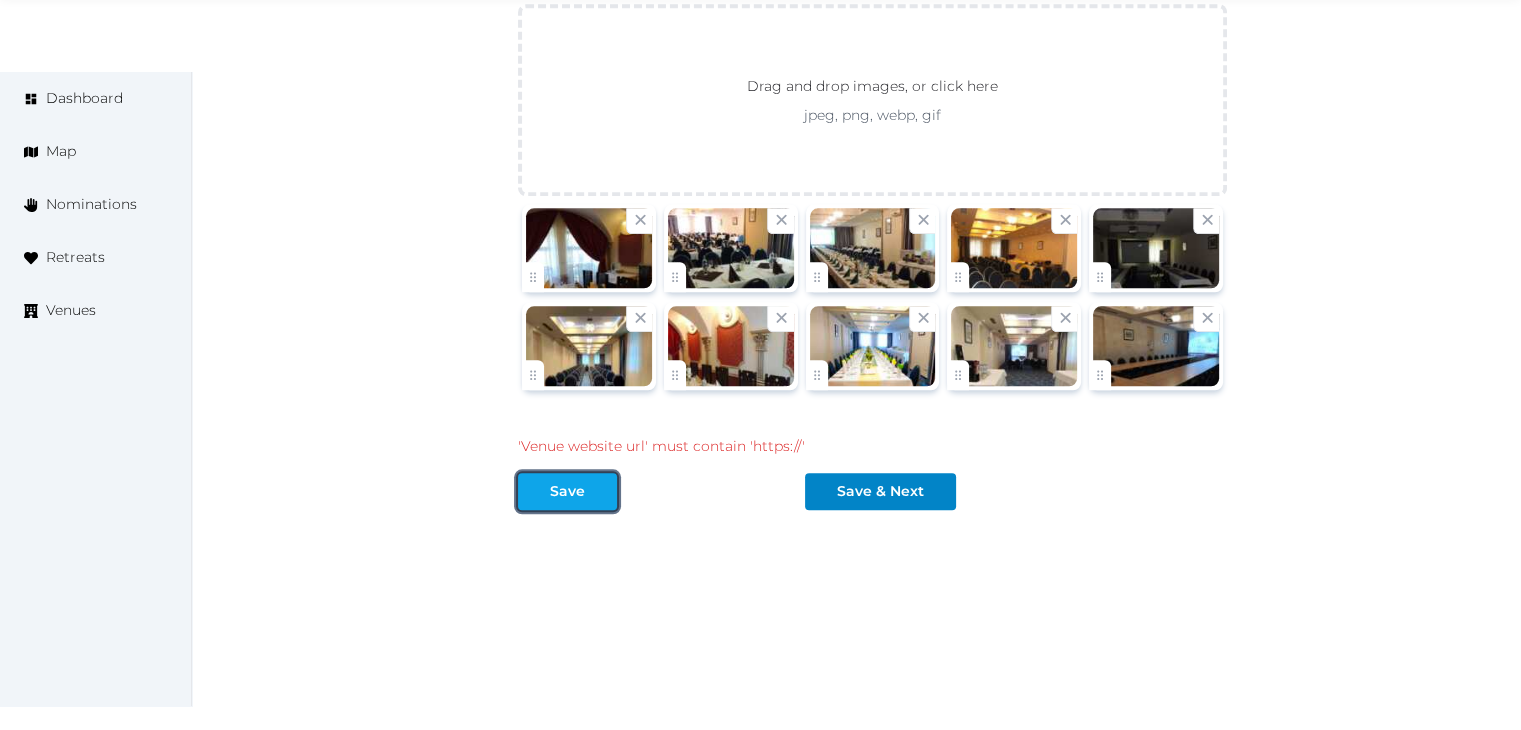 click at bounding box center (601, 491) 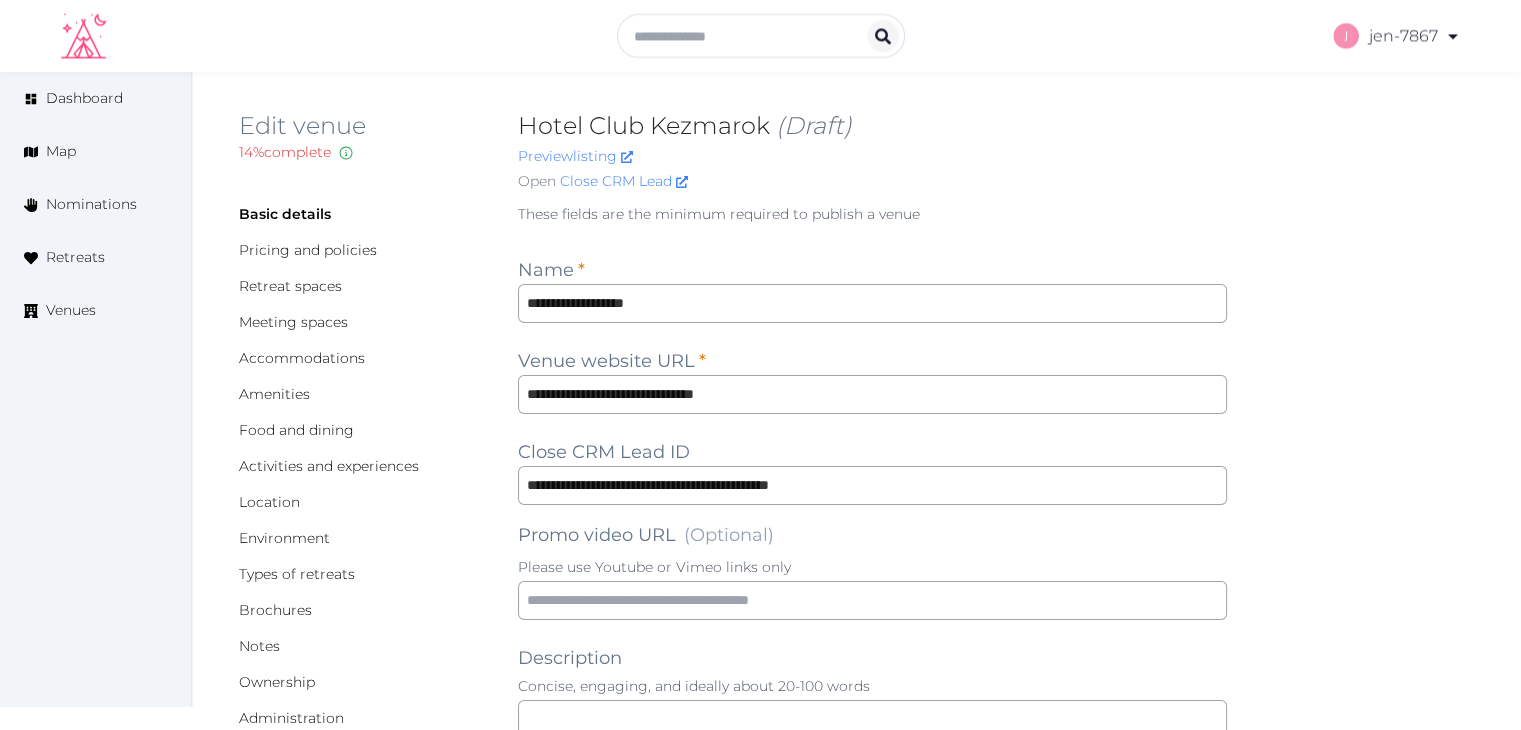 scroll, scrollTop: 0, scrollLeft: 0, axis: both 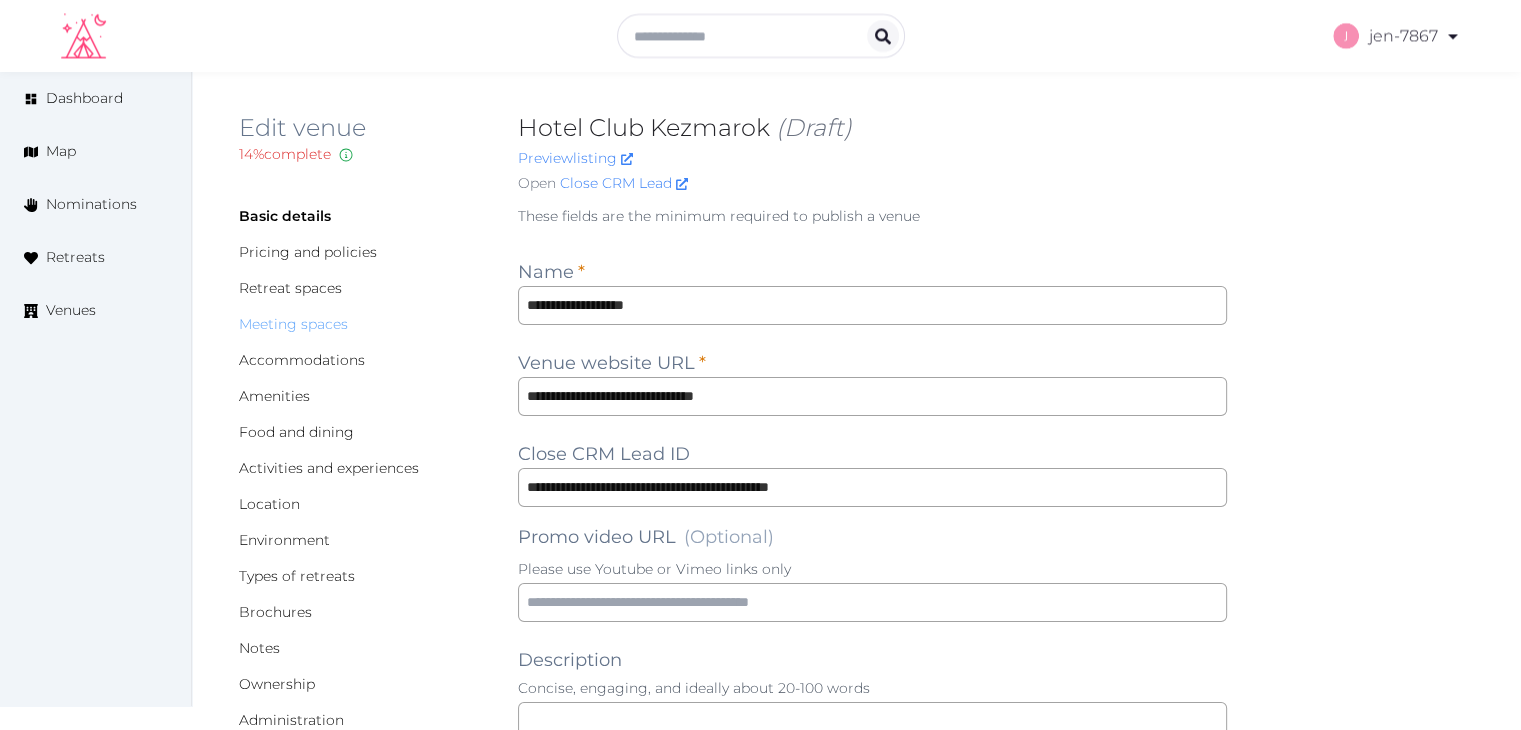click on "Meeting spaces" at bounding box center [293, 324] 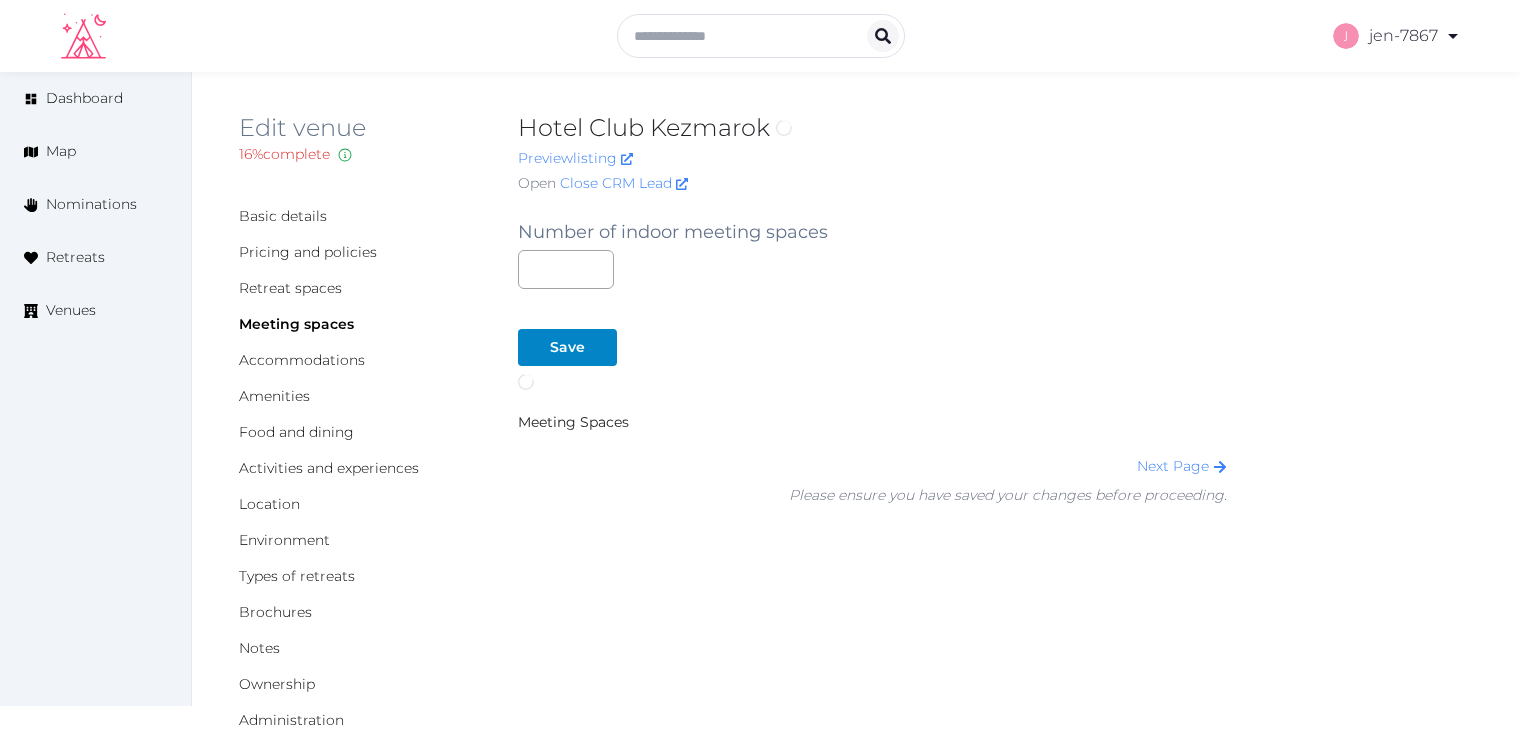 scroll, scrollTop: 0, scrollLeft: 0, axis: both 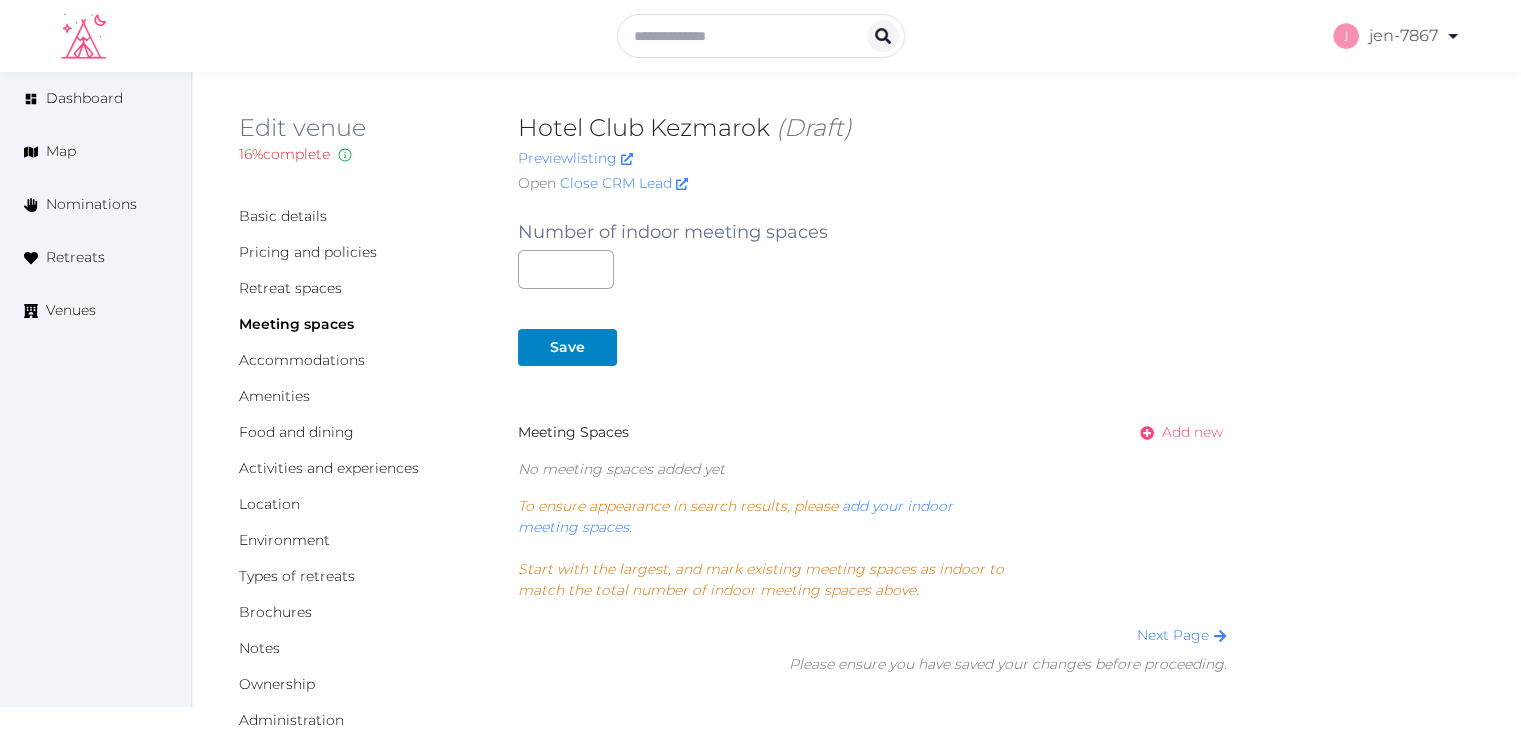 click on "Add new" at bounding box center [1192, 432] 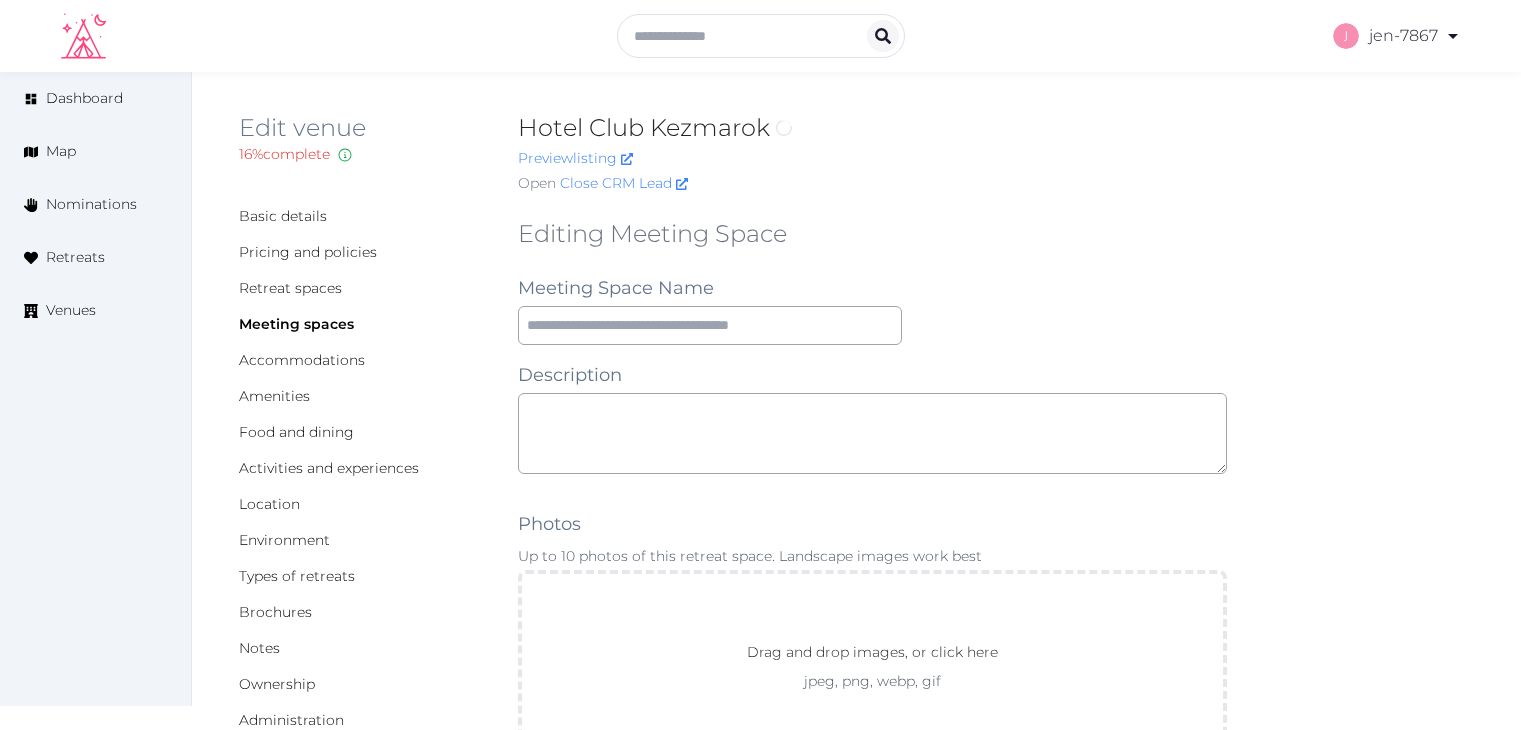 scroll, scrollTop: 0, scrollLeft: 0, axis: both 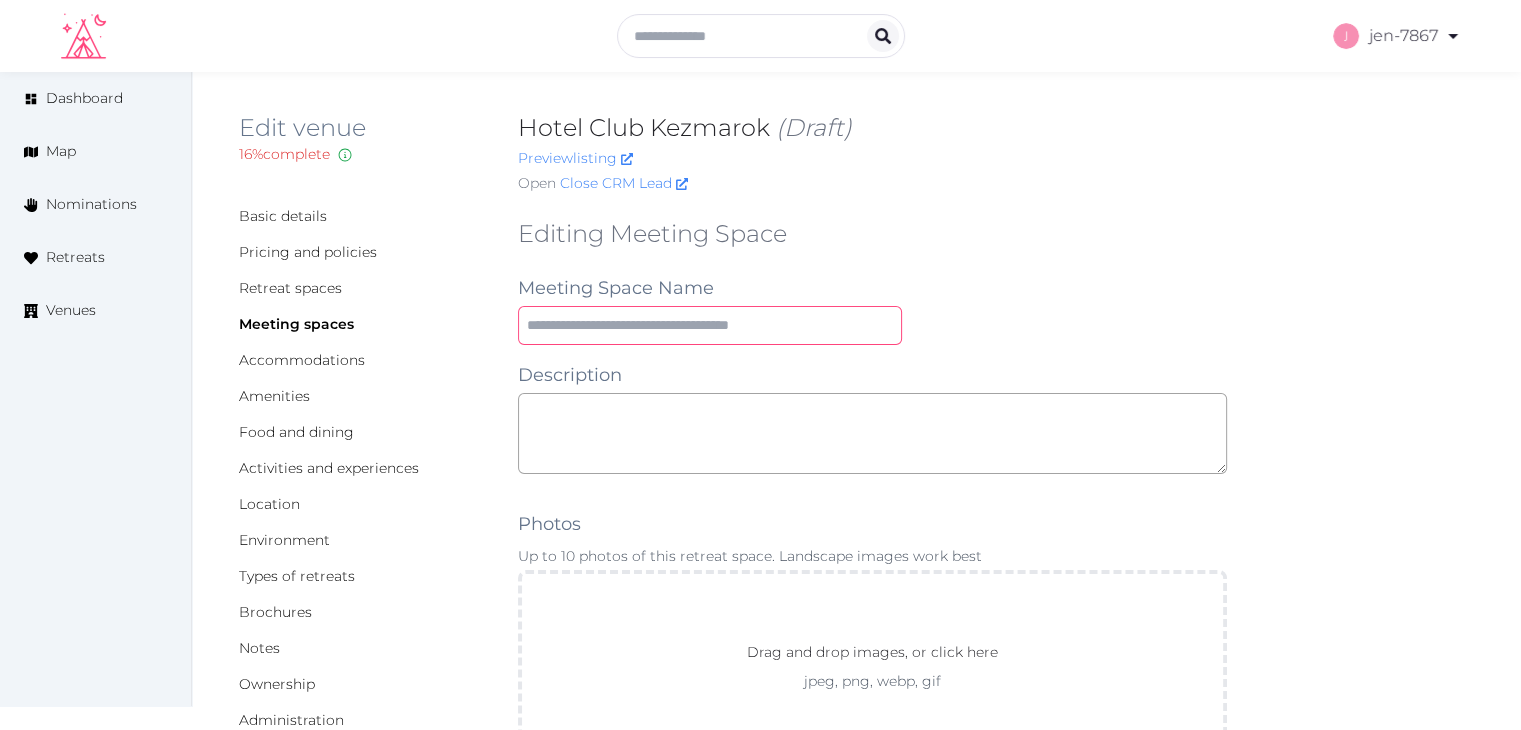 click at bounding box center (710, 325) 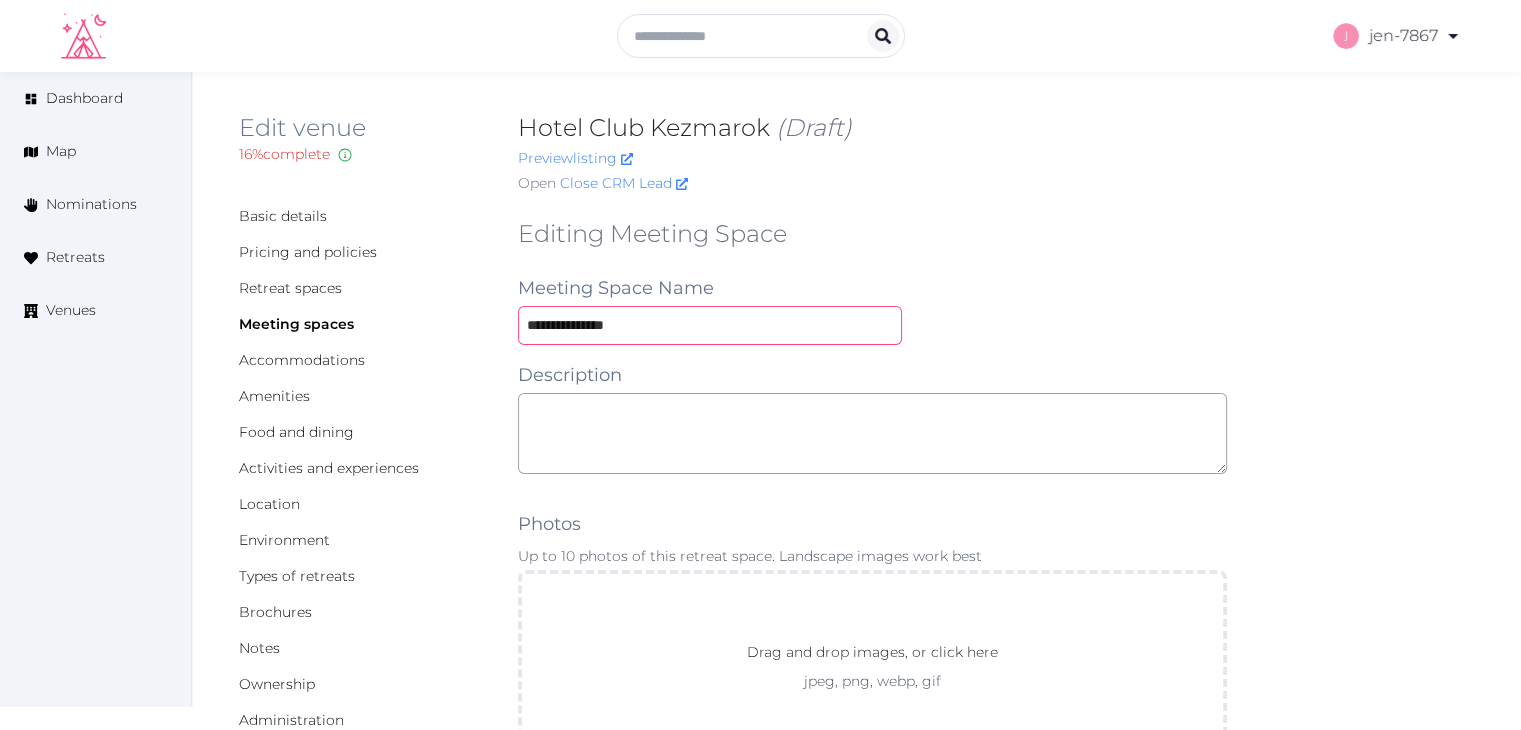 type on "**********" 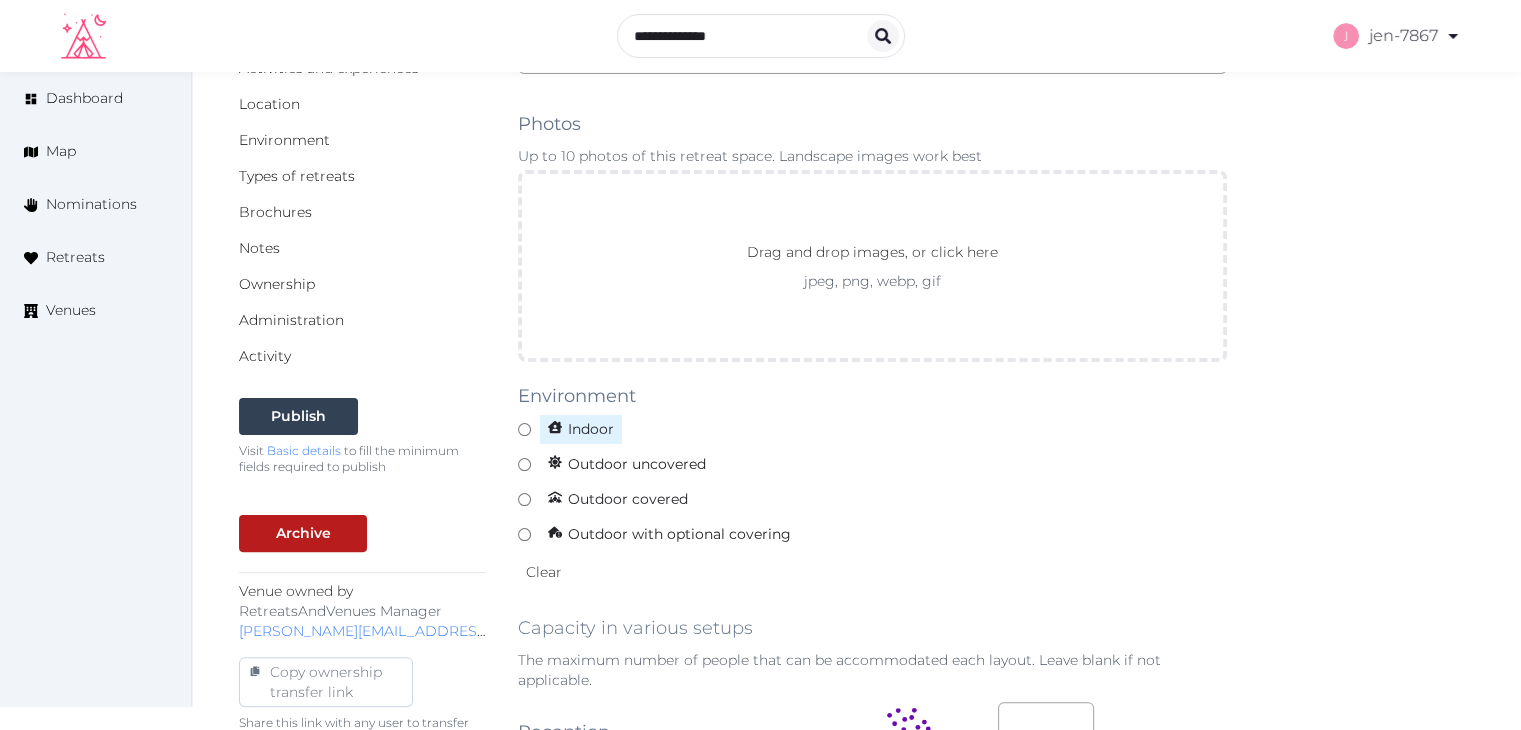 click on "Indoor" at bounding box center (581, 429) 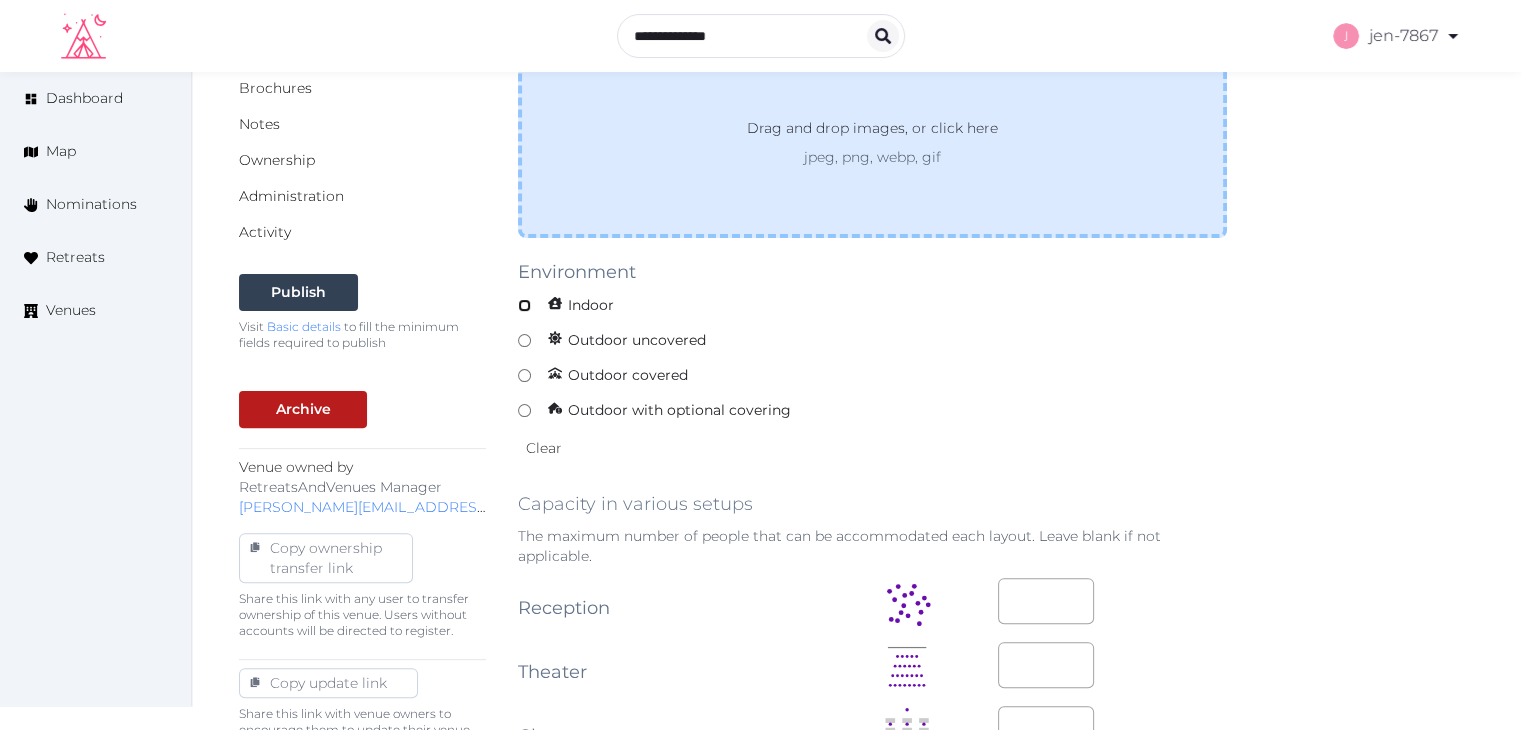 scroll, scrollTop: 700, scrollLeft: 0, axis: vertical 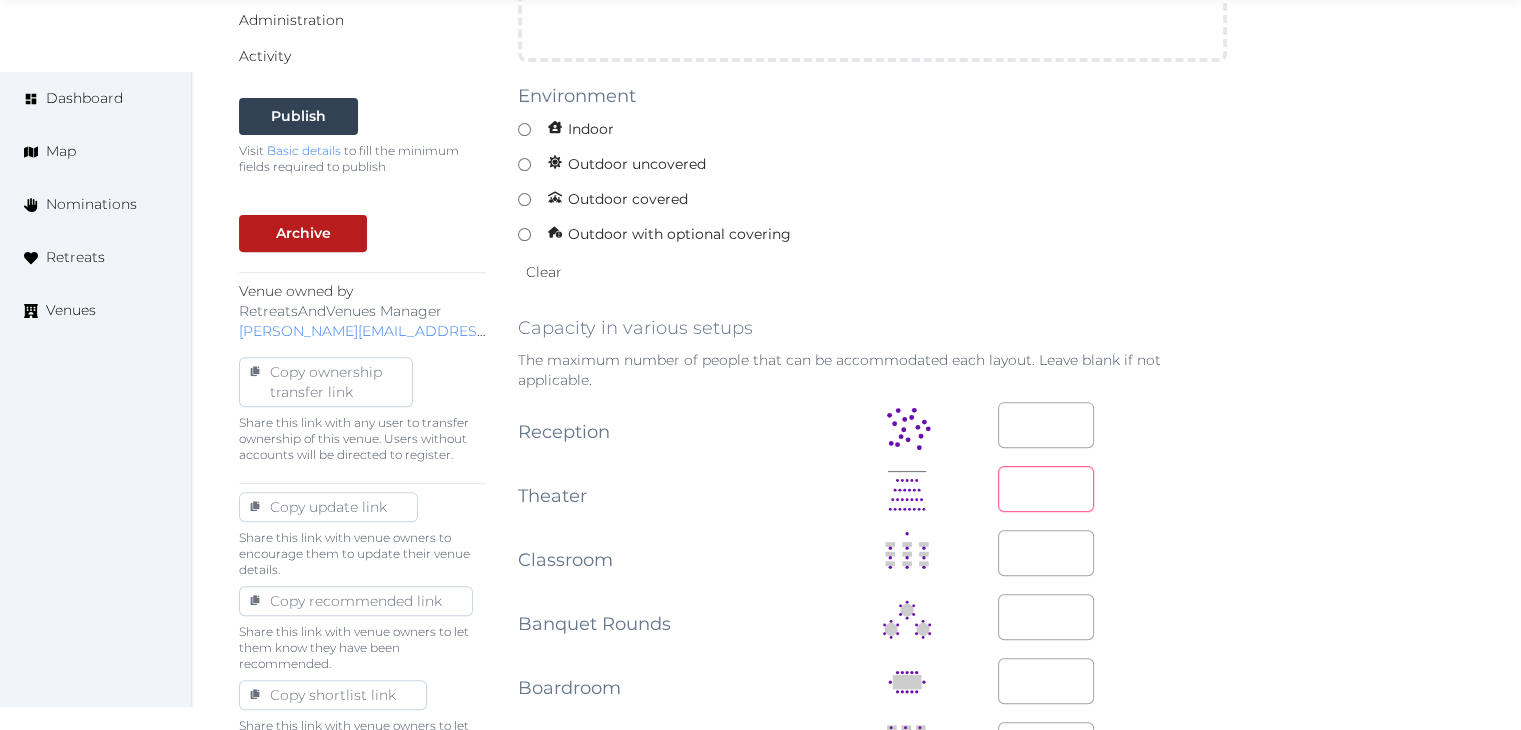 click at bounding box center [1046, 489] 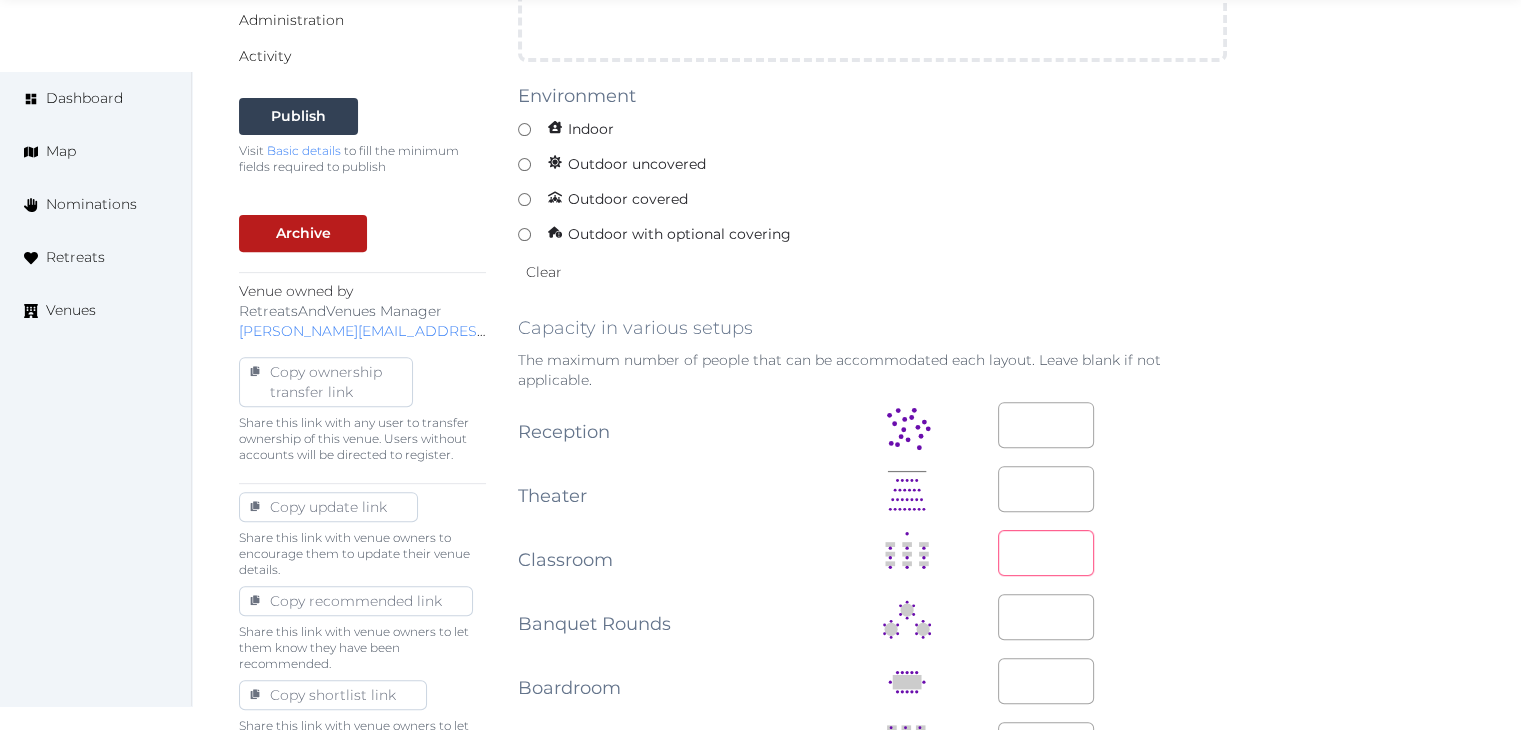 click at bounding box center [1046, 553] 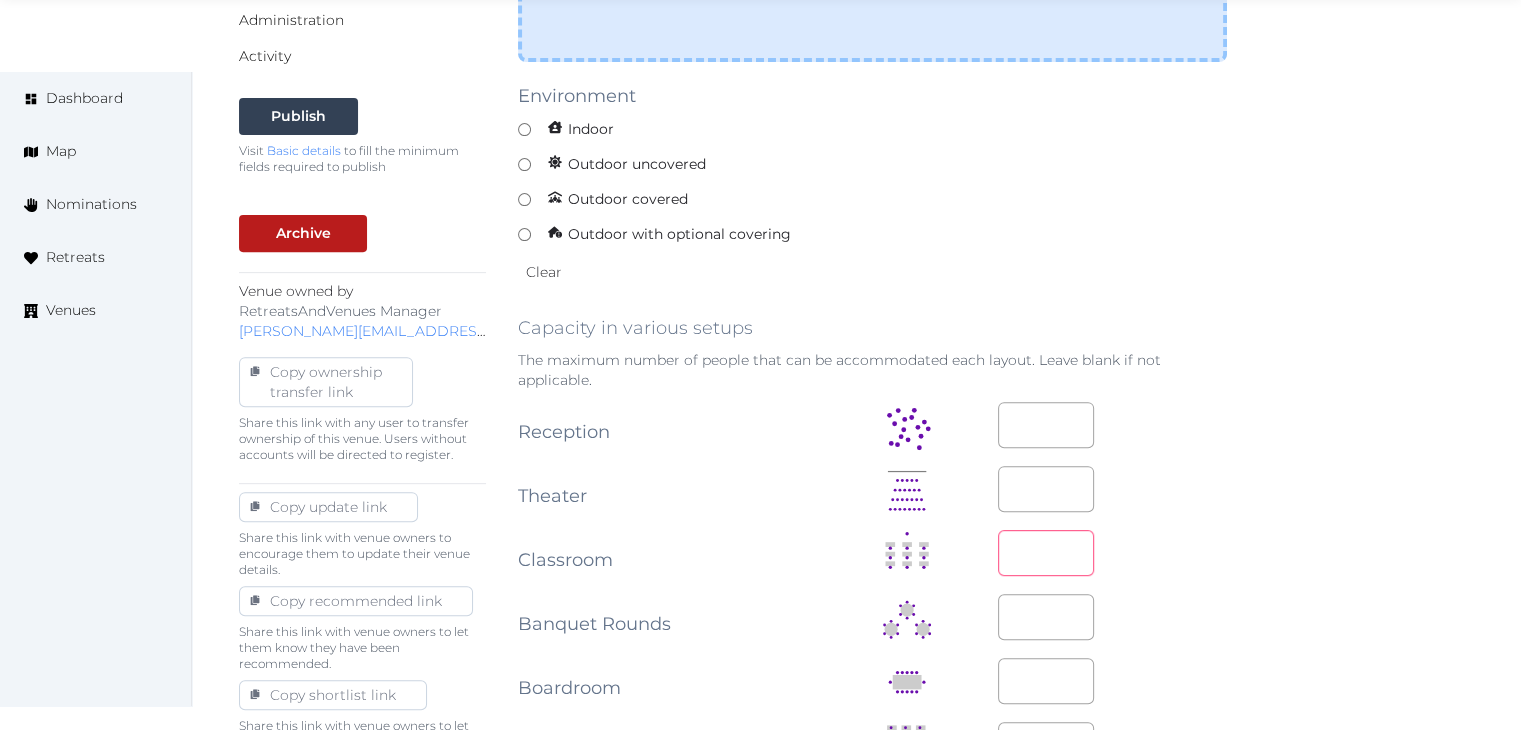 type on "**" 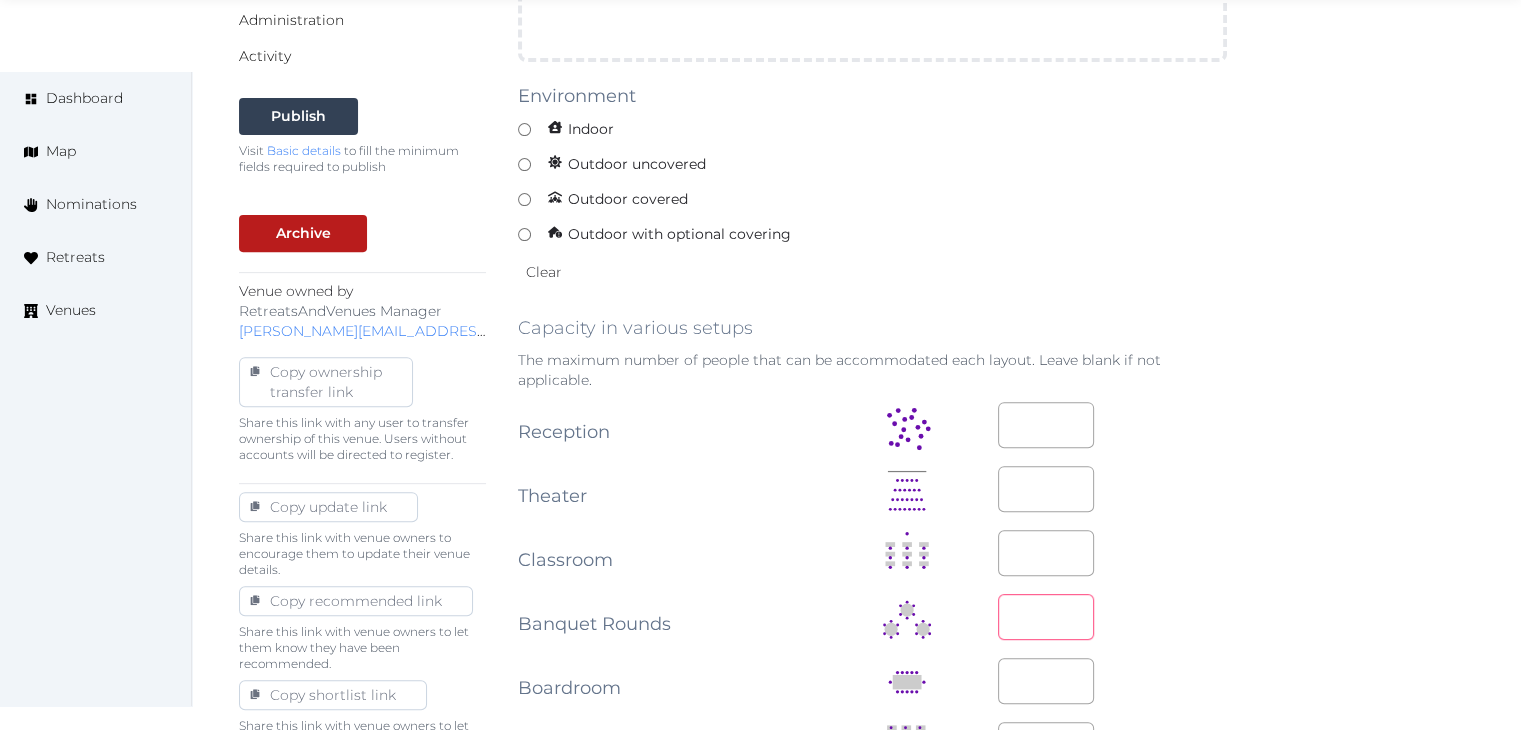 click at bounding box center [1046, 617] 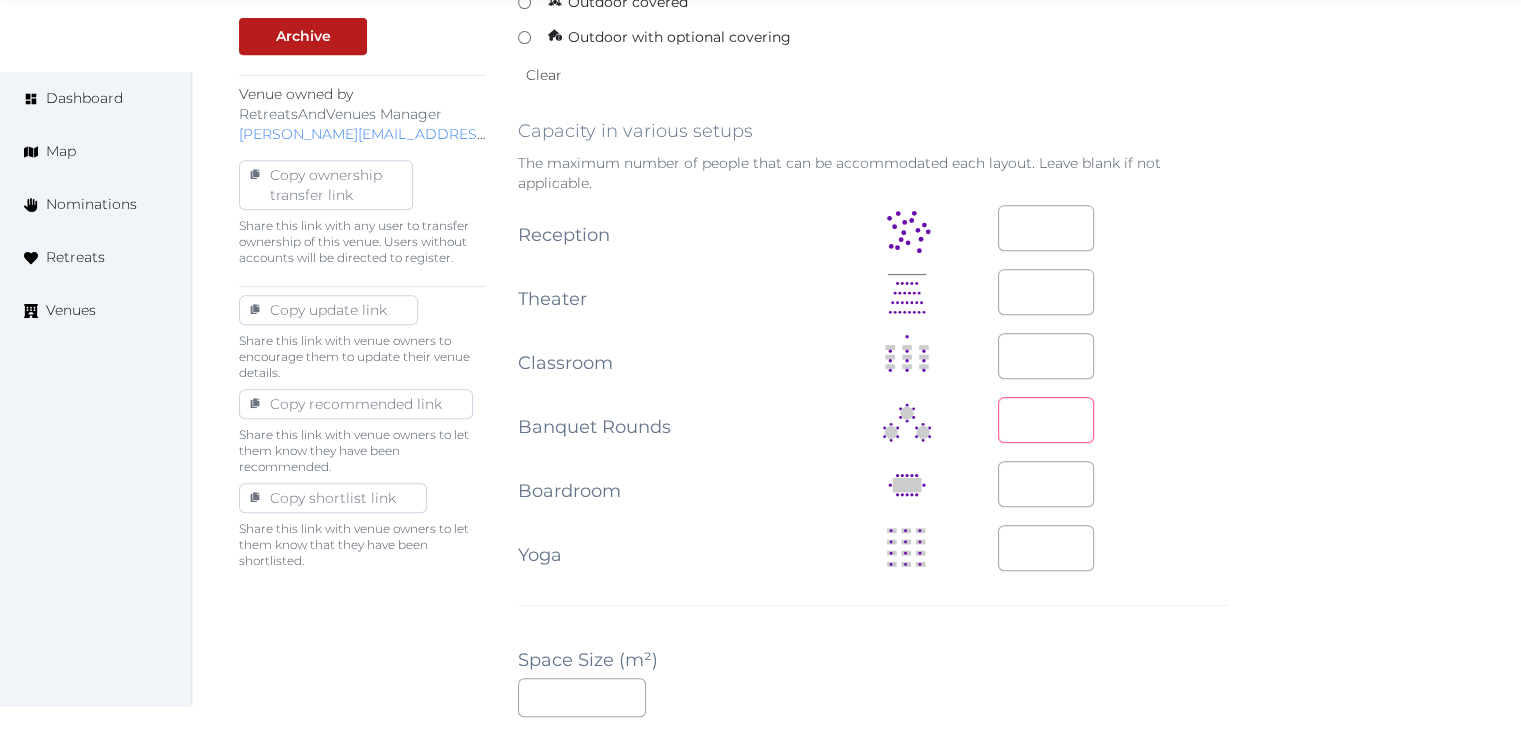 scroll, scrollTop: 900, scrollLeft: 0, axis: vertical 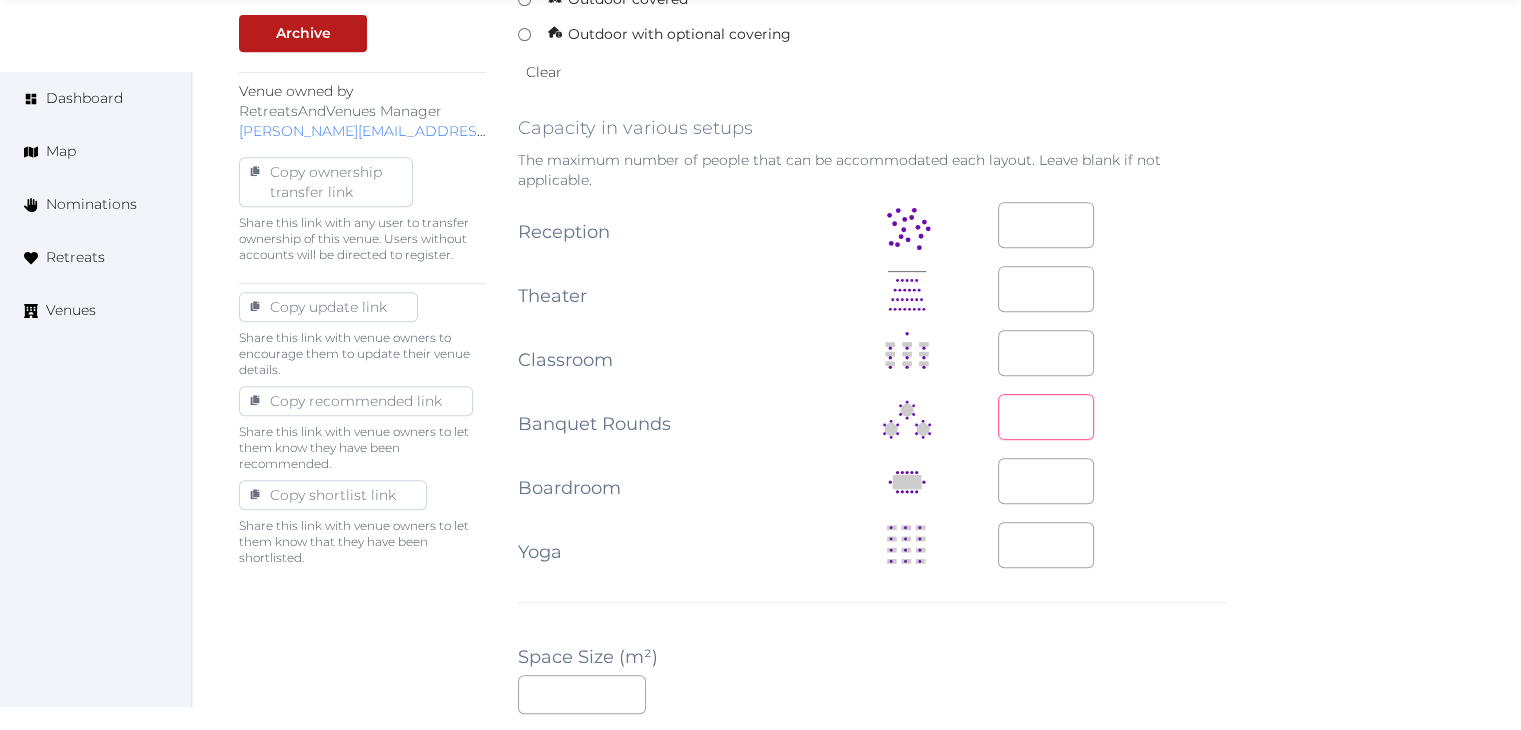 type on "**" 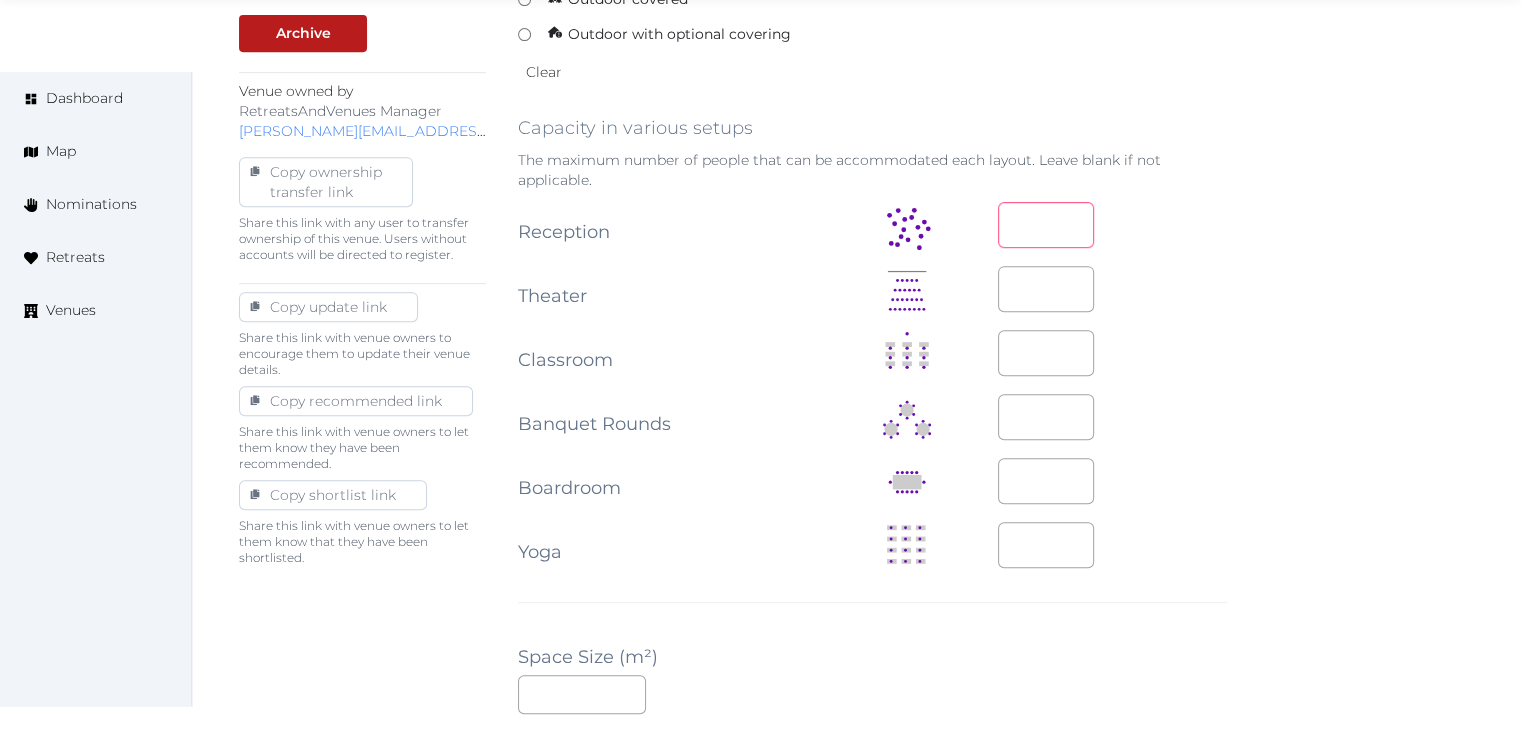 click at bounding box center [1046, 225] 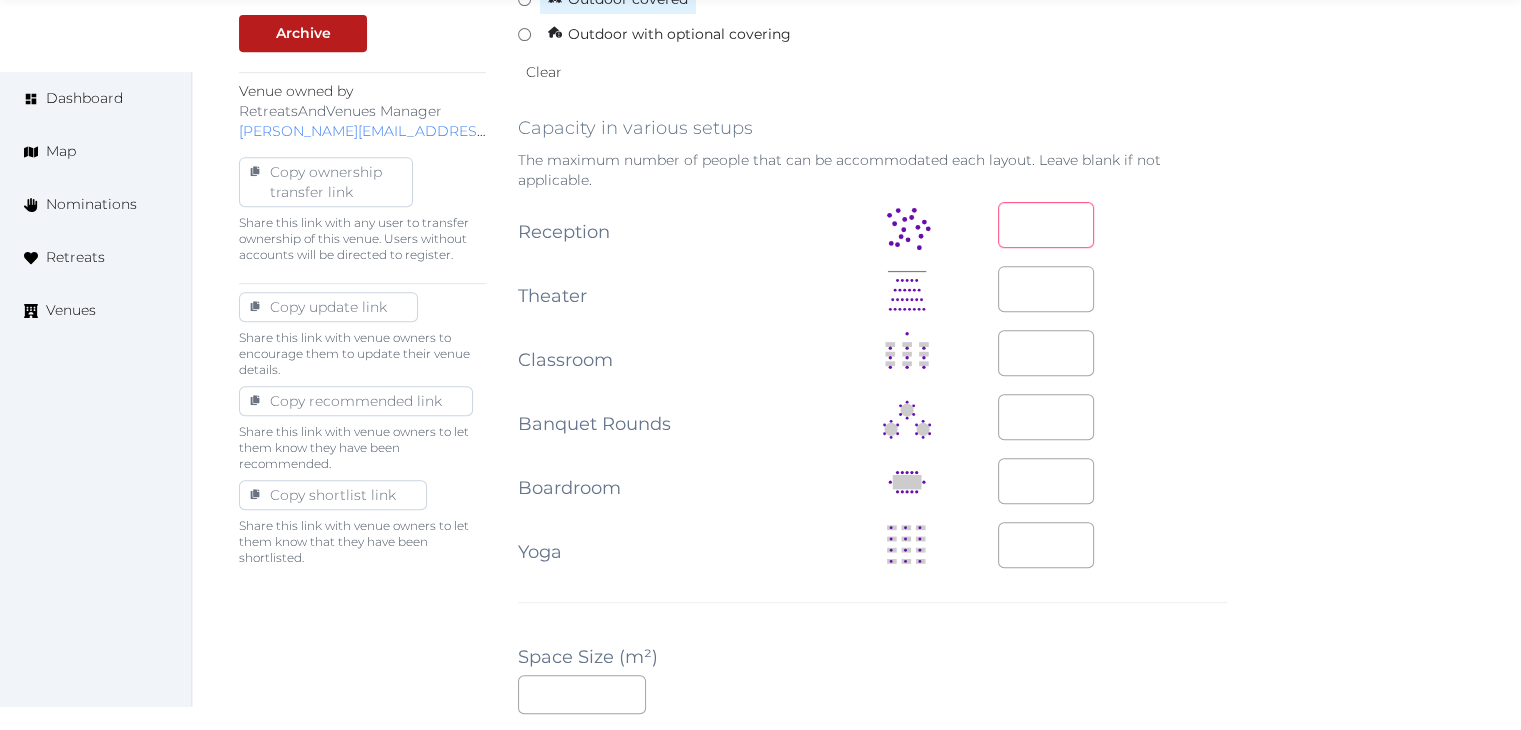 type on "***" 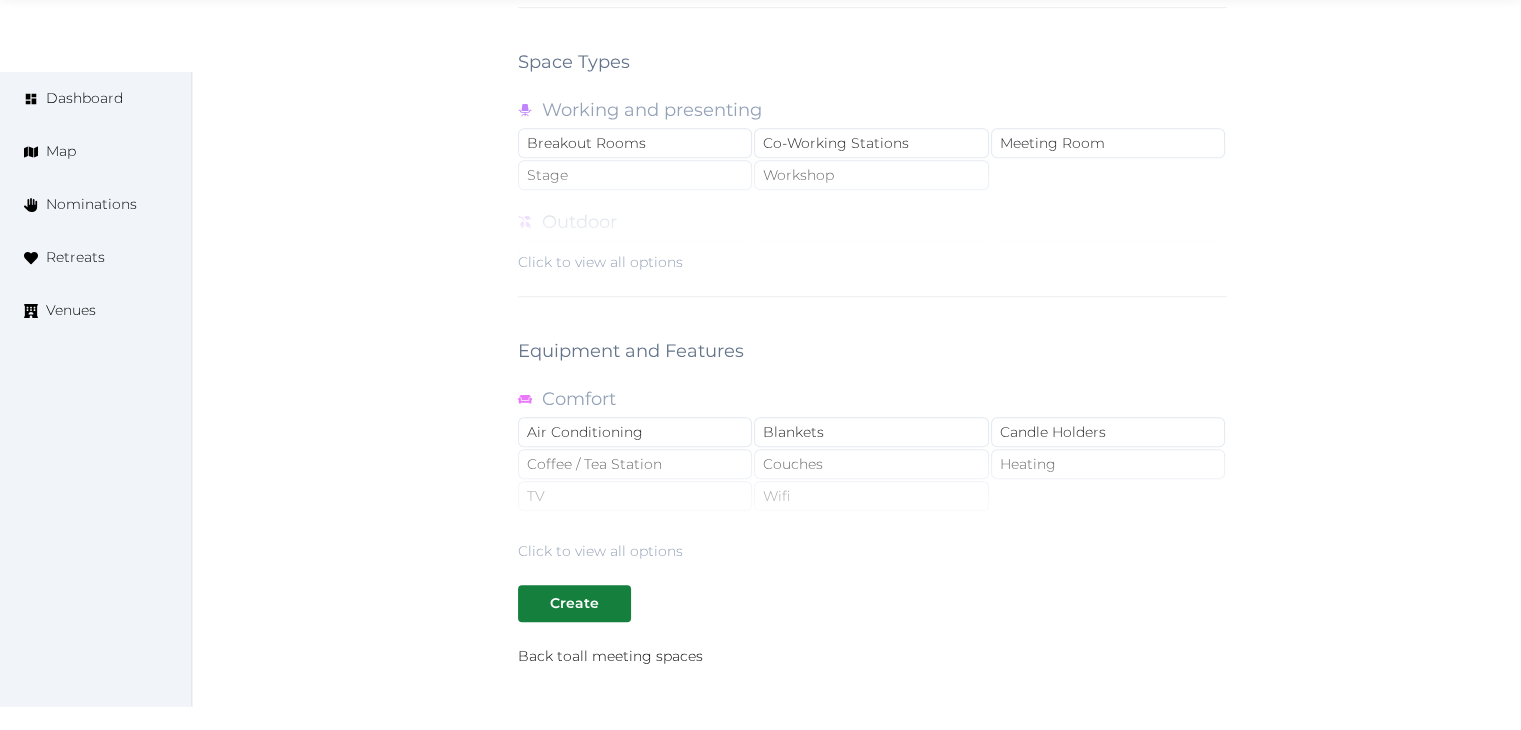 scroll, scrollTop: 1788, scrollLeft: 0, axis: vertical 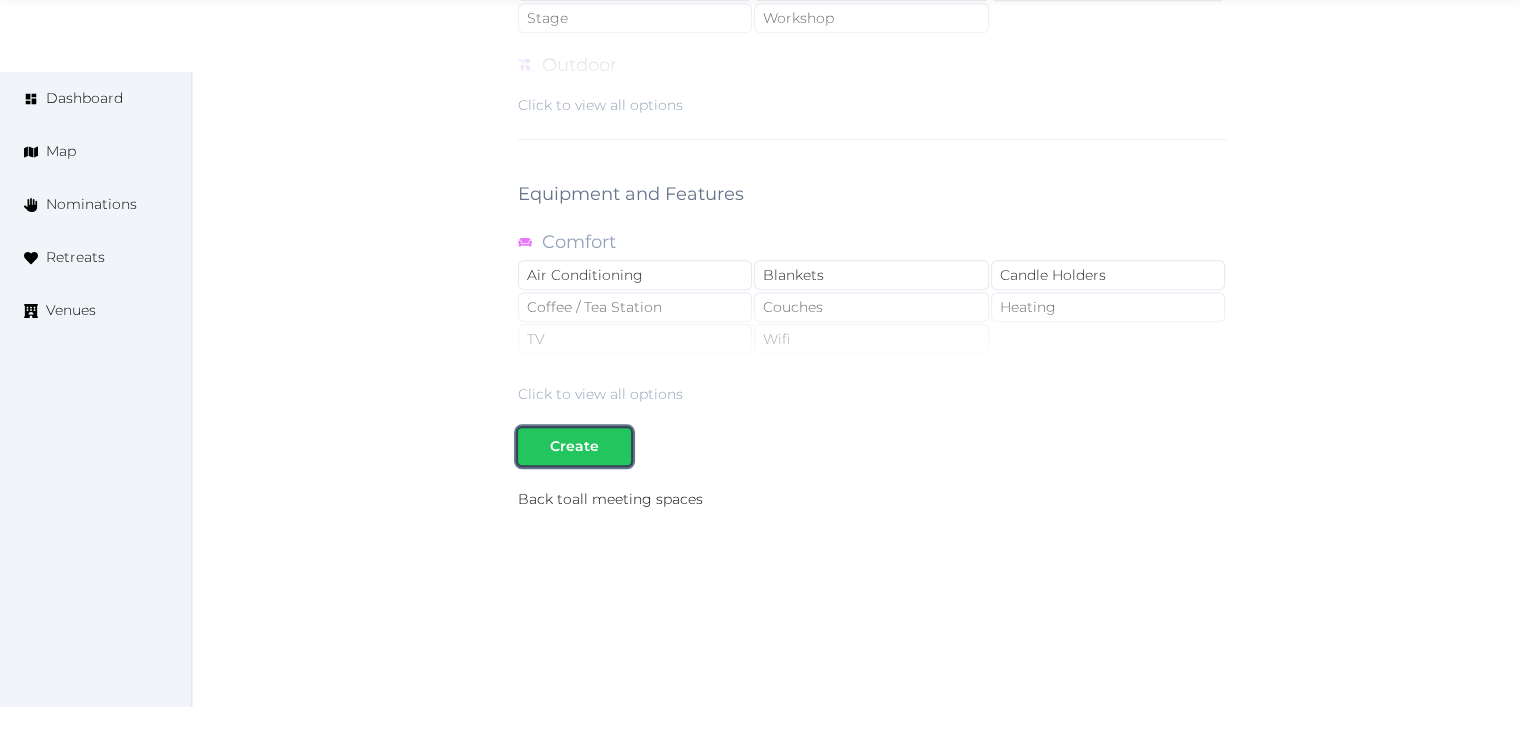 click on "Create" at bounding box center [574, 446] 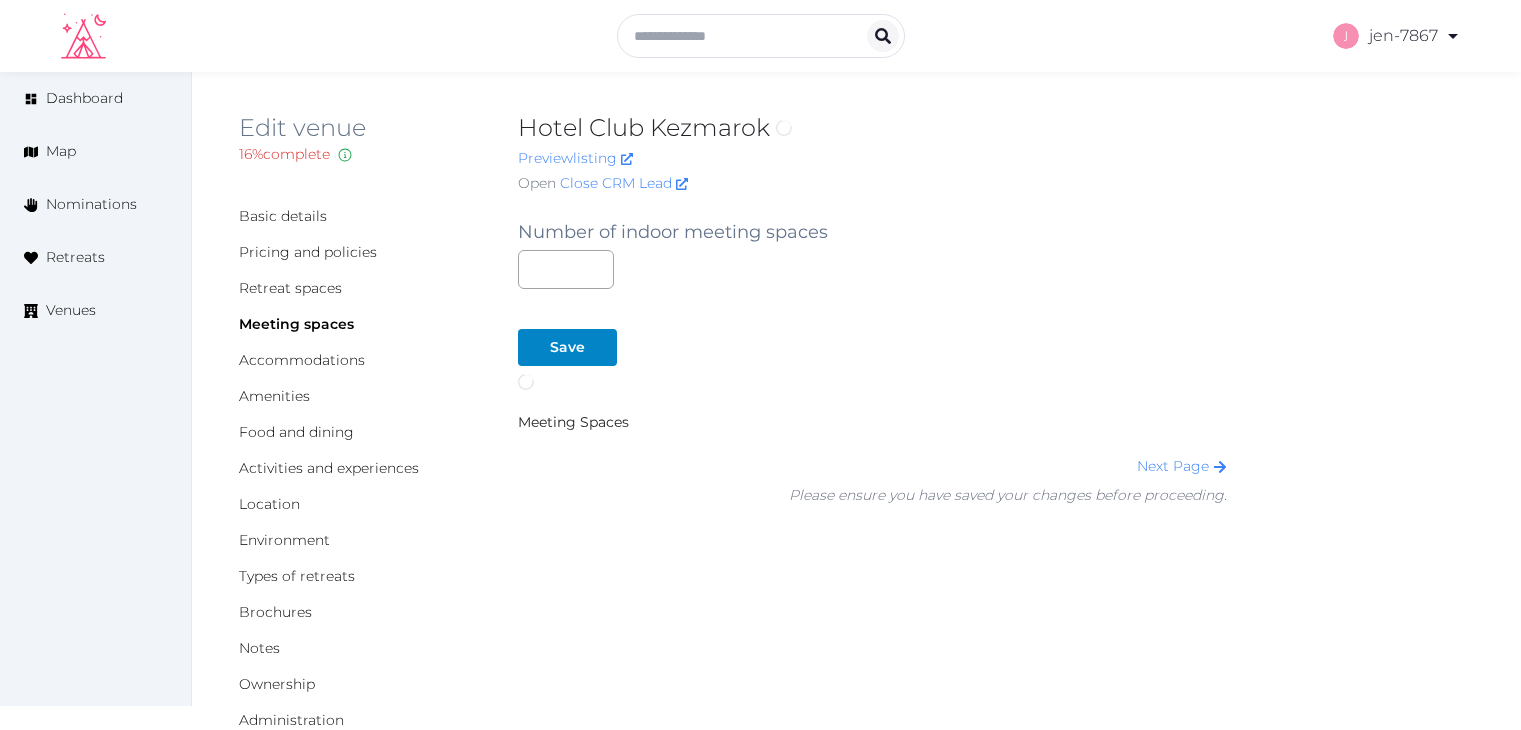 scroll, scrollTop: 0, scrollLeft: 0, axis: both 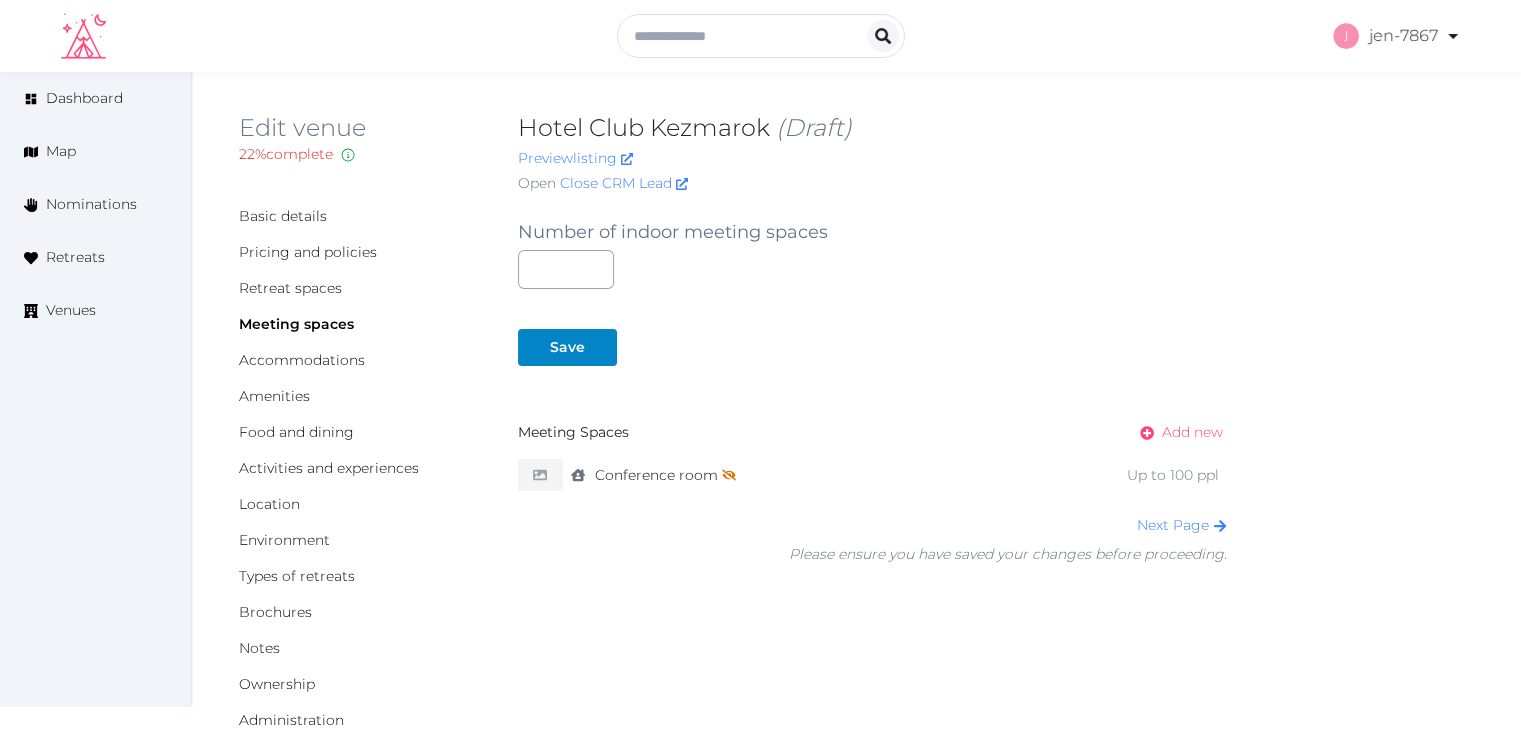 click on "Add new" at bounding box center (1192, 432) 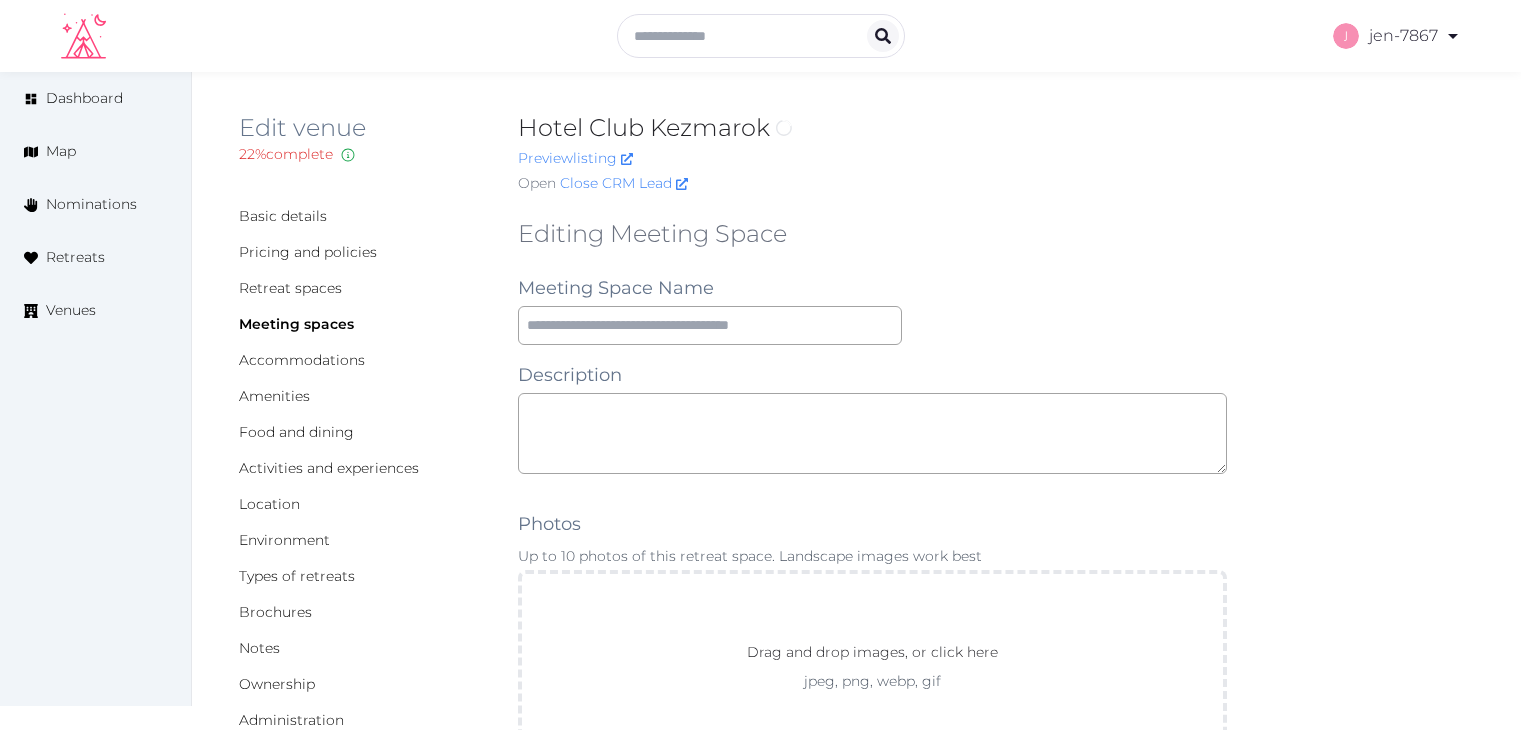 scroll, scrollTop: 0, scrollLeft: 0, axis: both 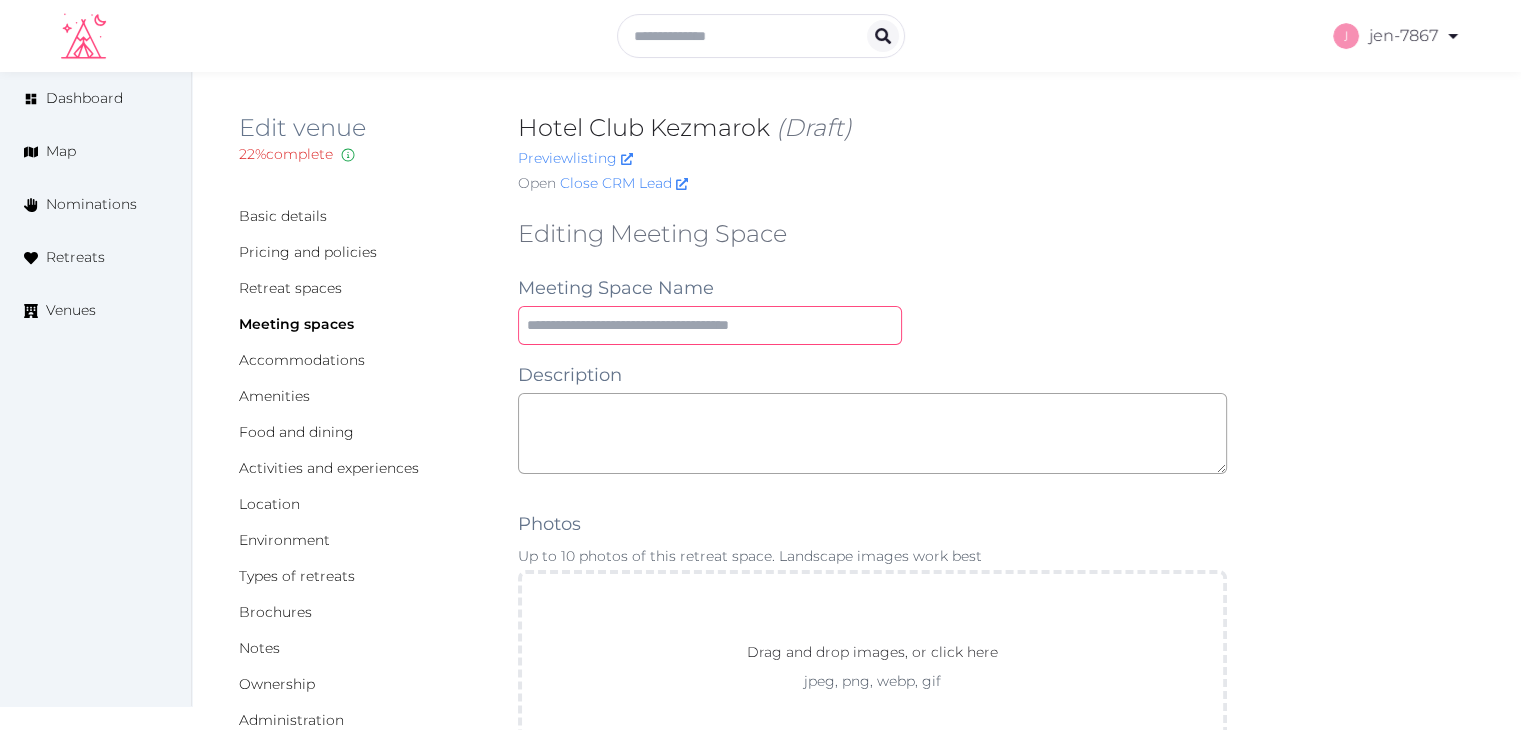 click at bounding box center (710, 325) 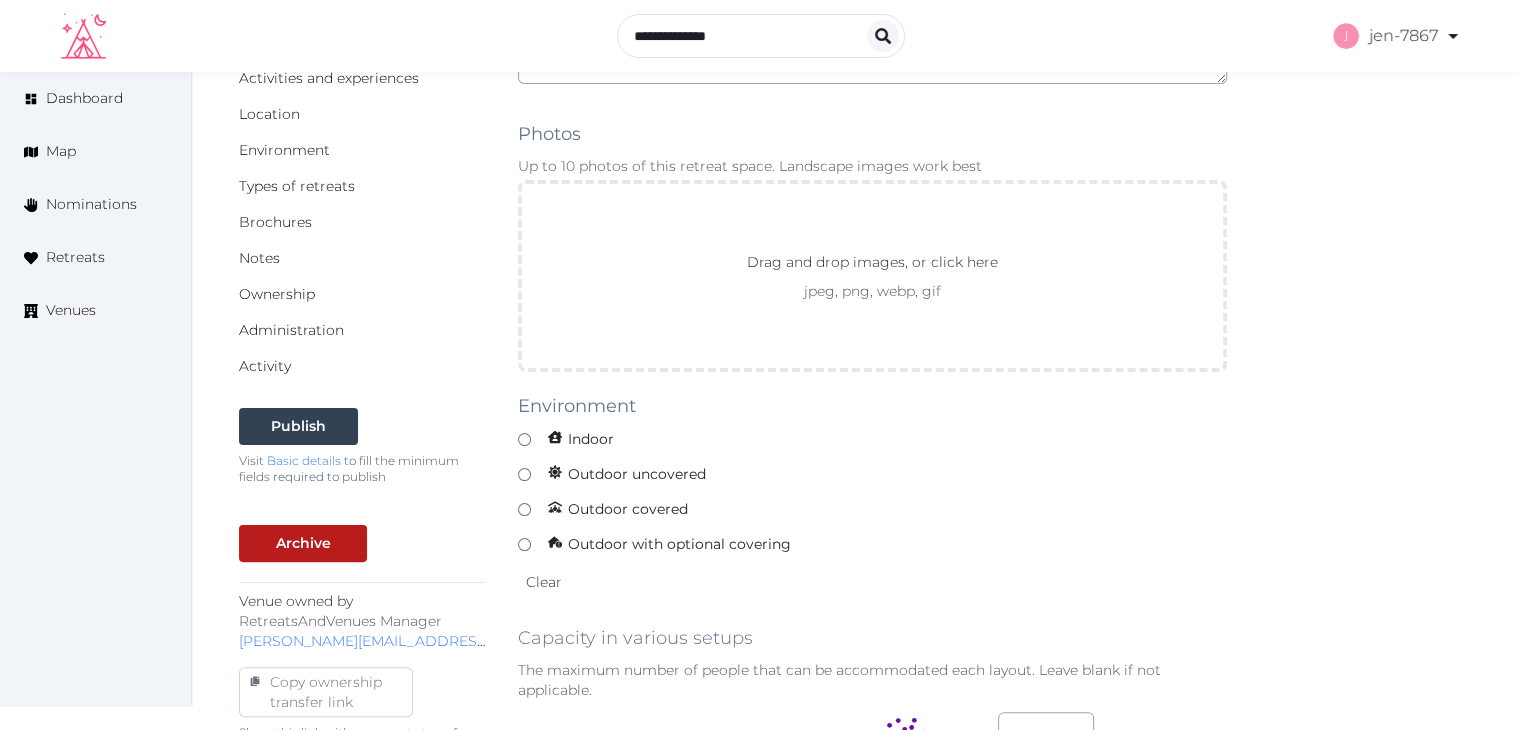 scroll, scrollTop: 400, scrollLeft: 0, axis: vertical 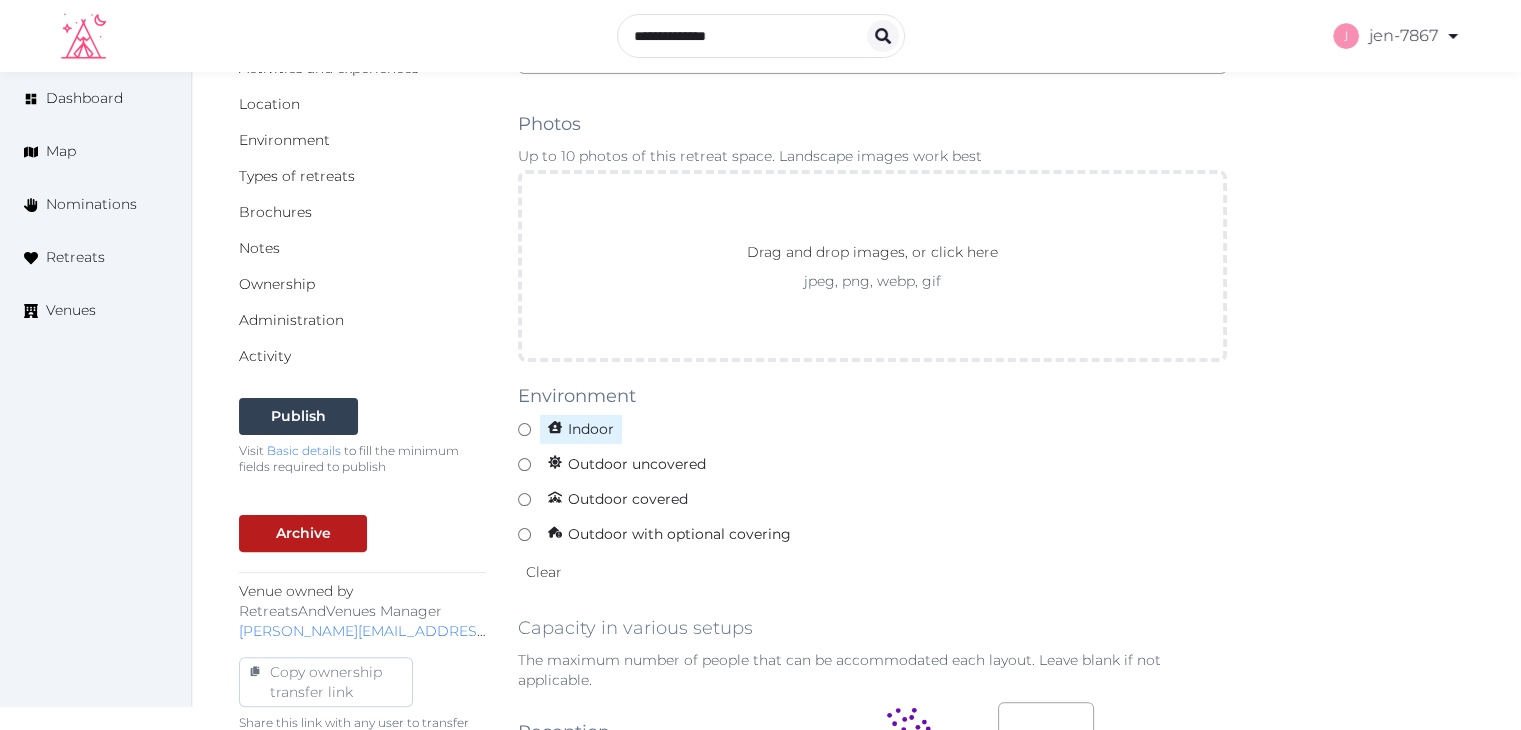 type on "******" 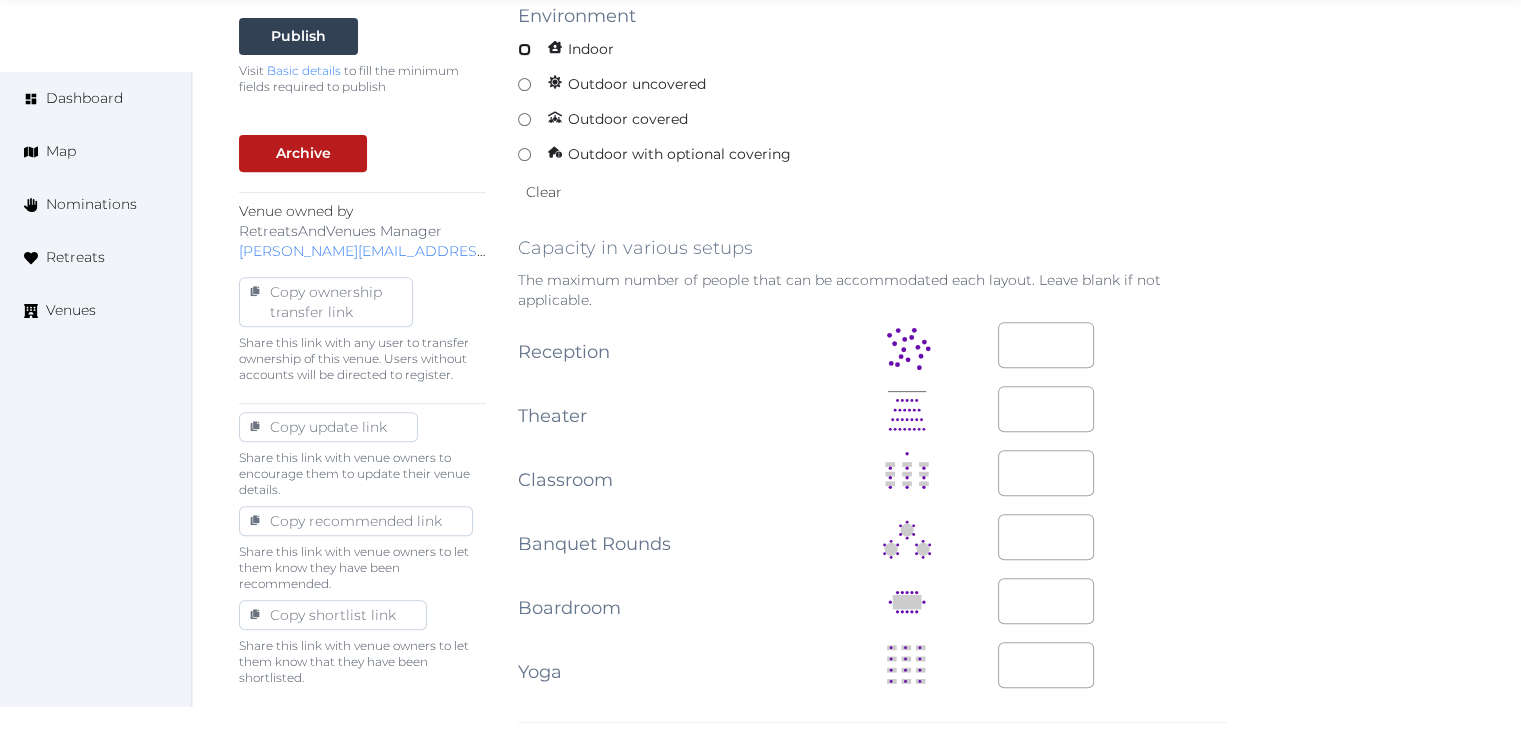scroll, scrollTop: 800, scrollLeft: 0, axis: vertical 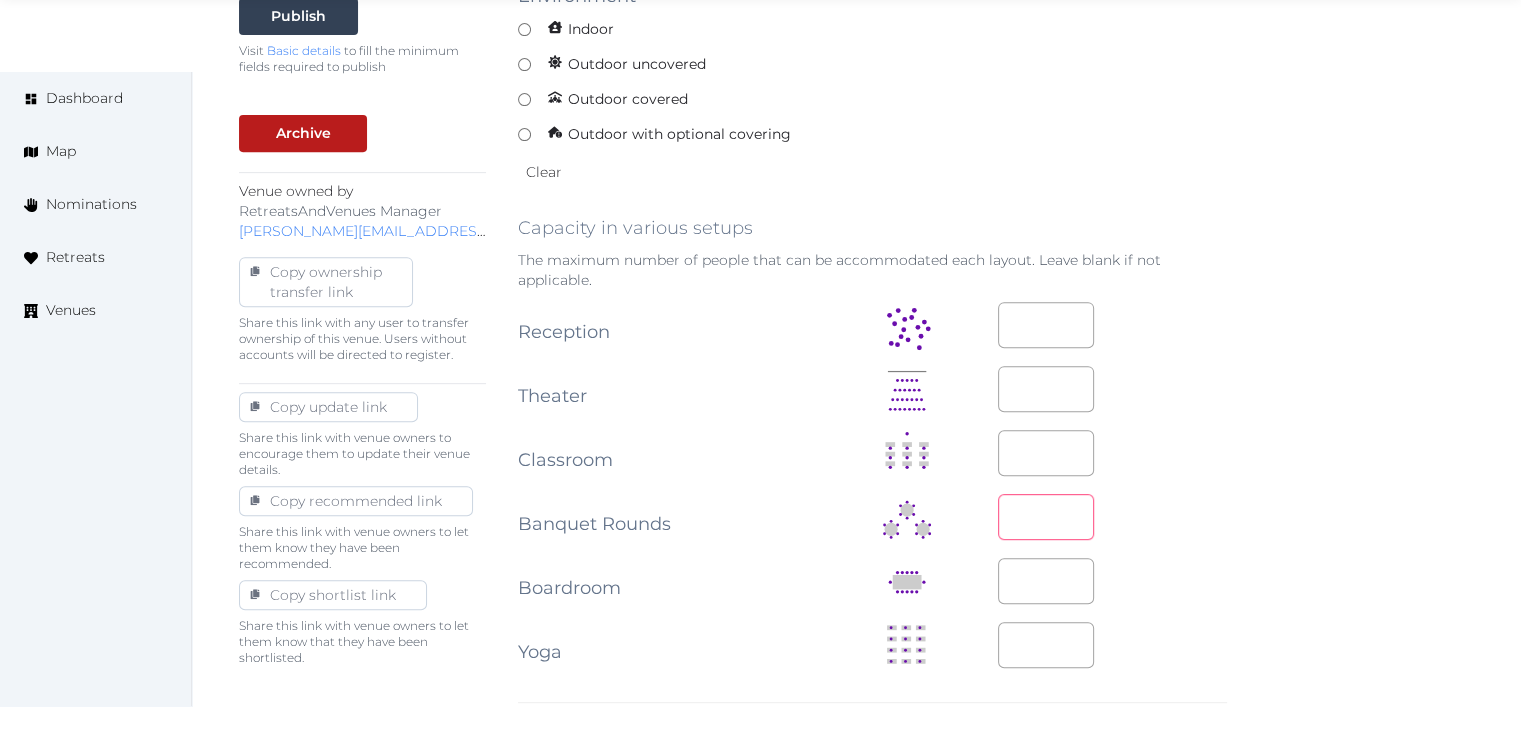 click at bounding box center (1046, 517) 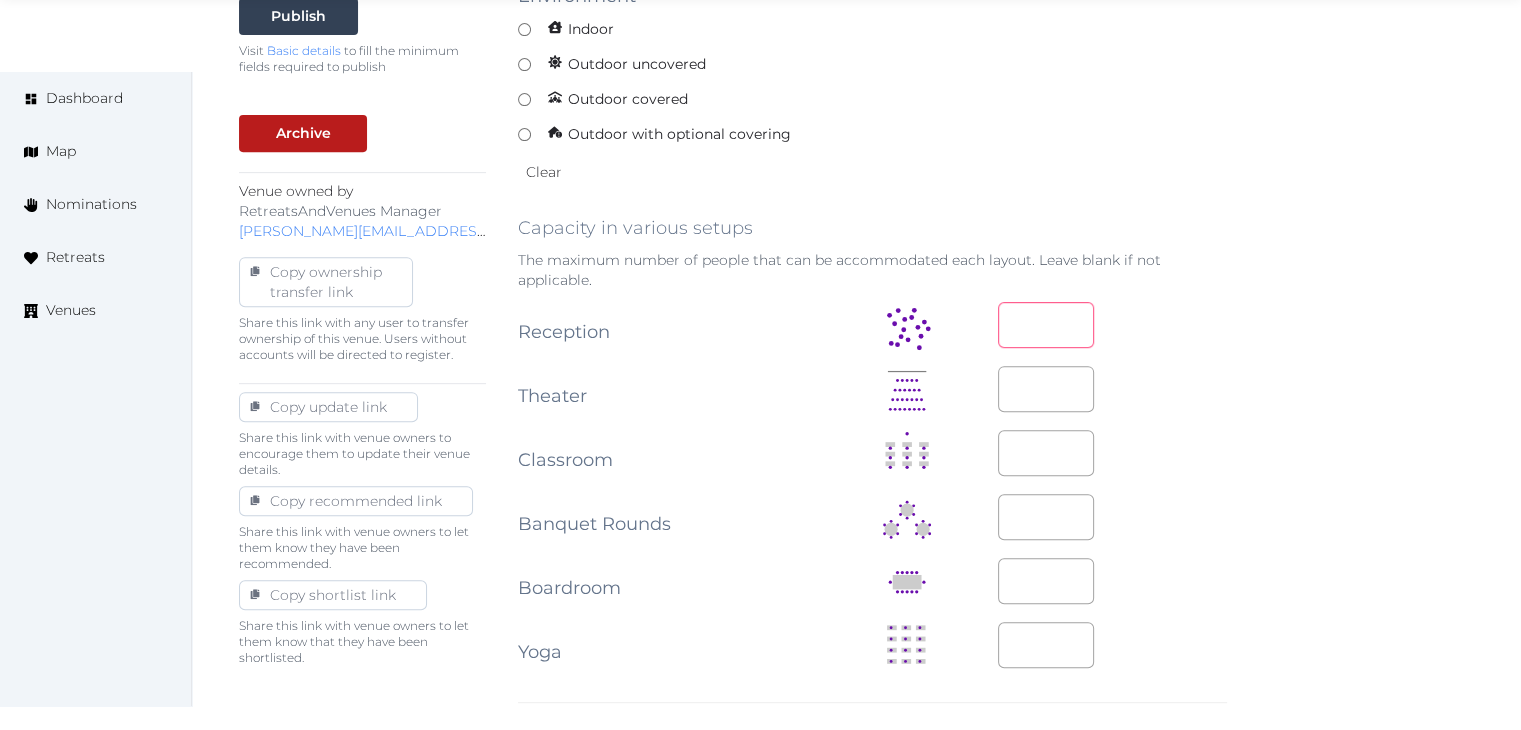 click at bounding box center (1046, 325) 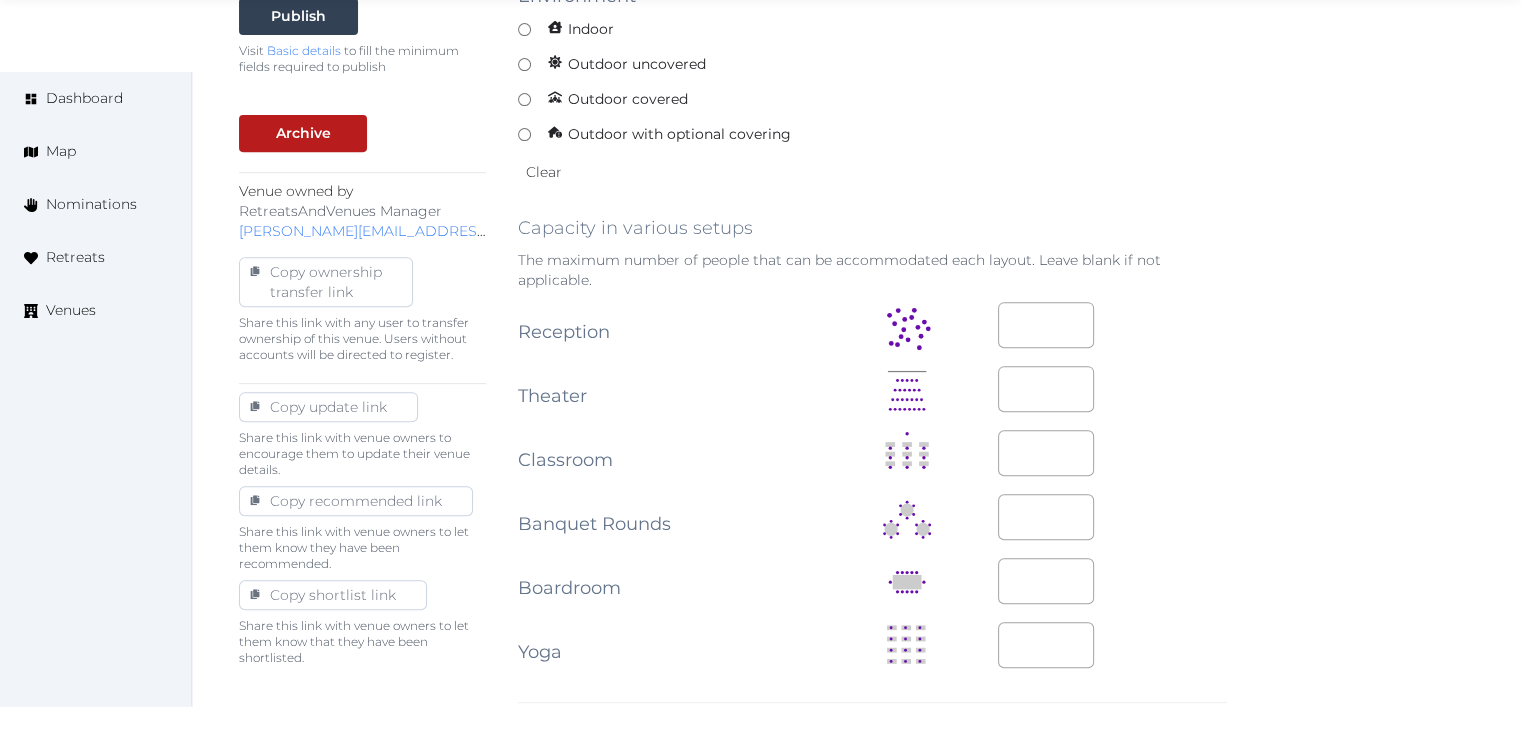 click on "Basic details Pricing and policies Retreat spaces Meeting spaces Accommodations Amenities Food and dining Activities and experiences Location Environment Types of retreats Brochures Notes Ownership Administration Activity Publish Visit   Basic details   to fill the minimum fields required to   publish Archive Venue owned by RetreatsAndVenues Manager c.o.r.e.y.sanford@retreatsandvenues.com Copy ownership transfer link Share this link with any user to transfer ownership of this venue. Users without accounts will be directed to register. Copy update link Share this link with venue owners to encourage them to update their venue details. Copy recommended link Share this link with venue owners to let them know they have been recommended. Copy shortlist link Share this link with venue owners to let them know that they have been shortlisted. Editing Meeting Space  Meeting Space Name ****** Description Photos Up to 10 photos of this retreat space. Landscape images work best Drag and drop images, or click here Indoor" at bounding box center (856, 546) 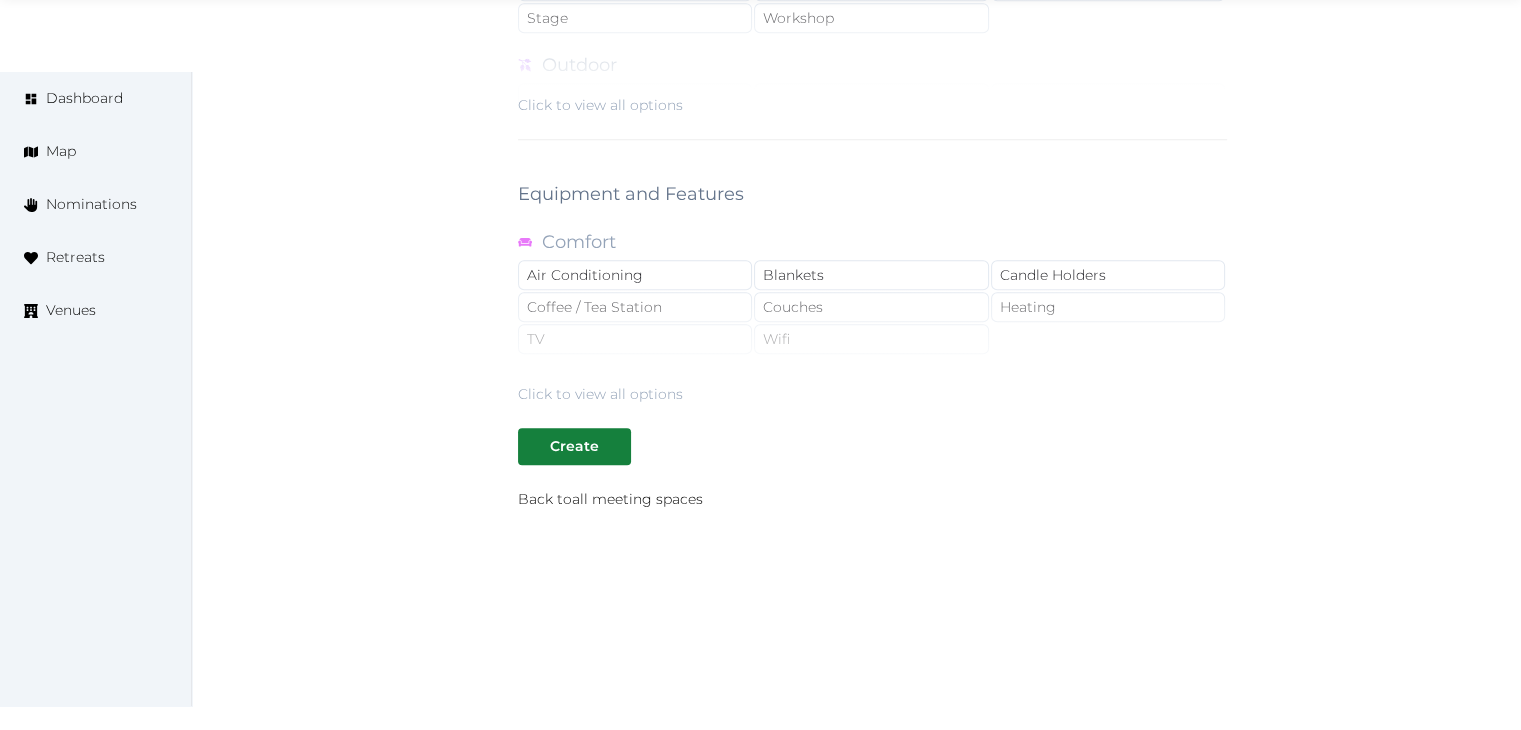scroll, scrollTop: 1788, scrollLeft: 0, axis: vertical 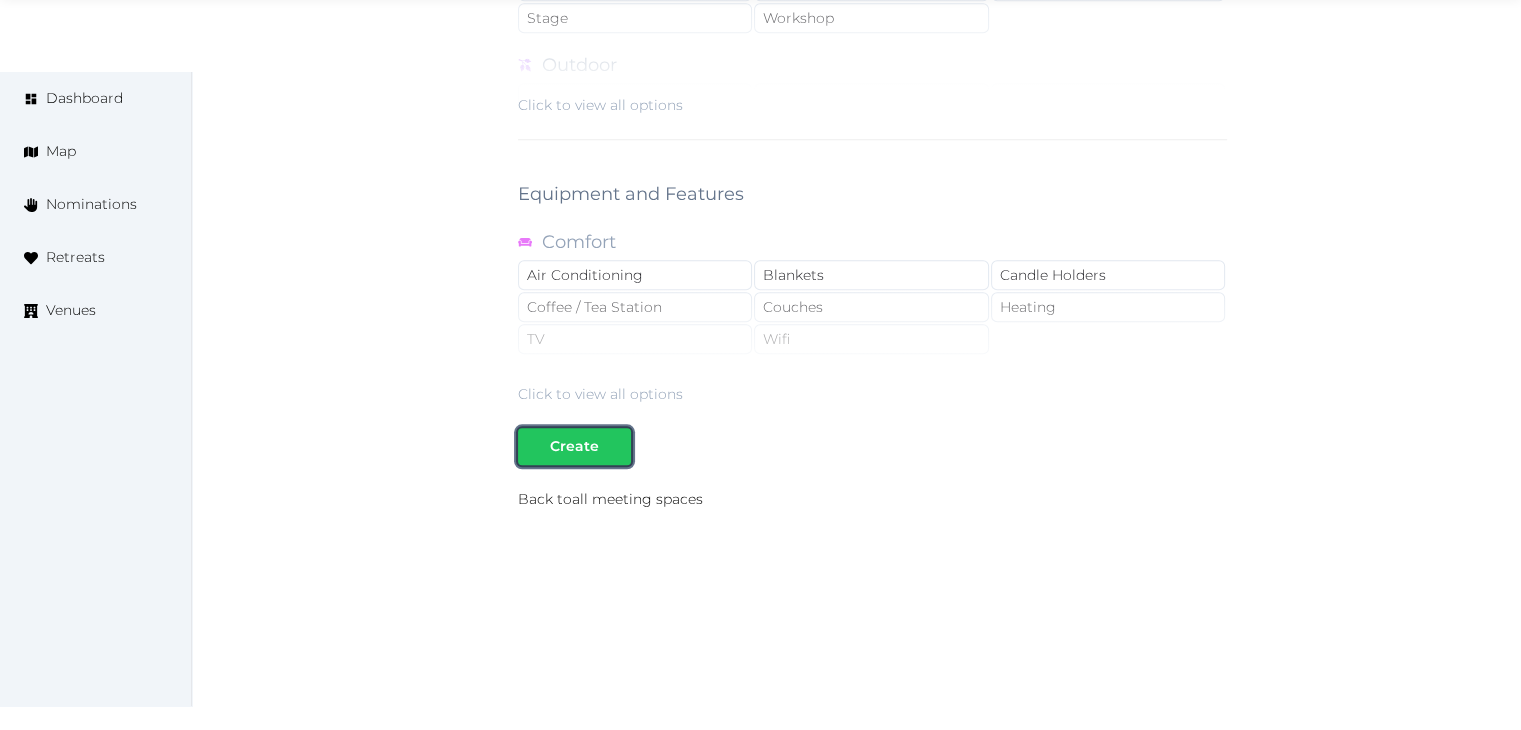click on "Create" at bounding box center (574, 446) 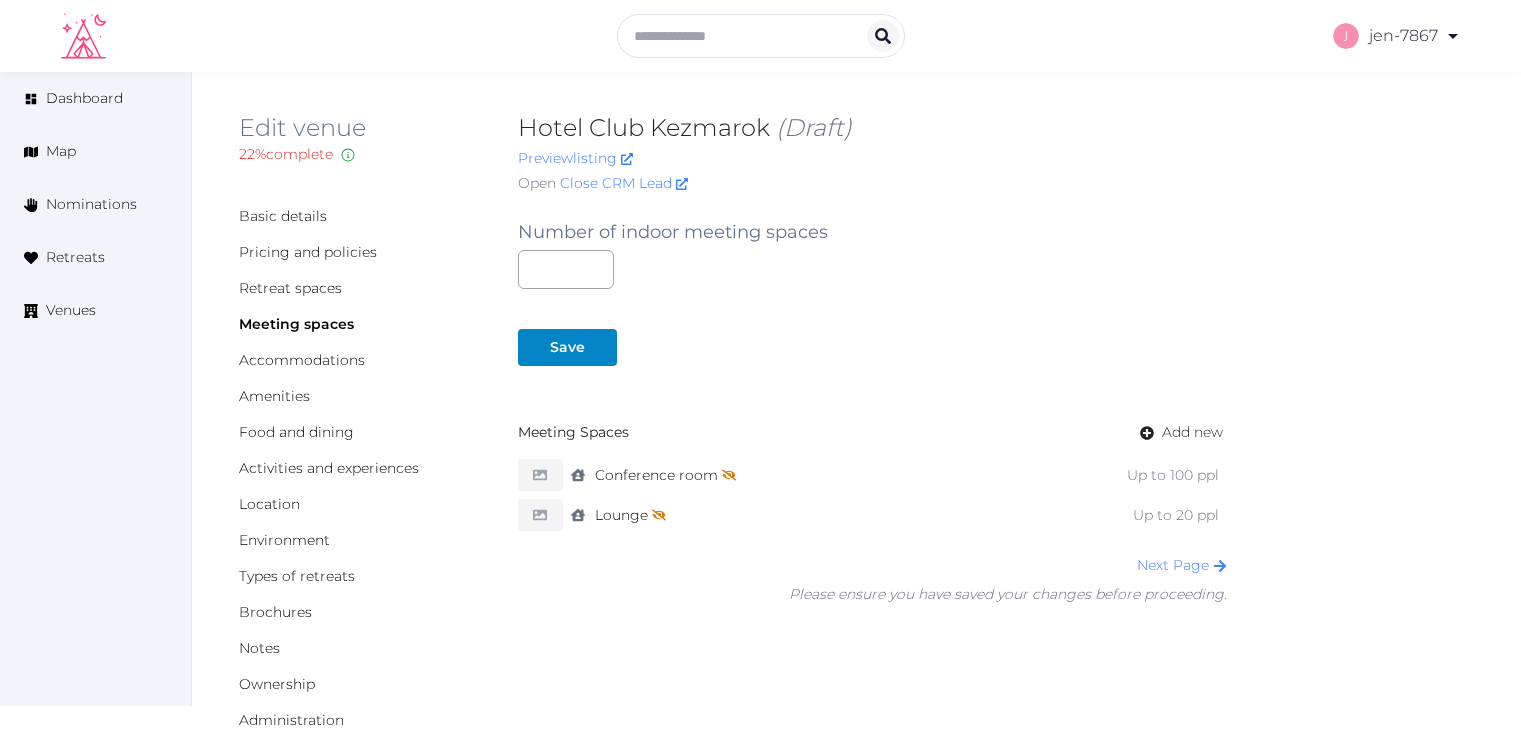 scroll, scrollTop: 0, scrollLeft: 0, axis: both 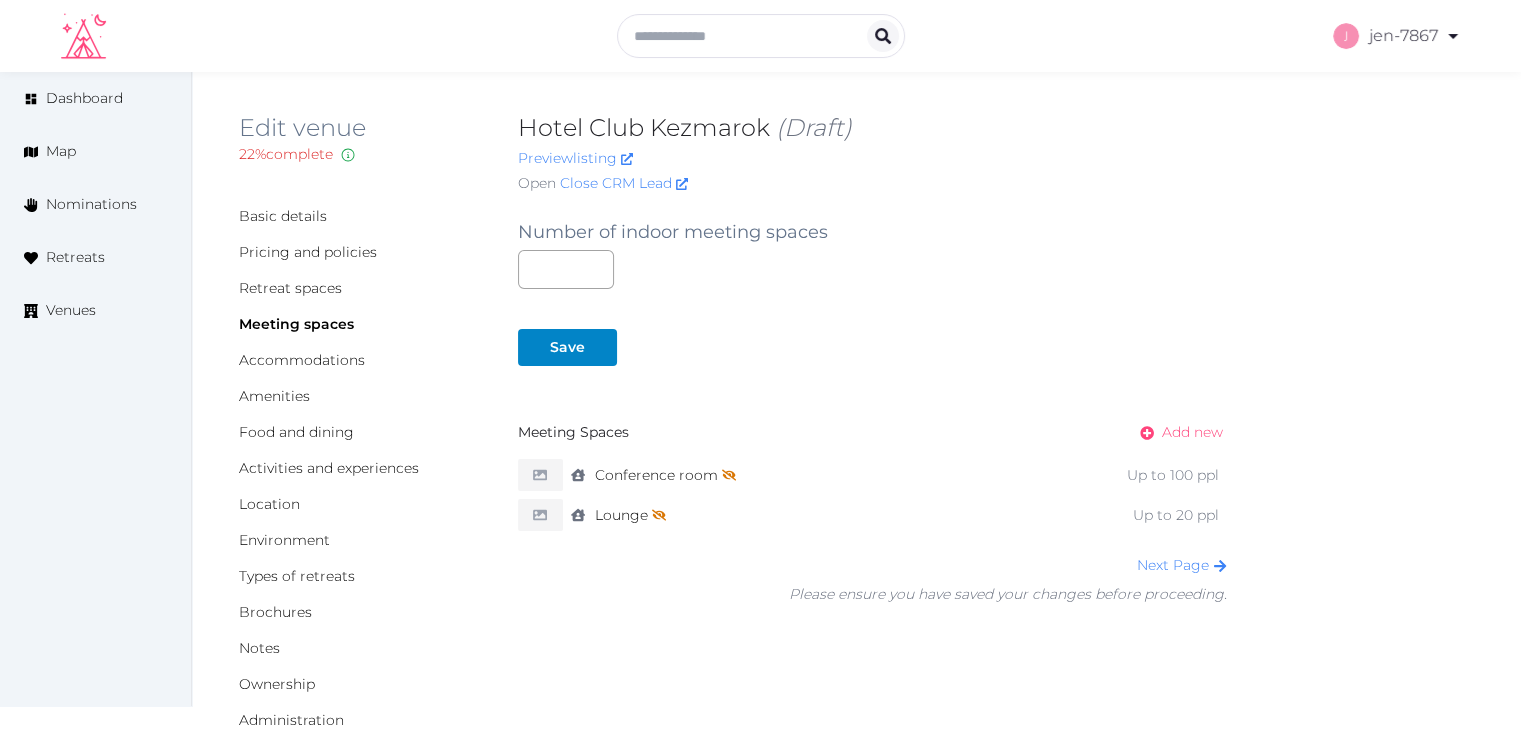 click on "Add new" at bounding box center [1192, 432] 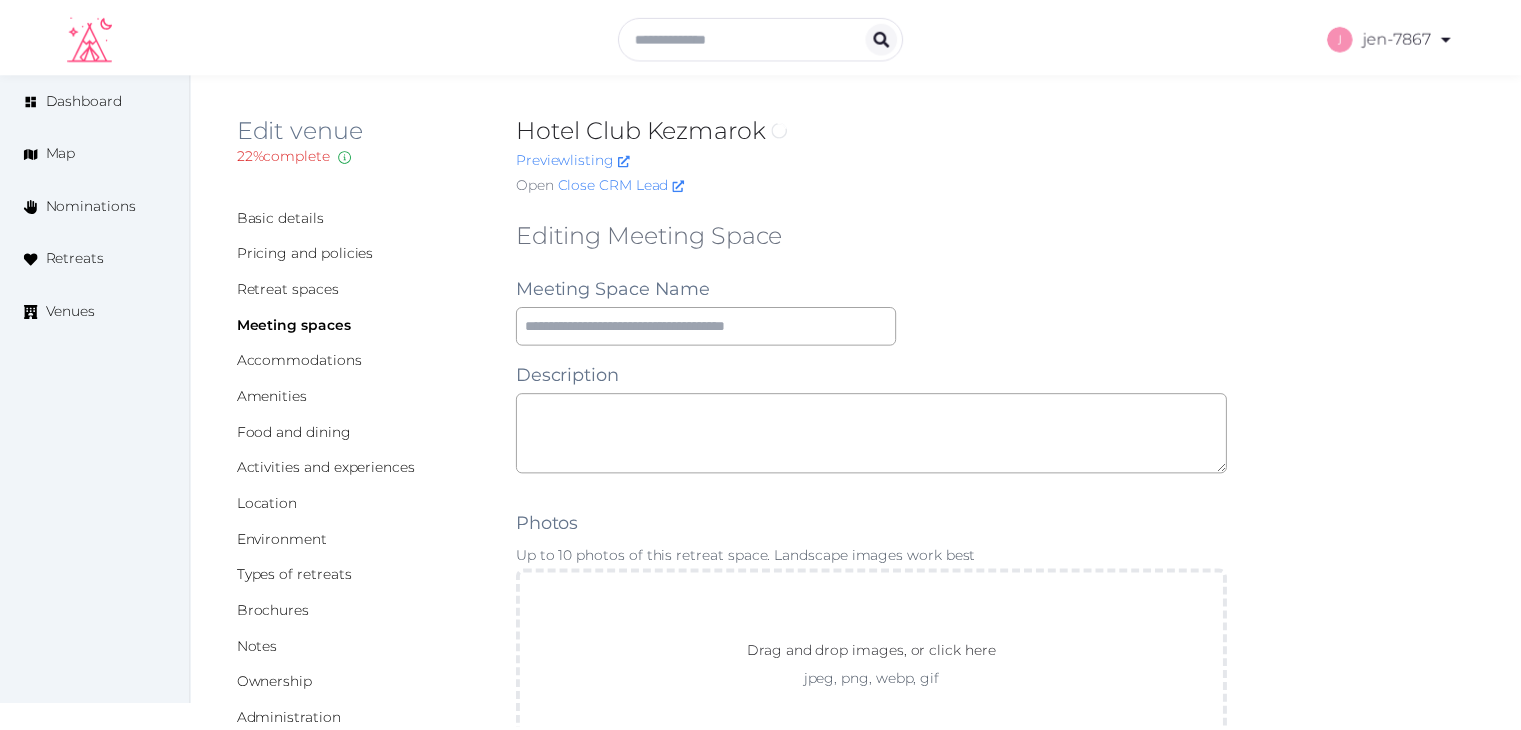 scroll, scrollTop: 0, scrollLeft: 0, axis: both 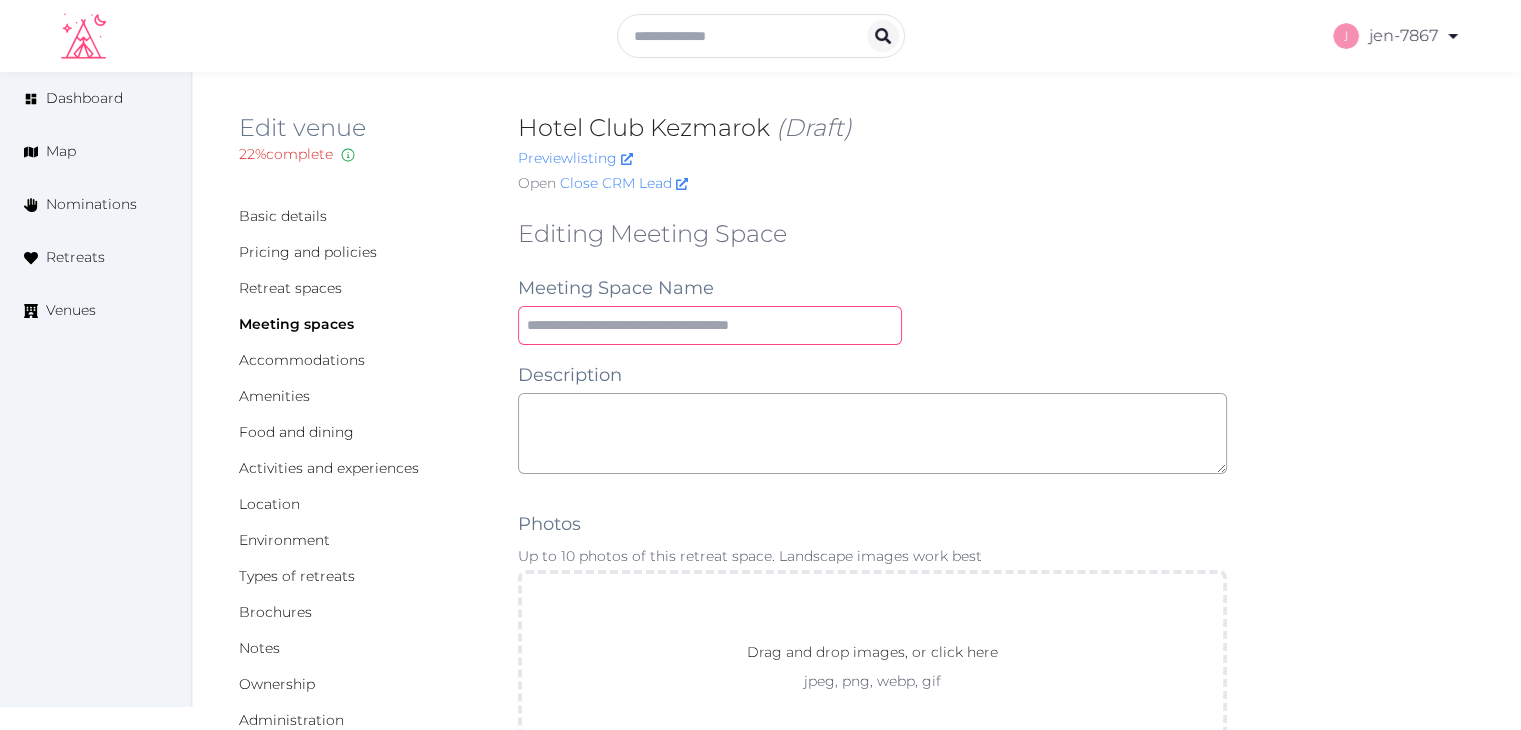 click at bounding box center (710, 325) 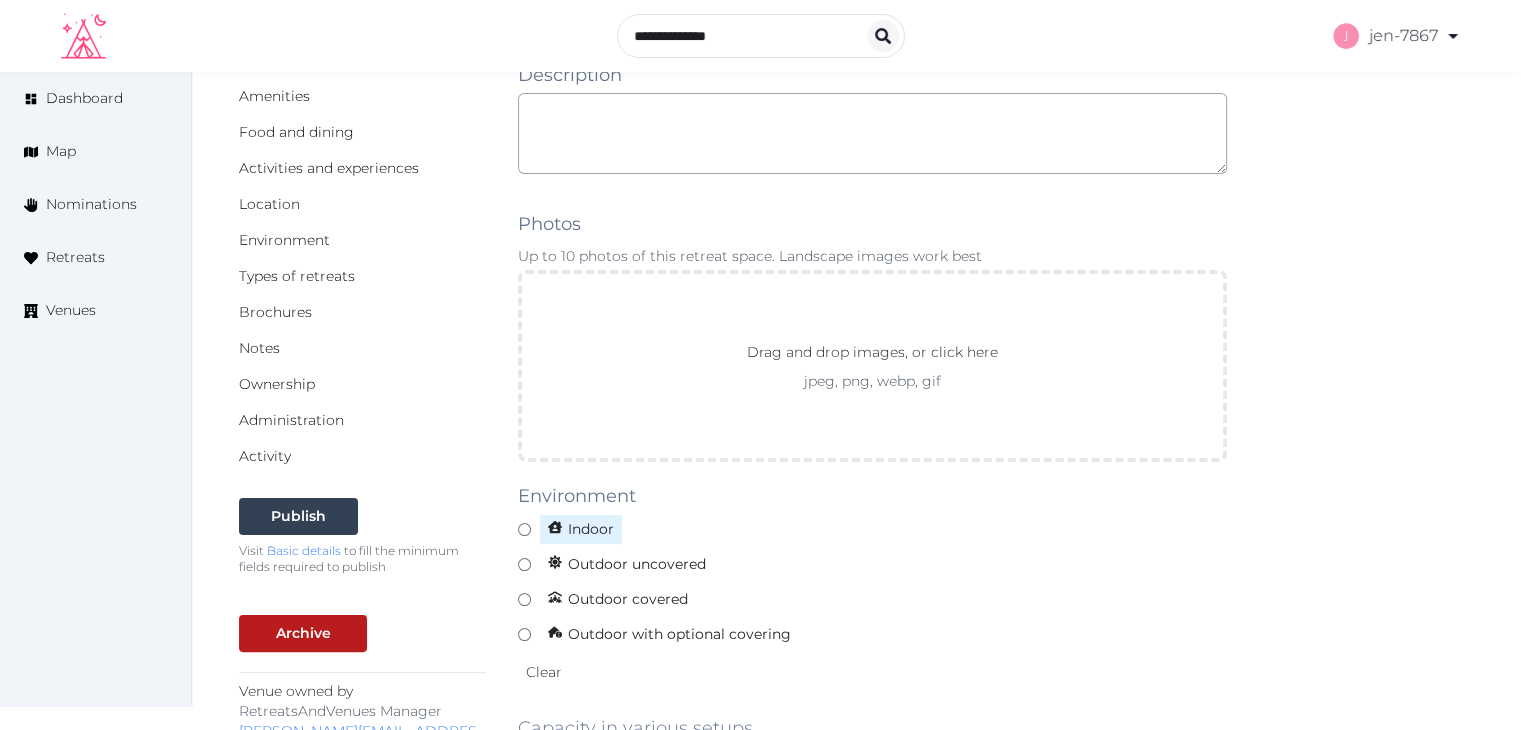 type on "**********" 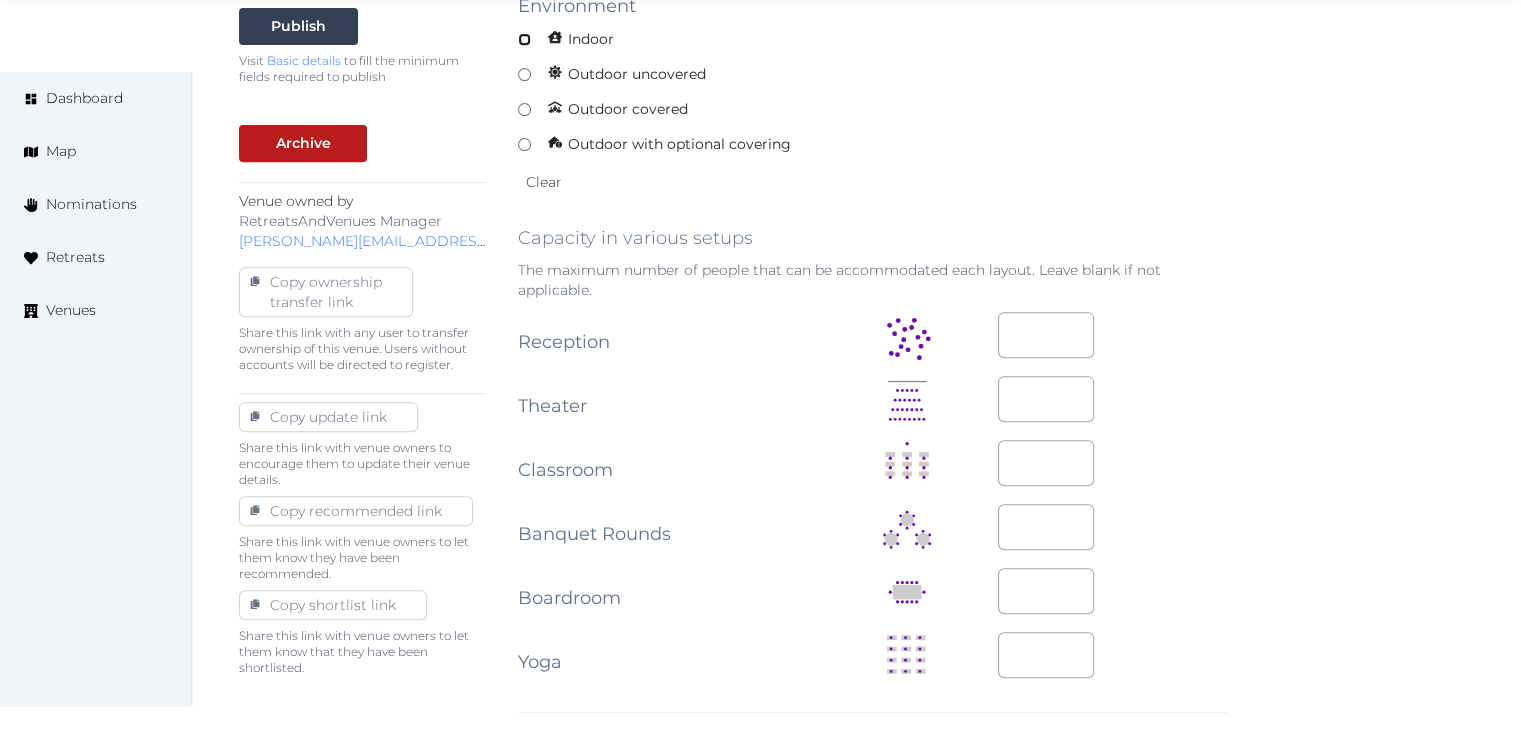 scroll, scrollTop: 800, scrollLeft: 0, axis: vertical 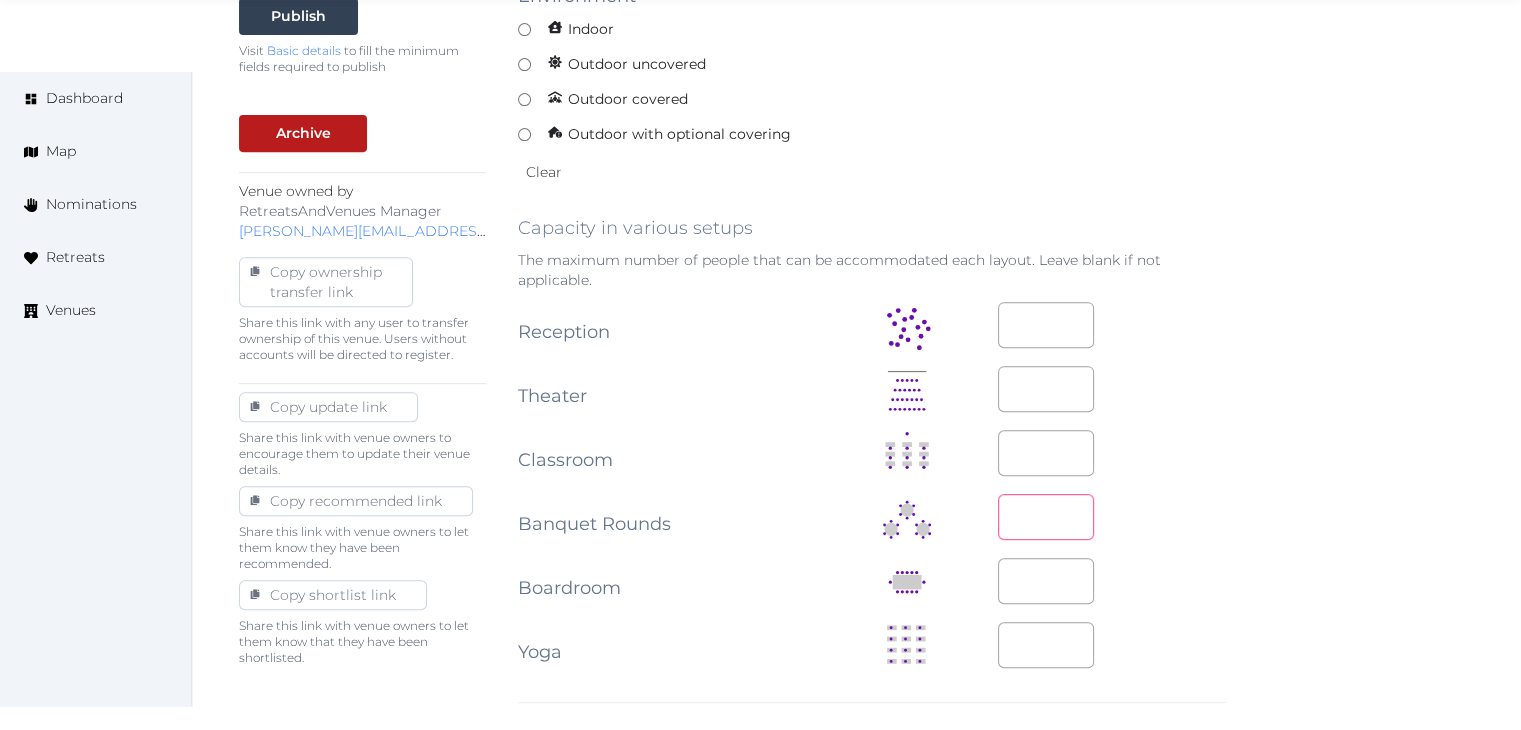 click at bounding box center [1046, 517] 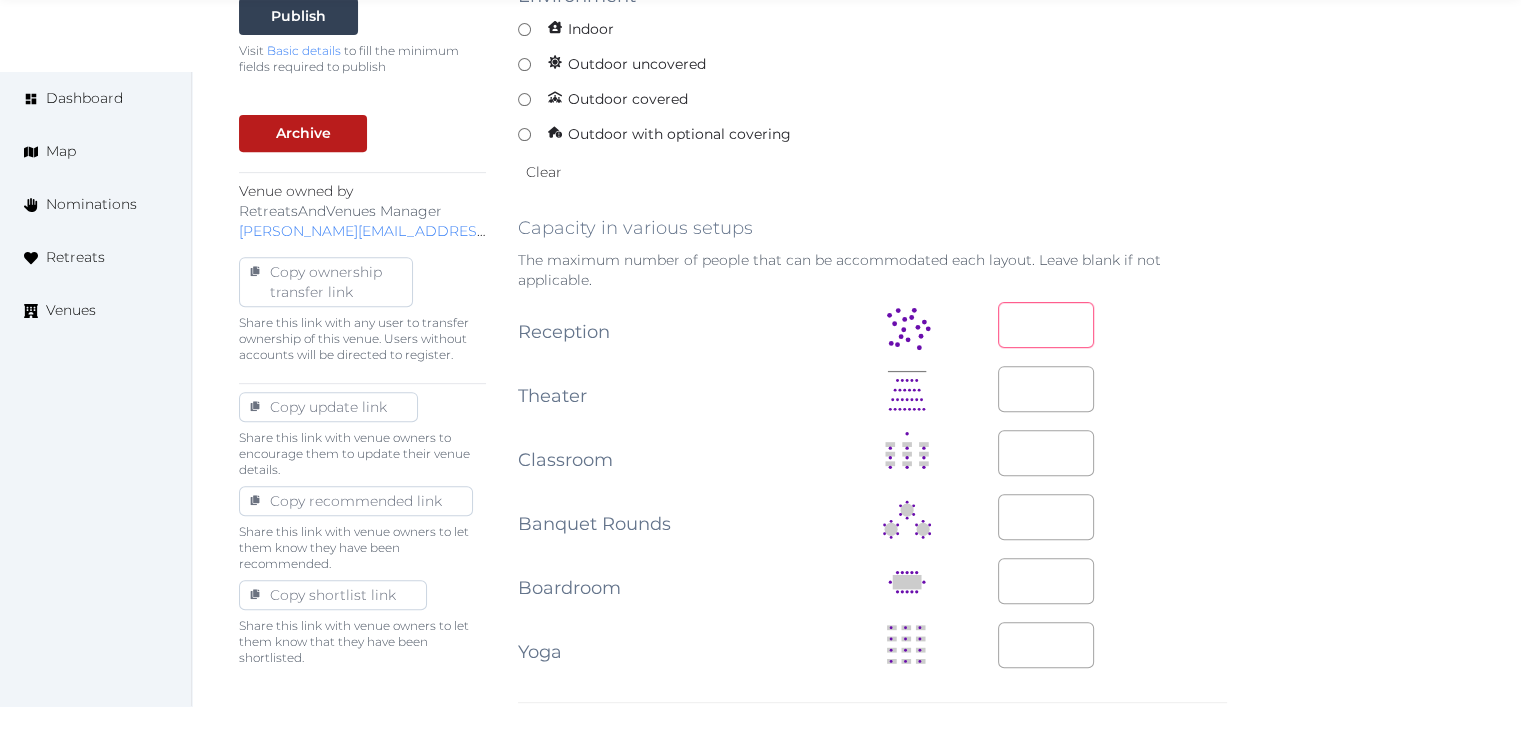 click at bounding box center (1046, 325) 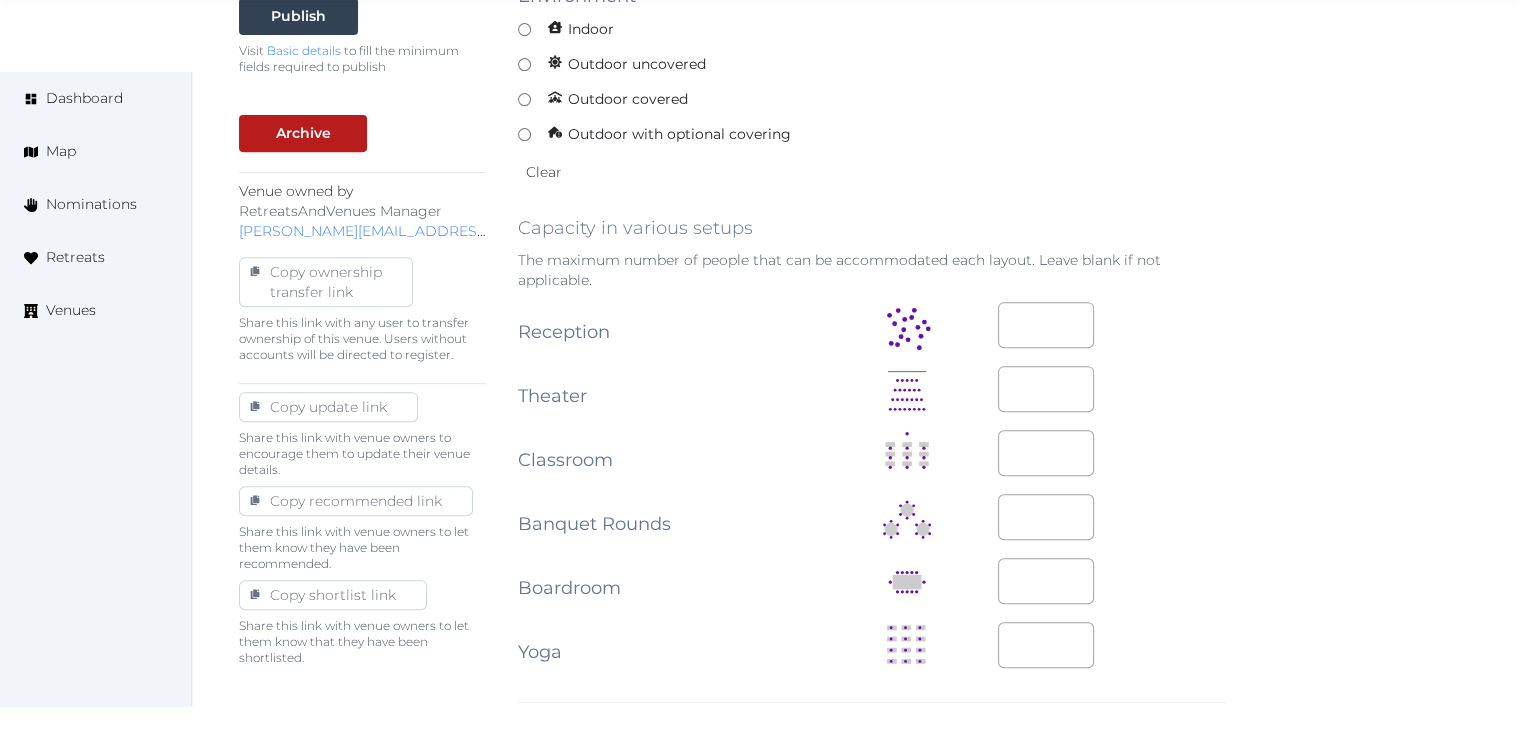 click on "**" at bounding box center (1112, 325) 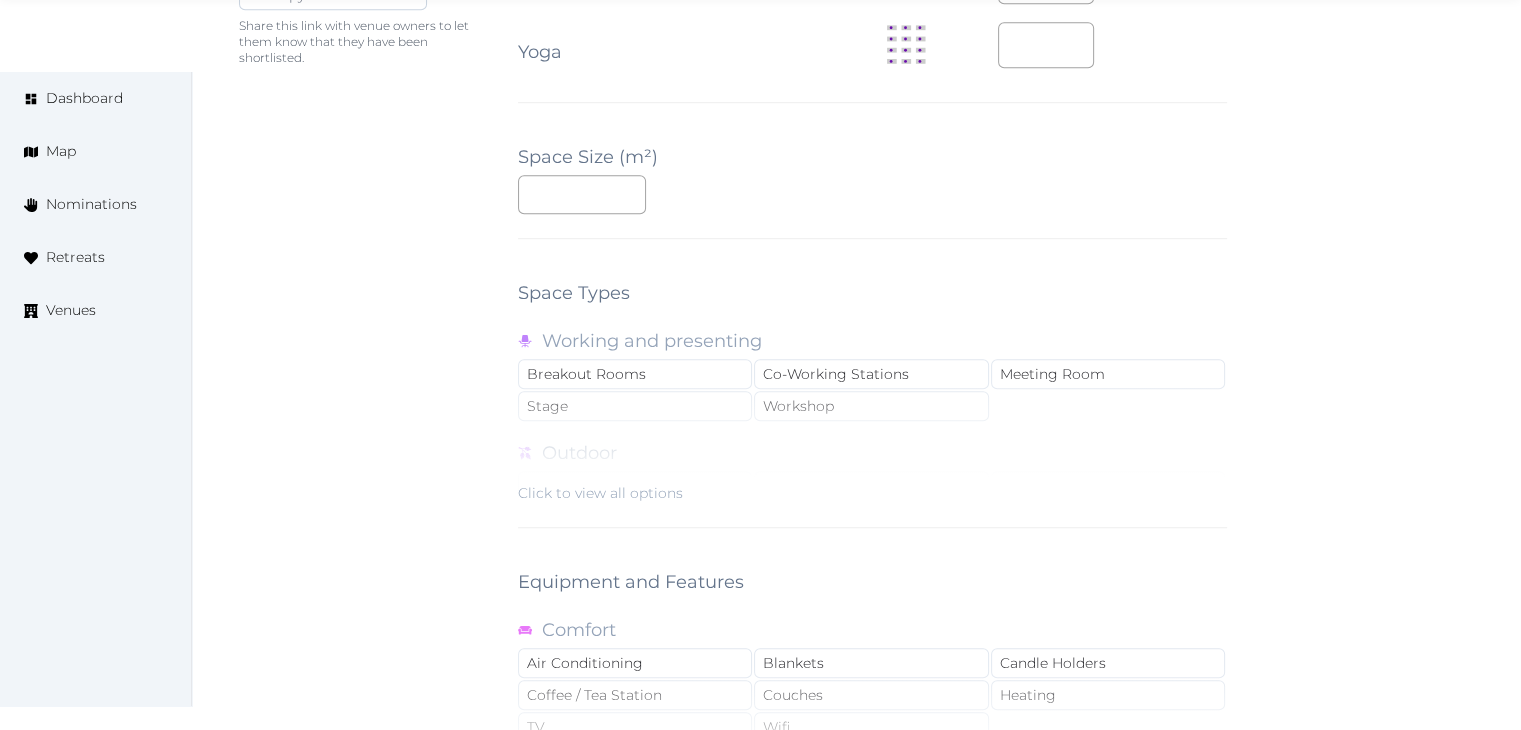 scroll, scrollTop: 1788, scrollLeft: 0, axis: vertical 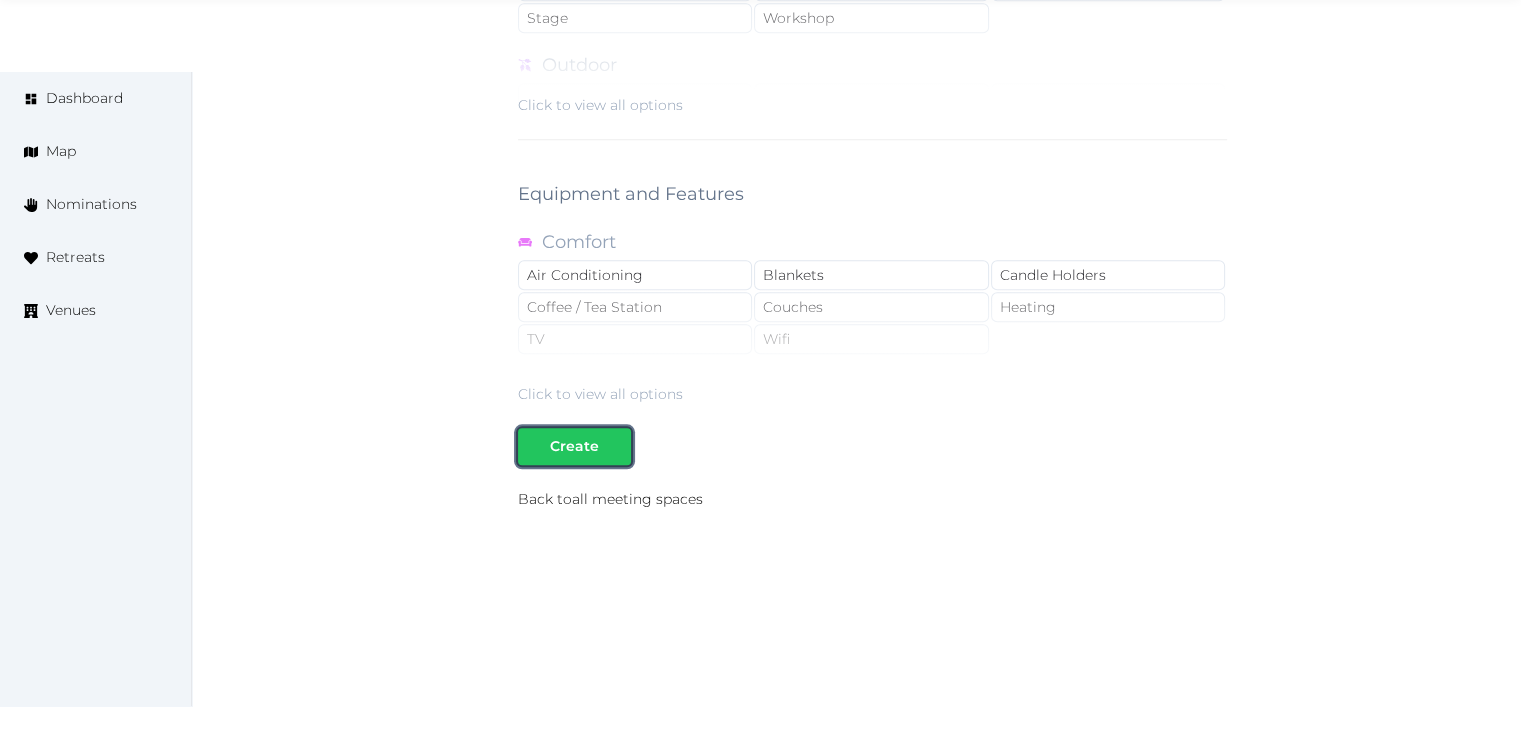click on "Create" at bounding box center [574, 446] 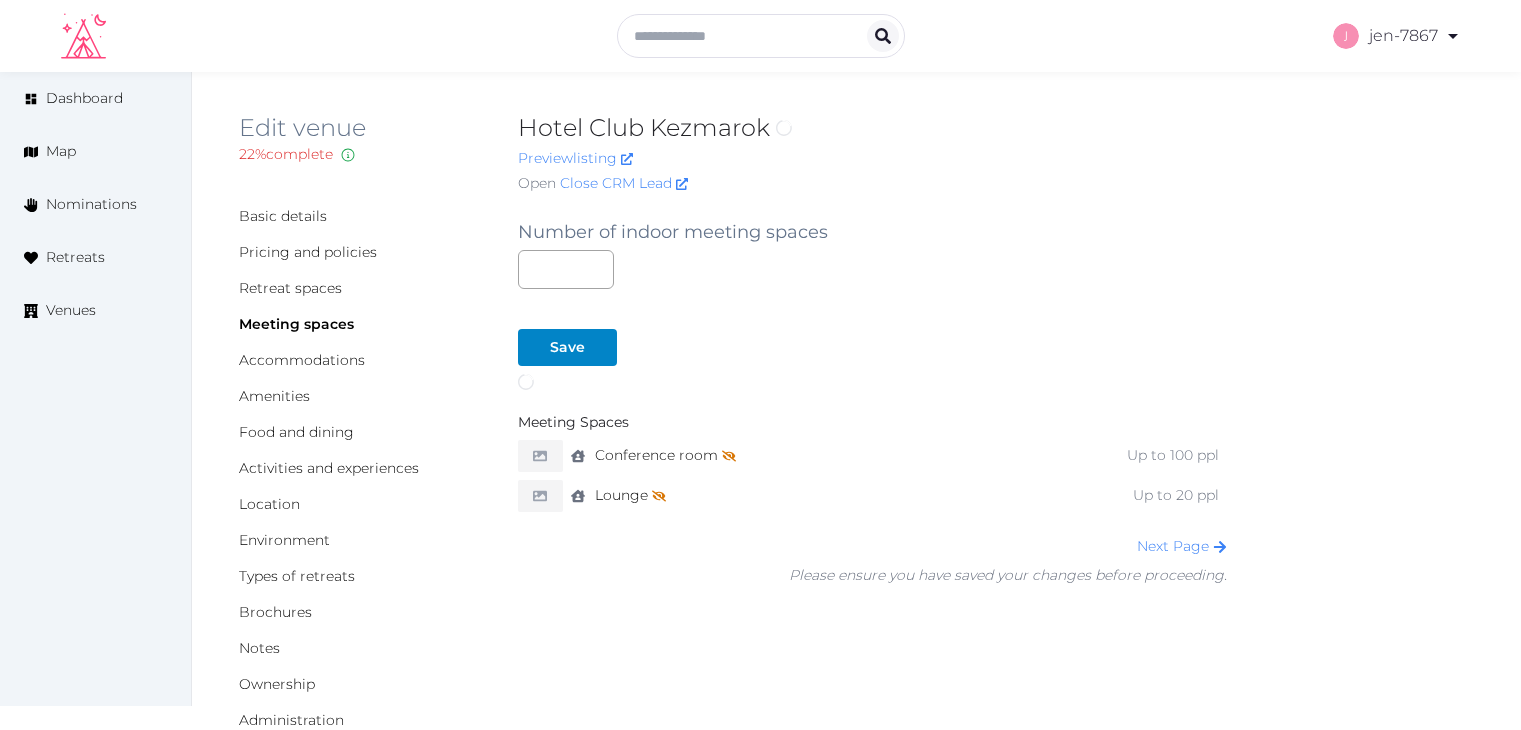 scroll, scrollTop: 0, scrollLeft: 0, axis: both 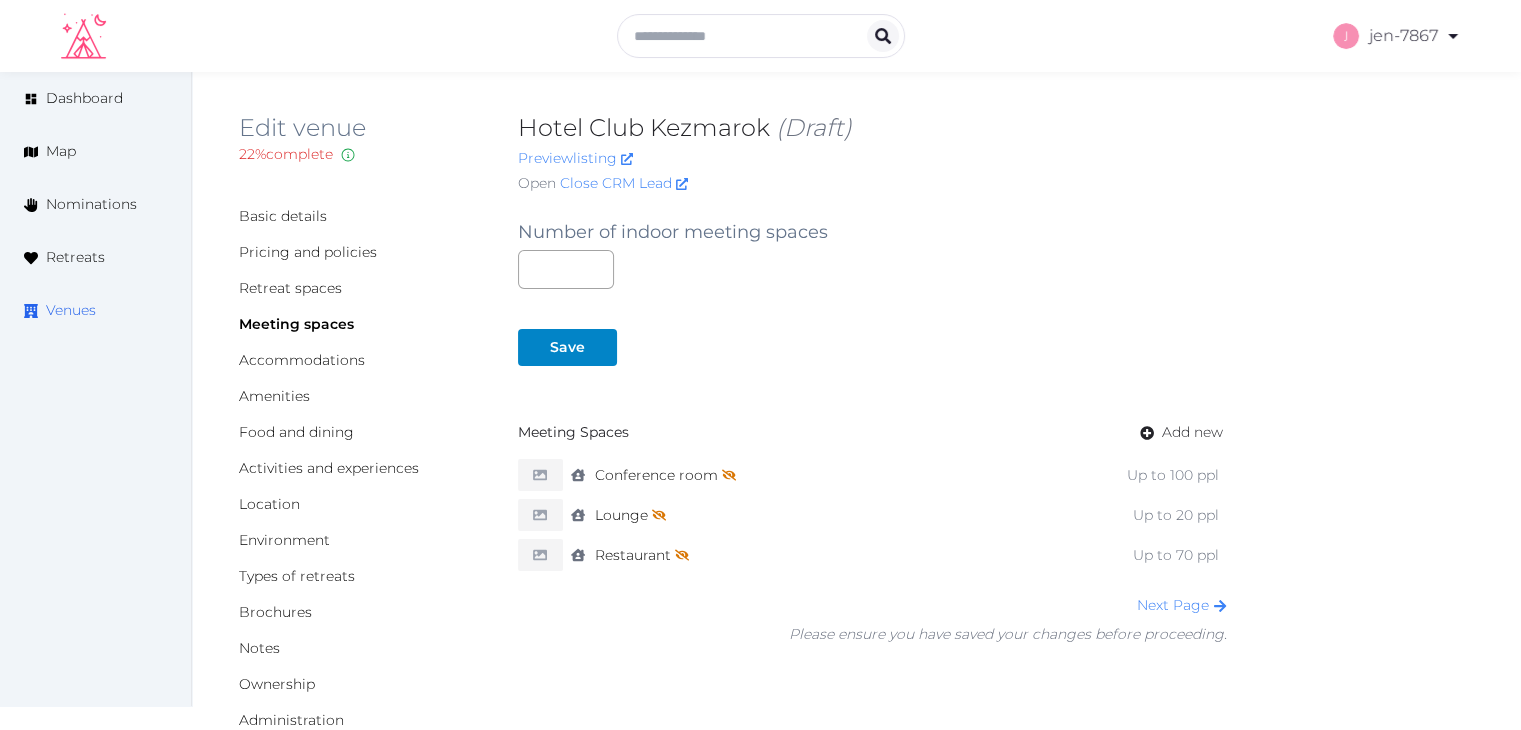 click on "Venues" at bounding box center (71, 310) 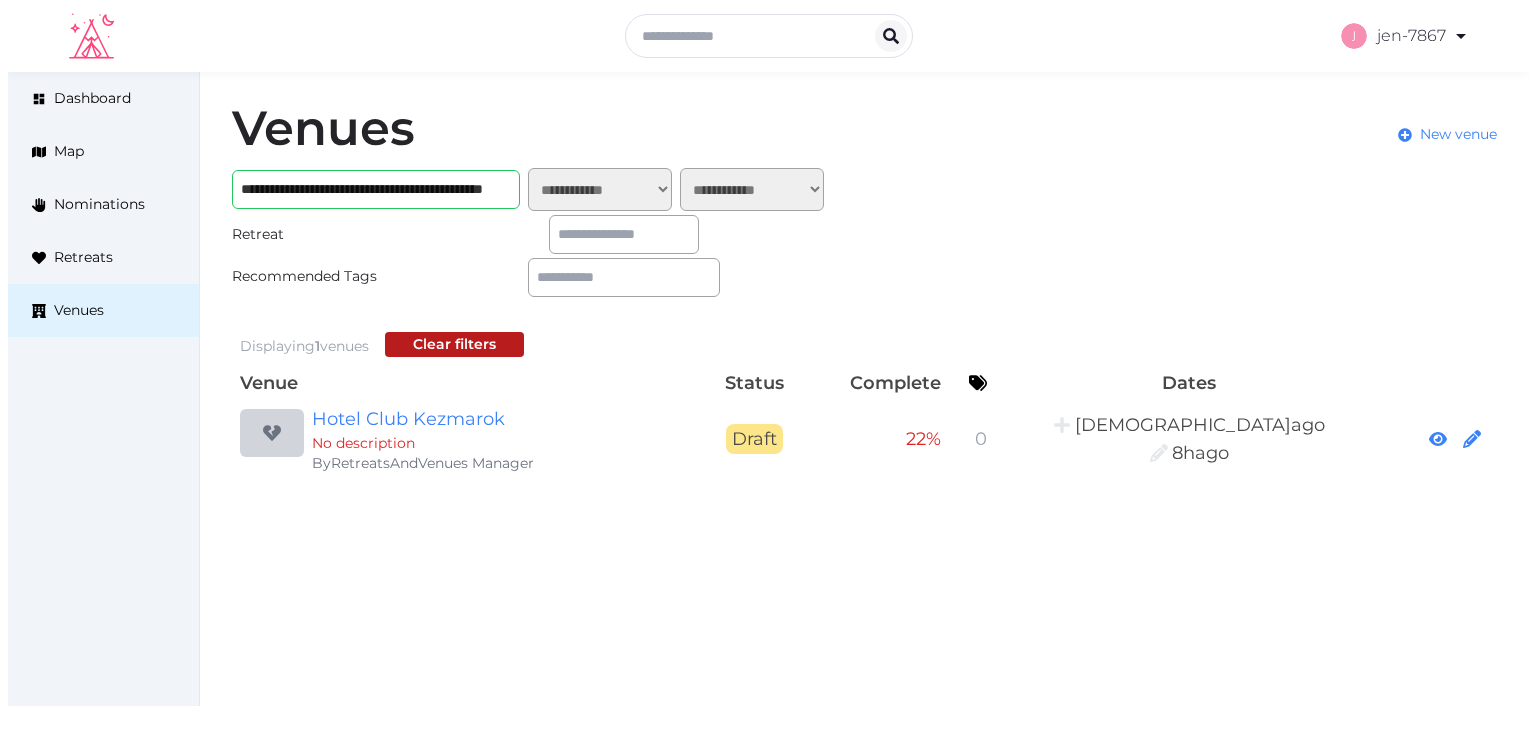 scroll, scrollTop: 0, scrollLeft: 0, axis: both 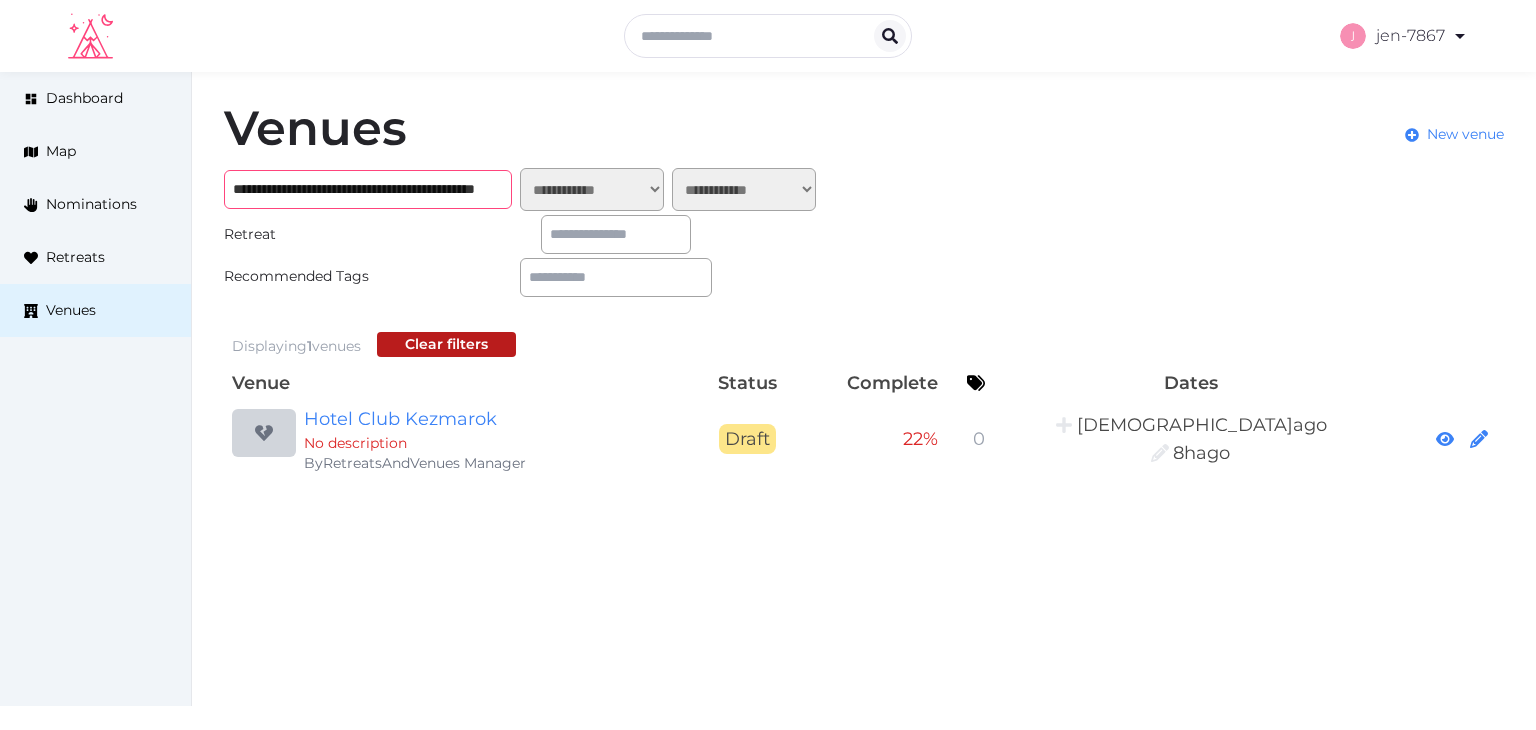 click on "**********" at bounding box center (368, 189) 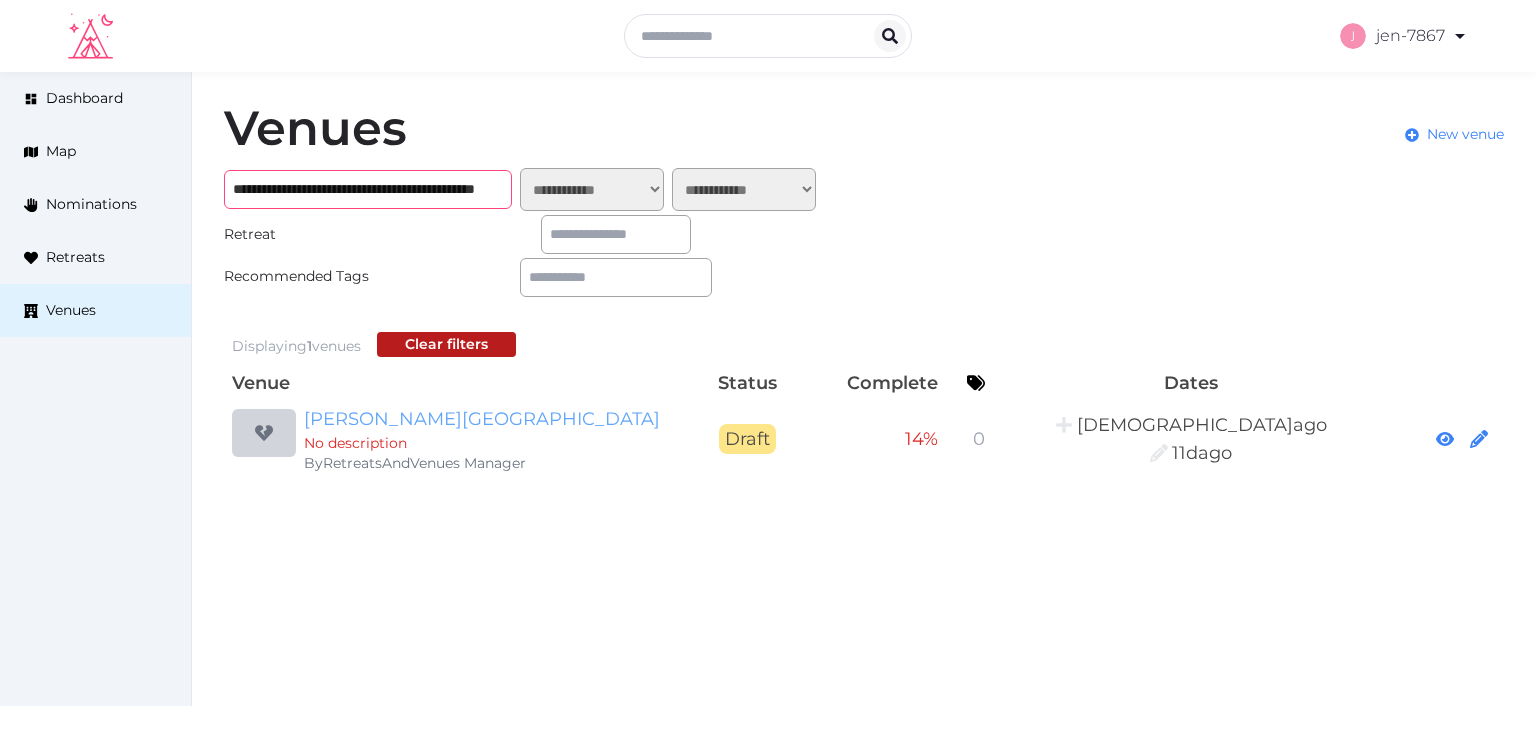 type on "**********" 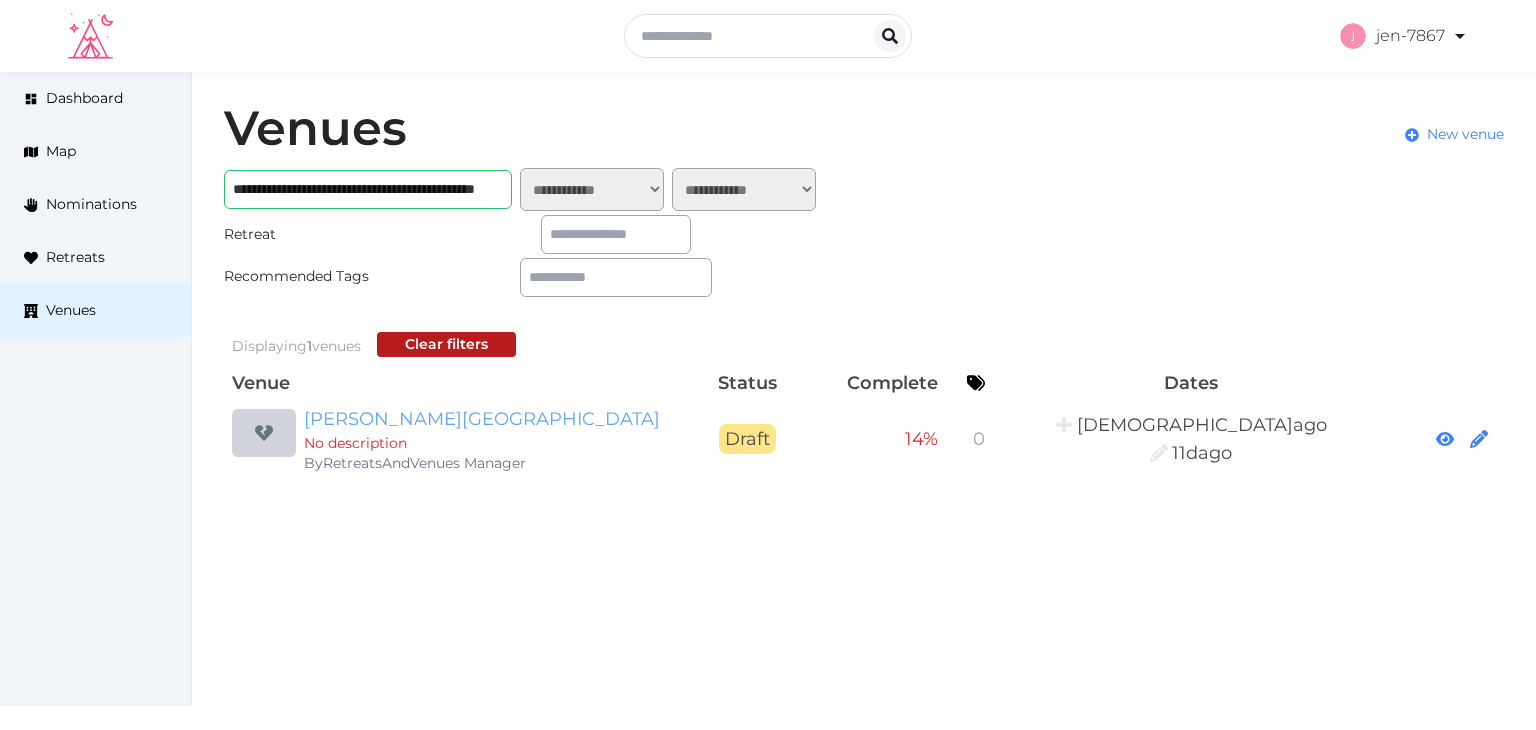 scroll, scrollTop: 0, scrollLeft: 0, axis: both 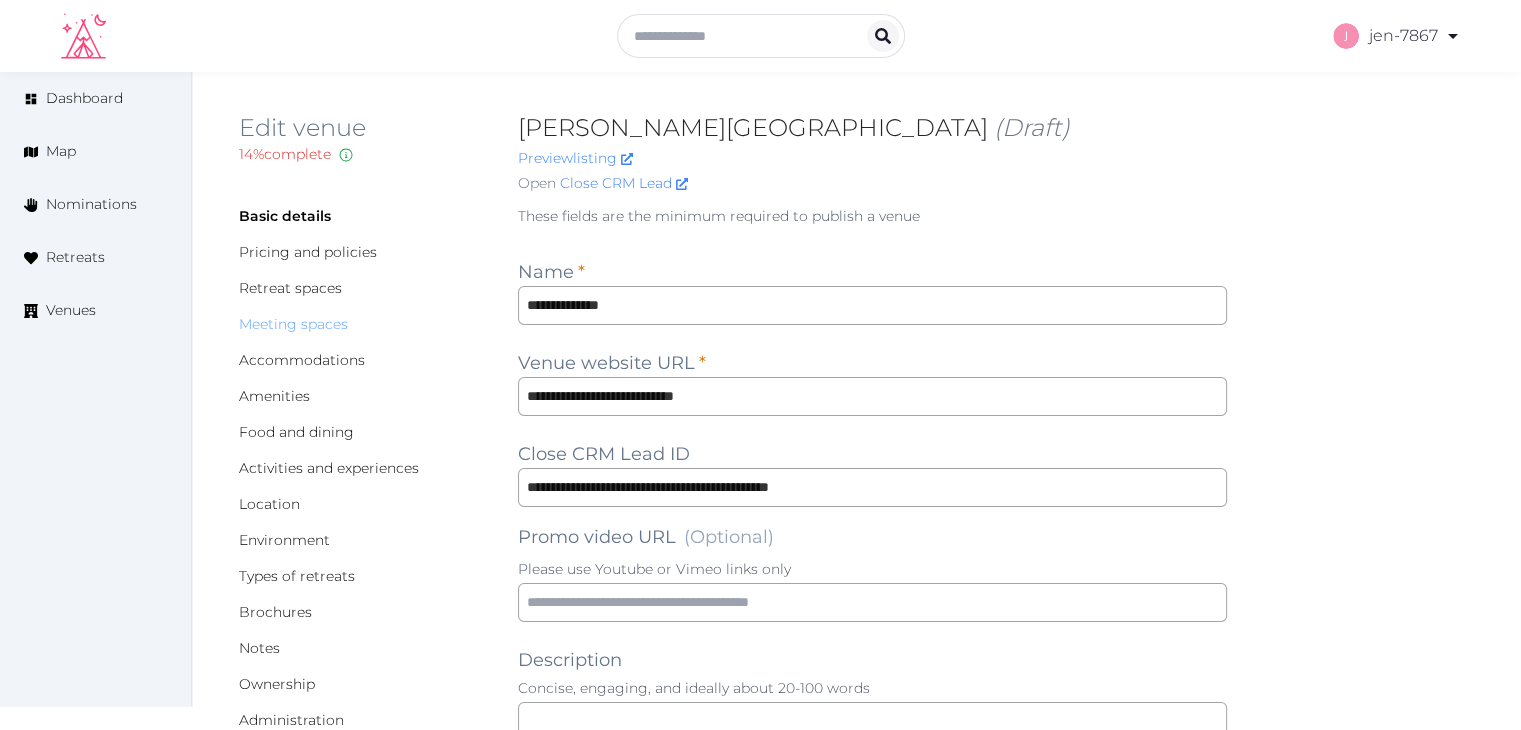 click on "Meeting spaces" at bounding box center [293, 324] 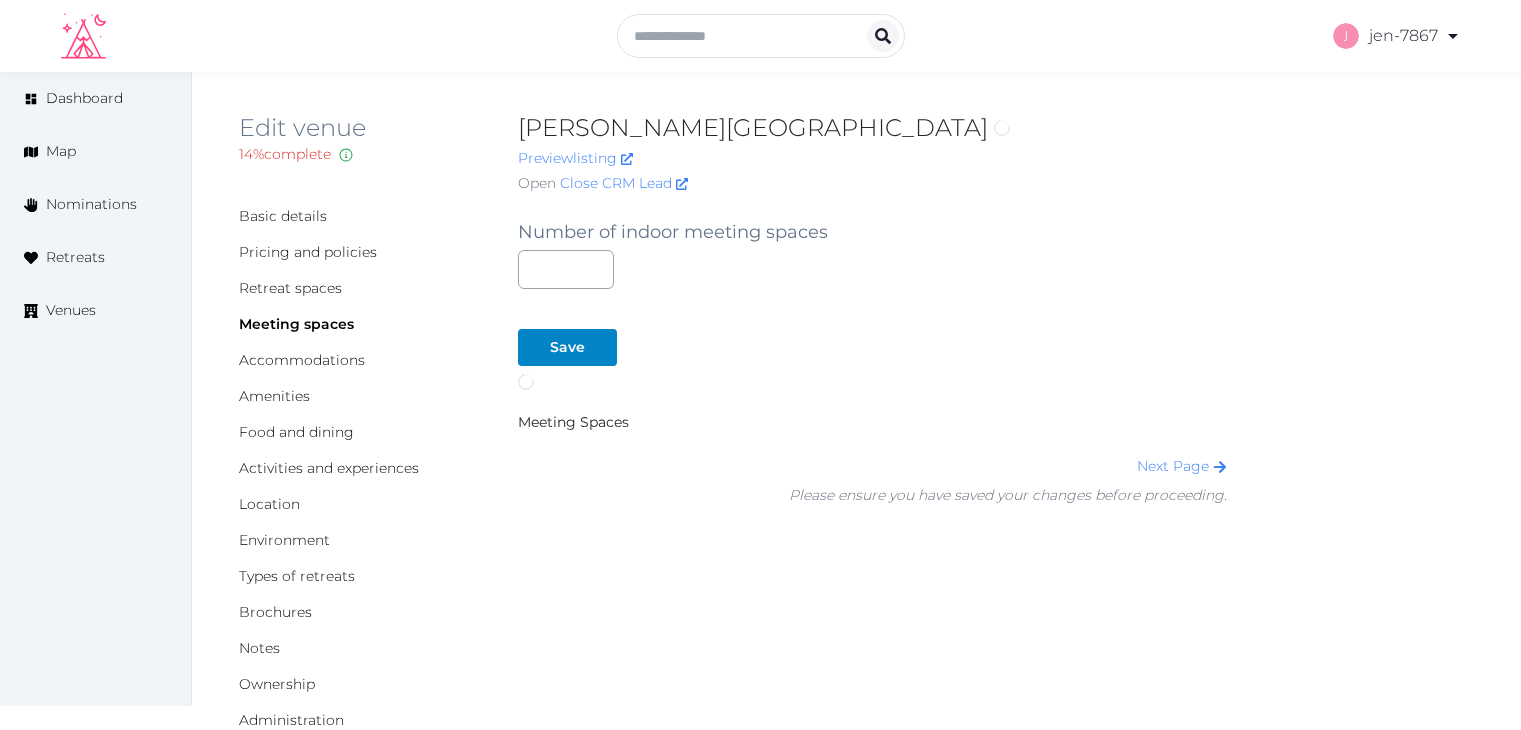 scroll, scrollTop: 0, scrollLeft: 0, axis: both 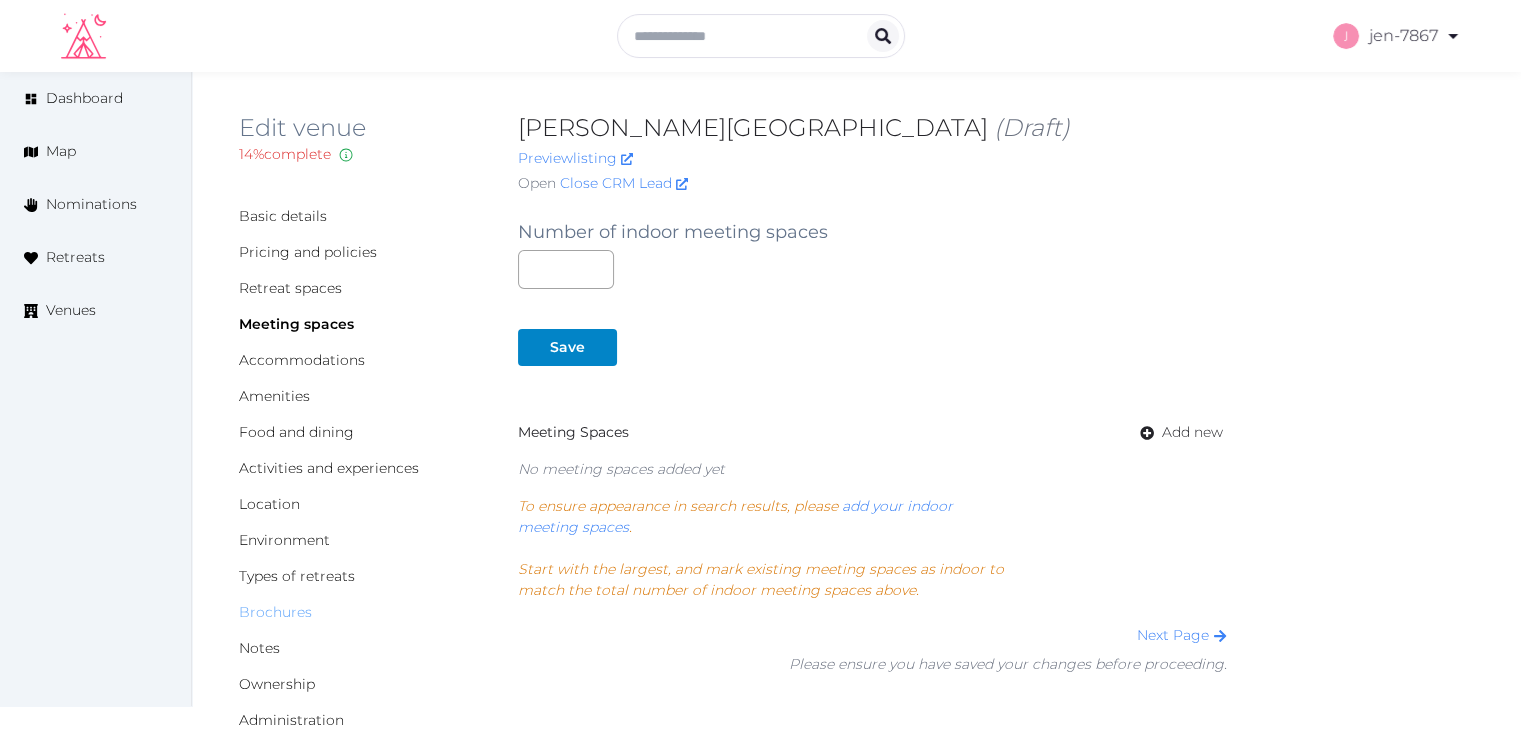click on "Brochures" at bounding box center (275, 612) 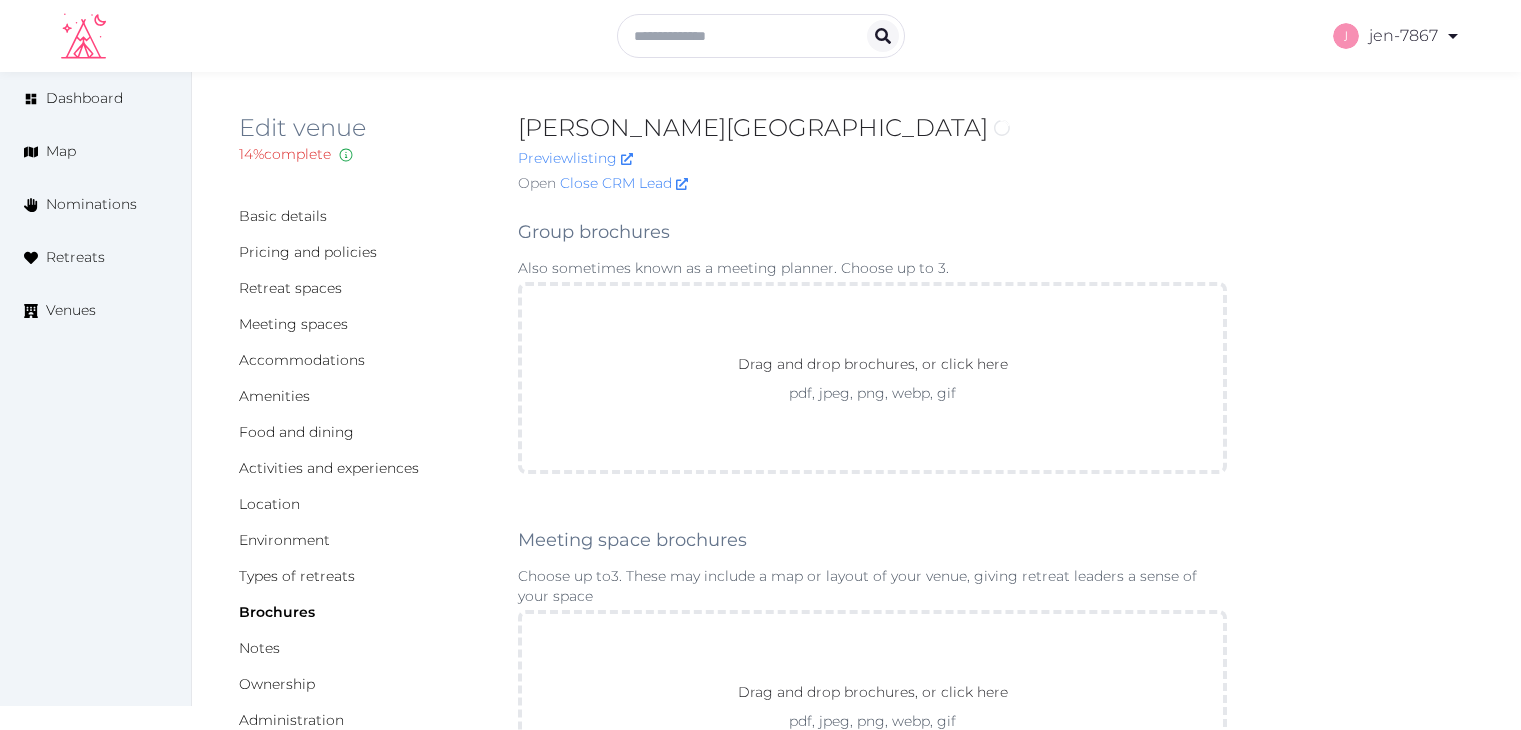 scroll, scrollTop: 0, scrollLeft: 0, axis: both 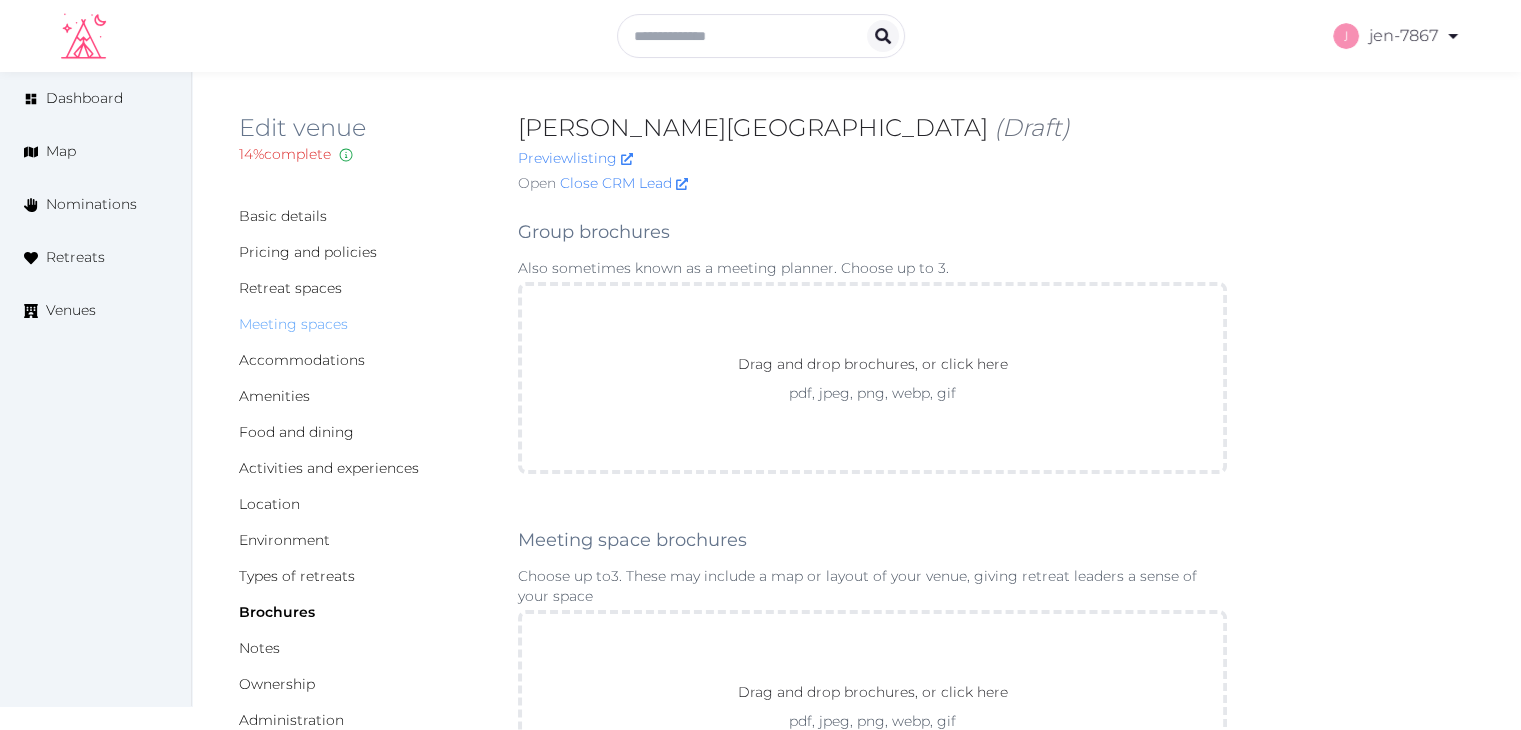 click on "Meeting spaces" at bounding box center [293, 324] 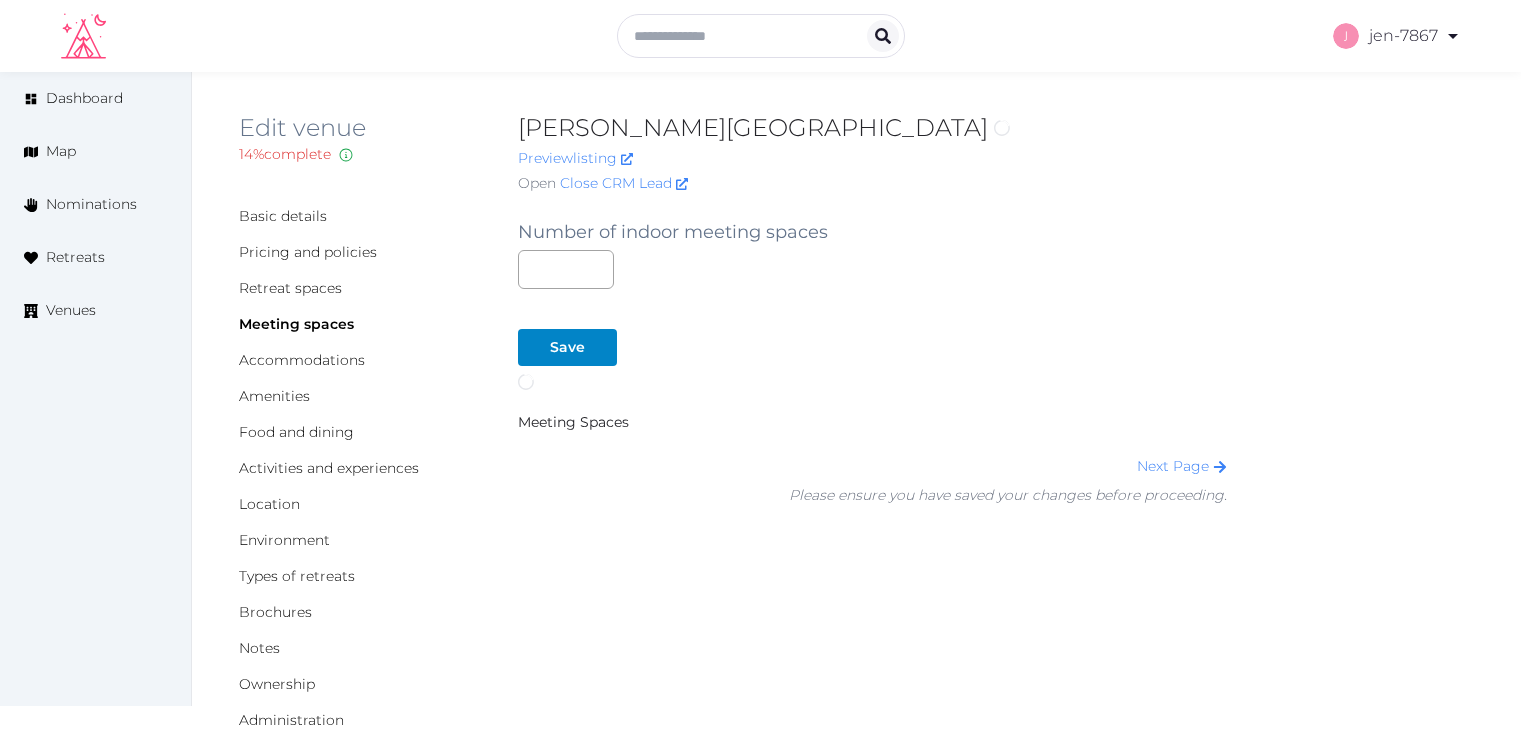 scroll, scrollTop: 0, scrollLeft: 0, axis: both 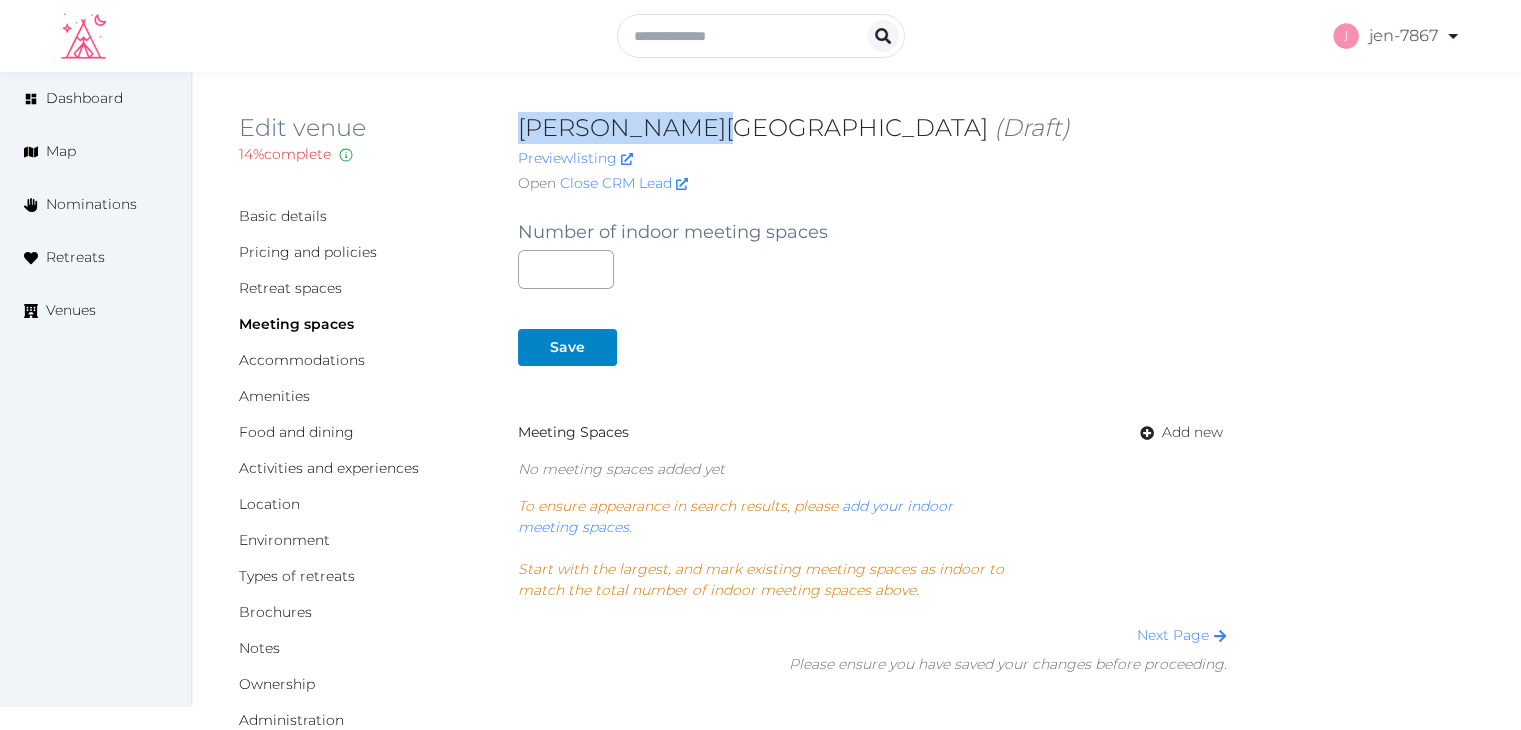 drag, startPoint x: 689, startPoint y: 119, endPoint x: 521, endPoint y: 121, distance: 168.0119 